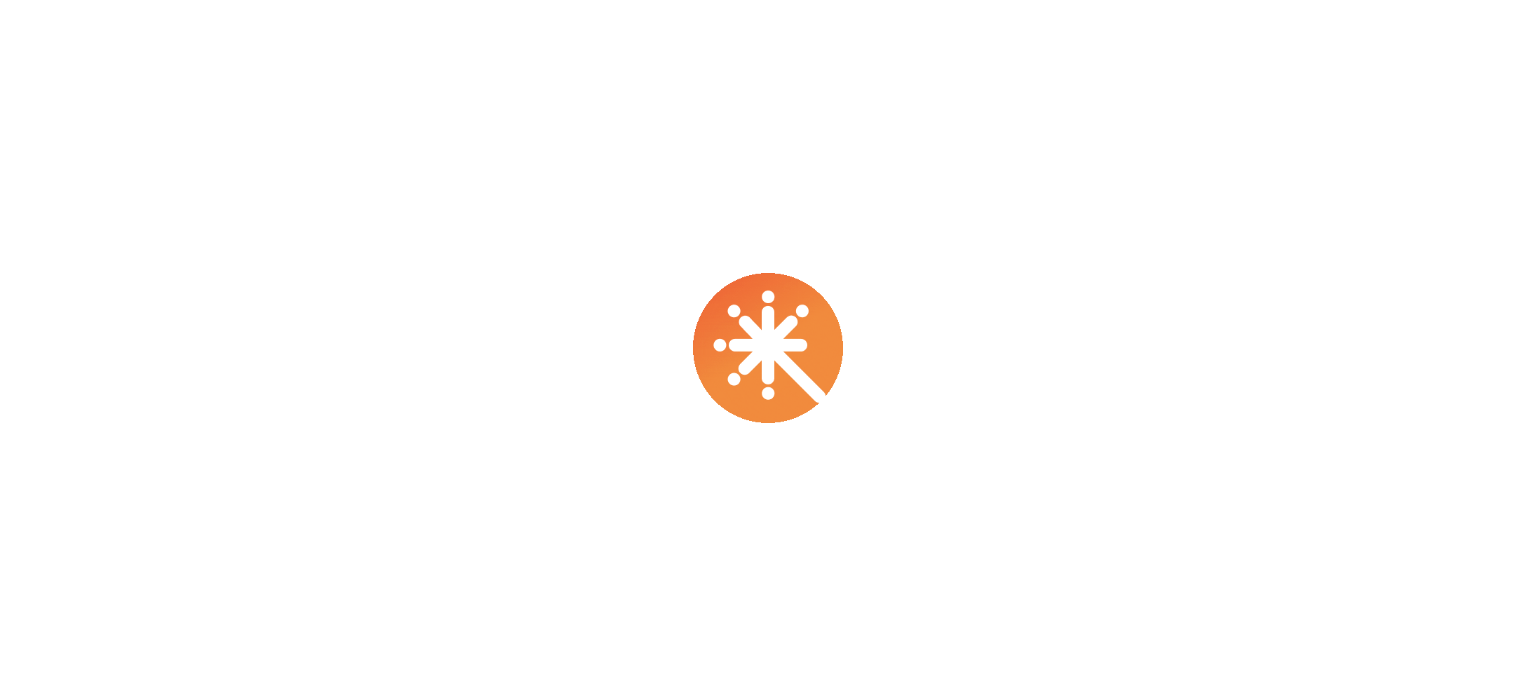 scroll, scrollTop: 0, scrollLeft: 0, axis: both 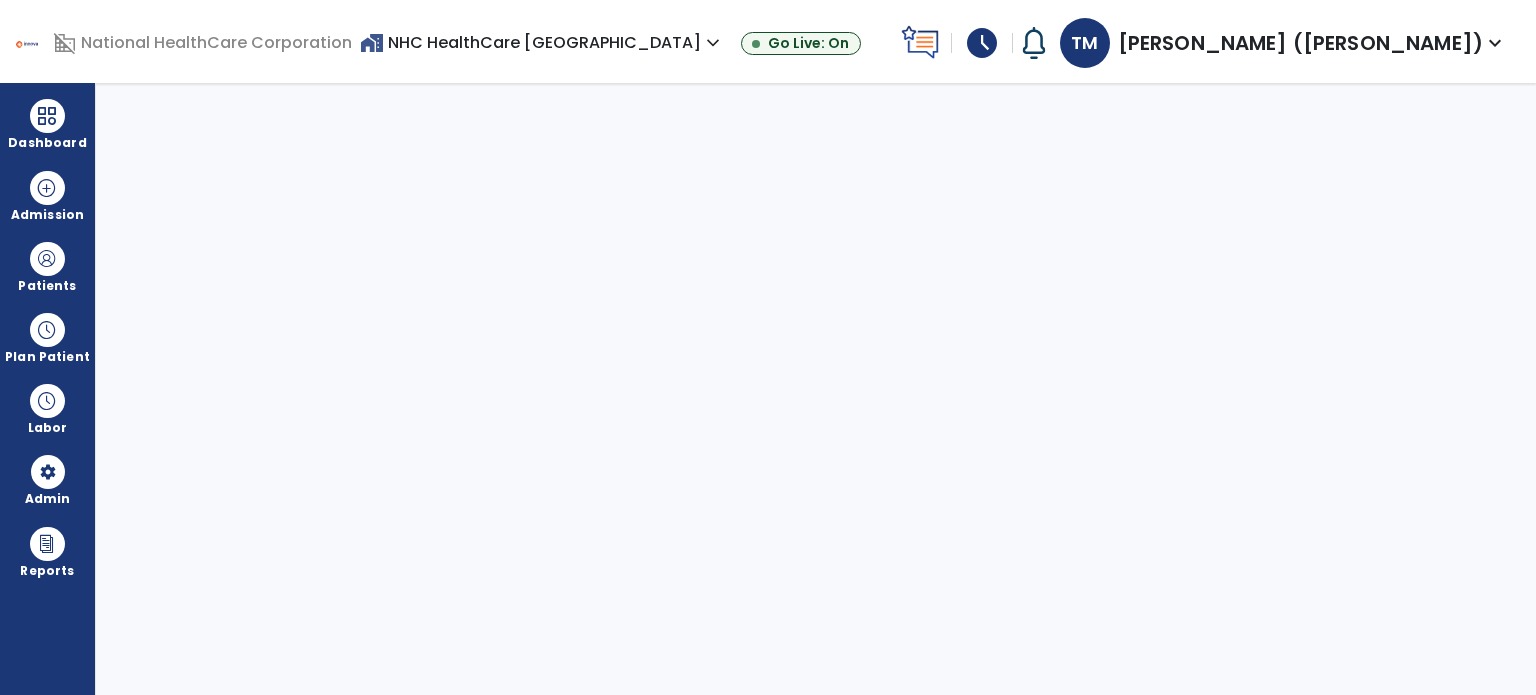 select on "***" 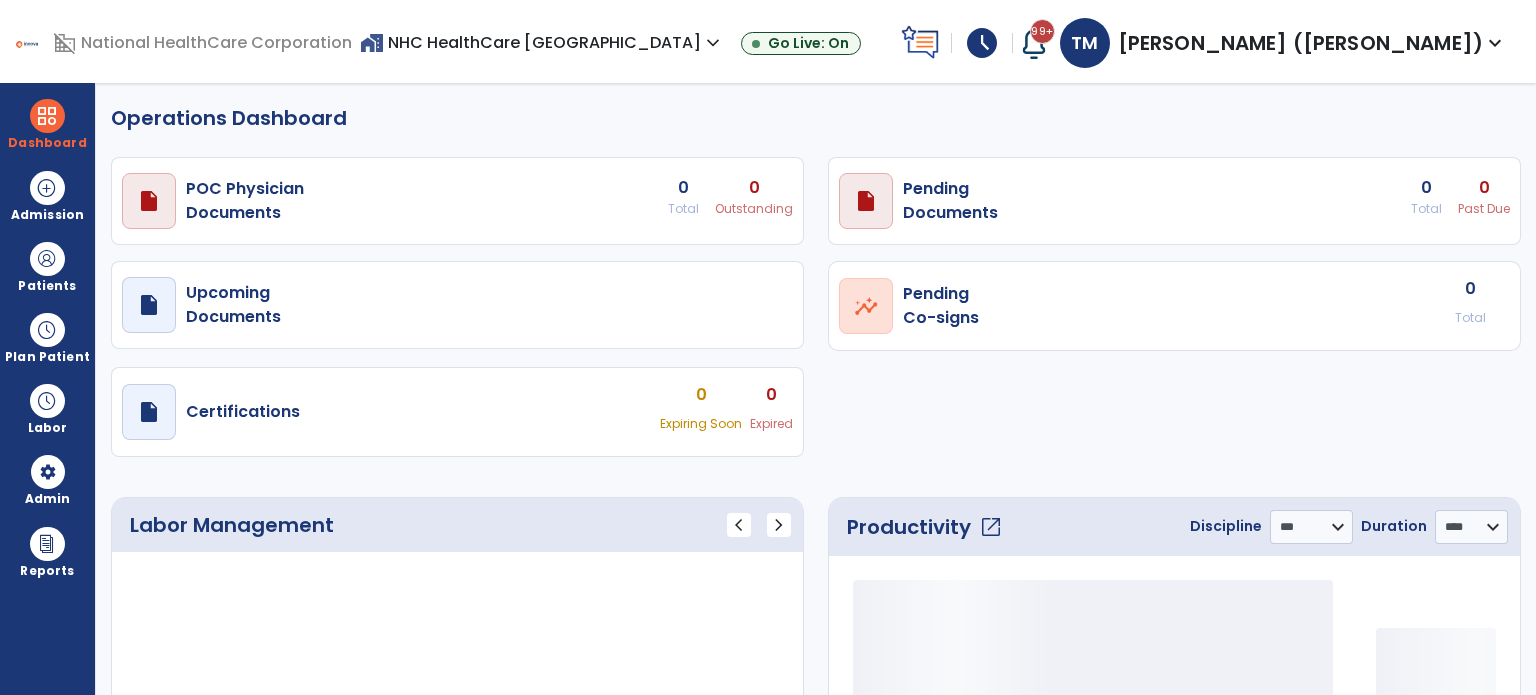 select on "***" 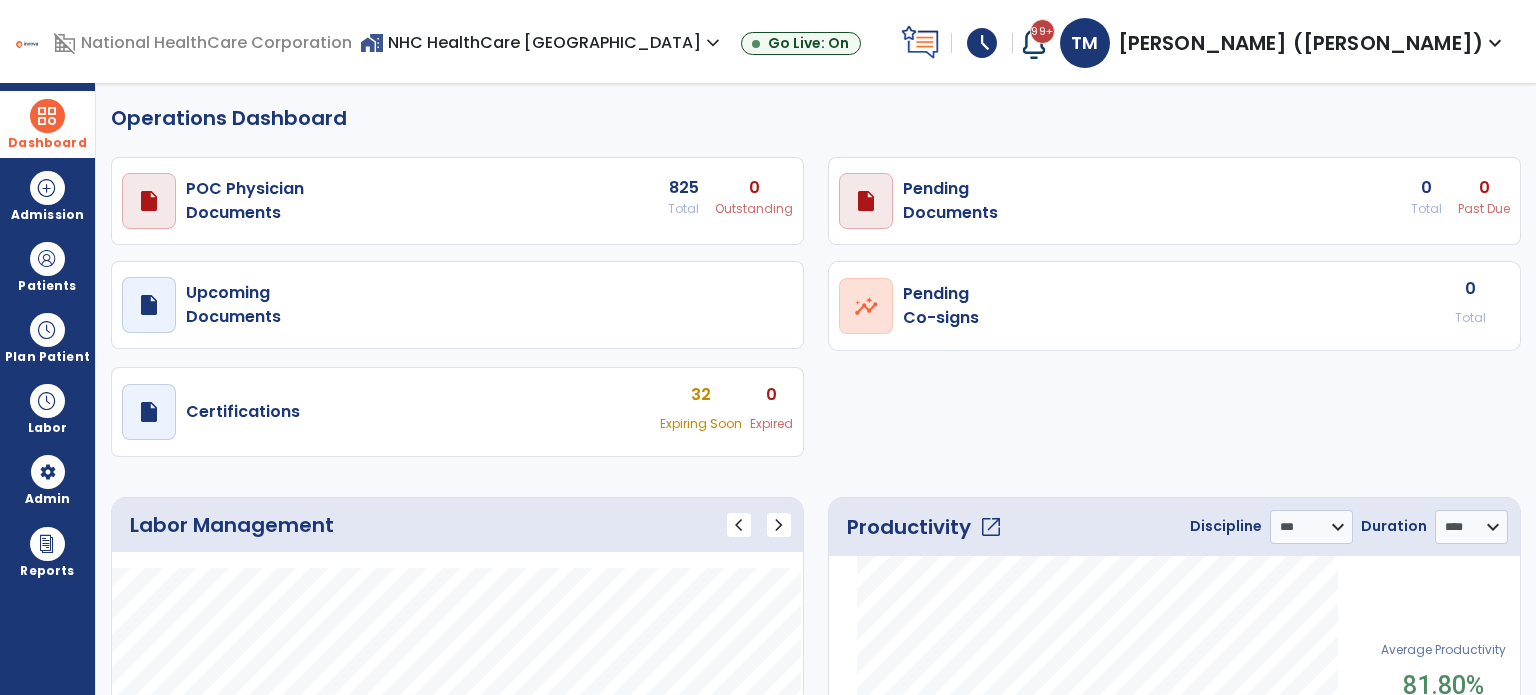 click on "Dashboard" at bounding box center [47, 143] 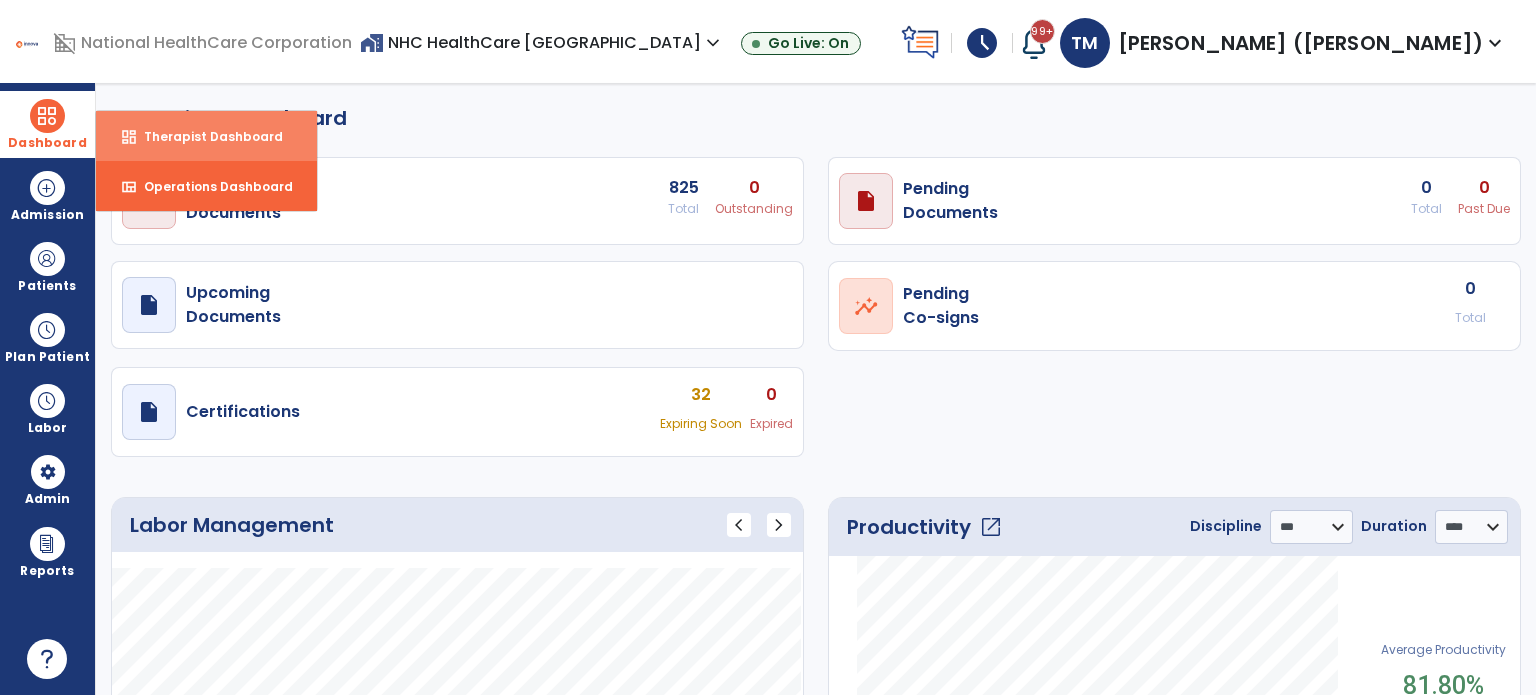 click on "dashboard  Therapist Dashboard" at bounding box center (206, 136) 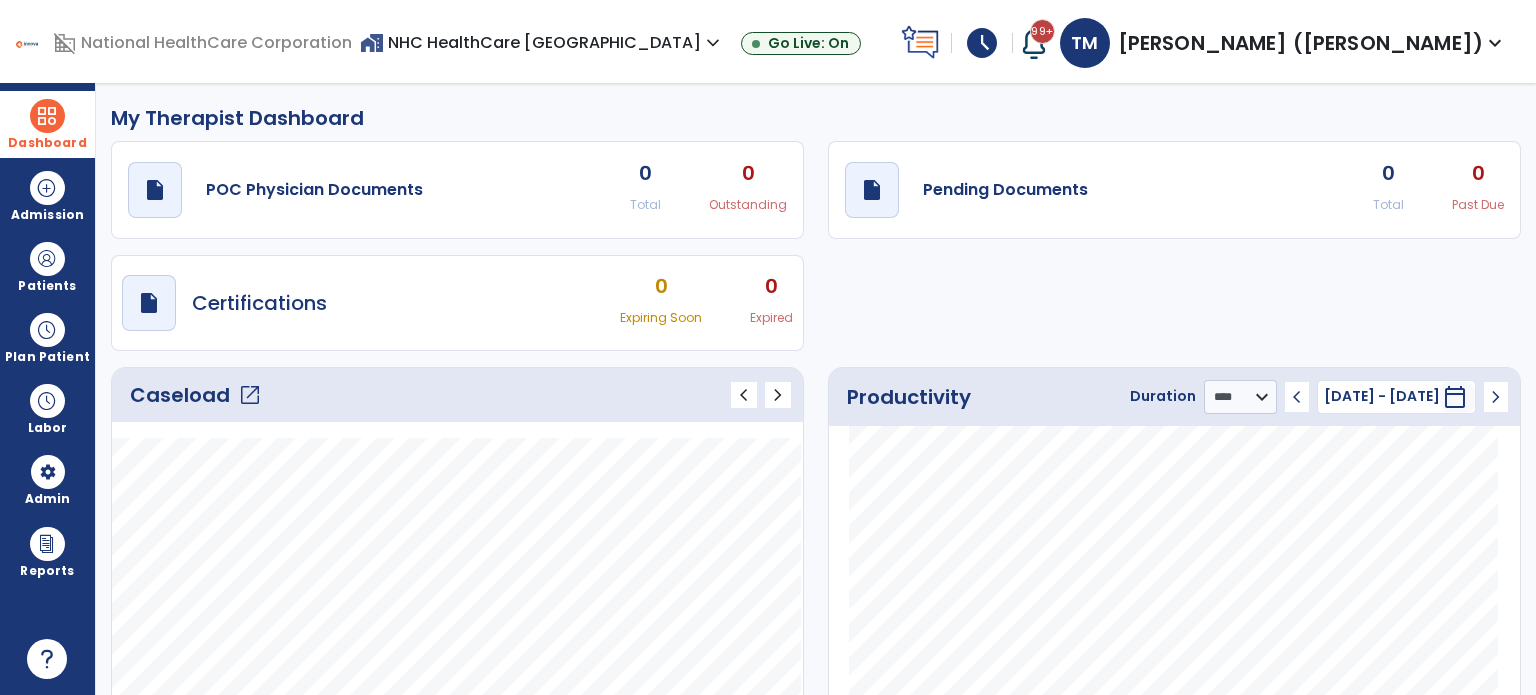 click on "open_in_new" 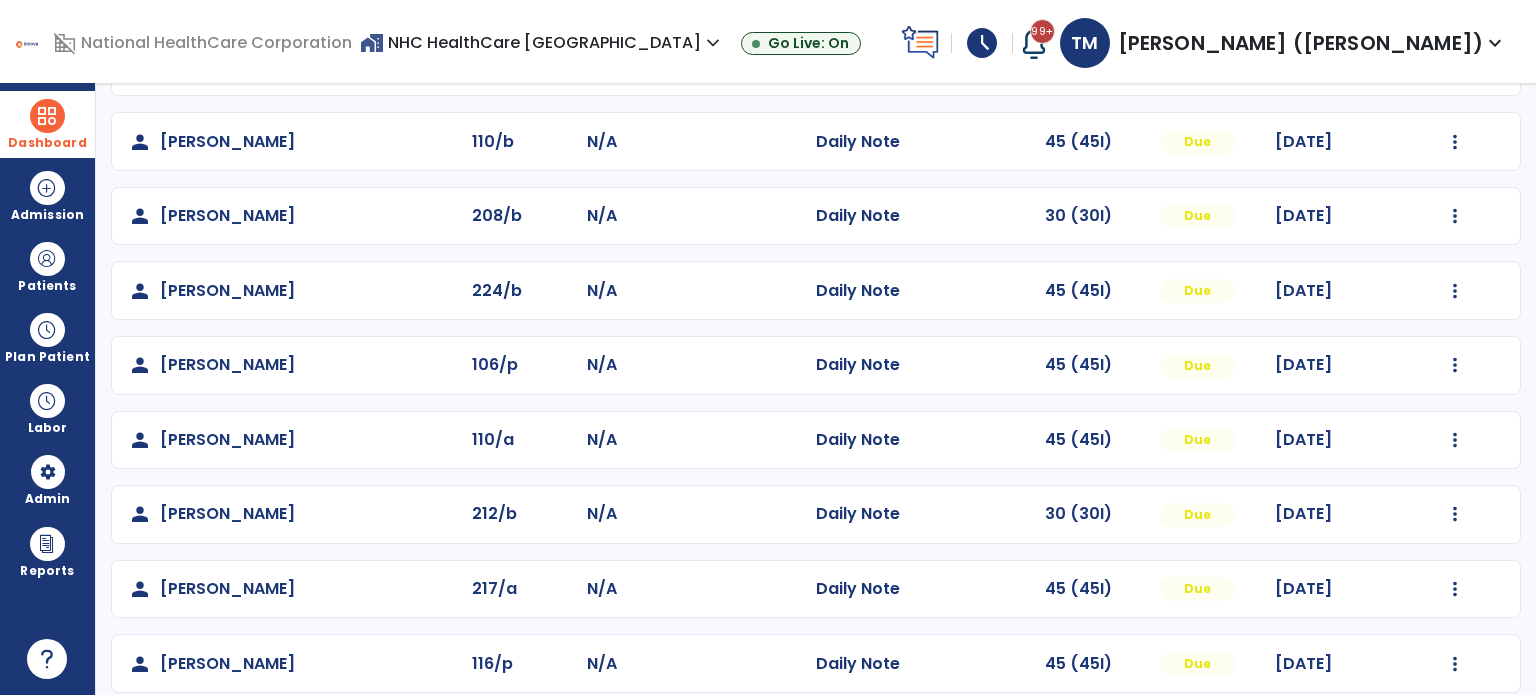 scroll, scrollTop: 0, scrollLeft: 0, axis: both 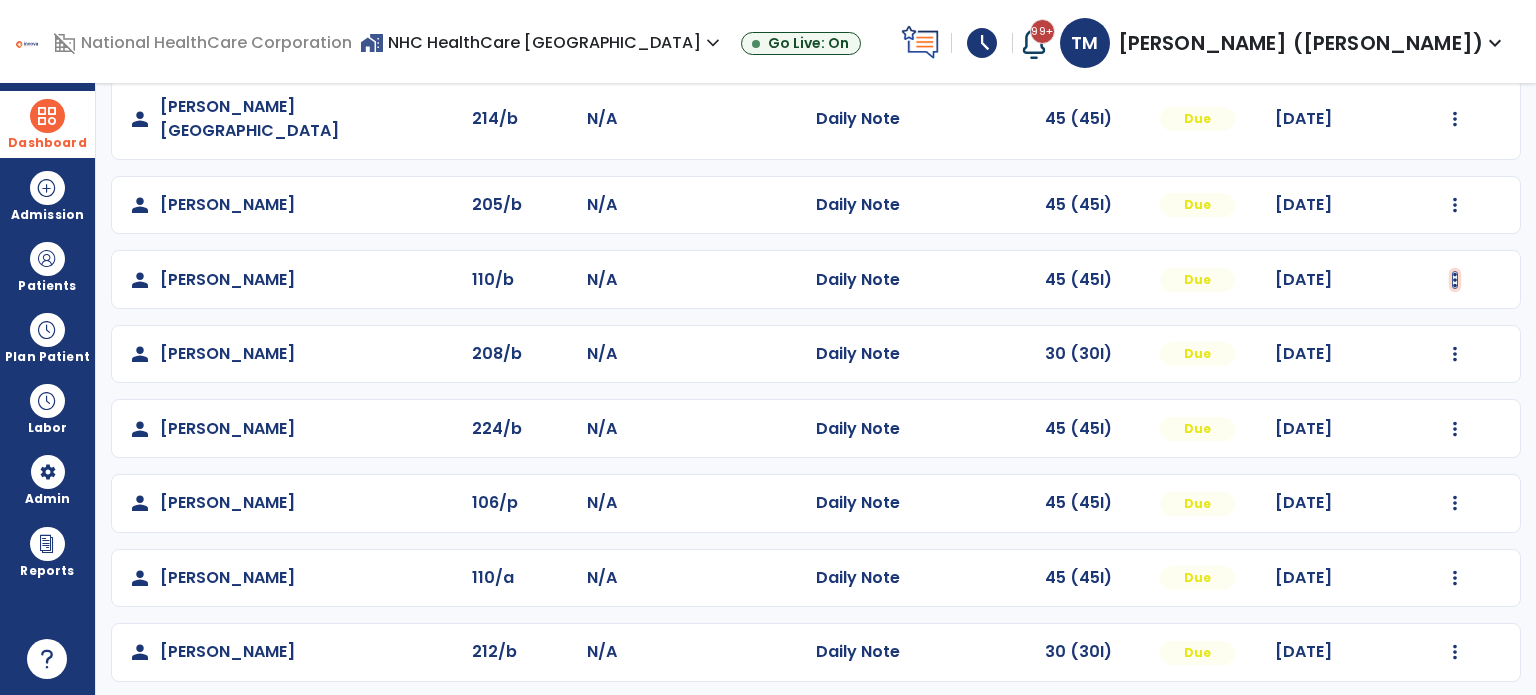 click at bounding box center (1455, 119) 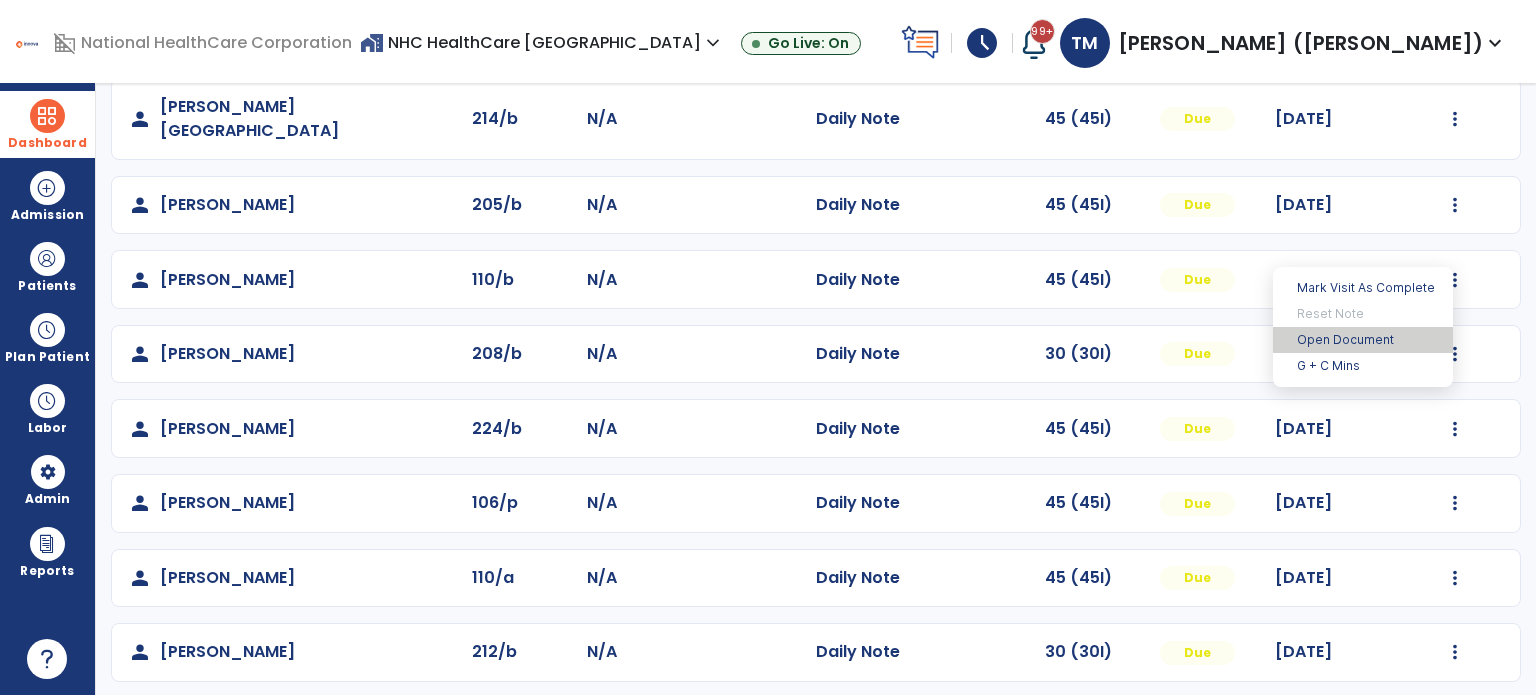 click on "Open Document" at bounding box center [1363, 340] 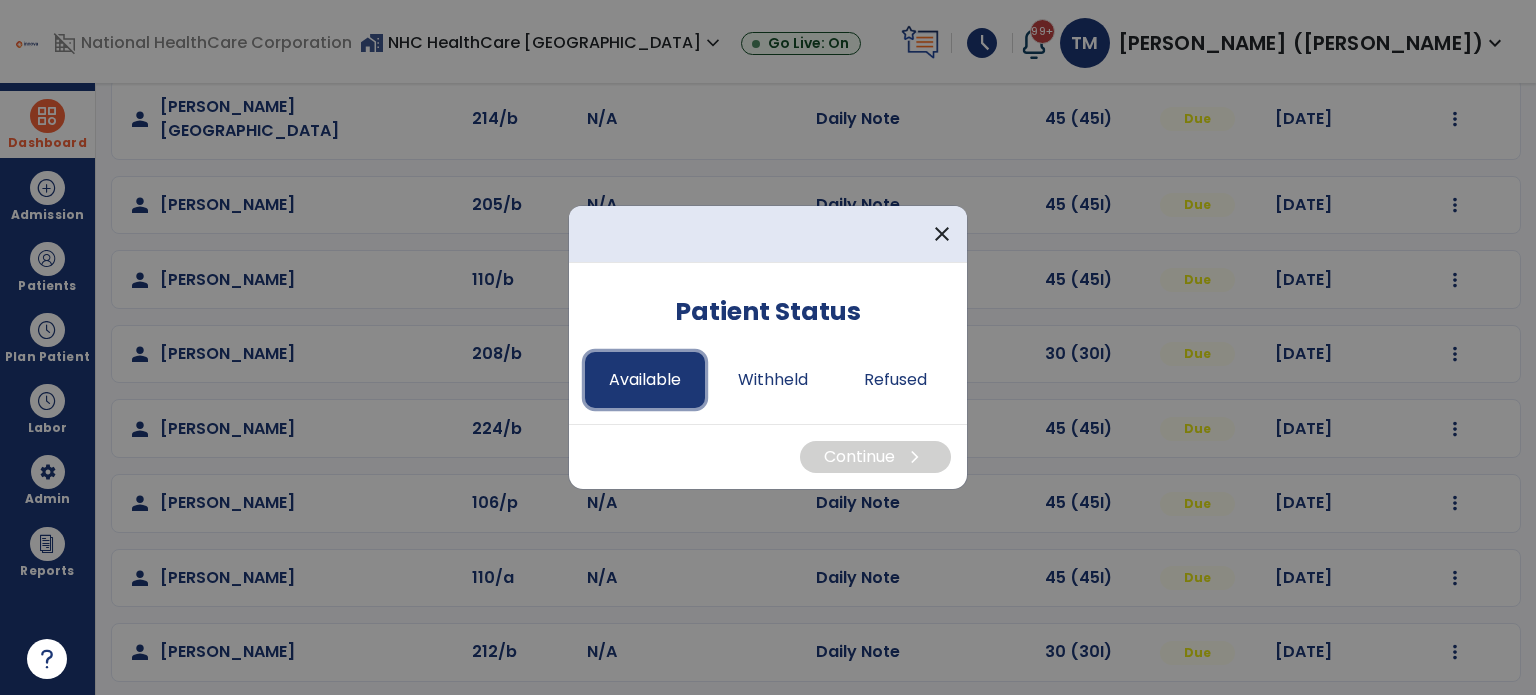 click on "Available" at bounding box center (645, 380) 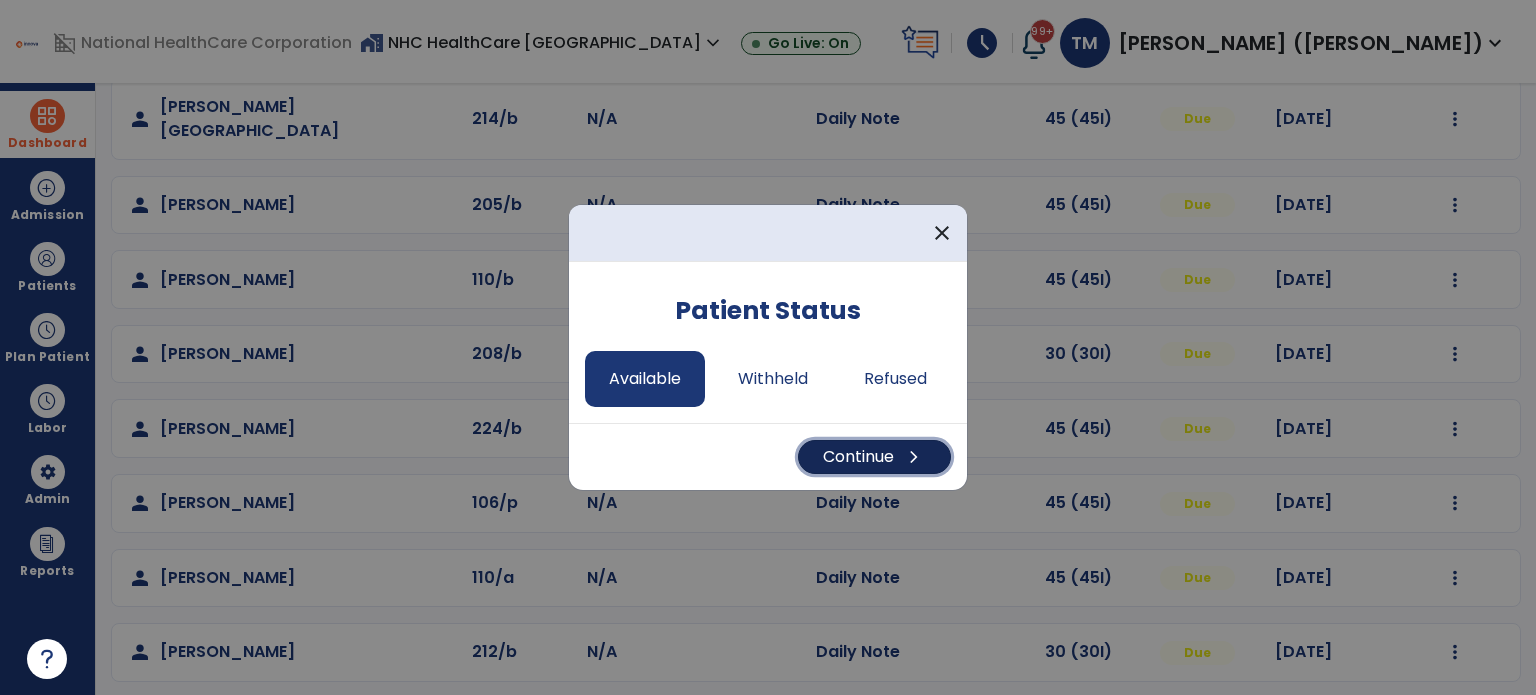 click on "Continue   chevron_right" at bounding box center (874, 457) 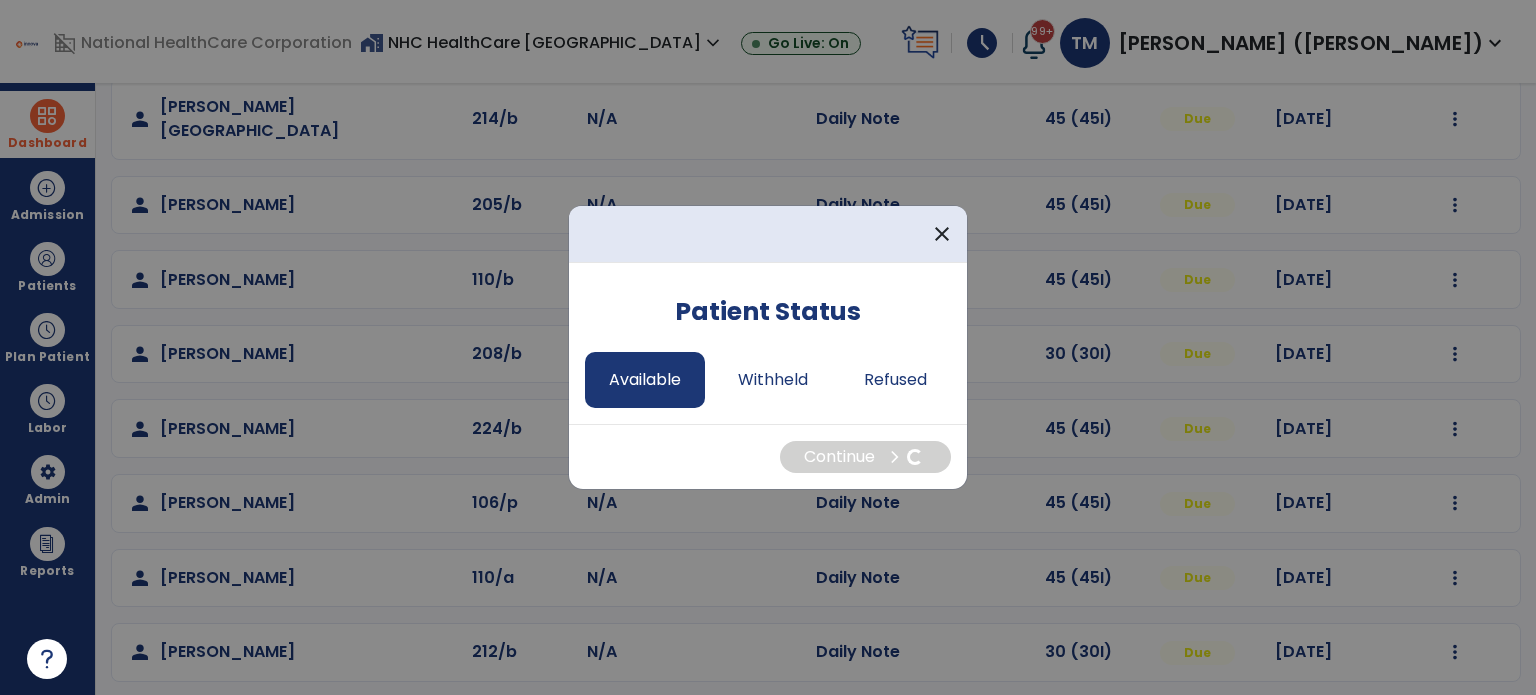 select on "*" 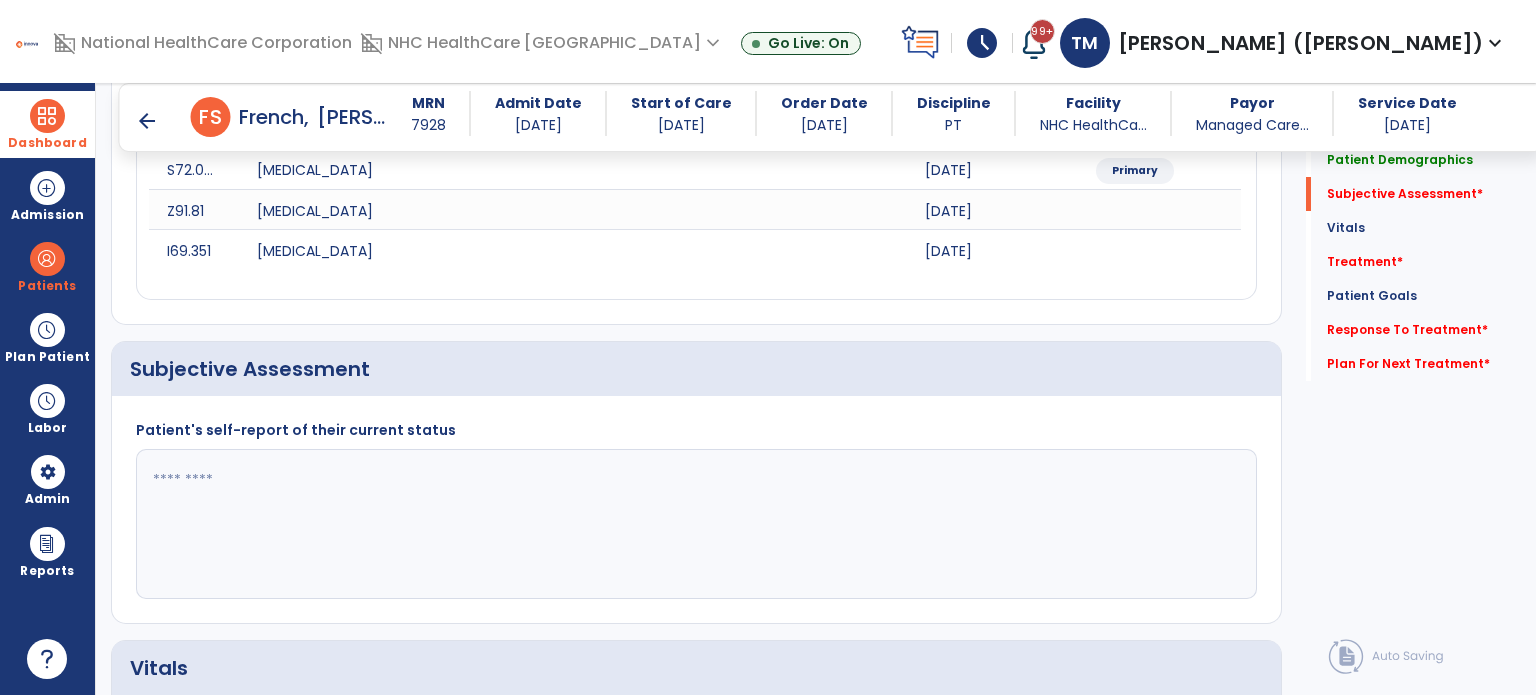 scroll, scrollTop: 305, scrollLeft: 0, axis: vertical 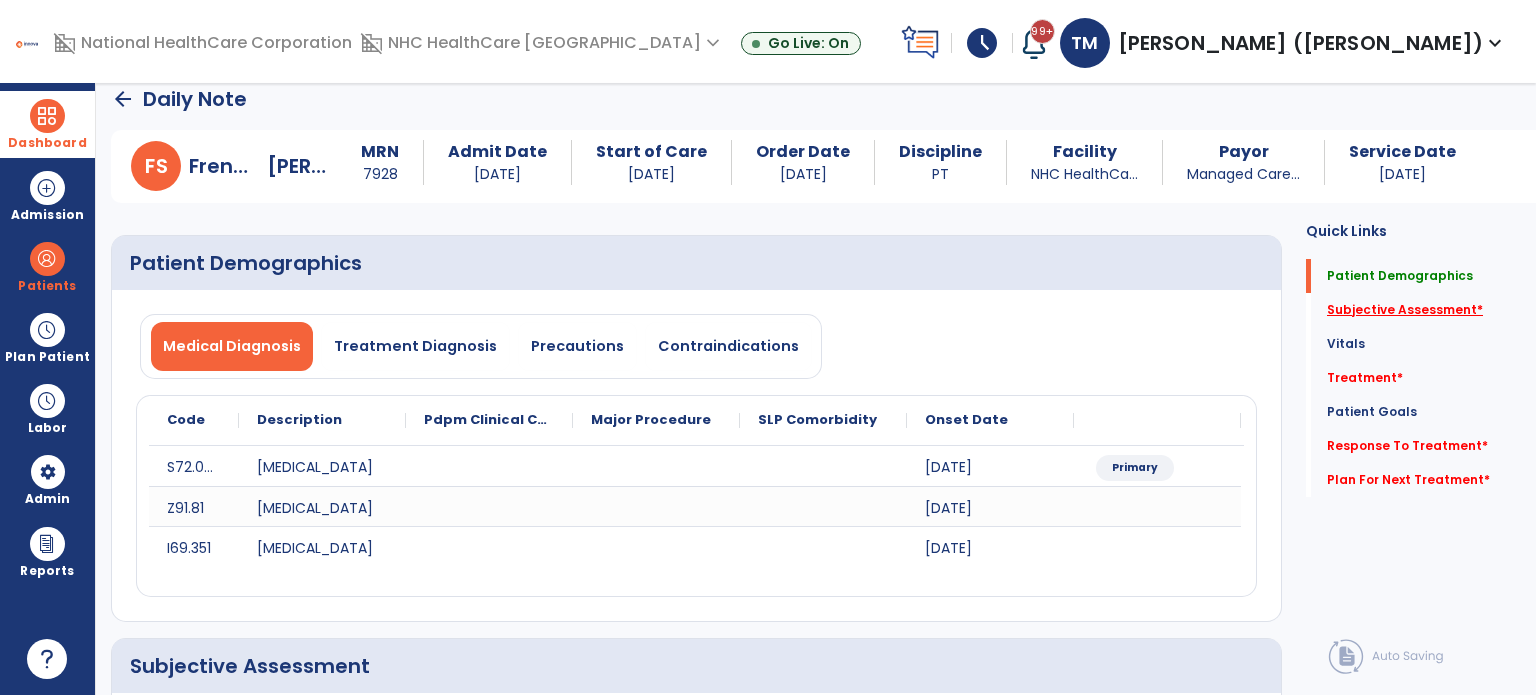 click on "Subjective Assessment   *" 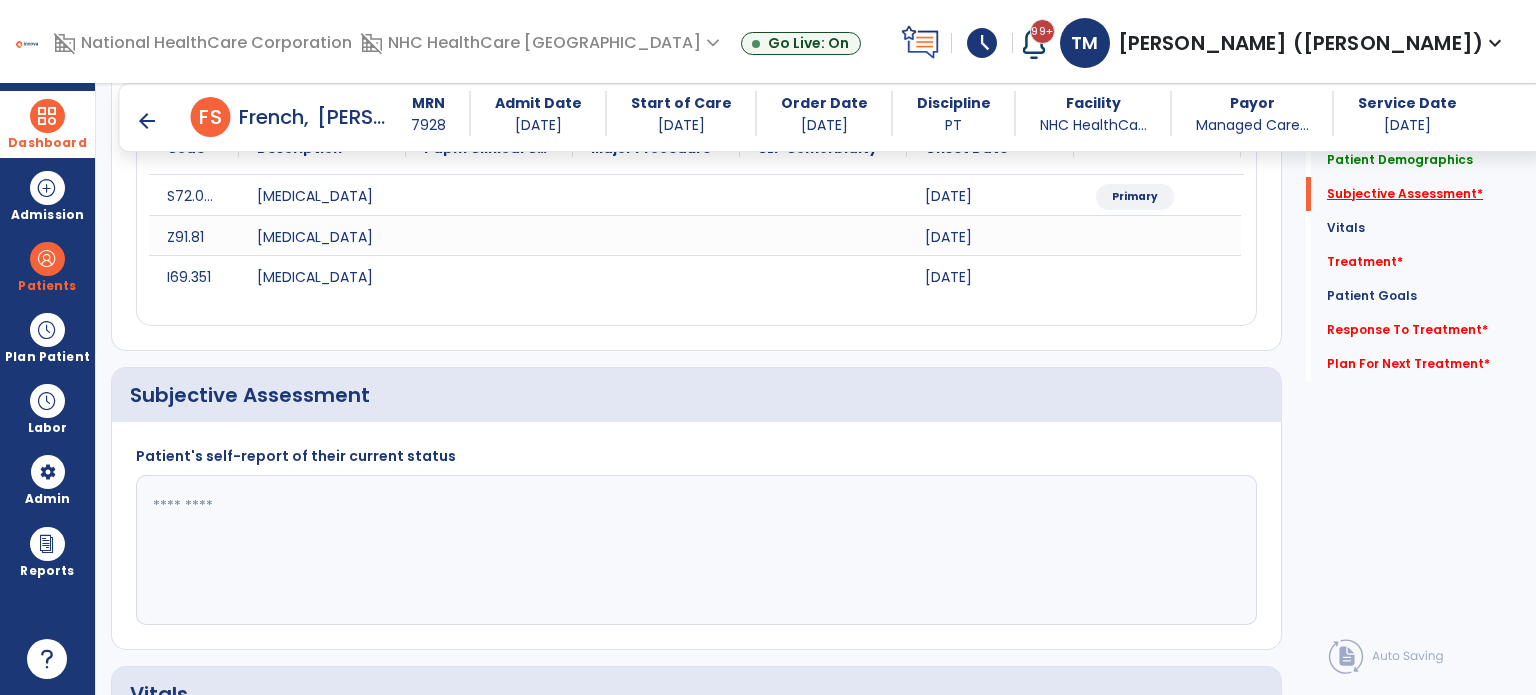 scroll, scrollTop: 408, scrollLeft: 0, axis: vertical 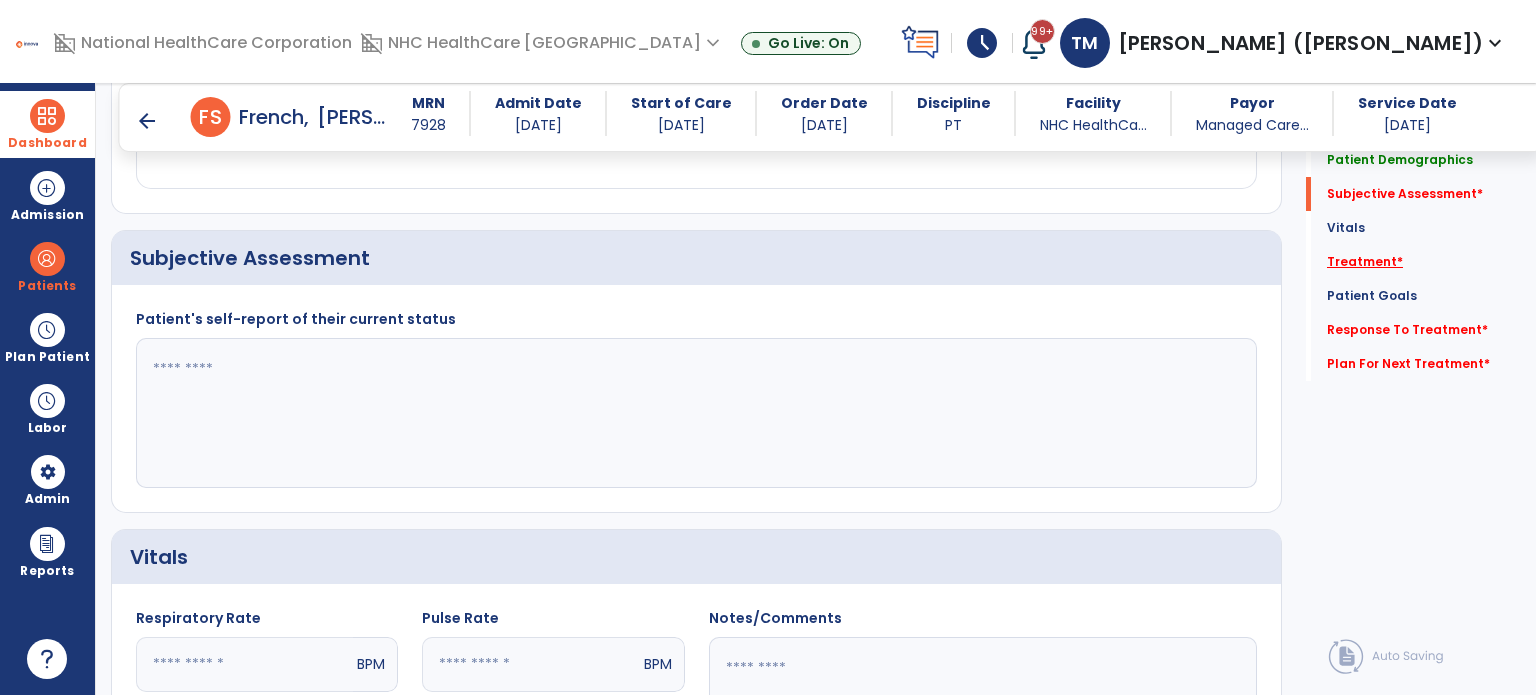 click on "Treatment   *" 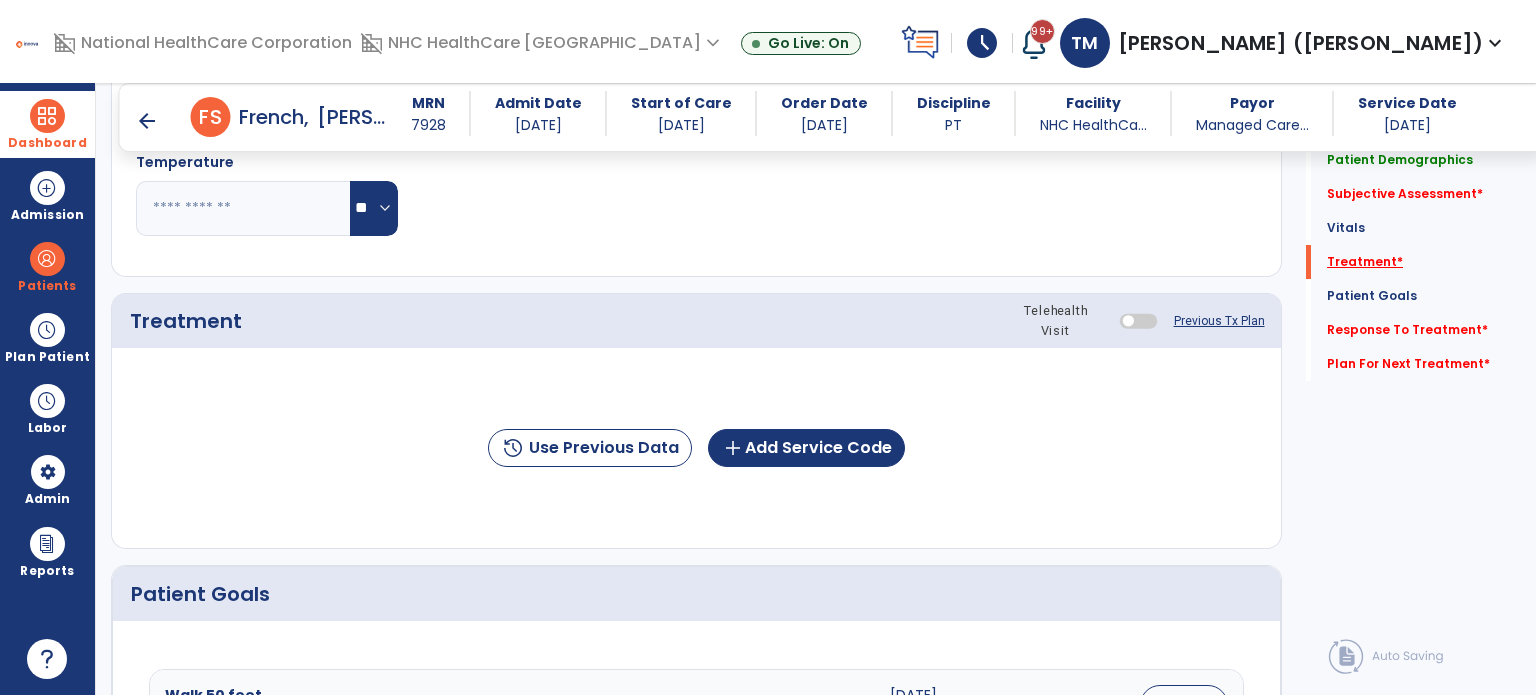 scroll, scrollTop: 1096, scrollLeft: 0, axis: vertical 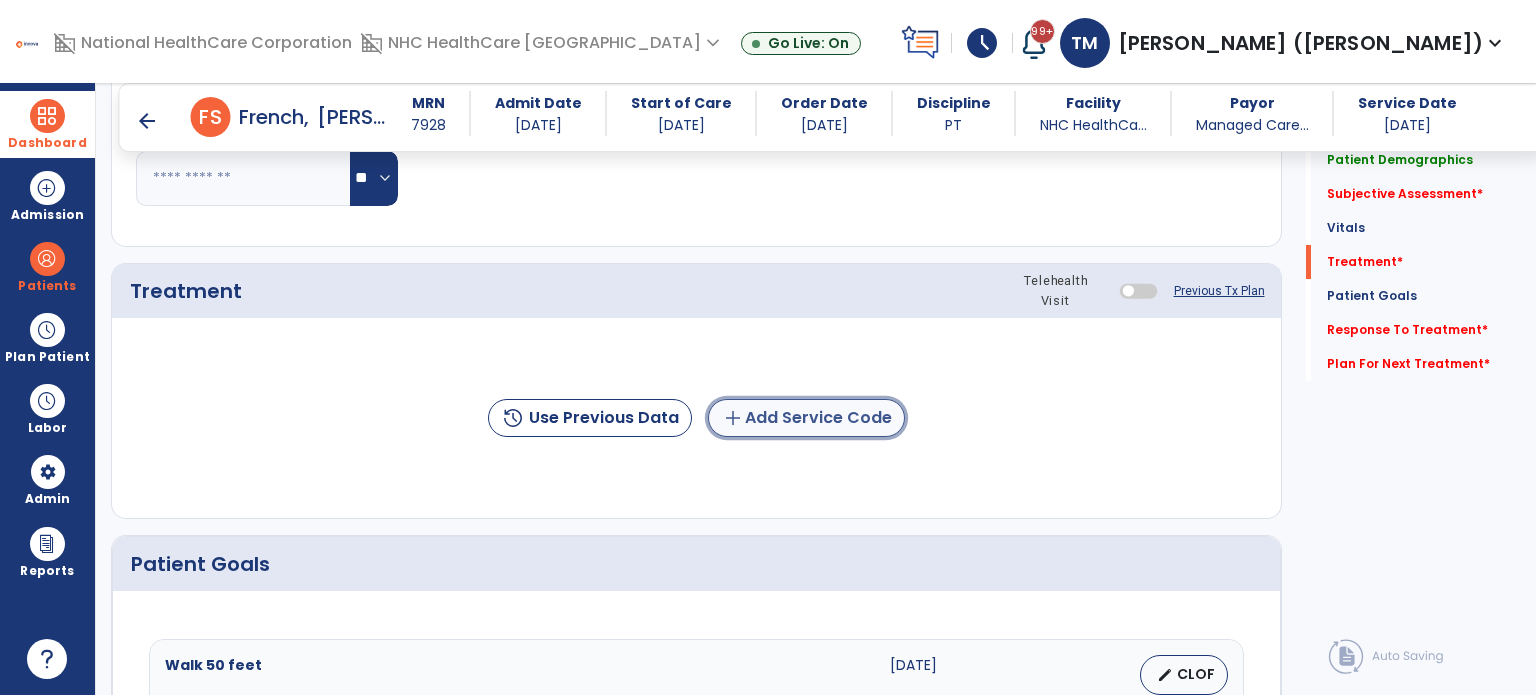 click on "add  Add Service Code" 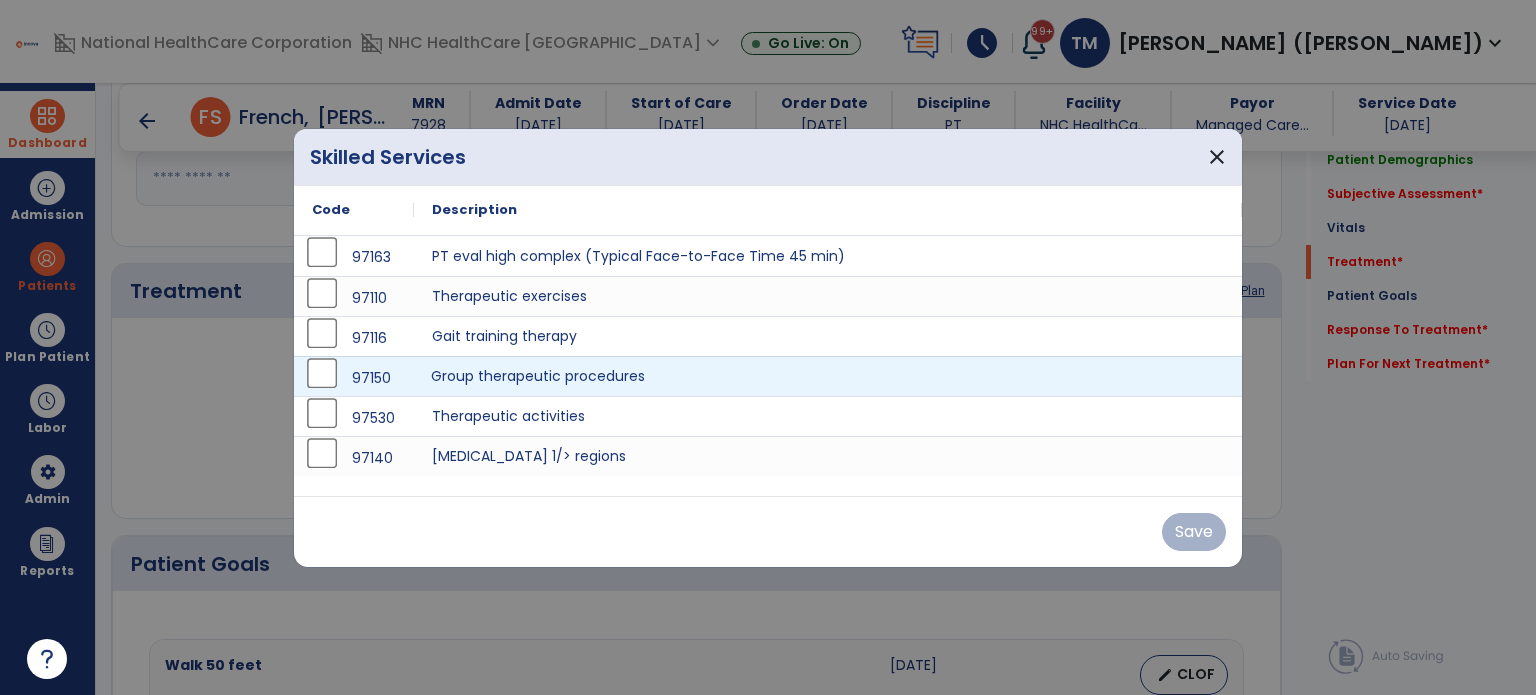 click on "Group therapeutic procedures" at bounding box center (828, 376) 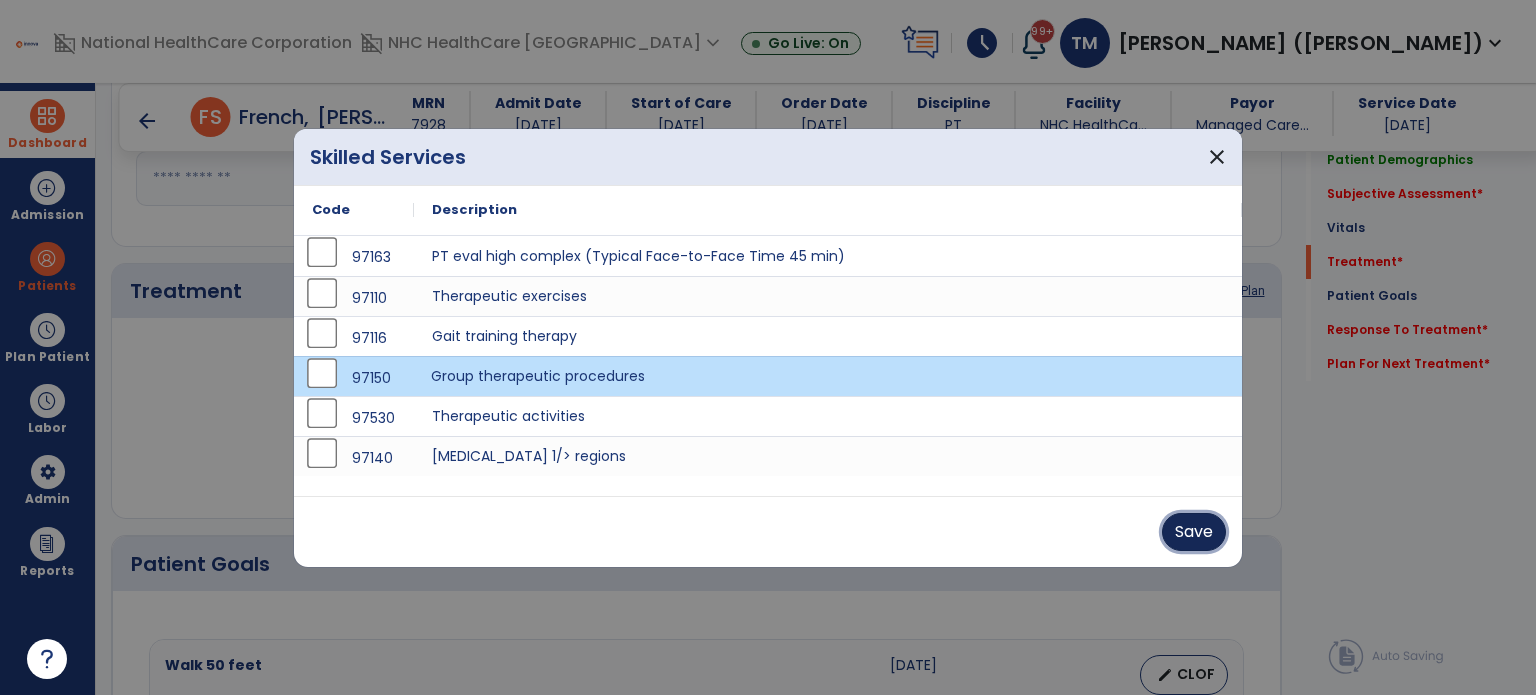 click on "Save" at bounding box center [1194, 532] 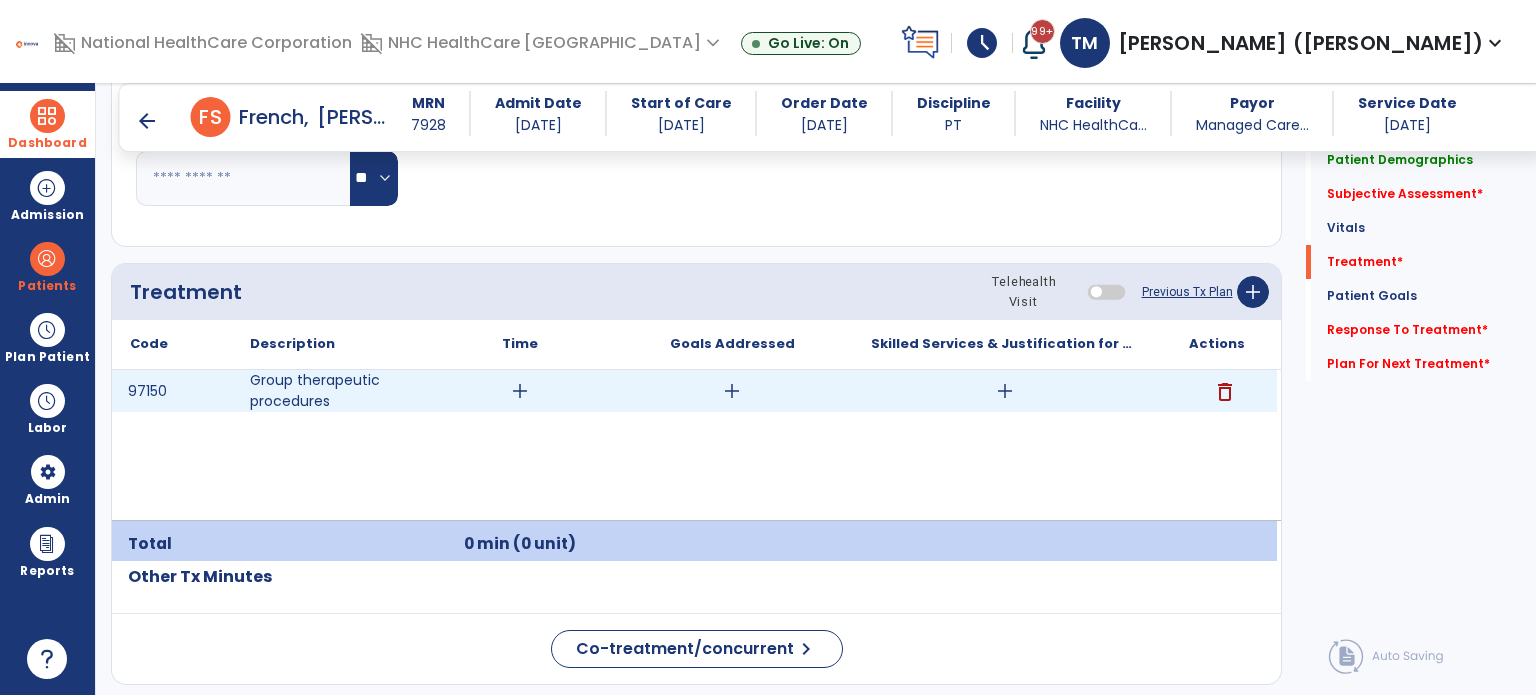 click on "add" at bounding box center (1005, 391) 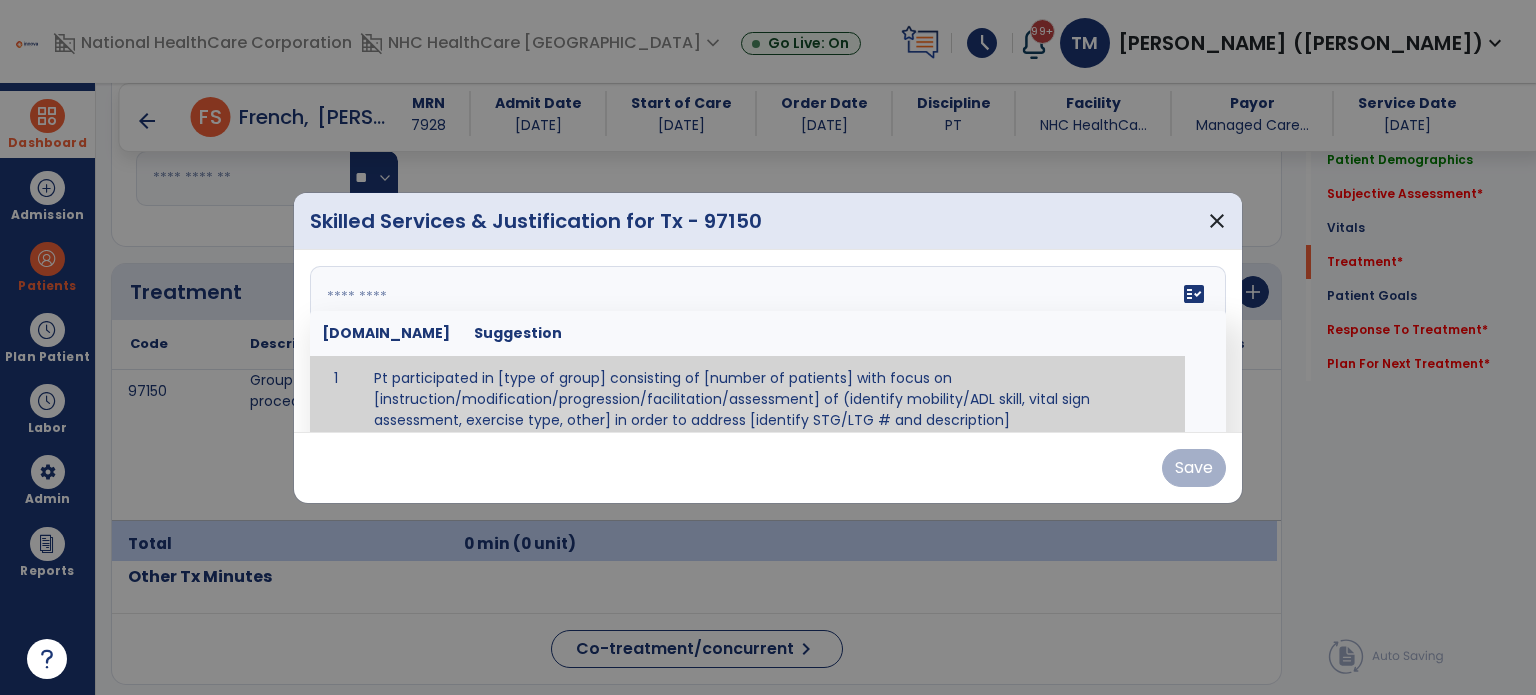 click on "fact_check  [DOMAIN_NAME] Suggestion 1 Pt participated in [type of group] consisting of [number of patients] with focus on [instruction/modification/progression/facilitation/assessment] of (identify mobility/ADL skill, vital sign assessment, exercise type, other] in order to address [identify STG/LTG # and description]" at bounding box center [768, 341] 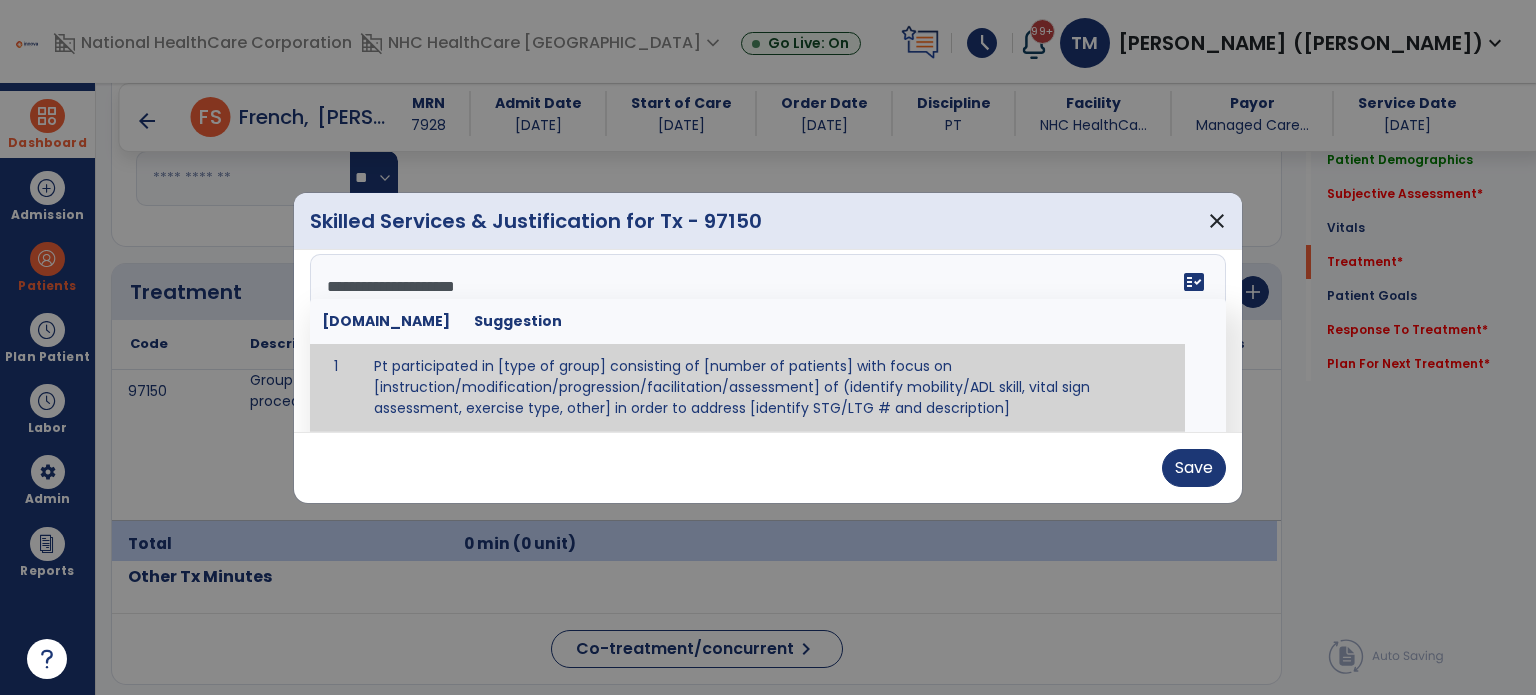 scroll, scrollTop: 0, scrollLeft: 0, axis: both 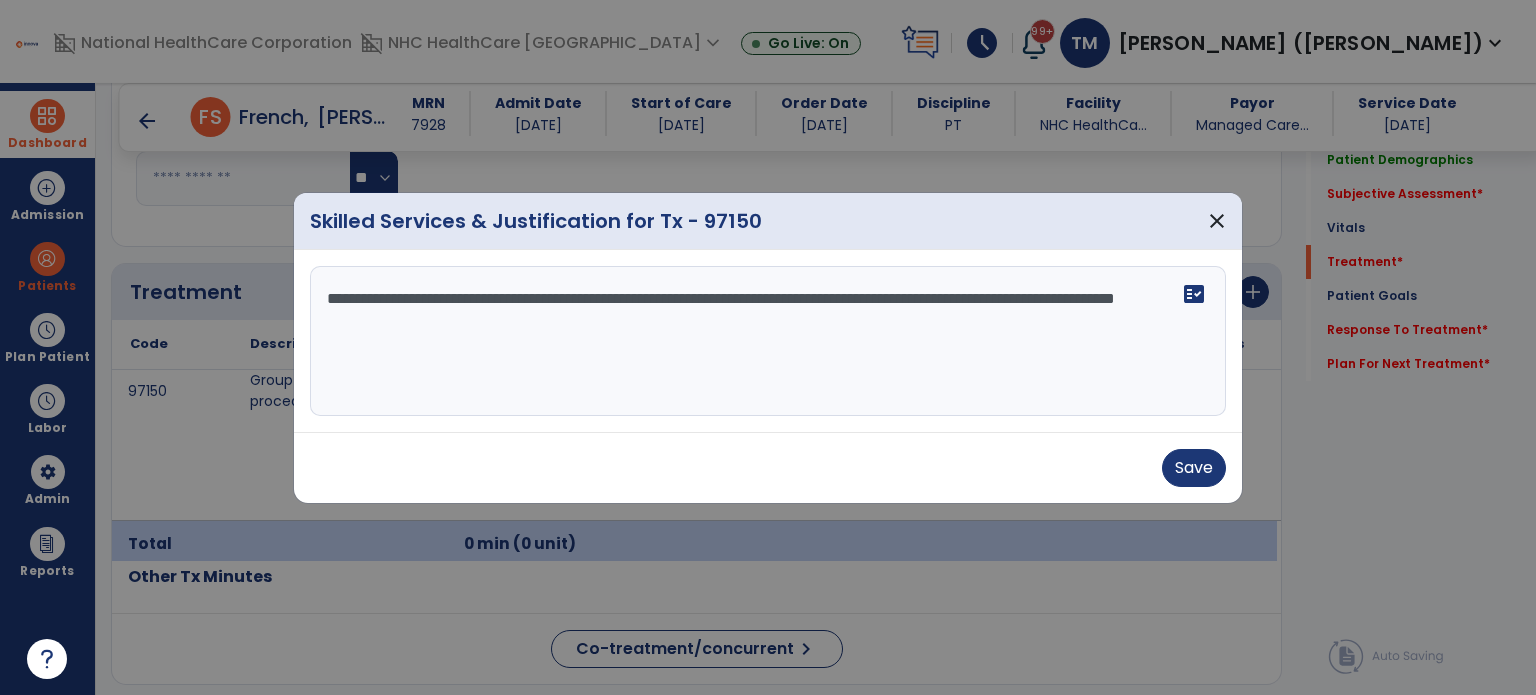 click on "**********" at bounding box center [768, 341] 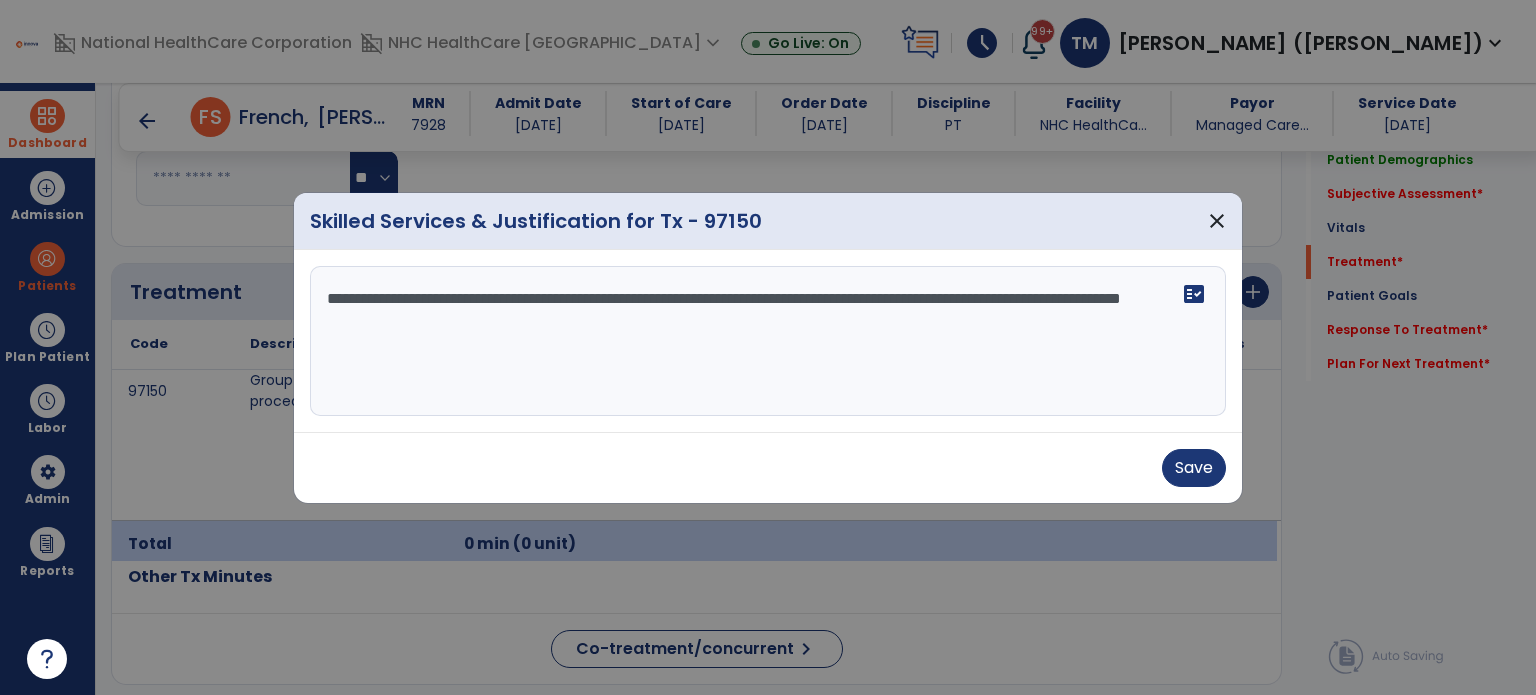 click on "**********" at bounding box center [768, 341] 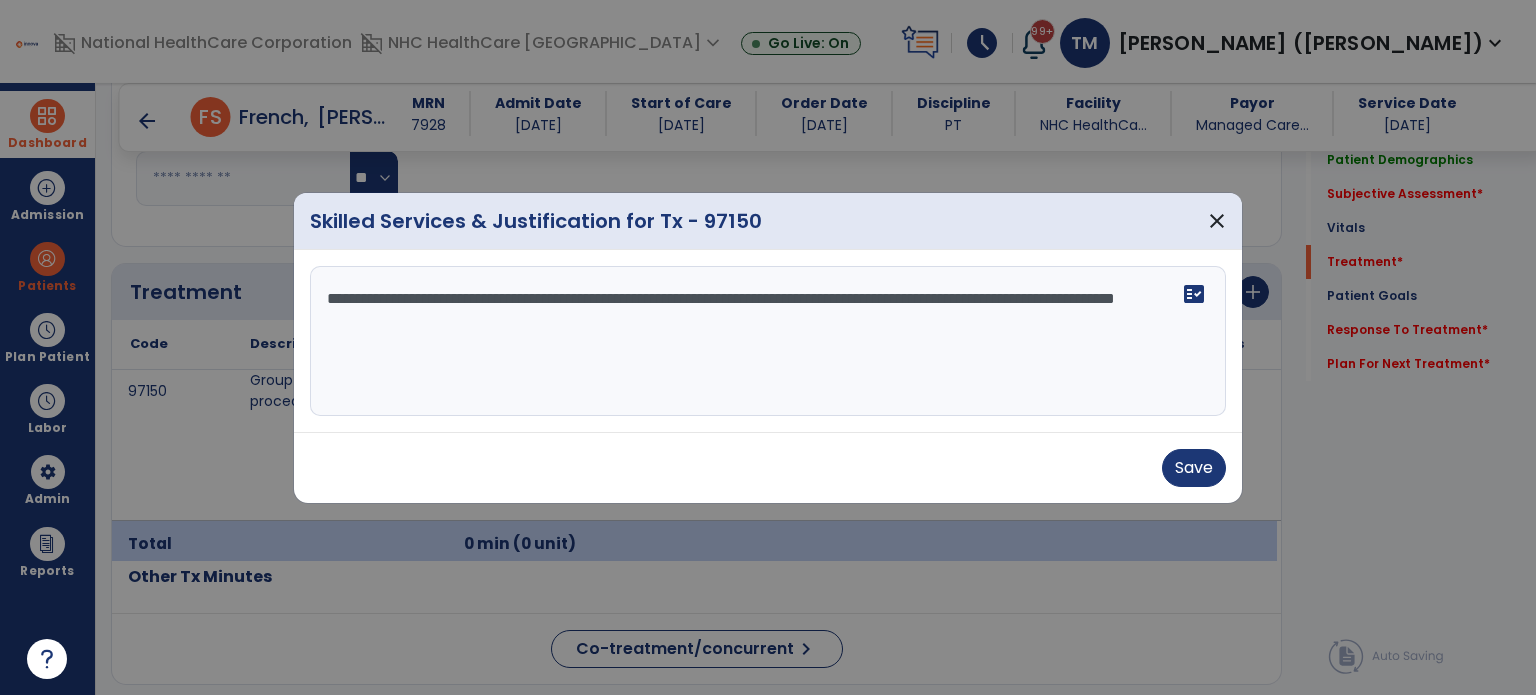 click on "**********" at bounding box center [768, 341] 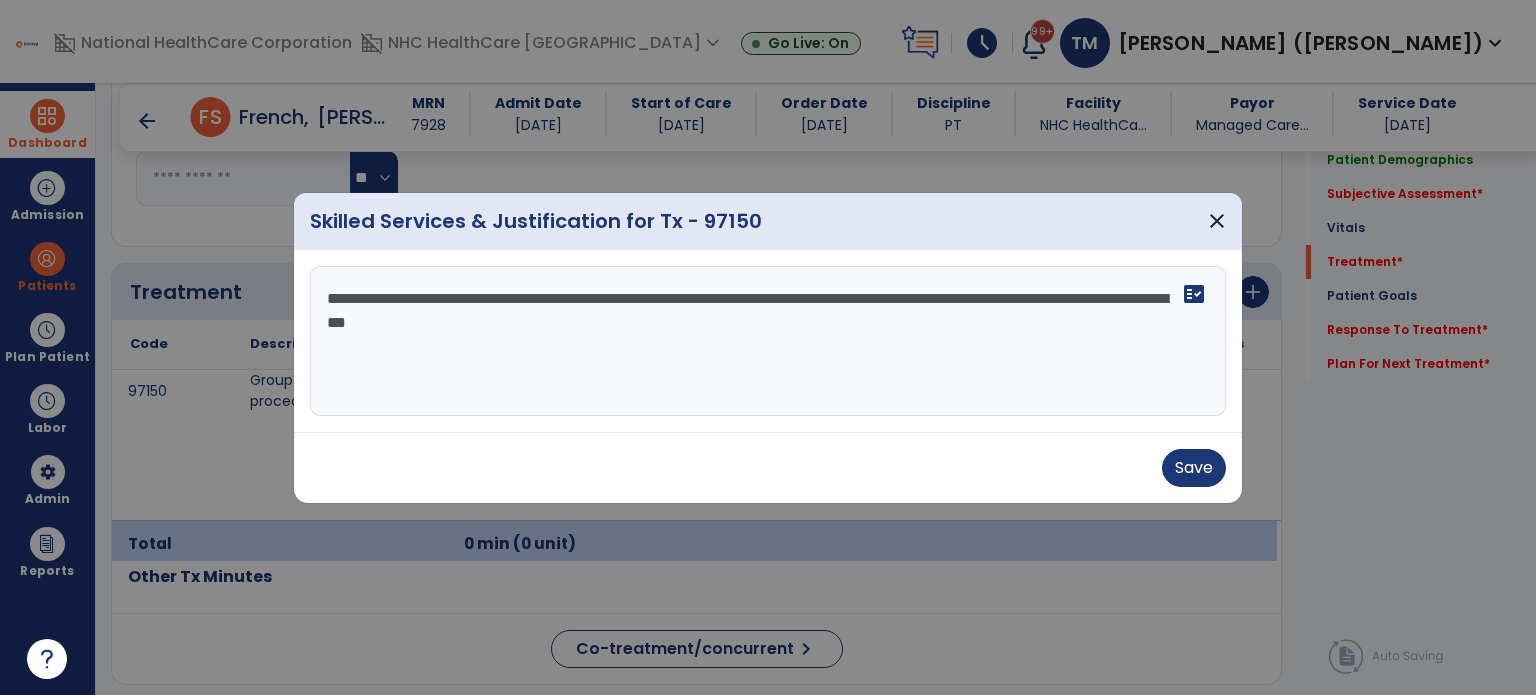 click on "**********" at bounding box center [768, 341] 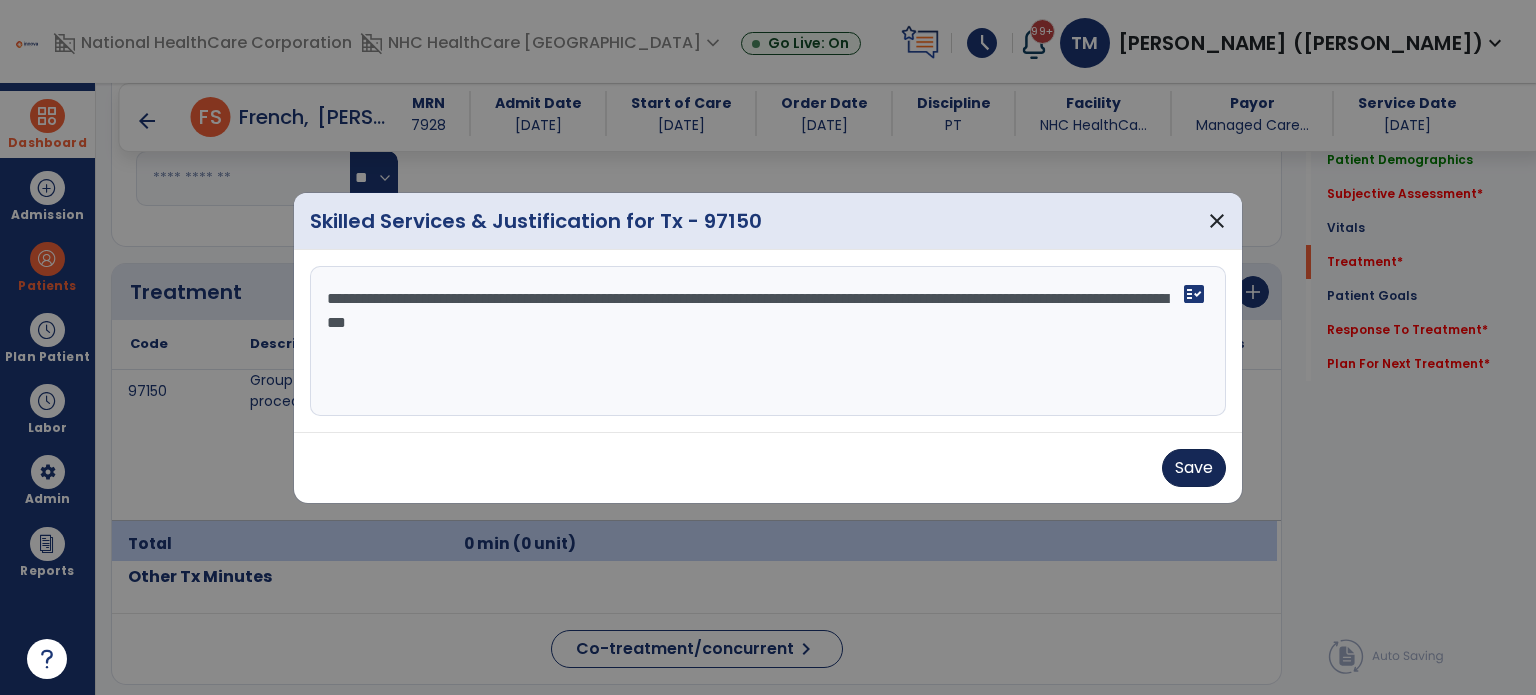 type on "**********" 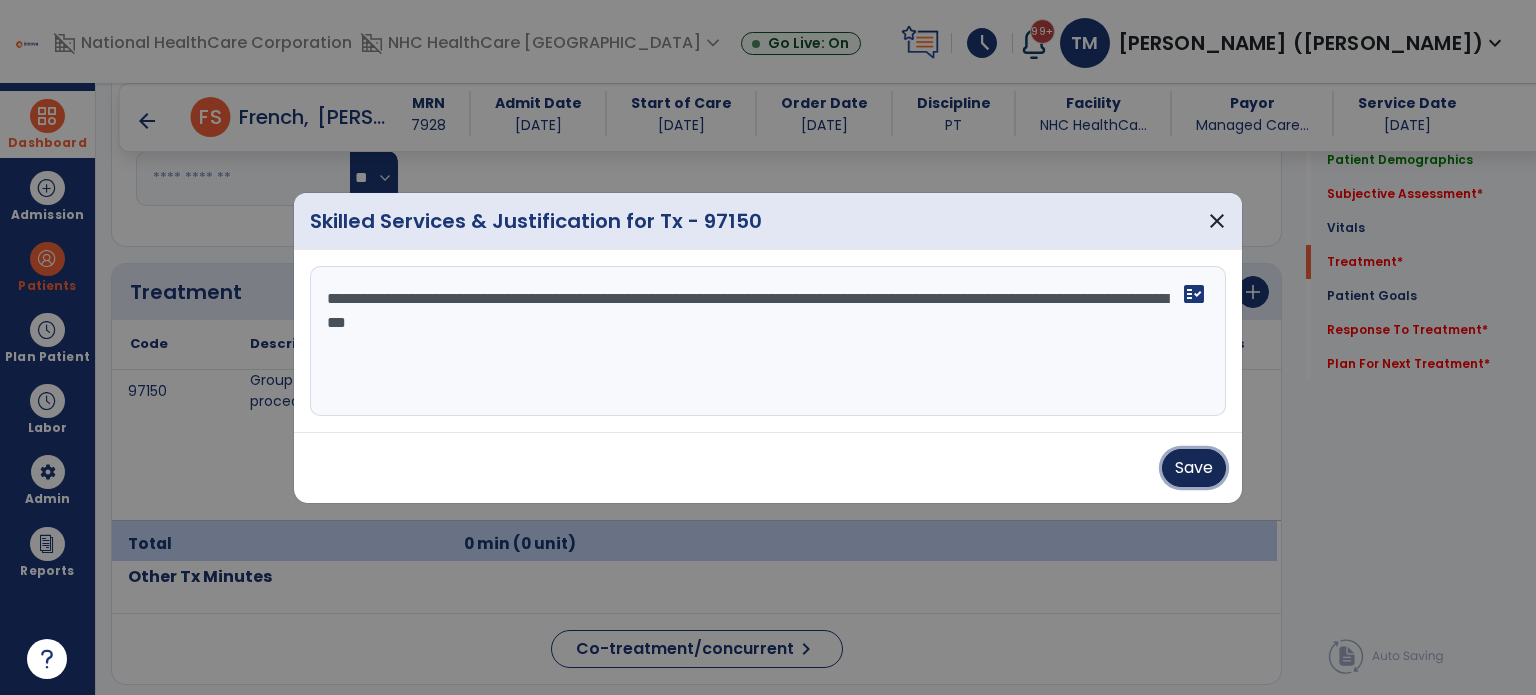 click on "Save" at bounding box center [1194, 468] 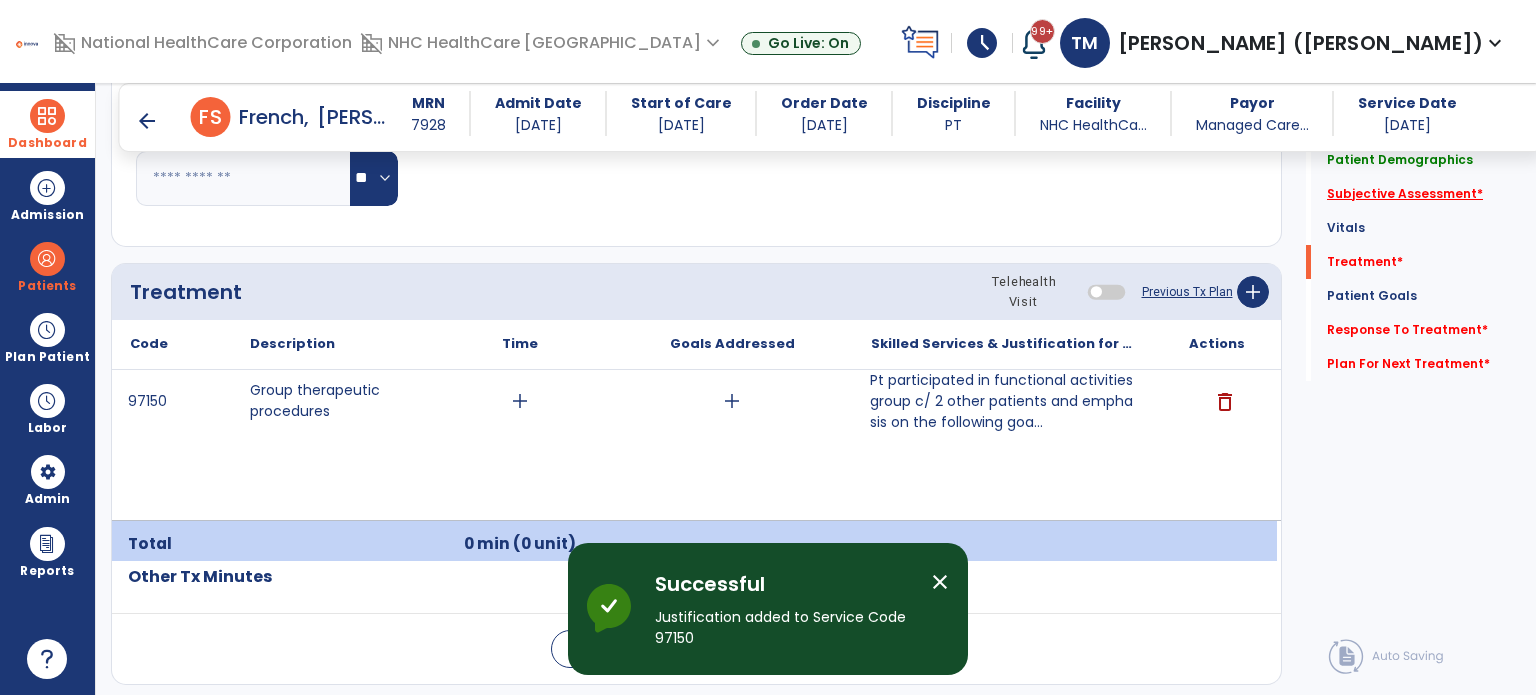 click on "Subjective Assessment   *" 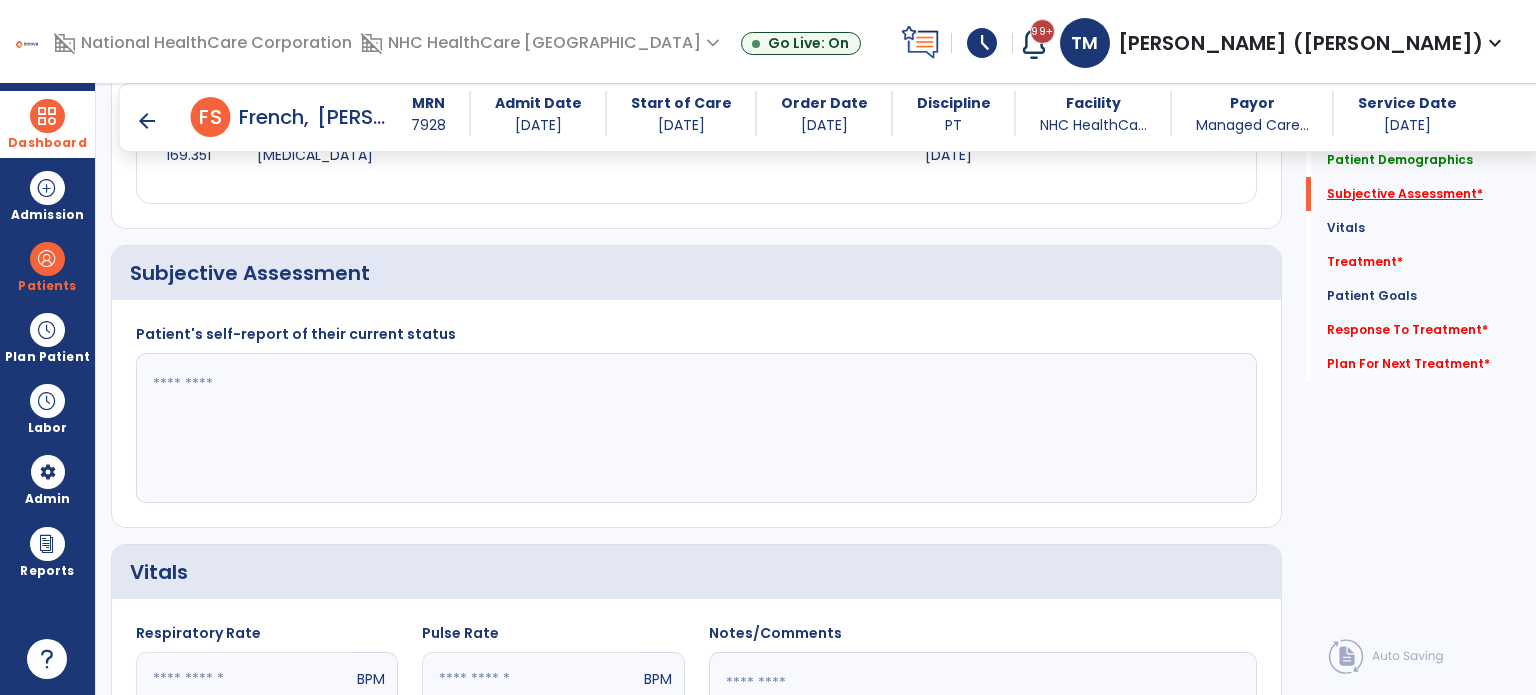 scroll, scrollTop: 388, scrollLeft: 0, axis: vertical 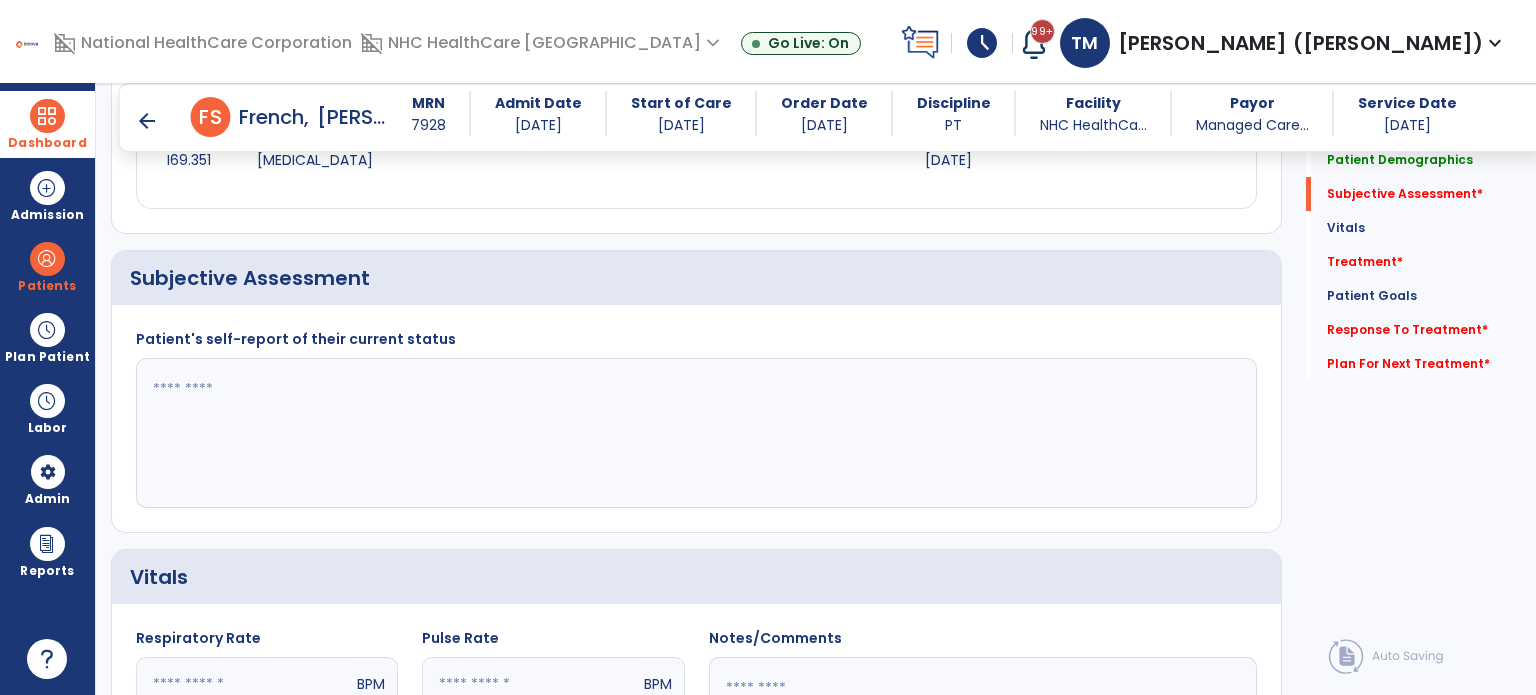 click 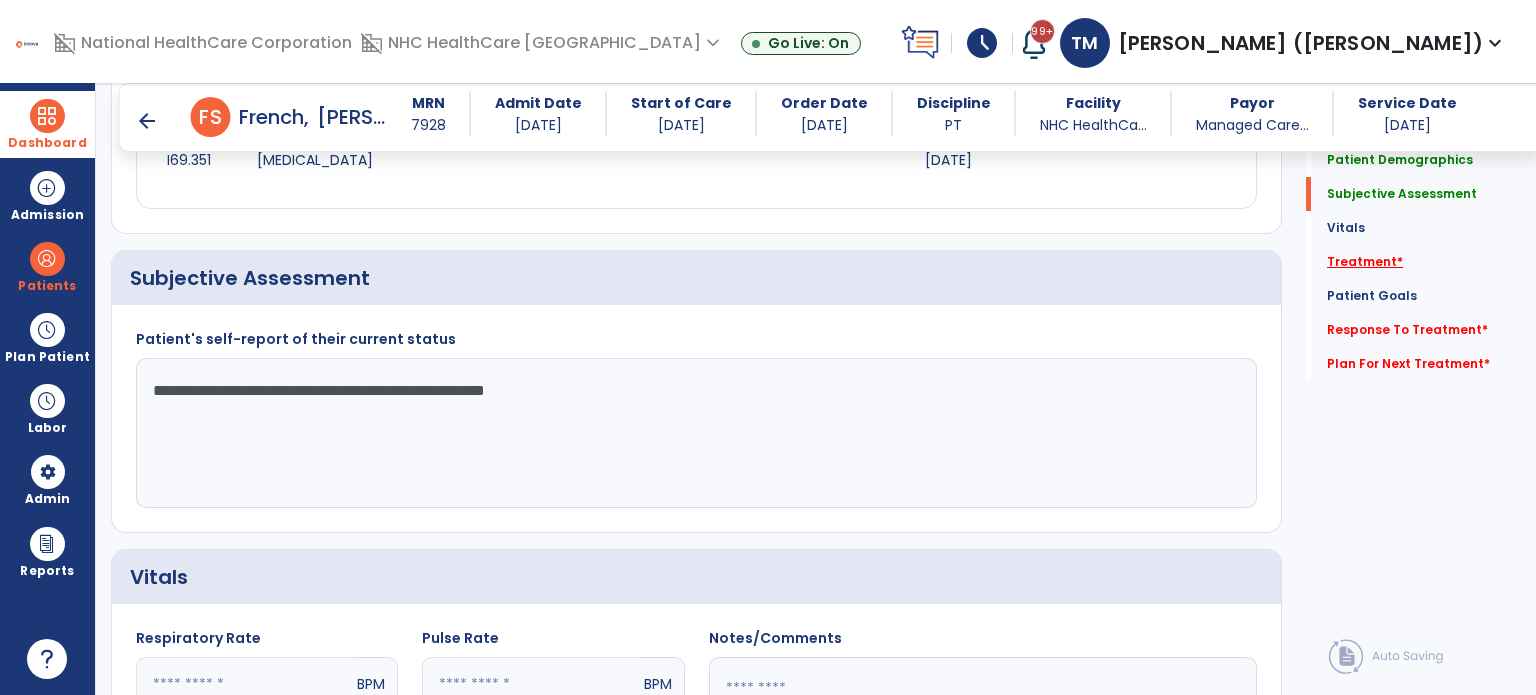 type on "**********" 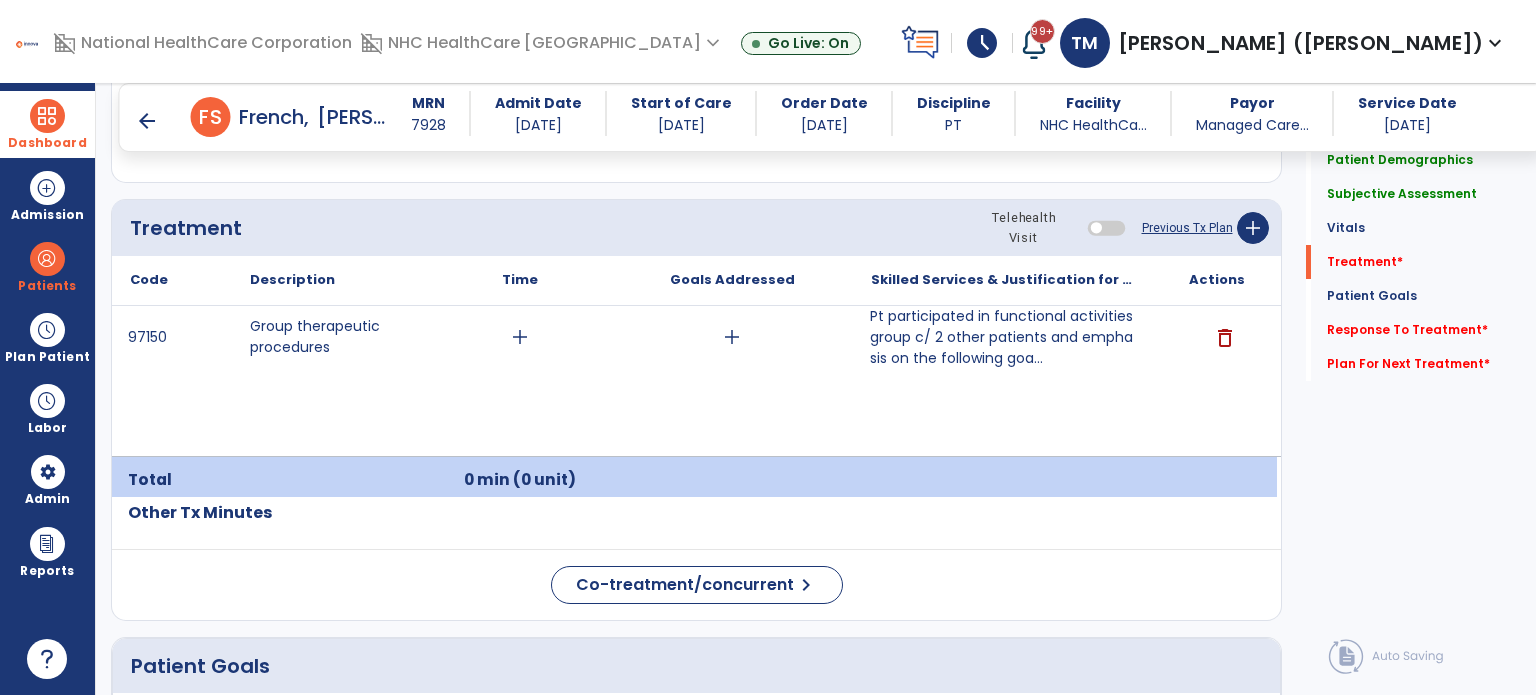 scroll, scrollTop: 1179, scrollLeft: 0, axis: vertical 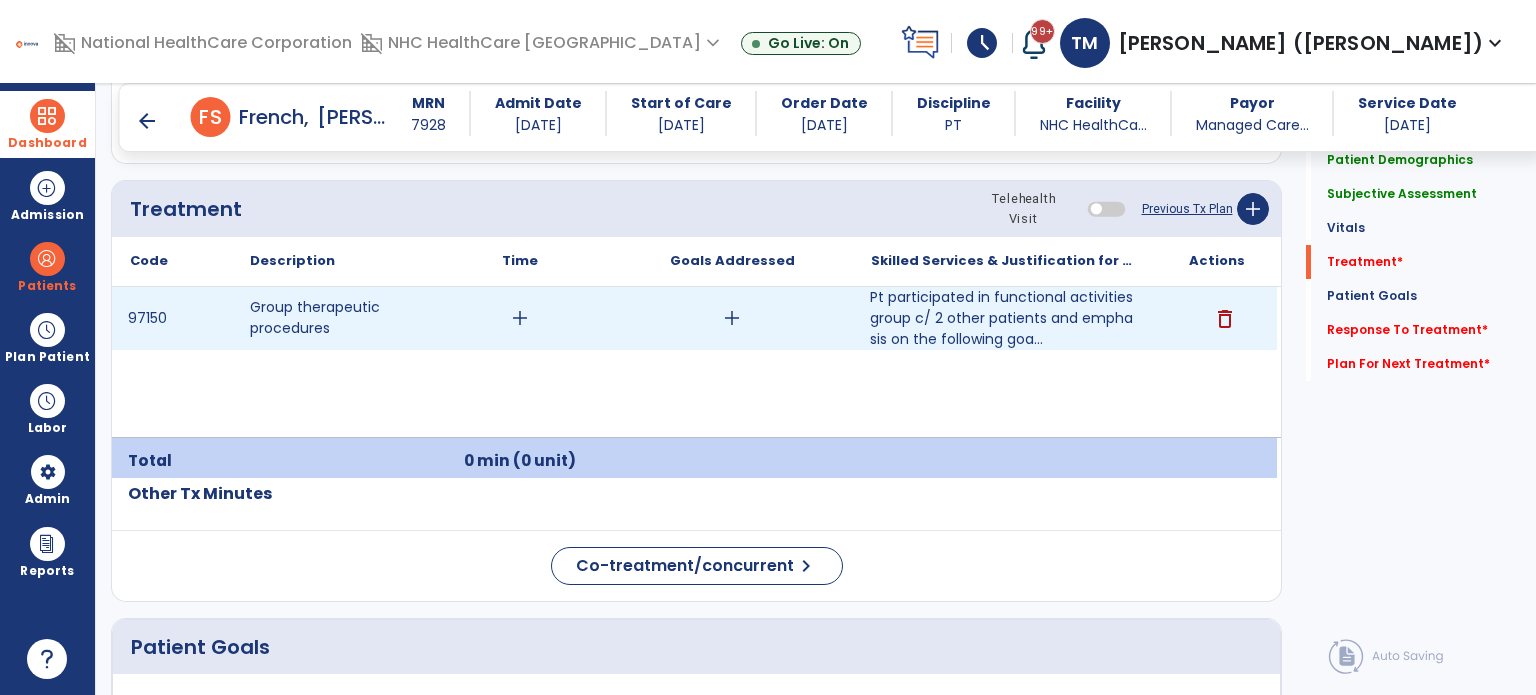 click on "add" at bounding box center [520, 318] 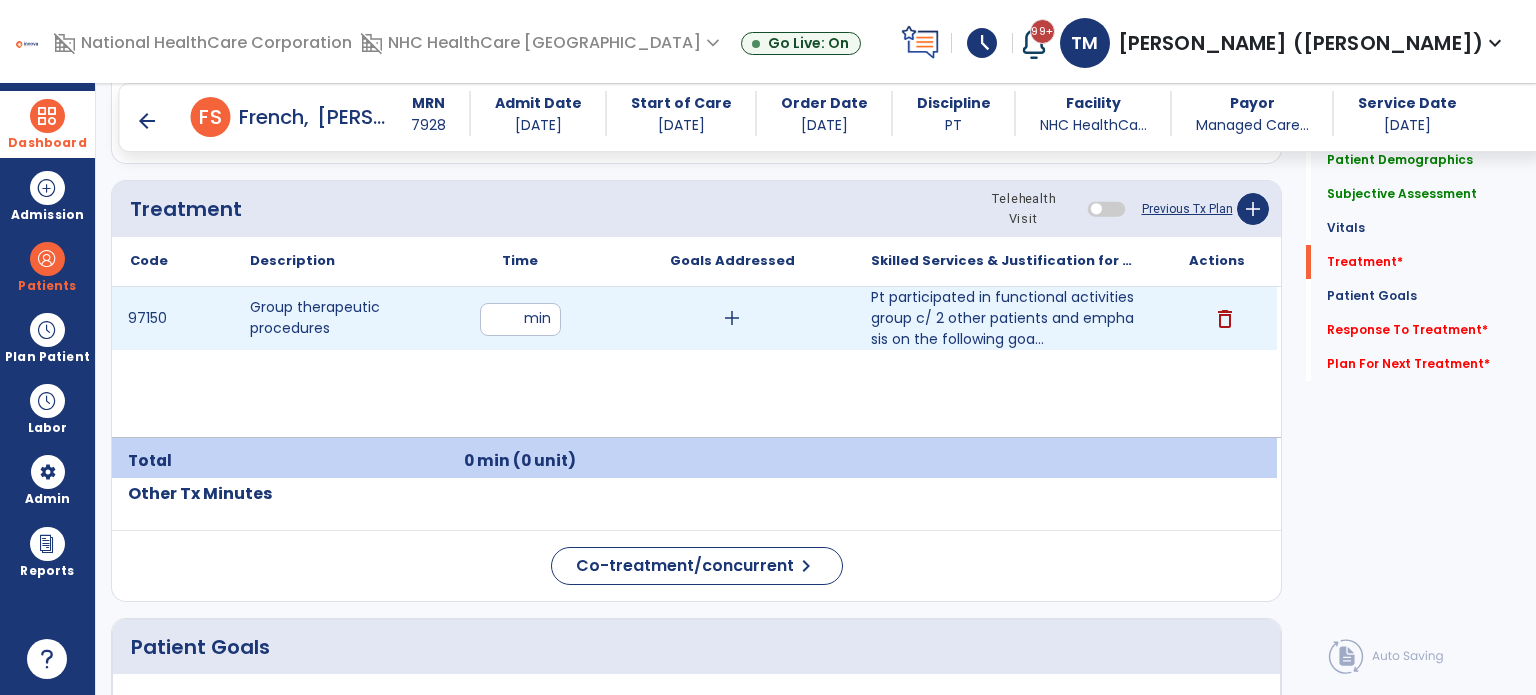 type on "**" 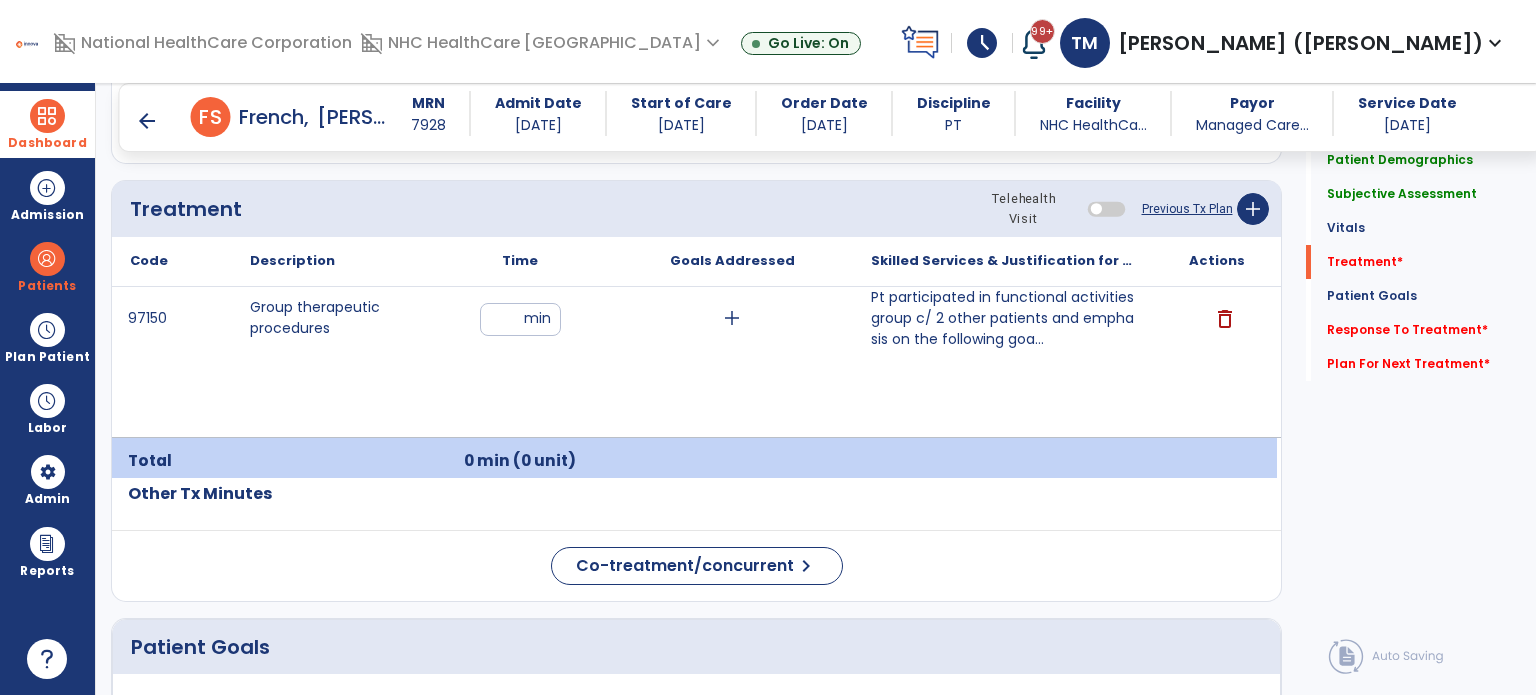click on "97150  Group therapeutic procedures  ** min add  Pt participated in functional activities group c/ 2 other patients and emphasis on the following goa...   Pt participated in functional activities group c/ 2 other patients and emphasis on the following goals; LE strength training and gait training.  delete" at bounding box center (694, 362) 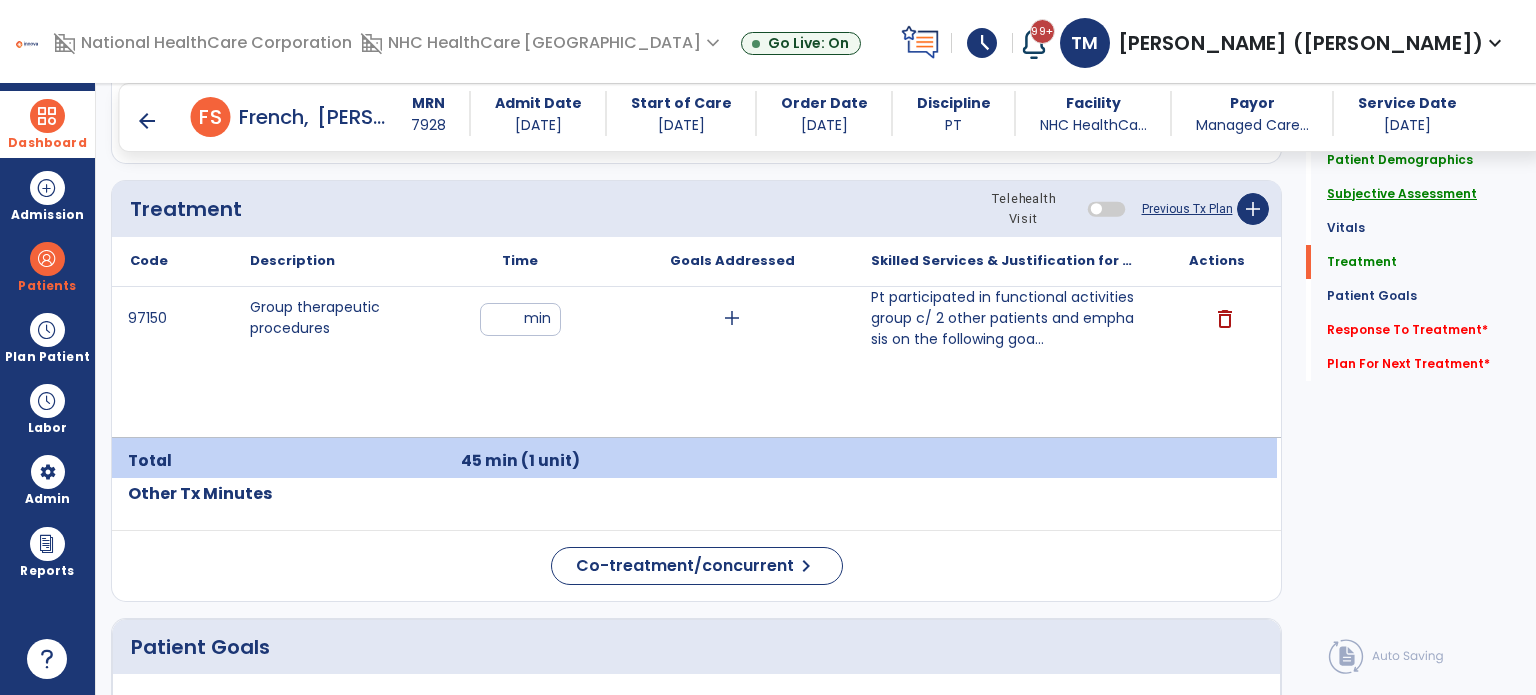 click on "Subjective Assessment" 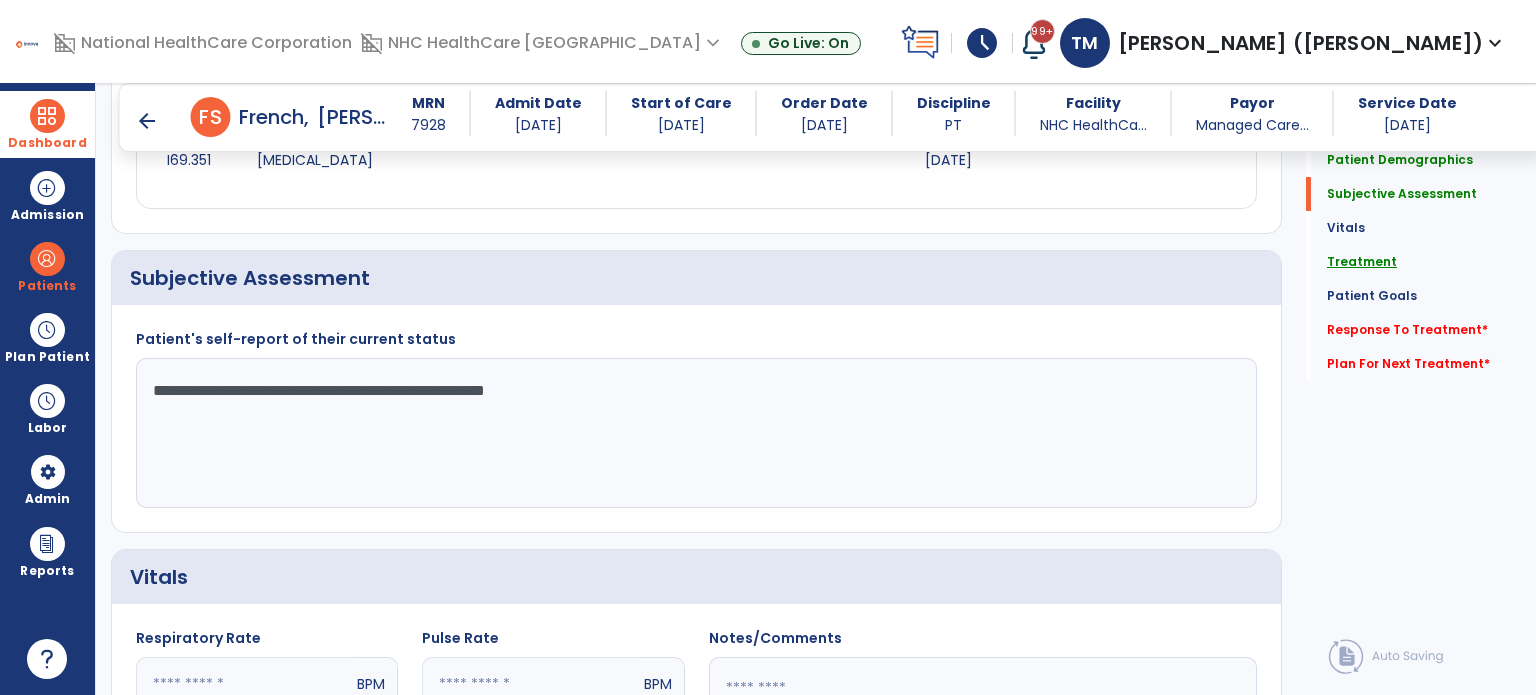click on "Treatment" 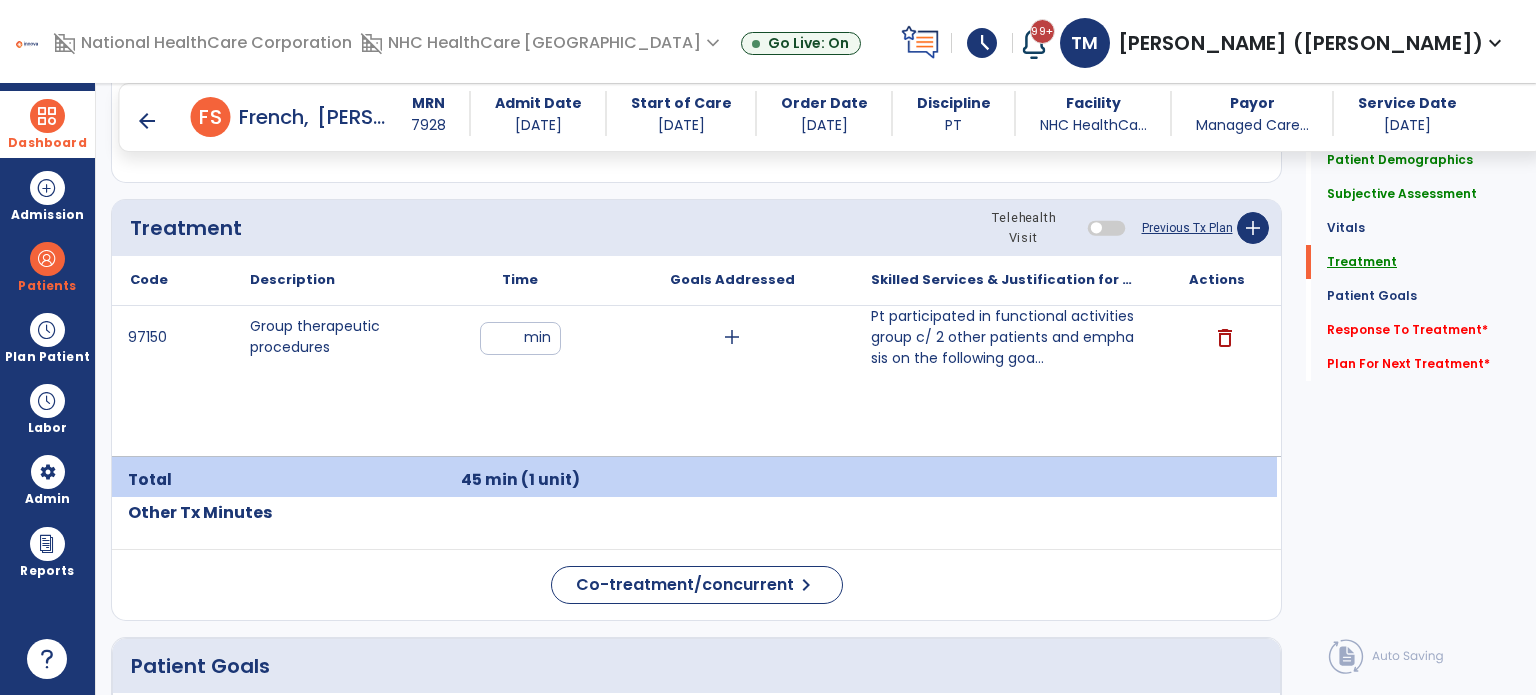 scroll, scrollTop: 1179, scrollLeft: 0, axis: vertical 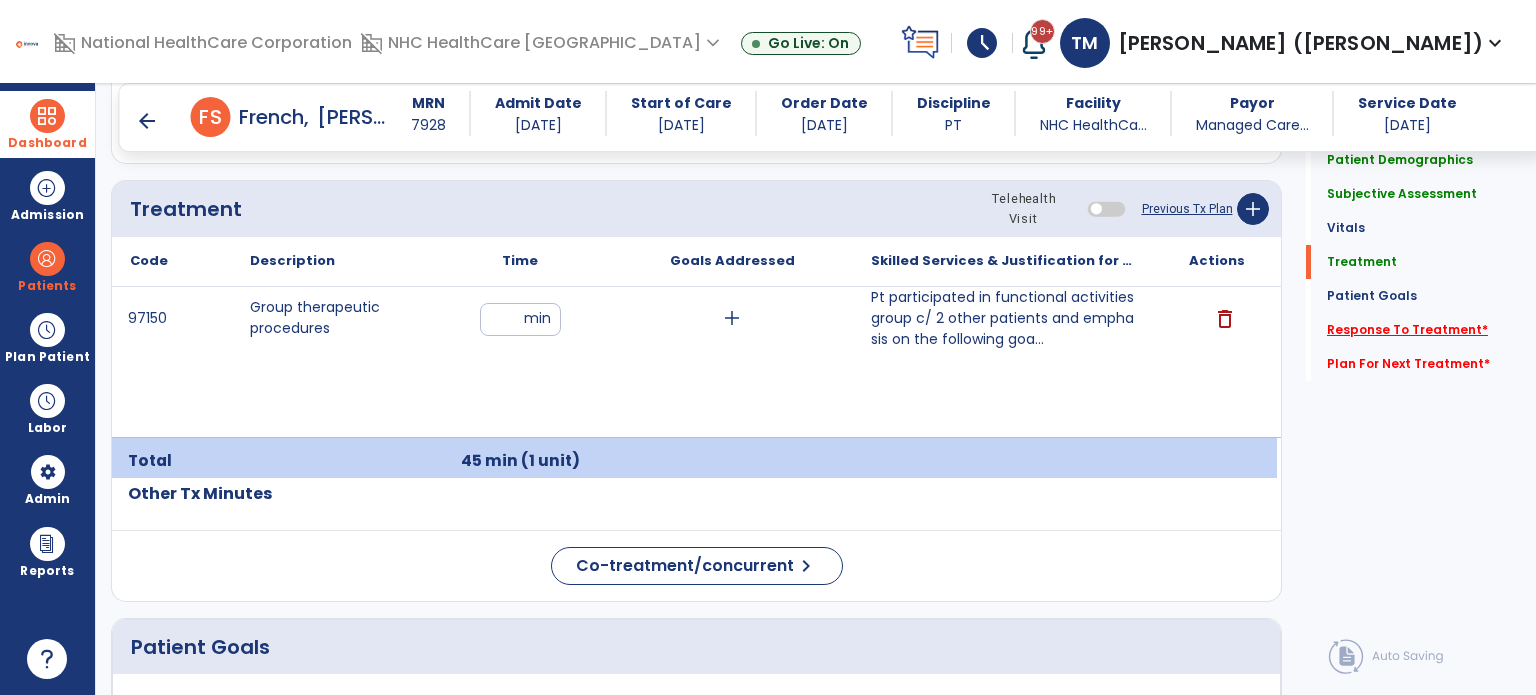 click on "Response To Treatment   *" 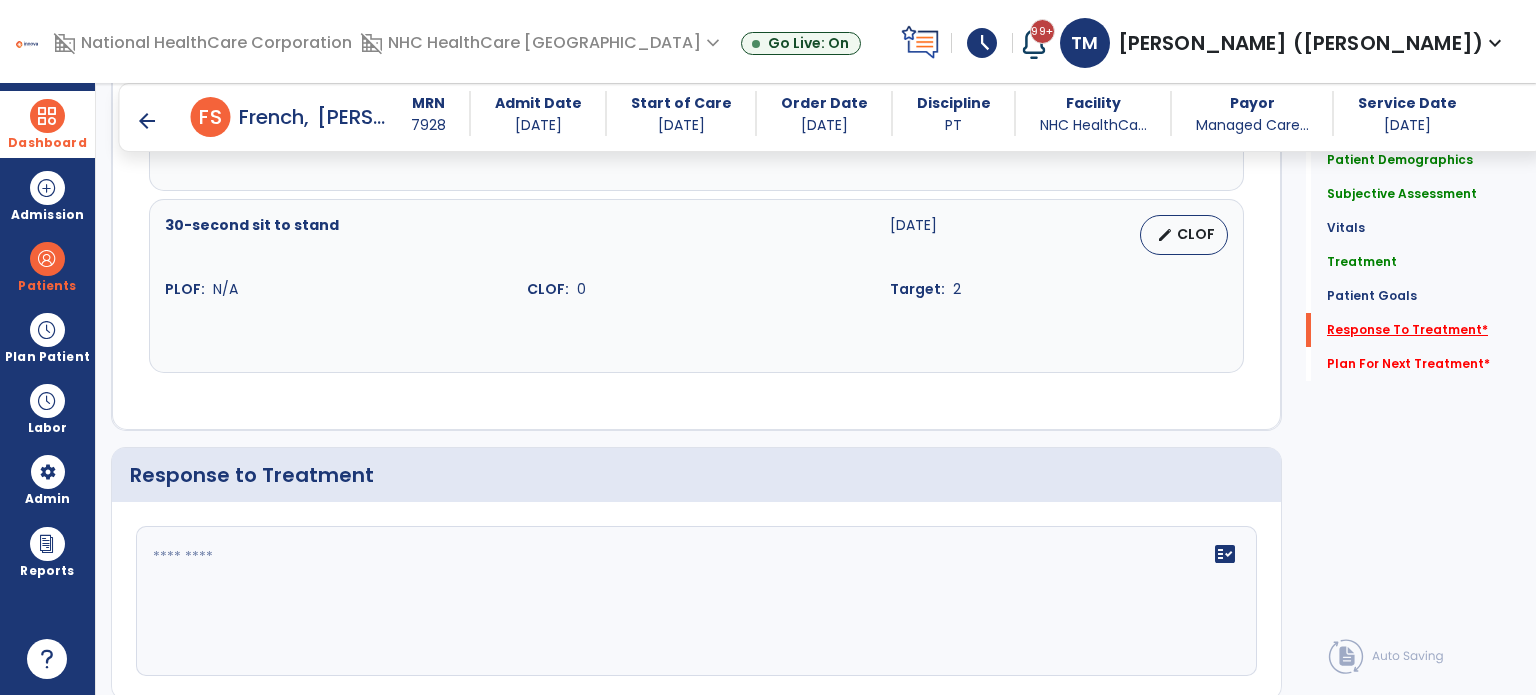 scroll, scrollTop: 2357, scrollLeft: 0, axis: vertical 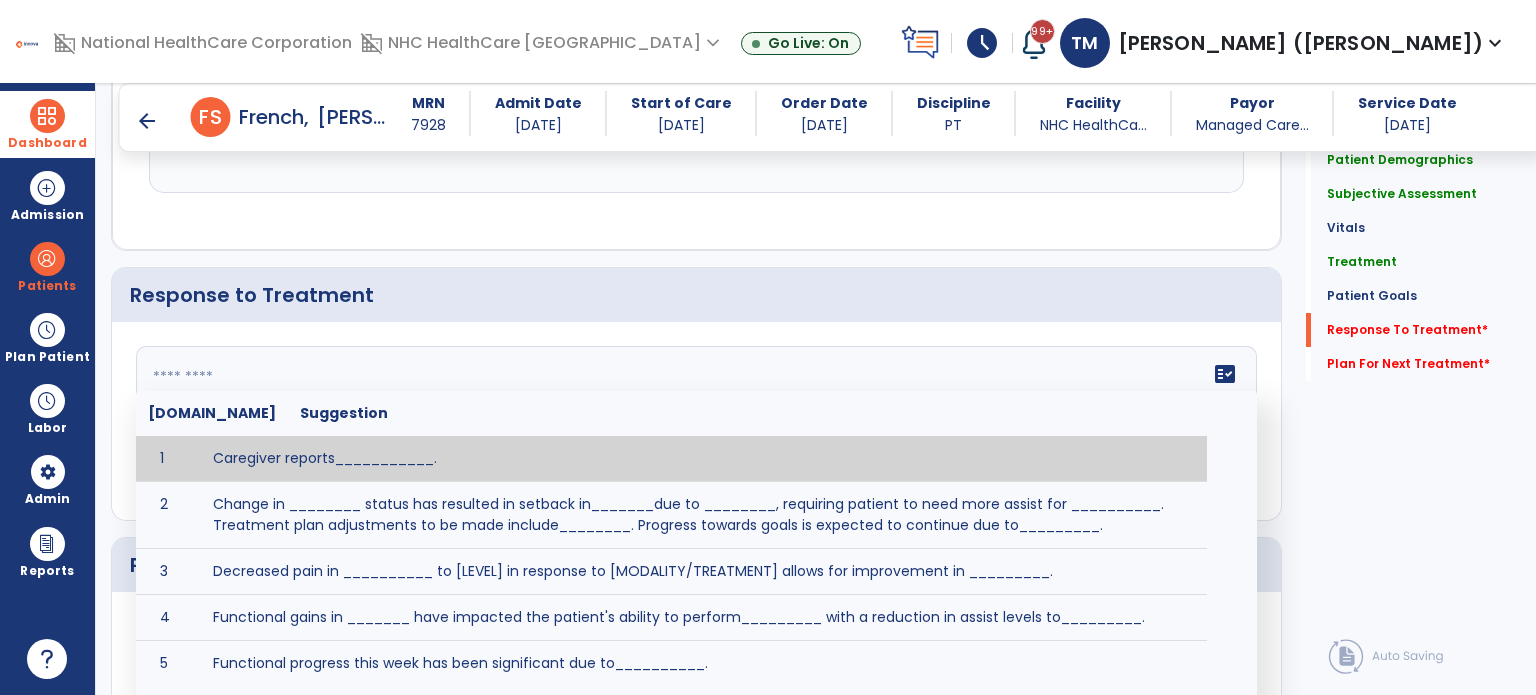 click on "fact_check  [DOMAIN_NAME] Suggestion 1 Caregiver reports___________. 2 Change in ________ status has resulted in setback in_______due to ________, requiring patient to need more assist for __________.   Treatment plan adjustments to be made include________.  Progress towards goals is expected to continue due to_________. 3 Decreased pain in __________ to [LEVEL] in response to [MODALITY/TREATMENT] allows for improvement in _________. 4 Functional gains in _______ have impacted the patient's ability to perform_________ with a reduction in assist levels to_________. 5 Functional progress this week has been significant due to__________. 6 Gains in ________ have improved the patient's ability to perform ______with decreased levels of assist to___________. 7 Improvement in ________allows patient to tolerate higher levels of challenges in_________. 8 Pain in [AREA] has decreased to [LEVEL] in response to [TREATMENT/MODALITY], allowing fore ease in completing__________. 9 10 11 12 13 14 15 16 17 18 19 20 21" 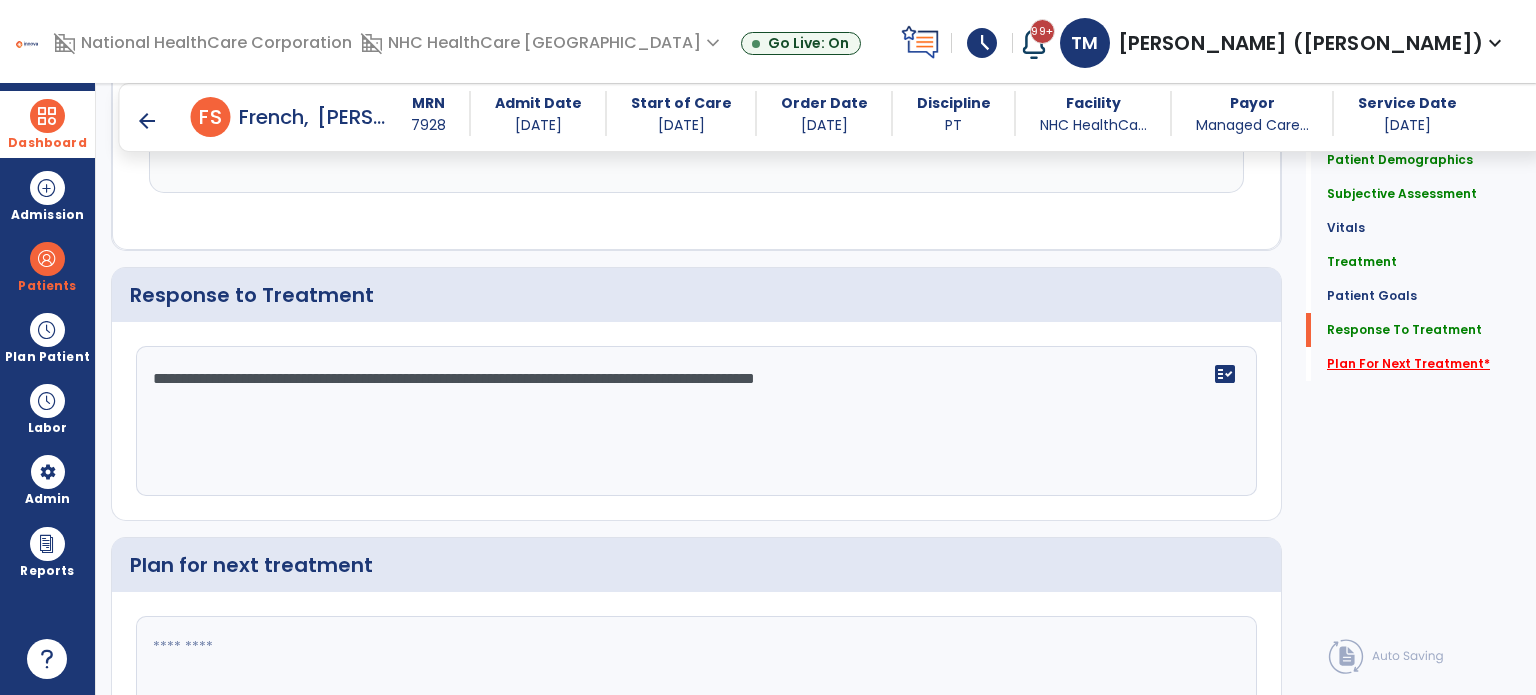 type on "**********" 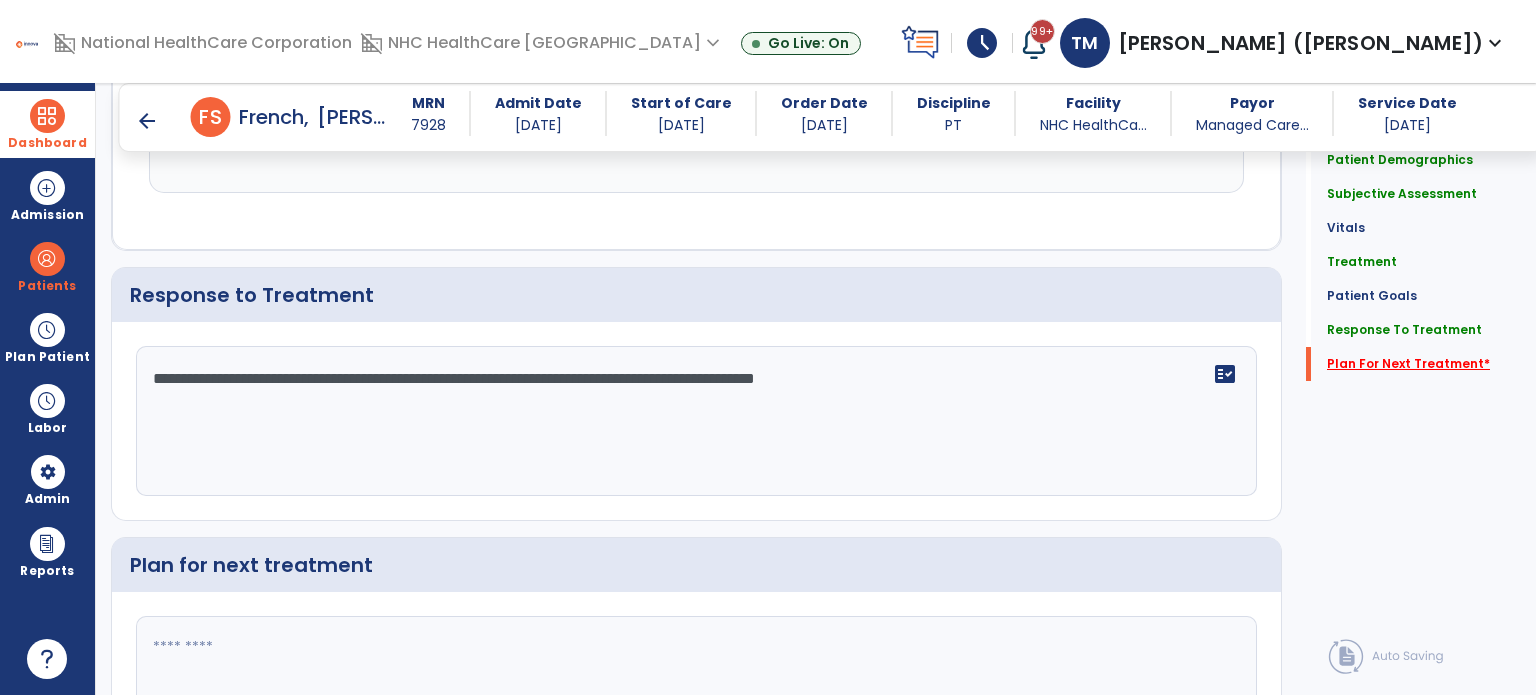 scroll, scrollTop: 2512, scrollLeft: 0, axis: vertical 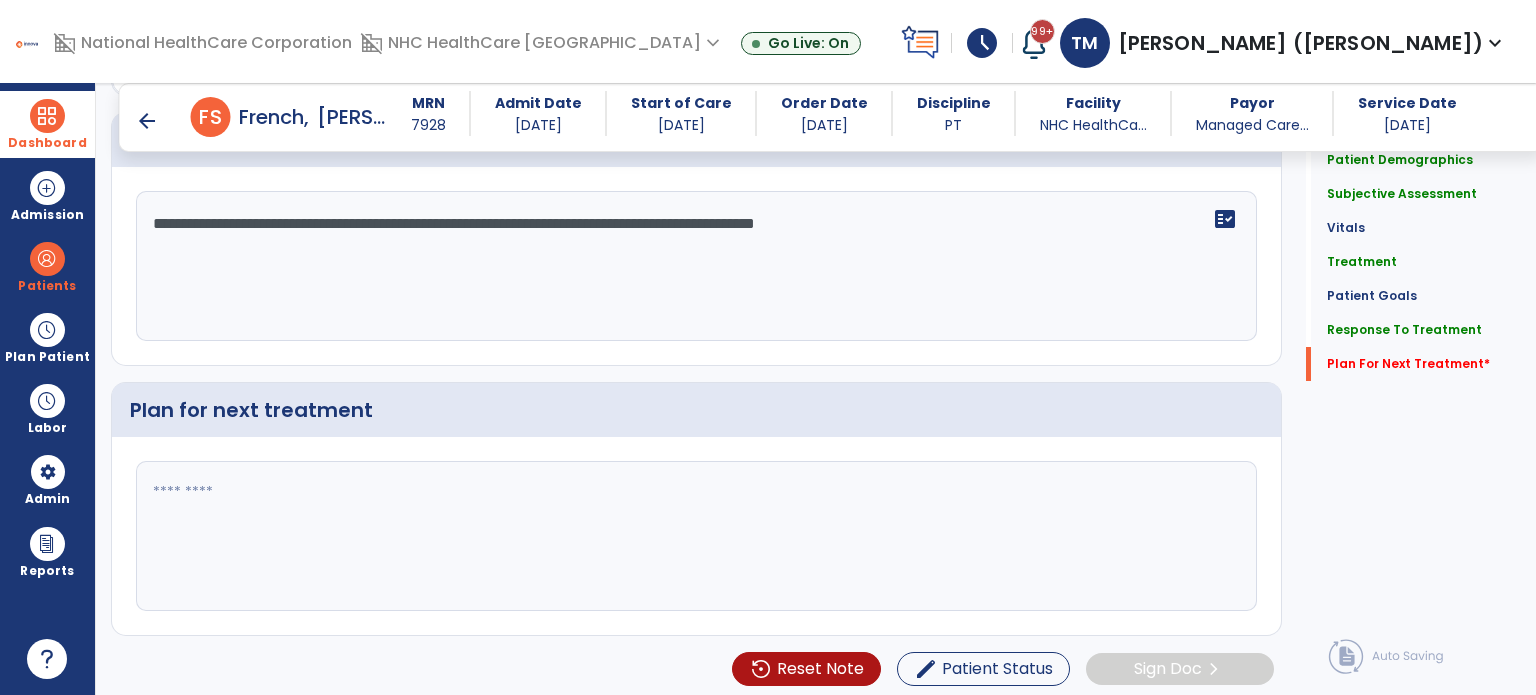 click 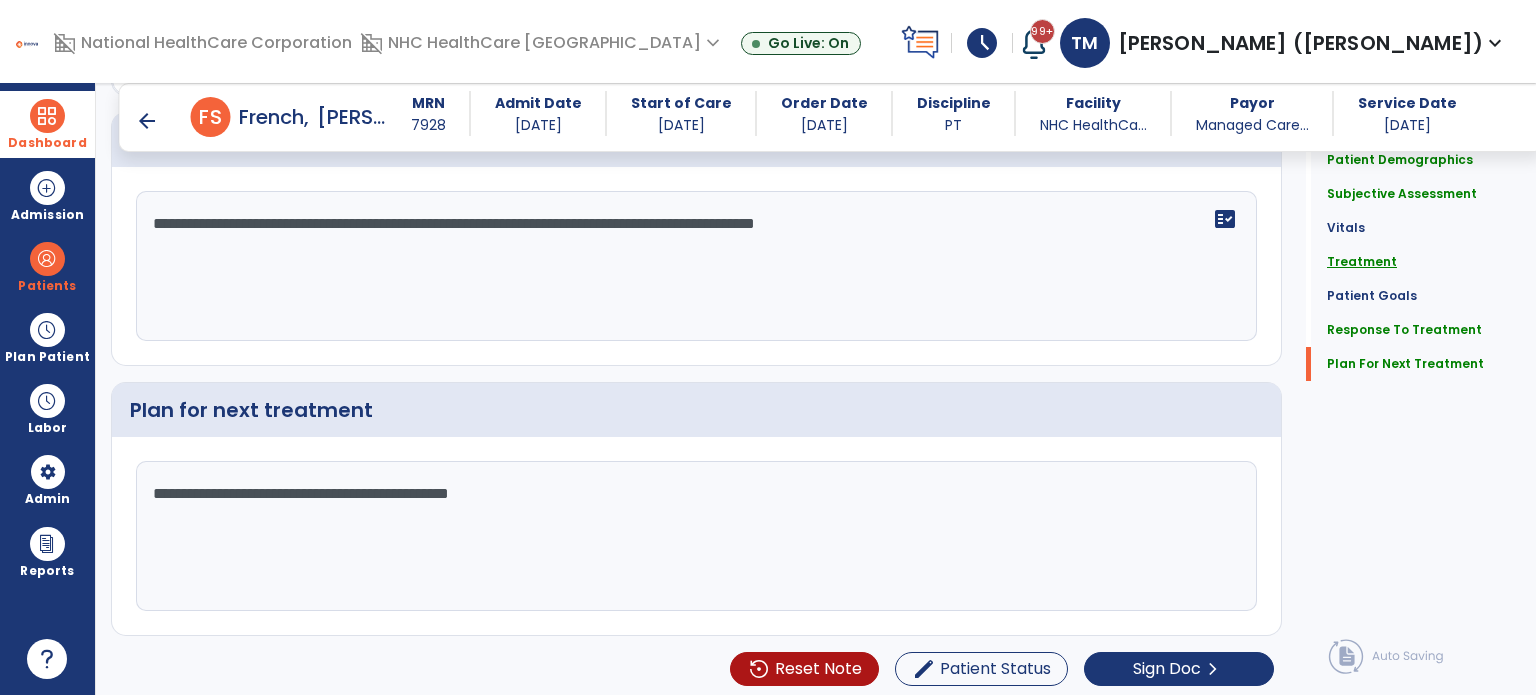 click on "Treatment" 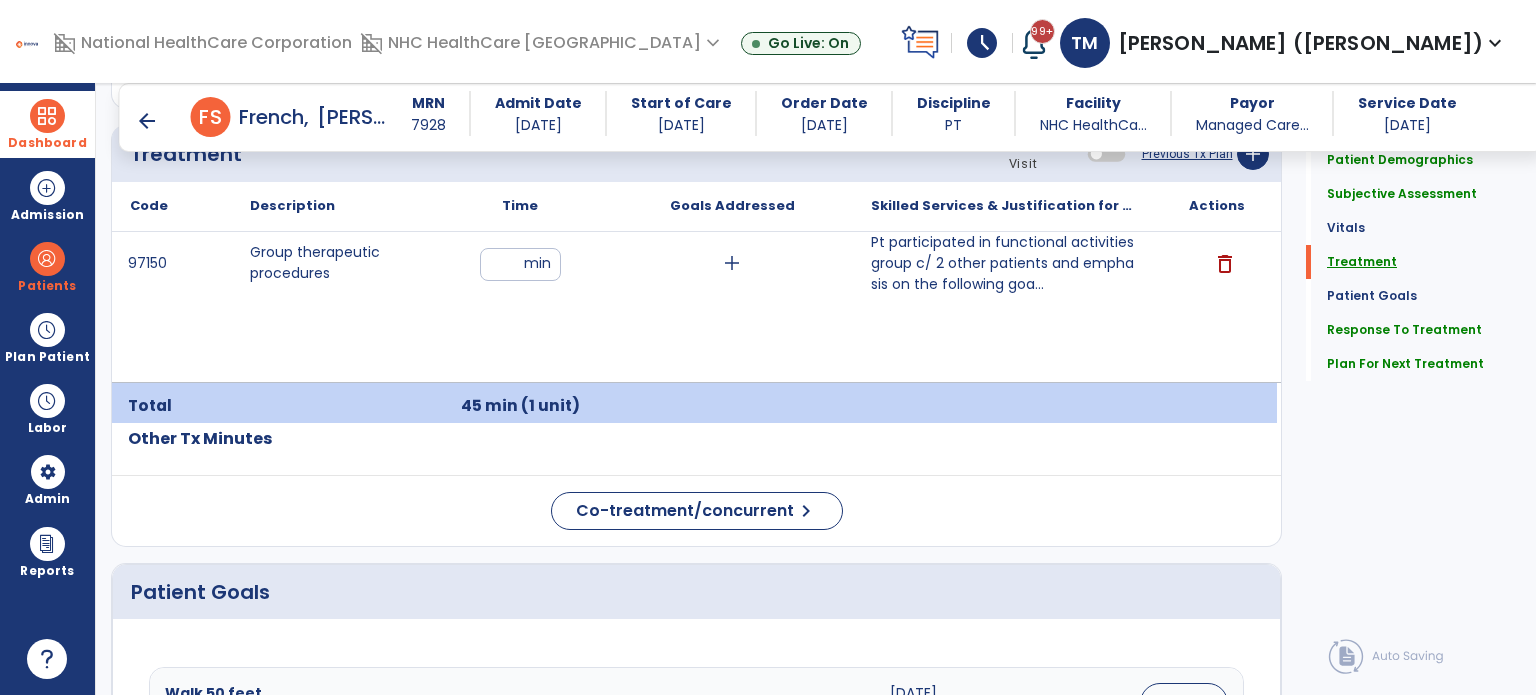scroll, scrollTop: 1179, scrollLeft: 0, axis: vertical 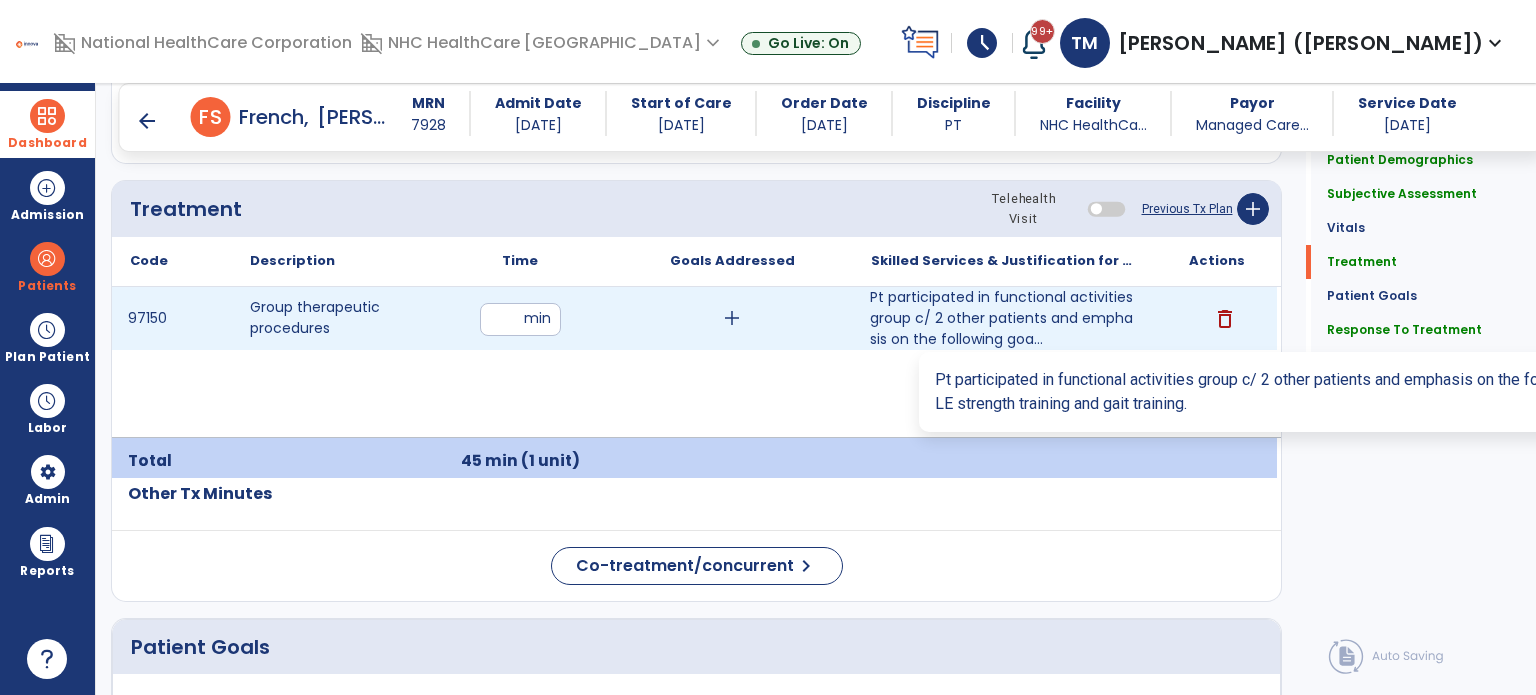 click on "Pt participated in functional activities group c/ 2 other patients and emphasis on the following goa..." at bounding box center [1004, 318] 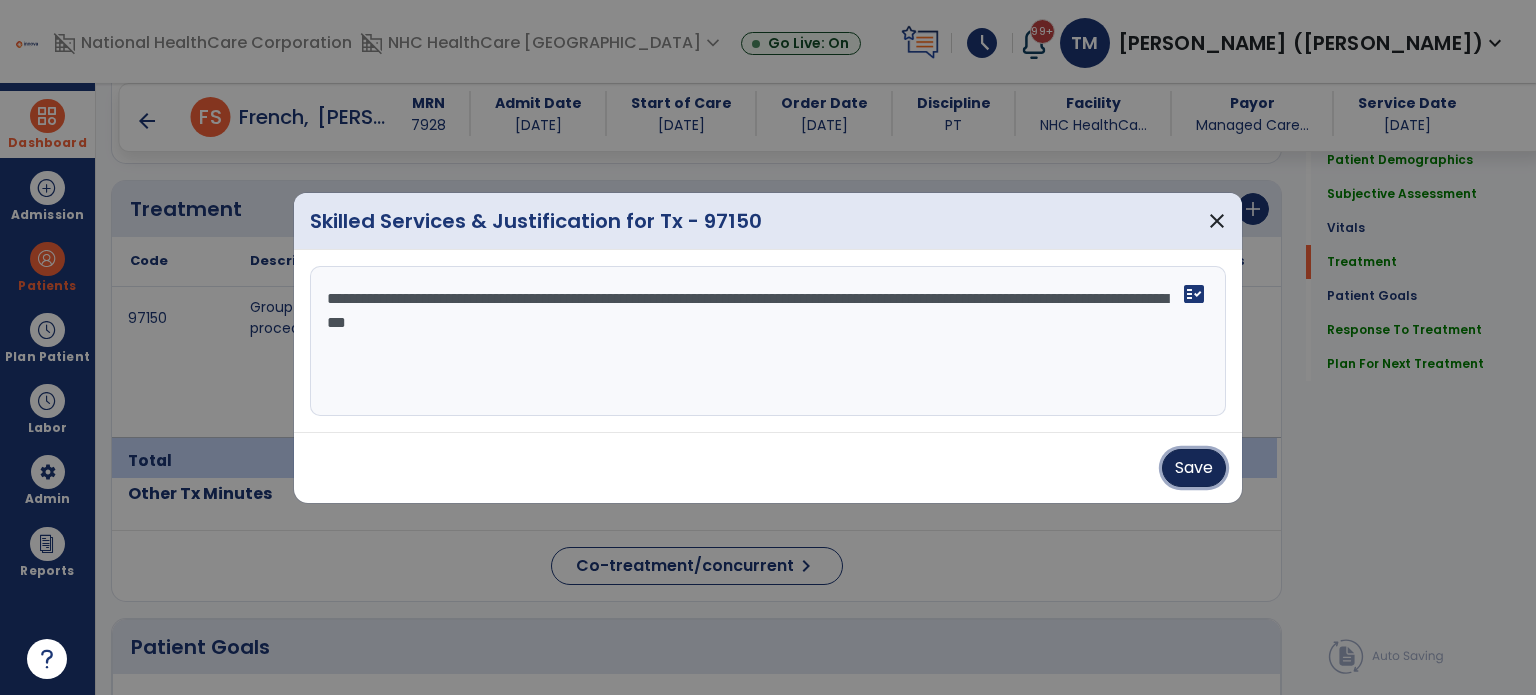 click on "Save" at bounding box center (1194, 468) 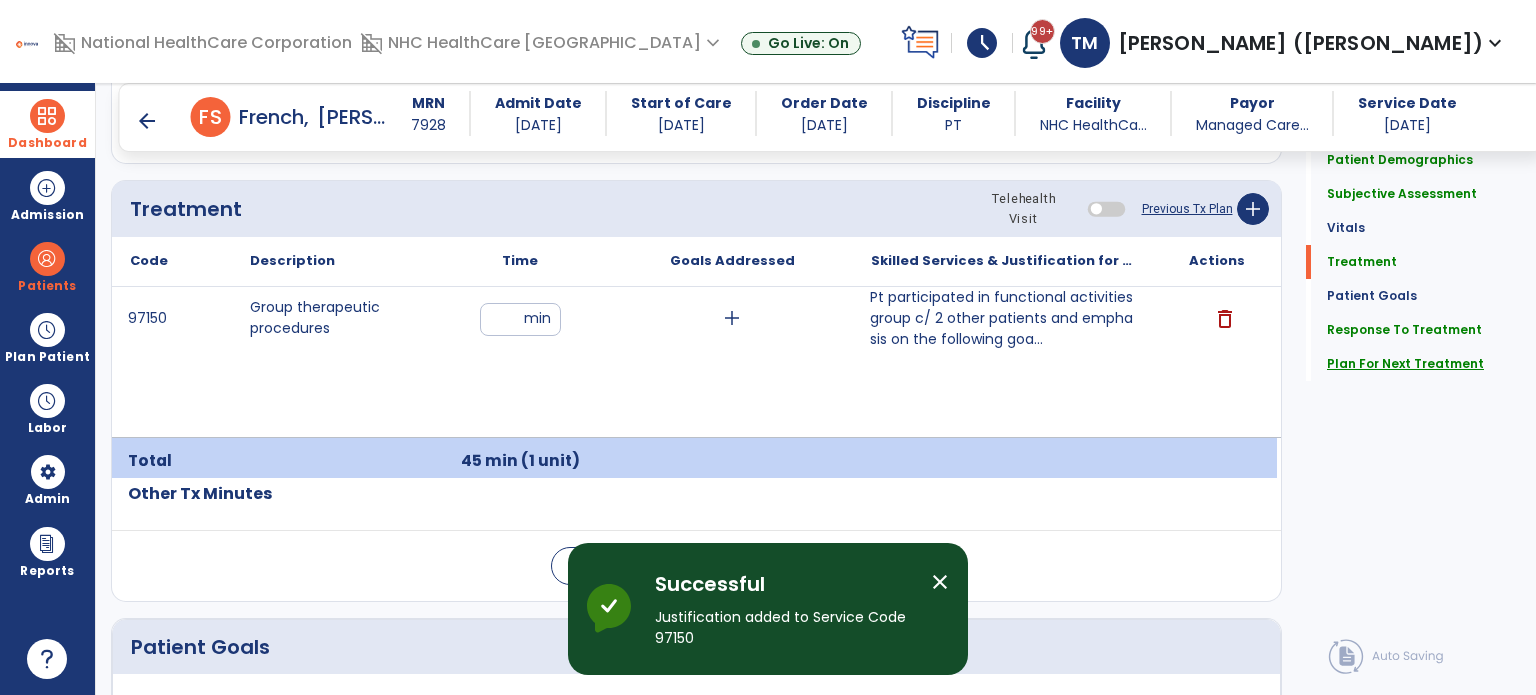 click on "Plan For Next Treatment" 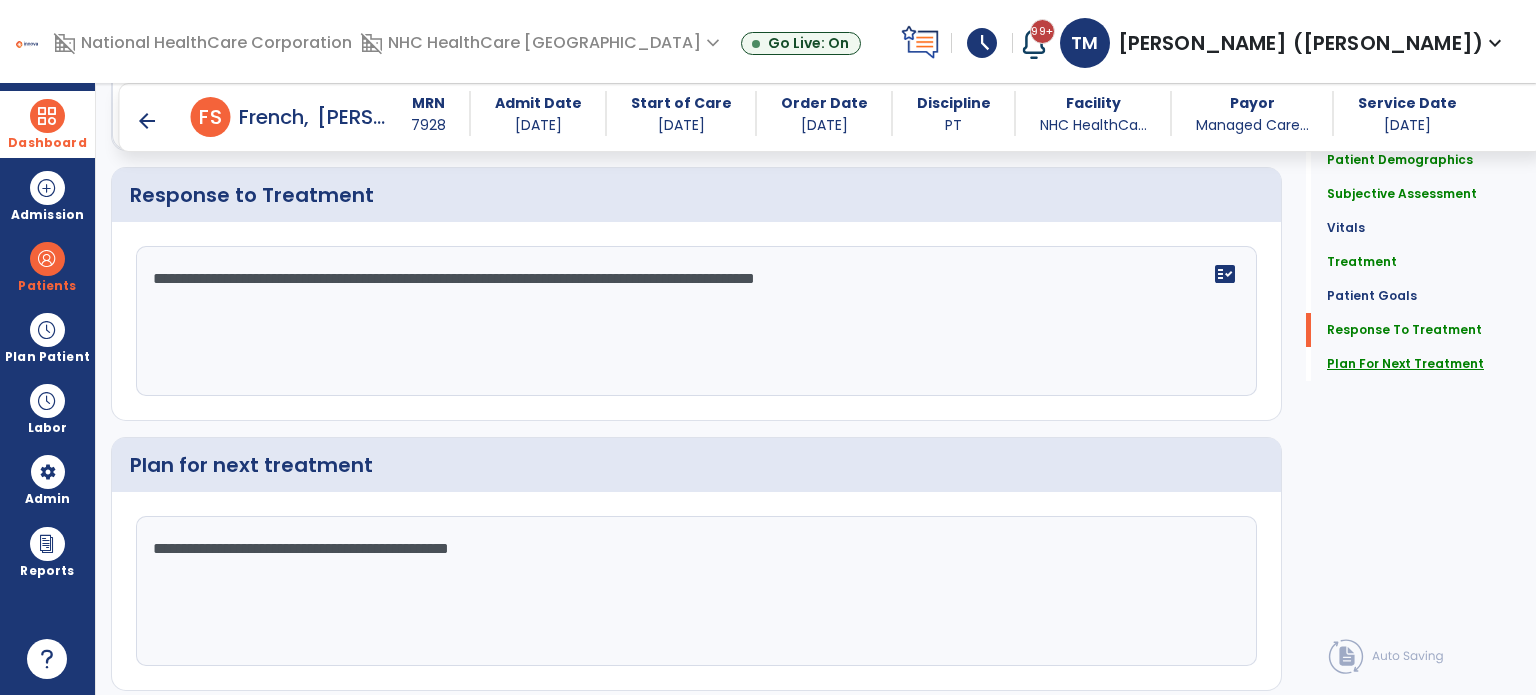 scroll, scrollTop: 2512, scrollLeft: 0, axis: vertical 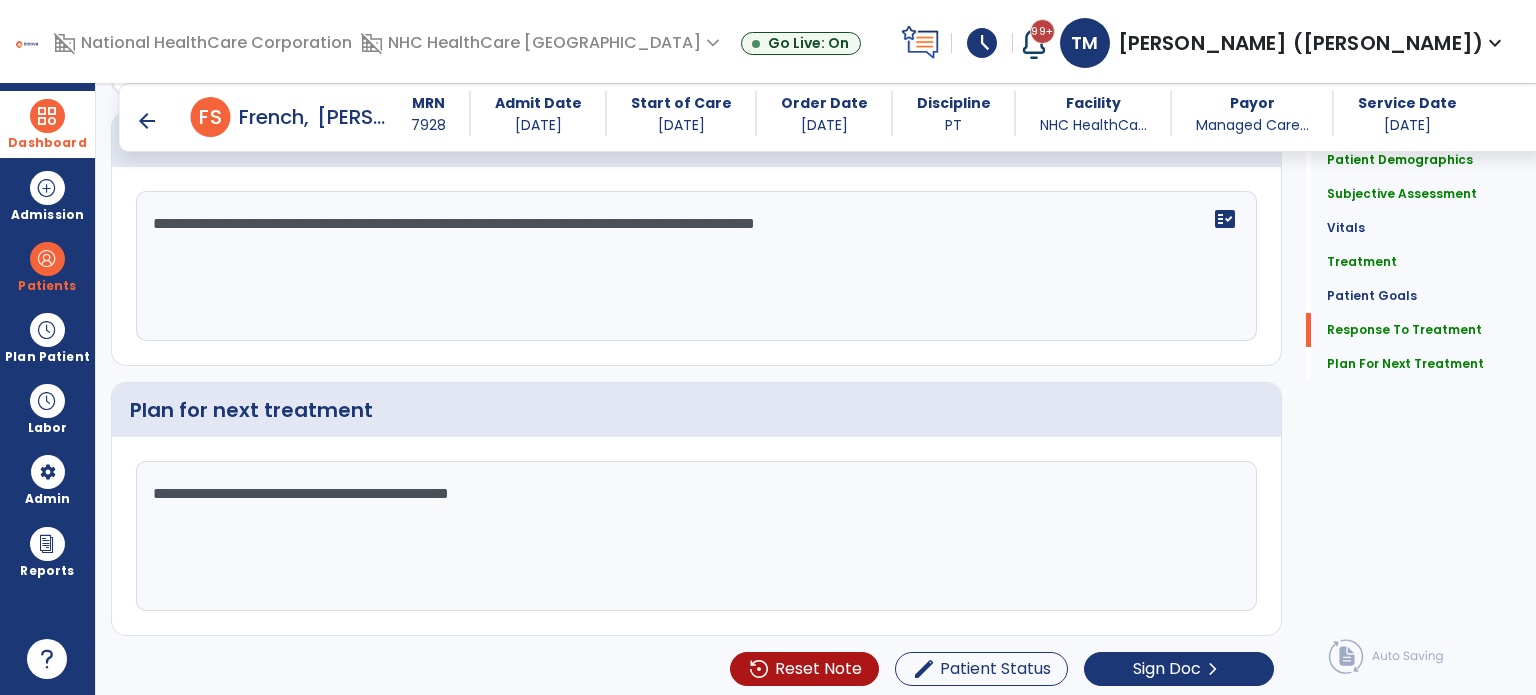 click on "**********" 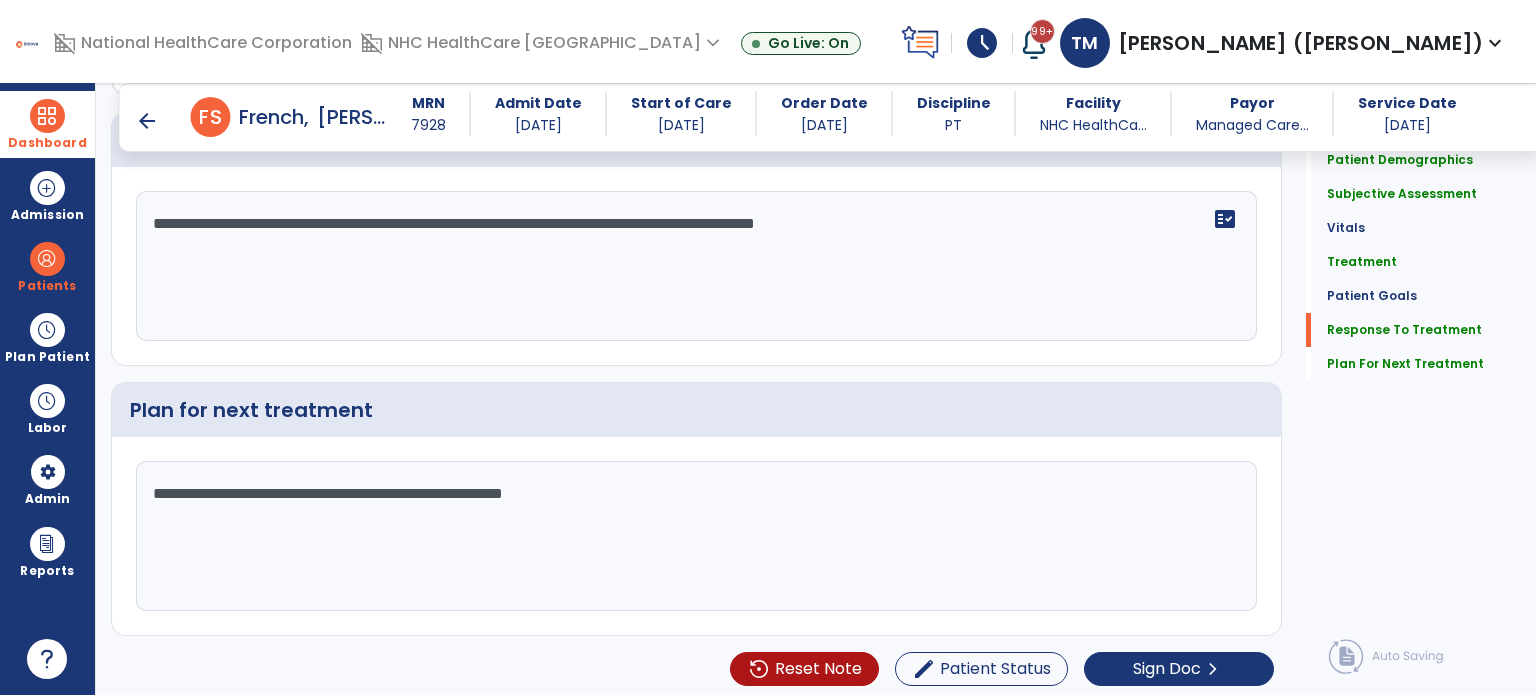 type on "**********" 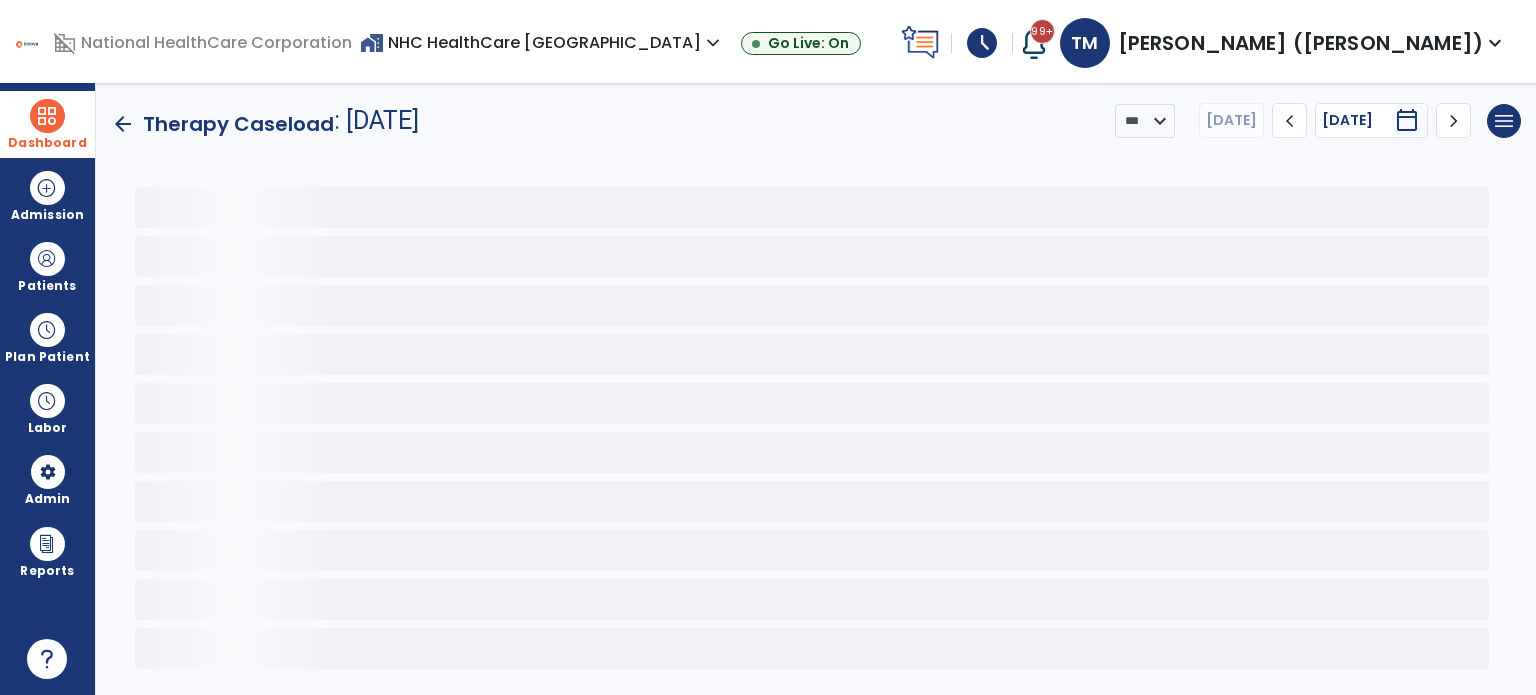 scroll, scrollTop: 0, scrollLeft: 0, axis: both 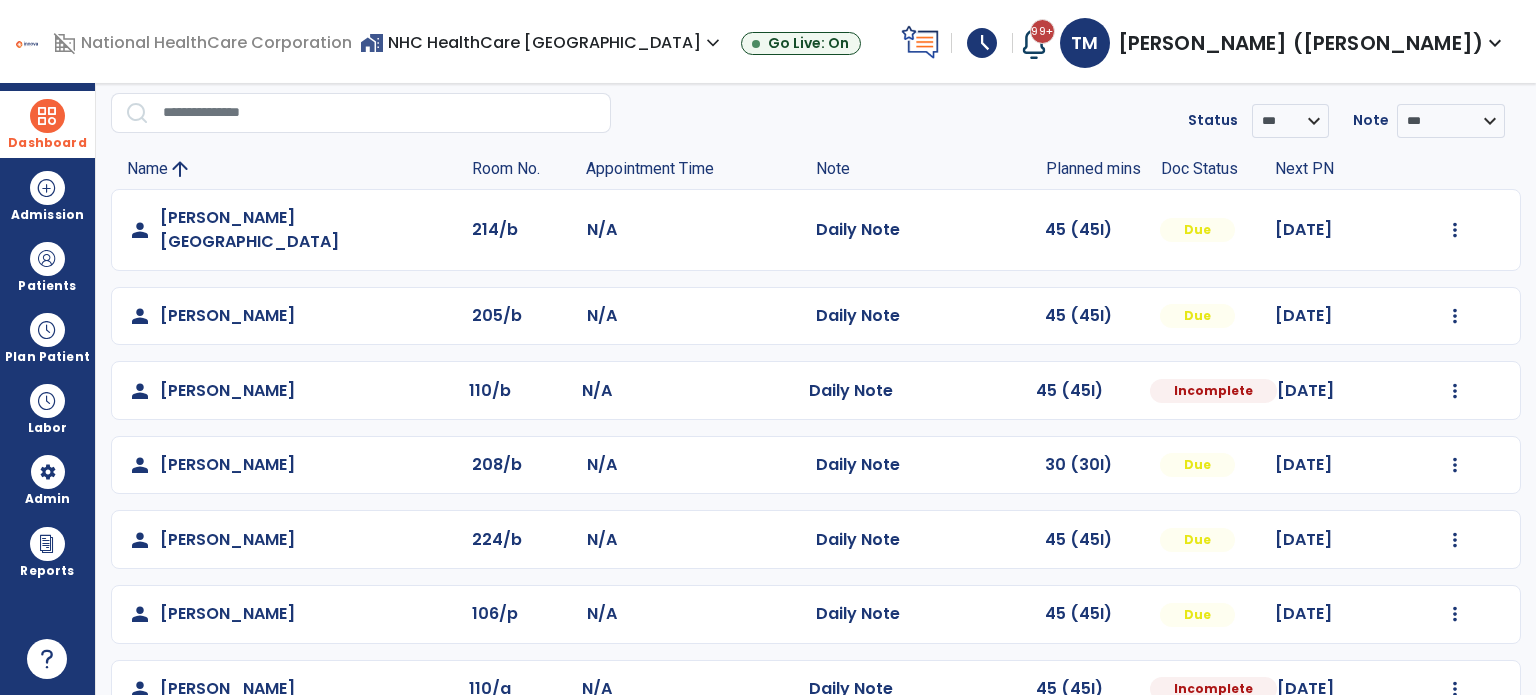 click on "**********" at bounding box center (816, 389) 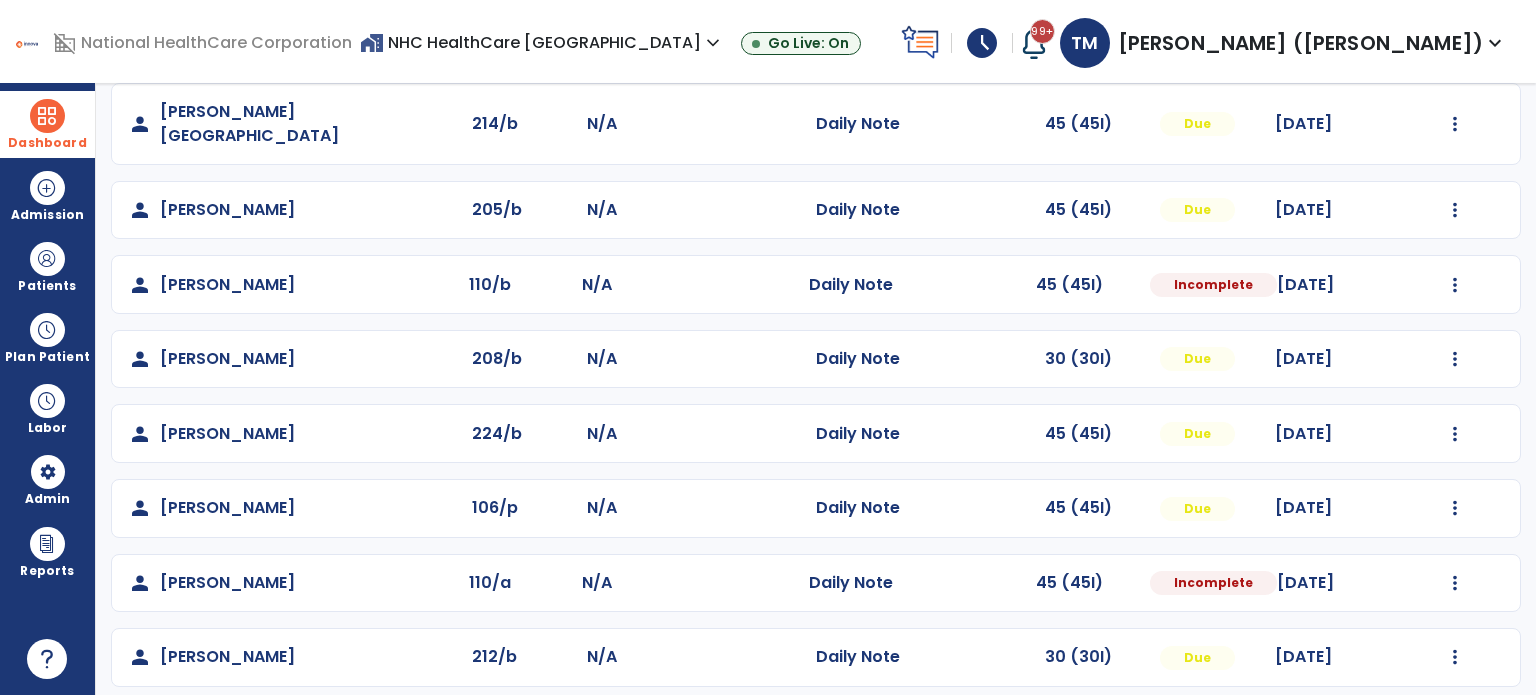 scroll, scrollTop: 177, scrollLeft: 0, axis: vertical 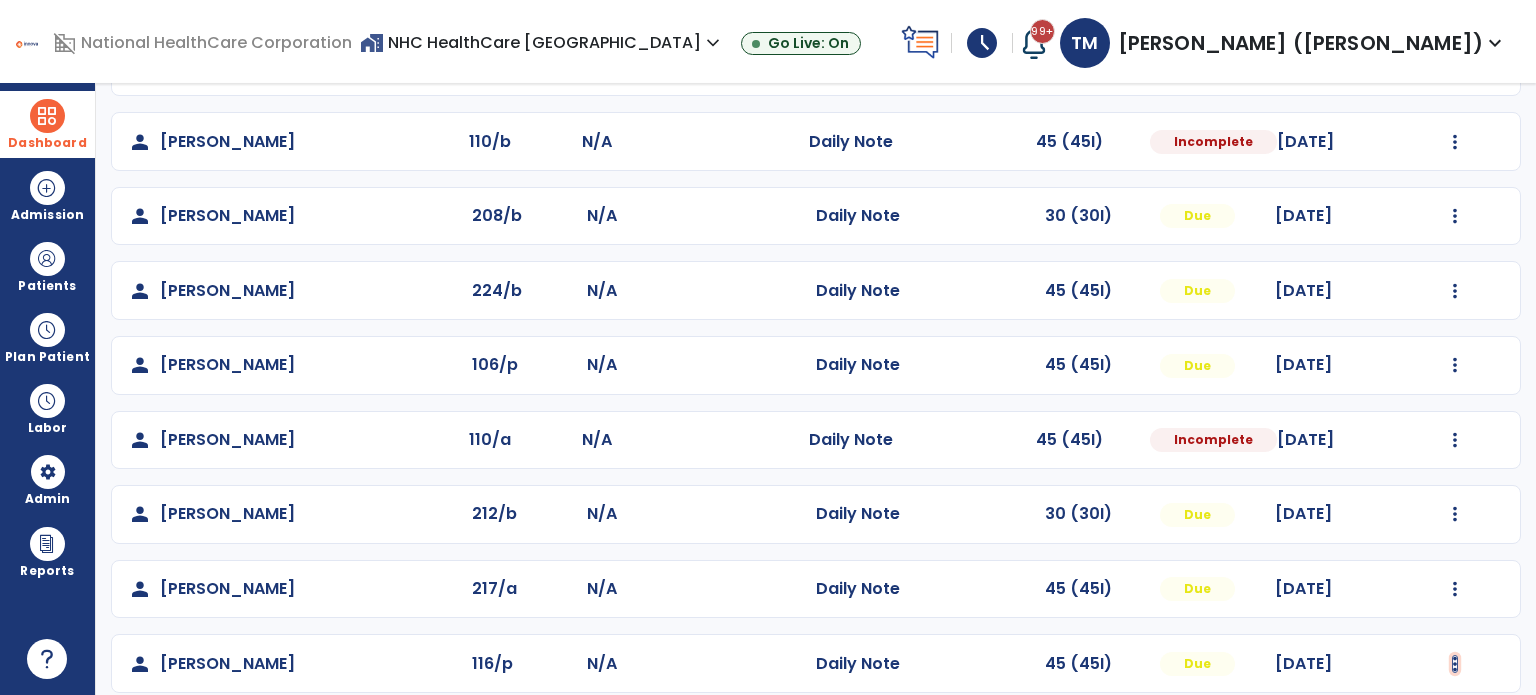 click at bounding box center (1455, -19) 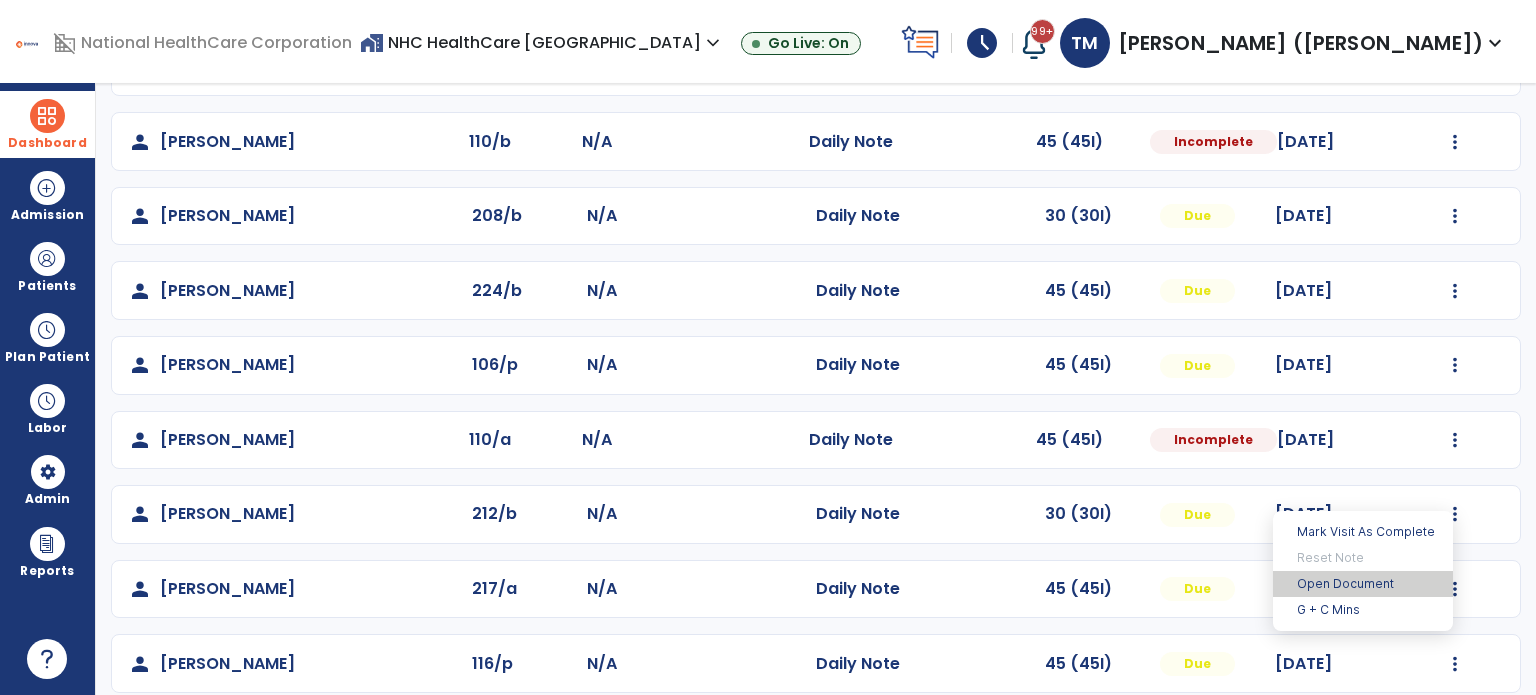 click on "Open Document" at bounding box center (1363, 584) 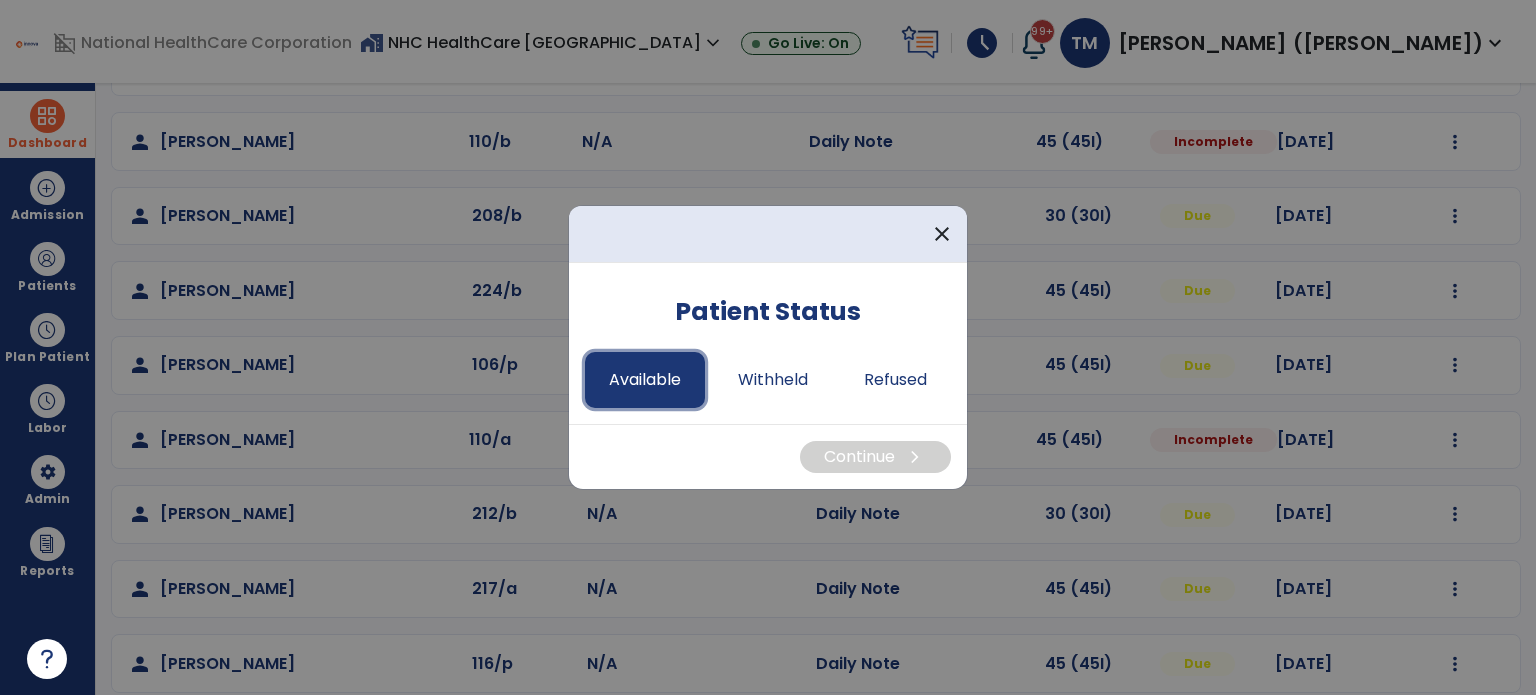 click on "Available" at bounding box center (645, 380) 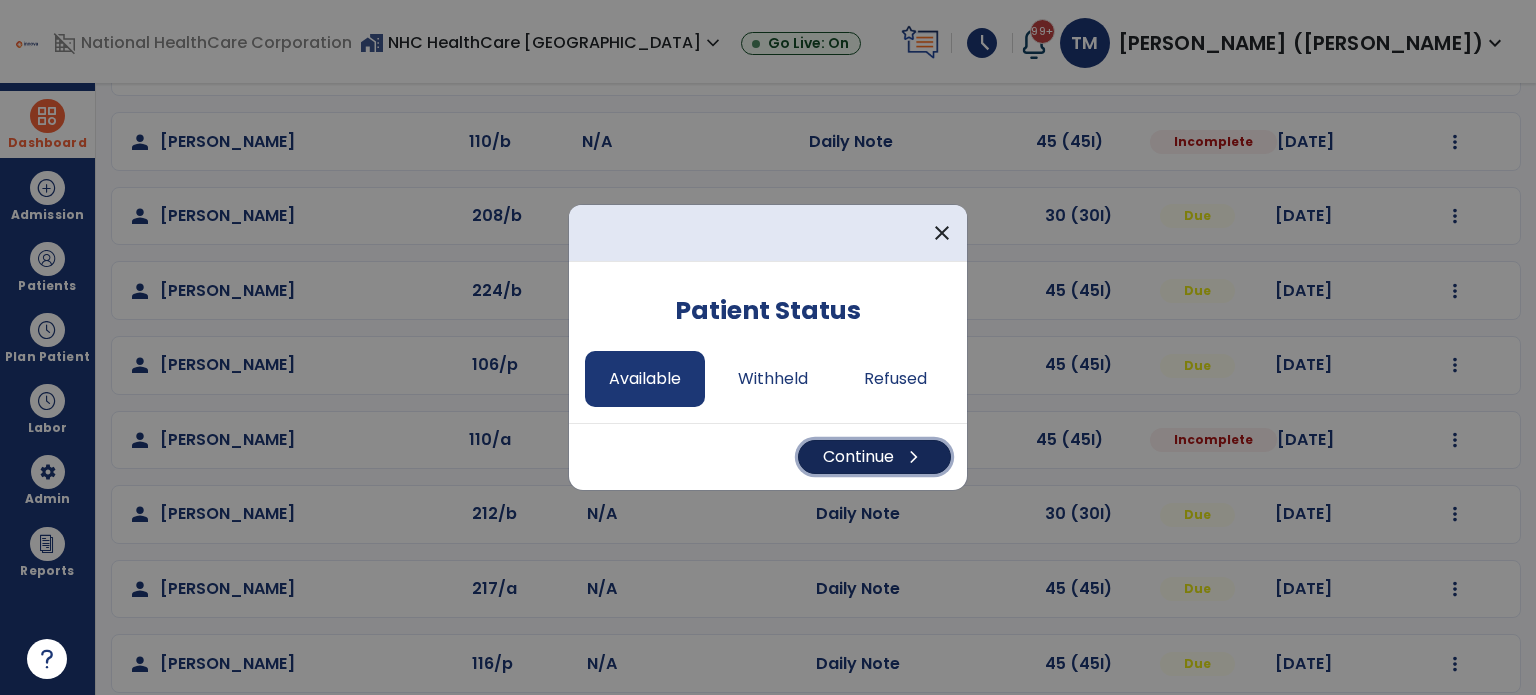 click on "Continue   chevron_right" at bounding box center [874, 457] 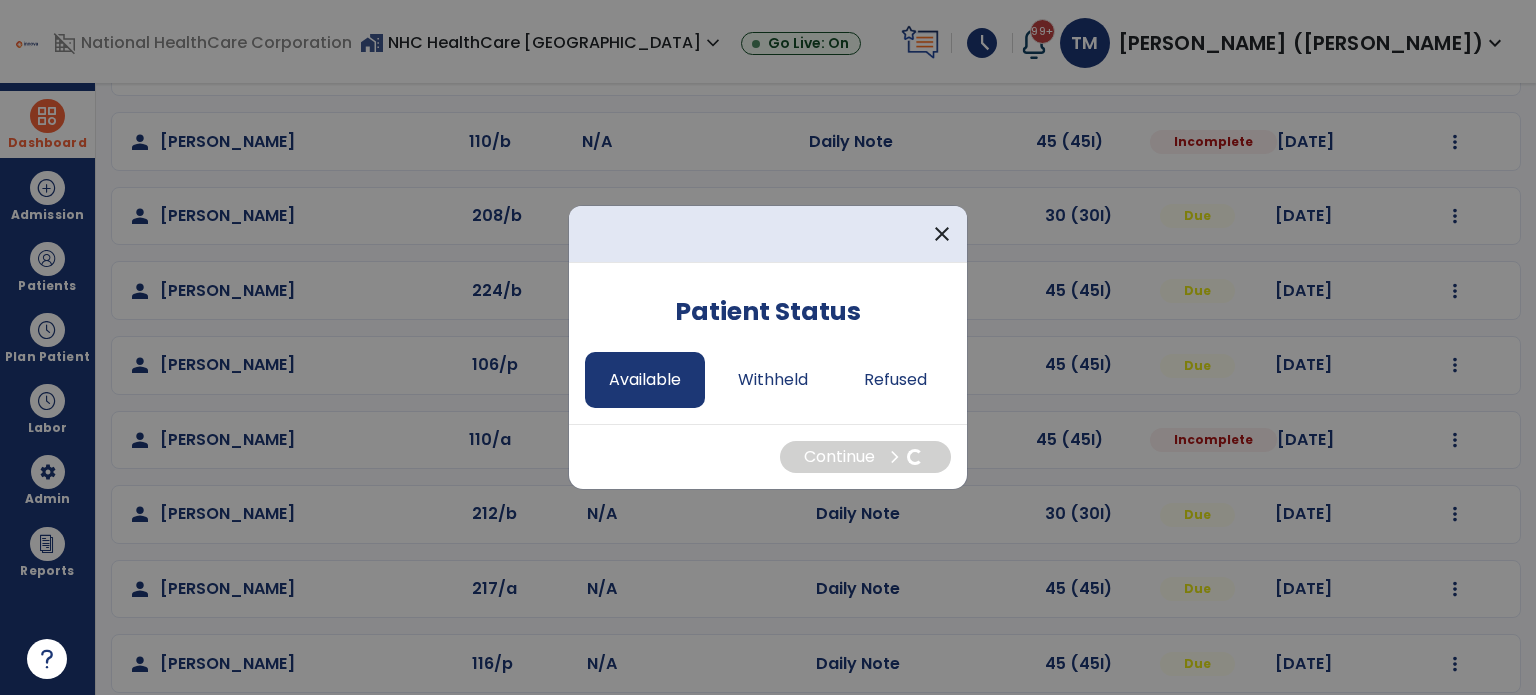 select on "*" 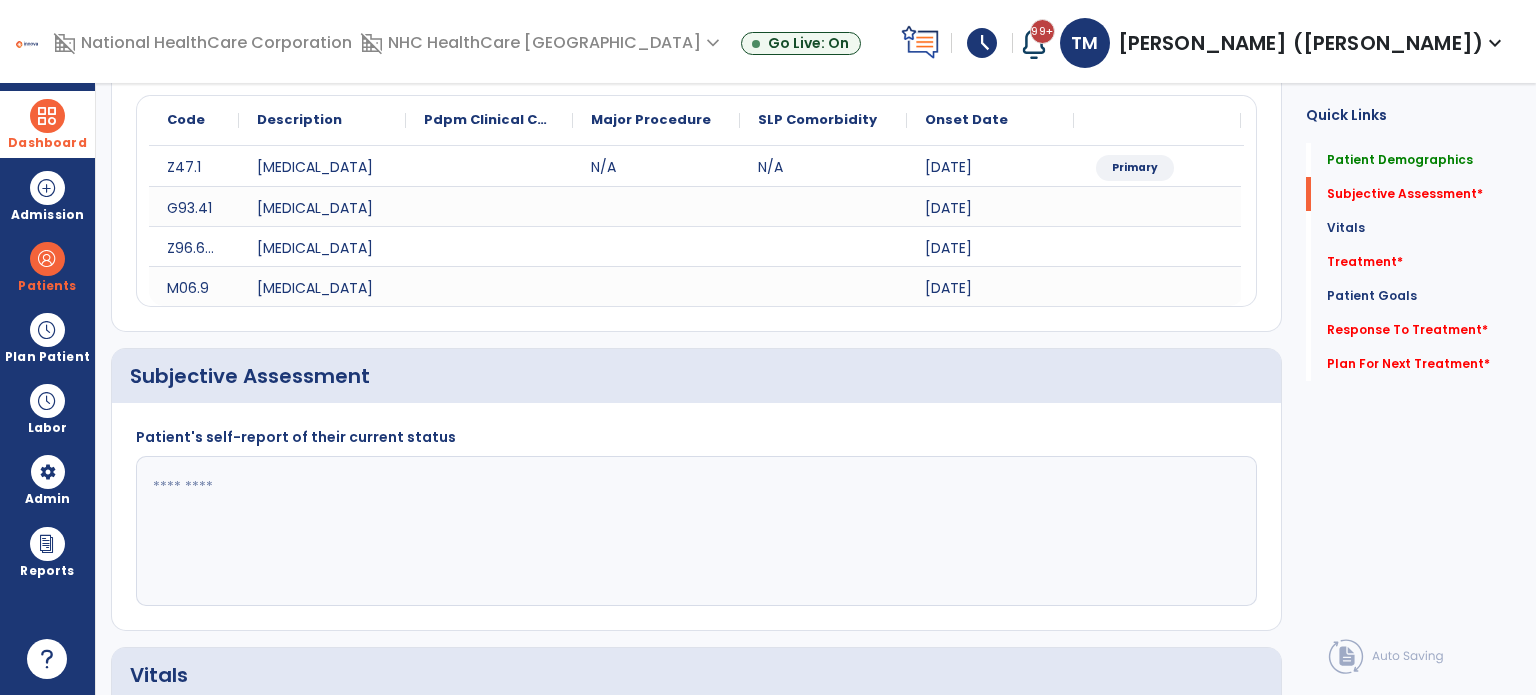 click 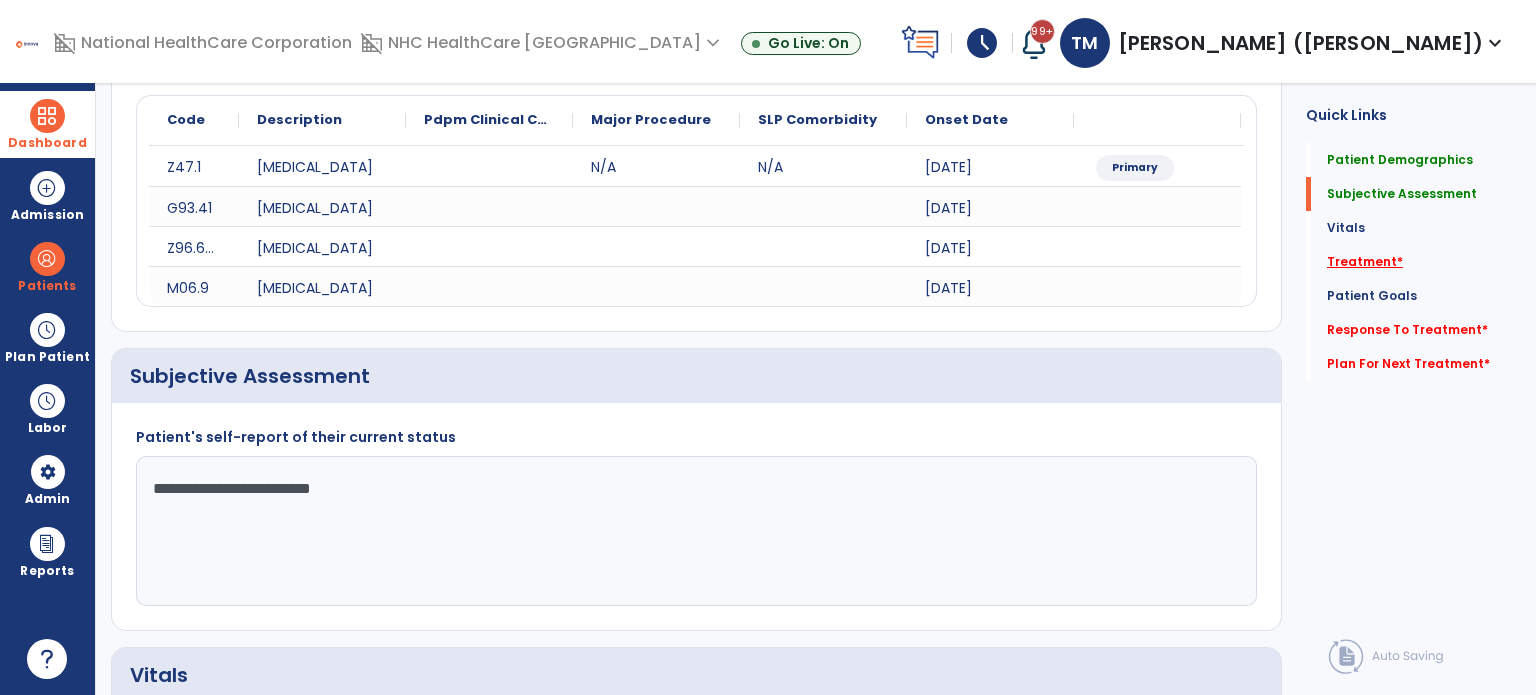type on "**********" 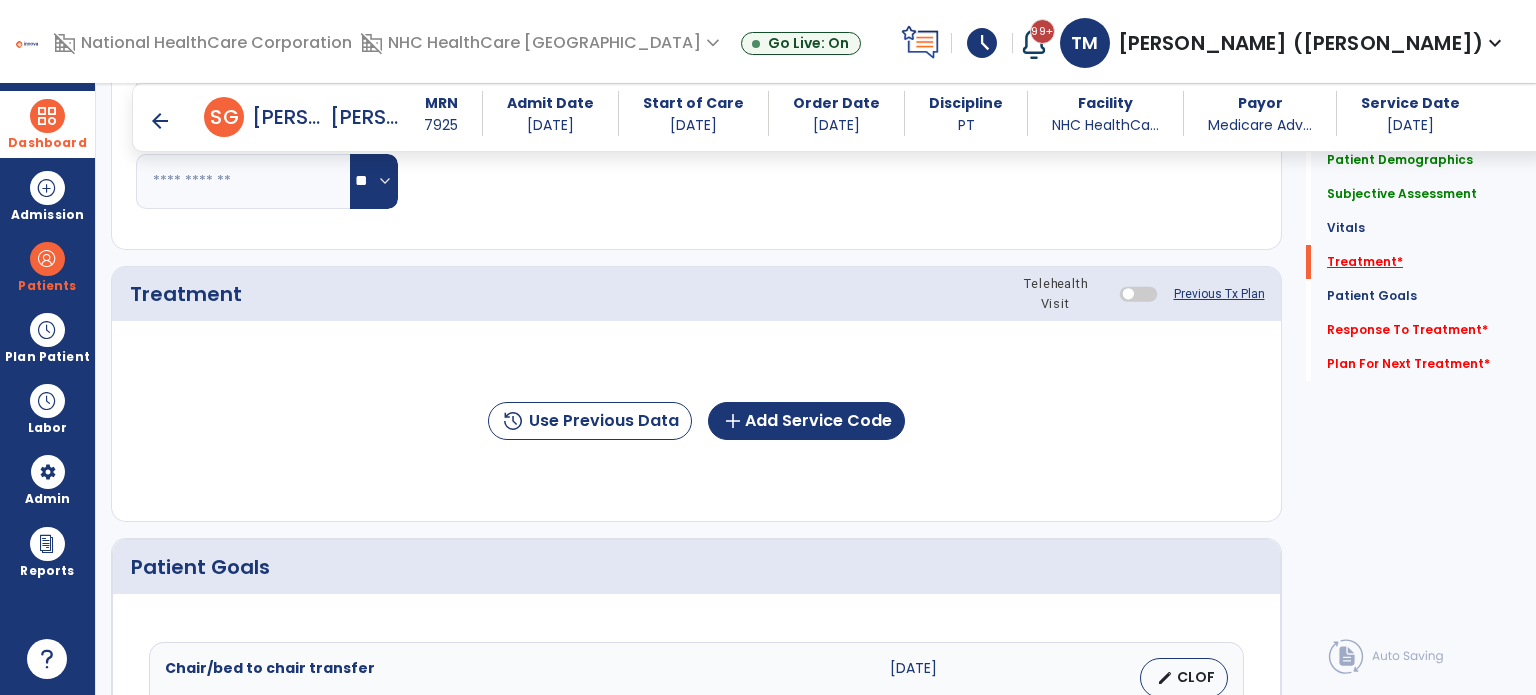 scroll, scrollTop: 1125, scrollLeft: 0, axis: vertical 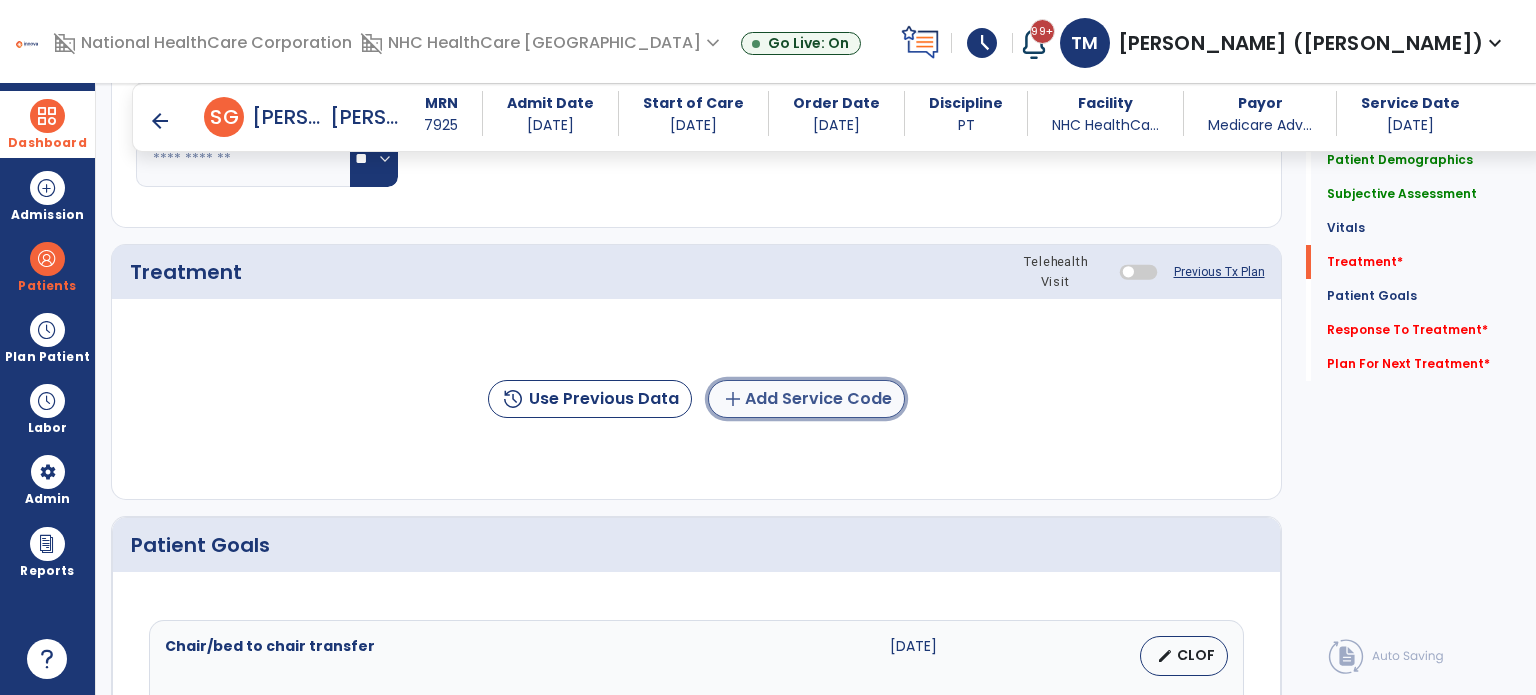 click on "add  Add Service Code" 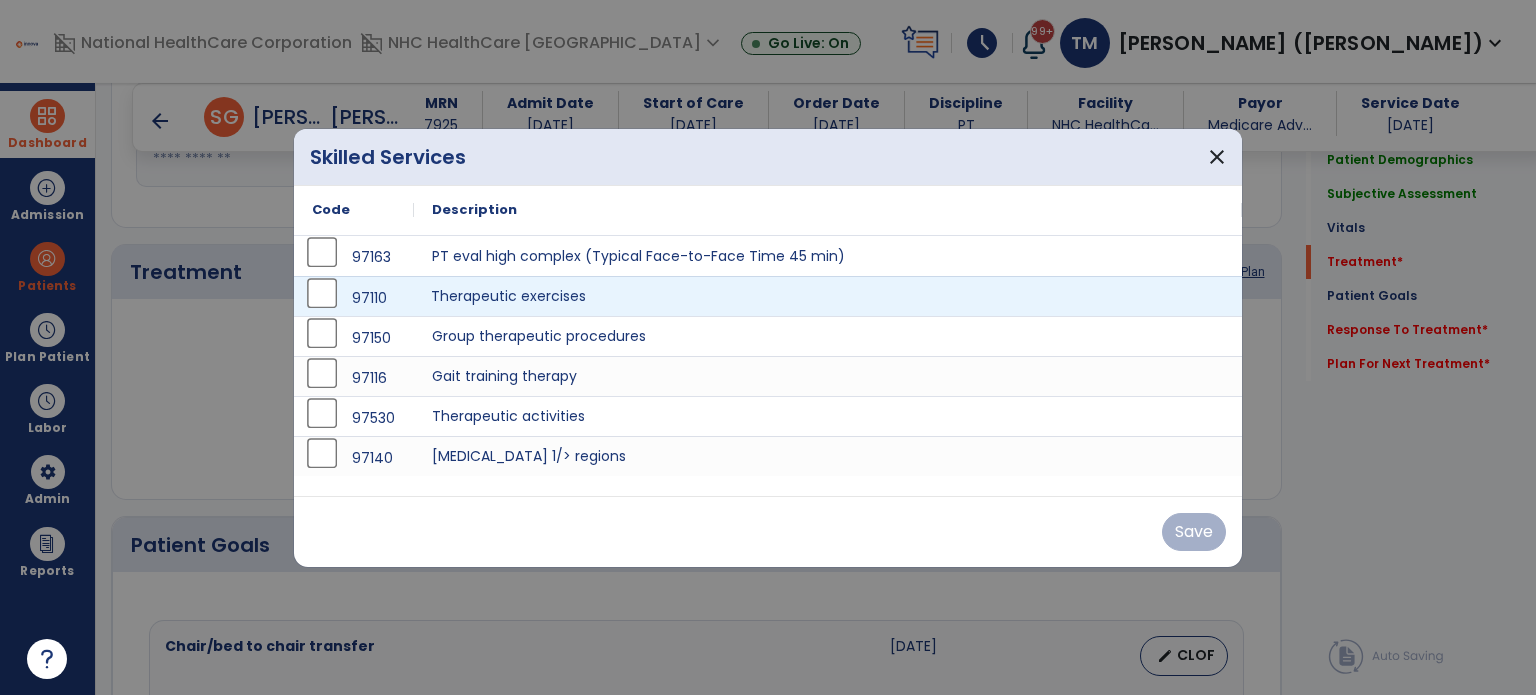 click on "Therapeutic exercises" at bounding box center (828, 296) 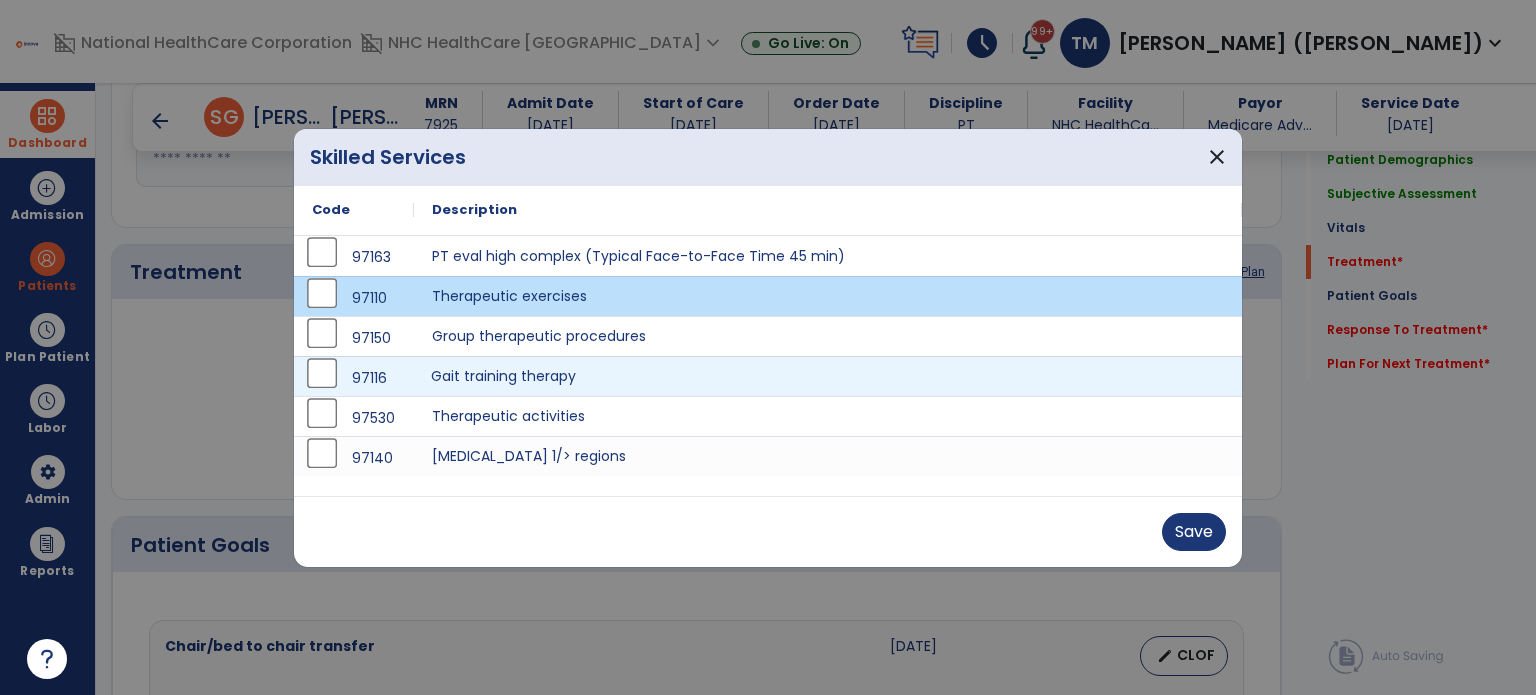 click on "Gait training therapy" at bounding box center (828, 376) 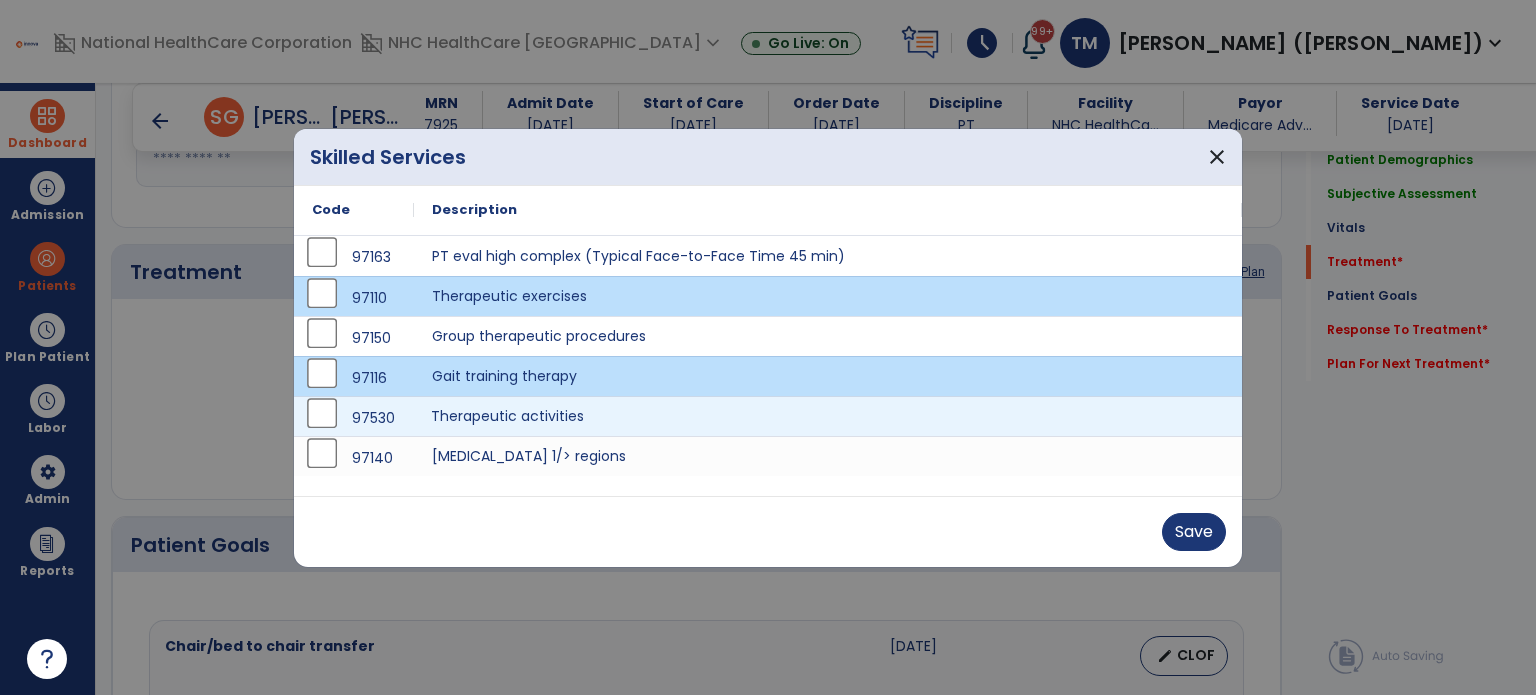 click on "Therapeutic activities" at bounding box center [828, 416] 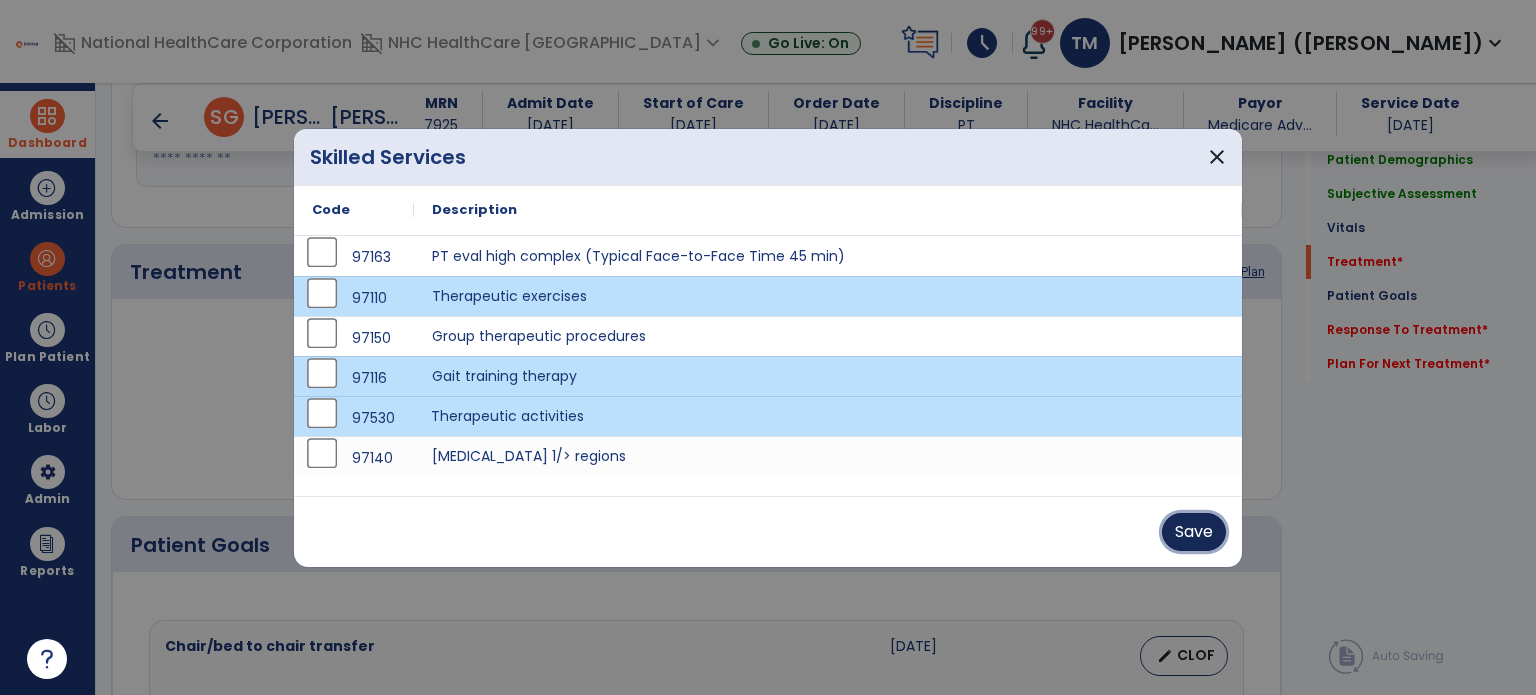 click on "Save" at bounding box center [1194, 532] 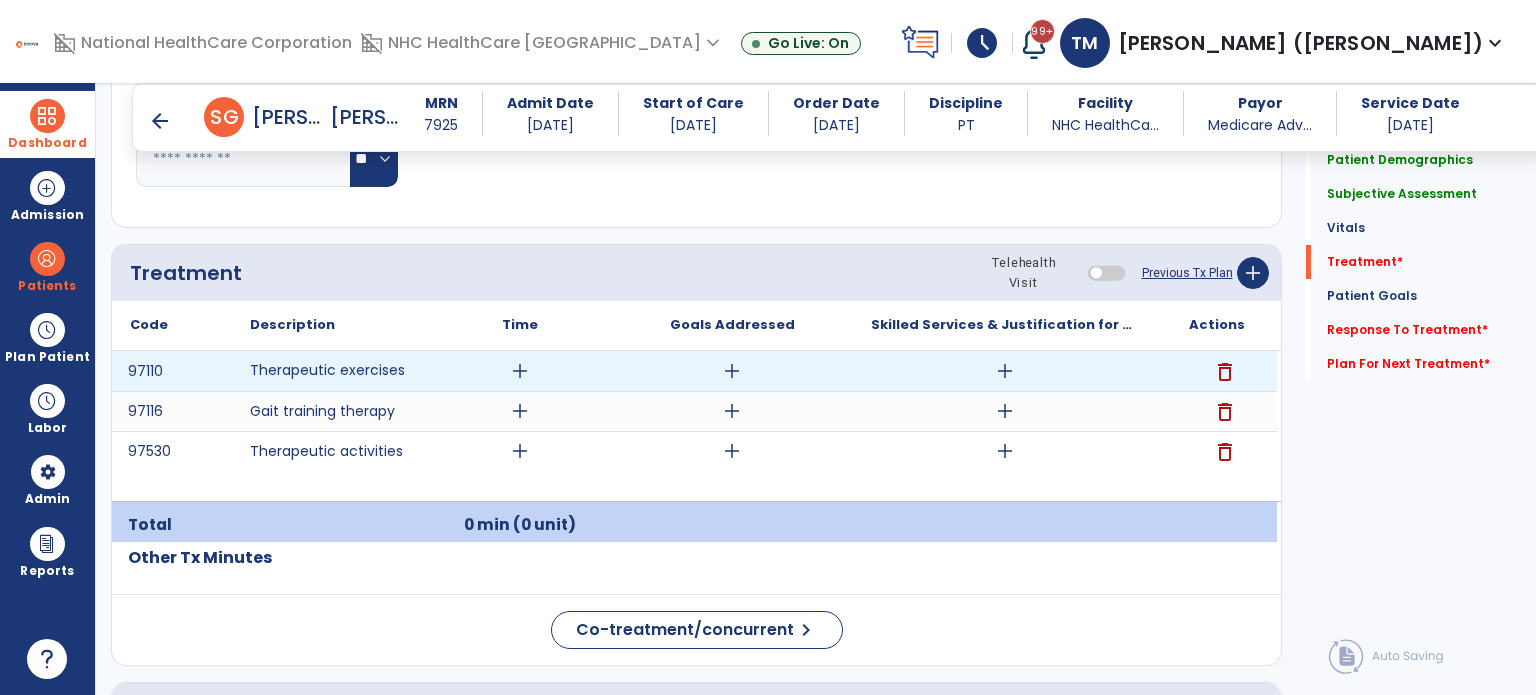 click on "add" at bounding box center (520, 371) 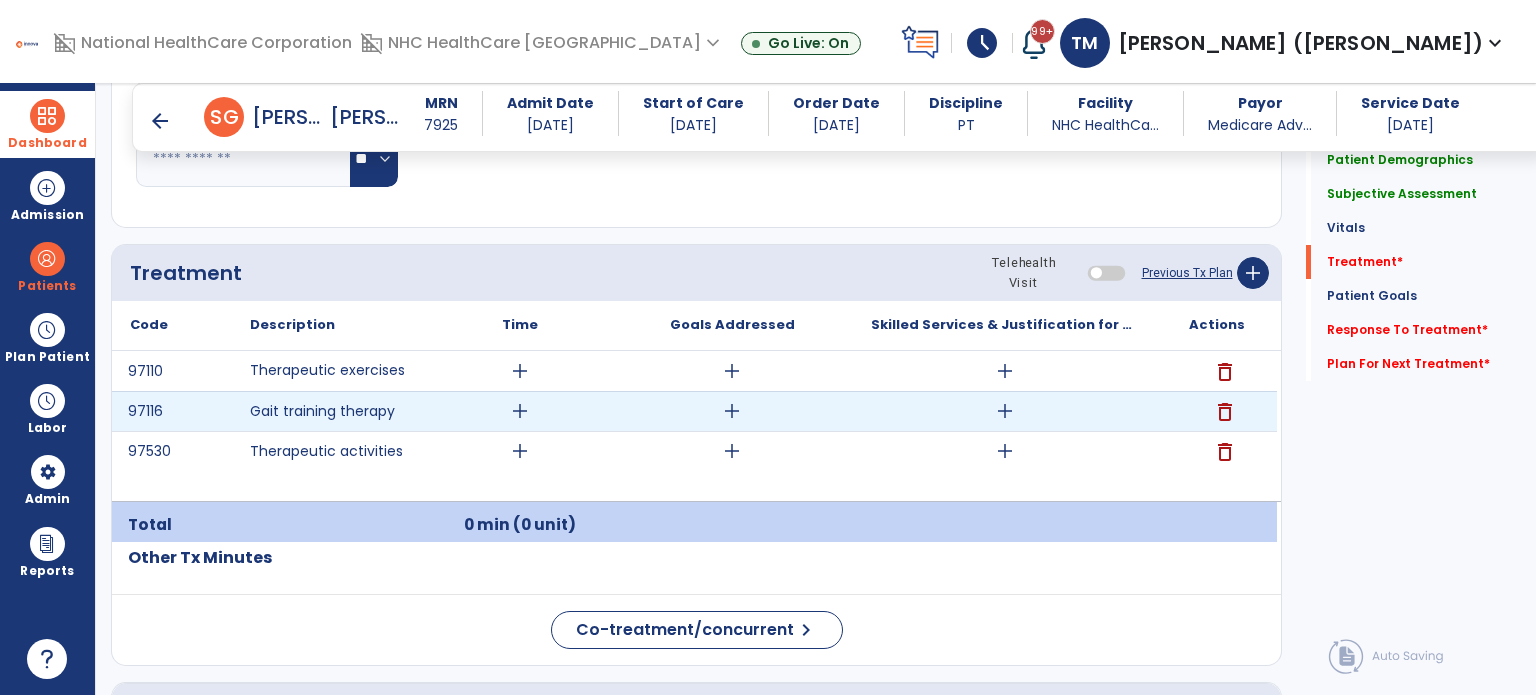 click on "add" at bounding box center (520, 411) 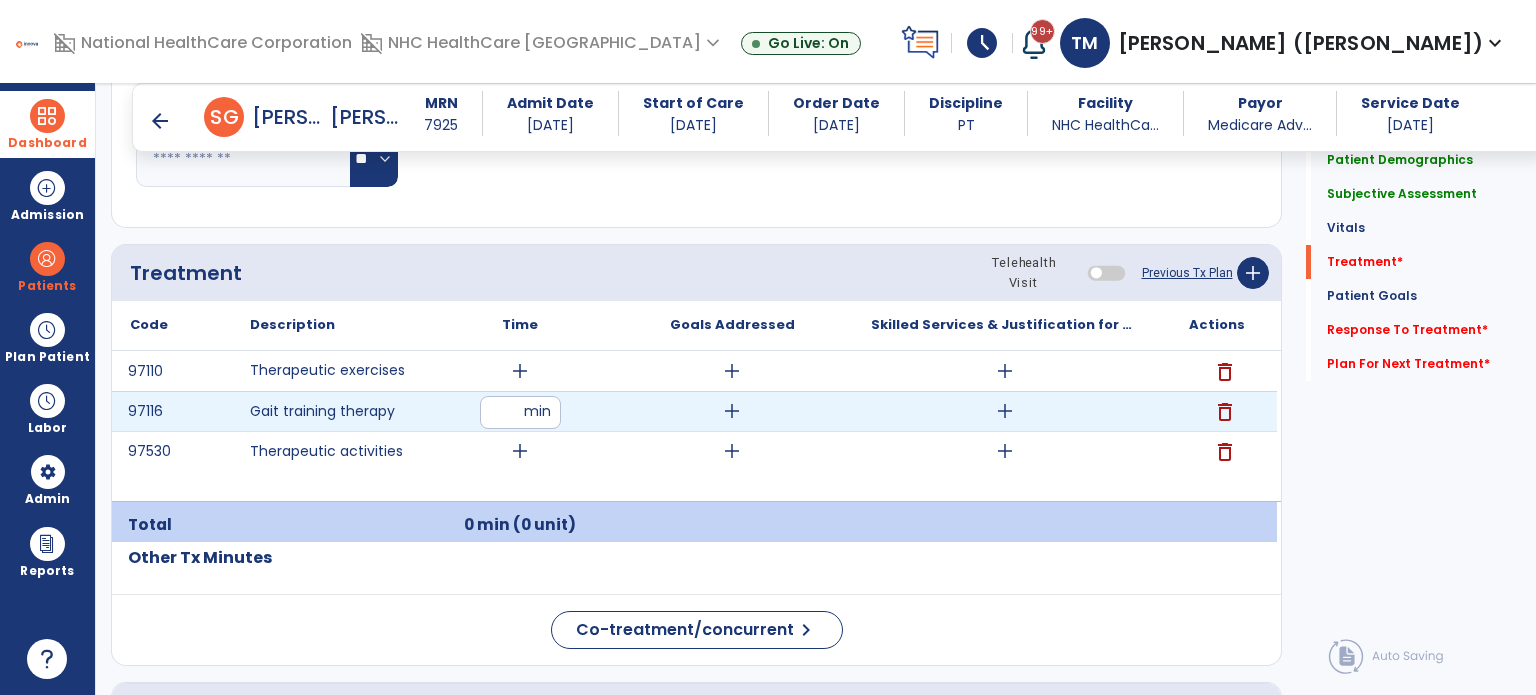 type on "**" 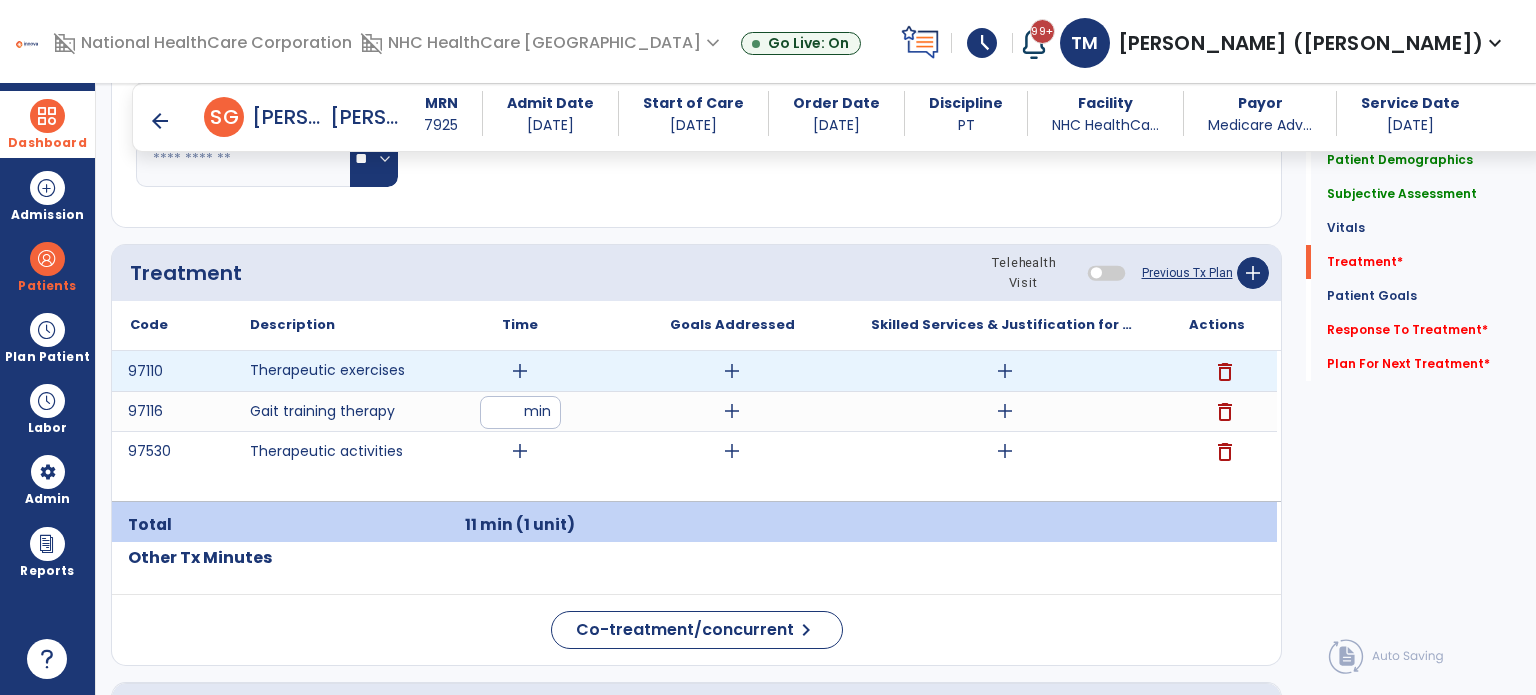 click on "add" at bounding box center (520, 371) 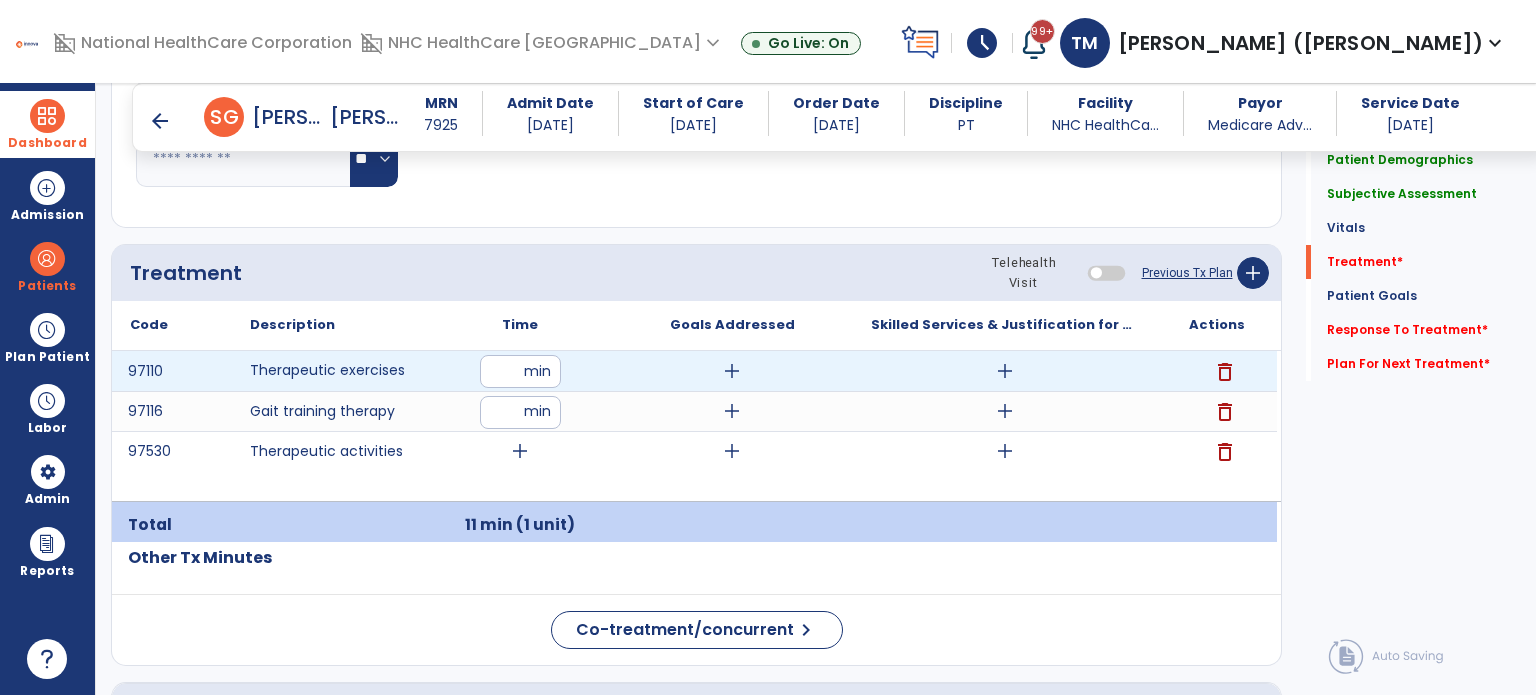 type on "**" 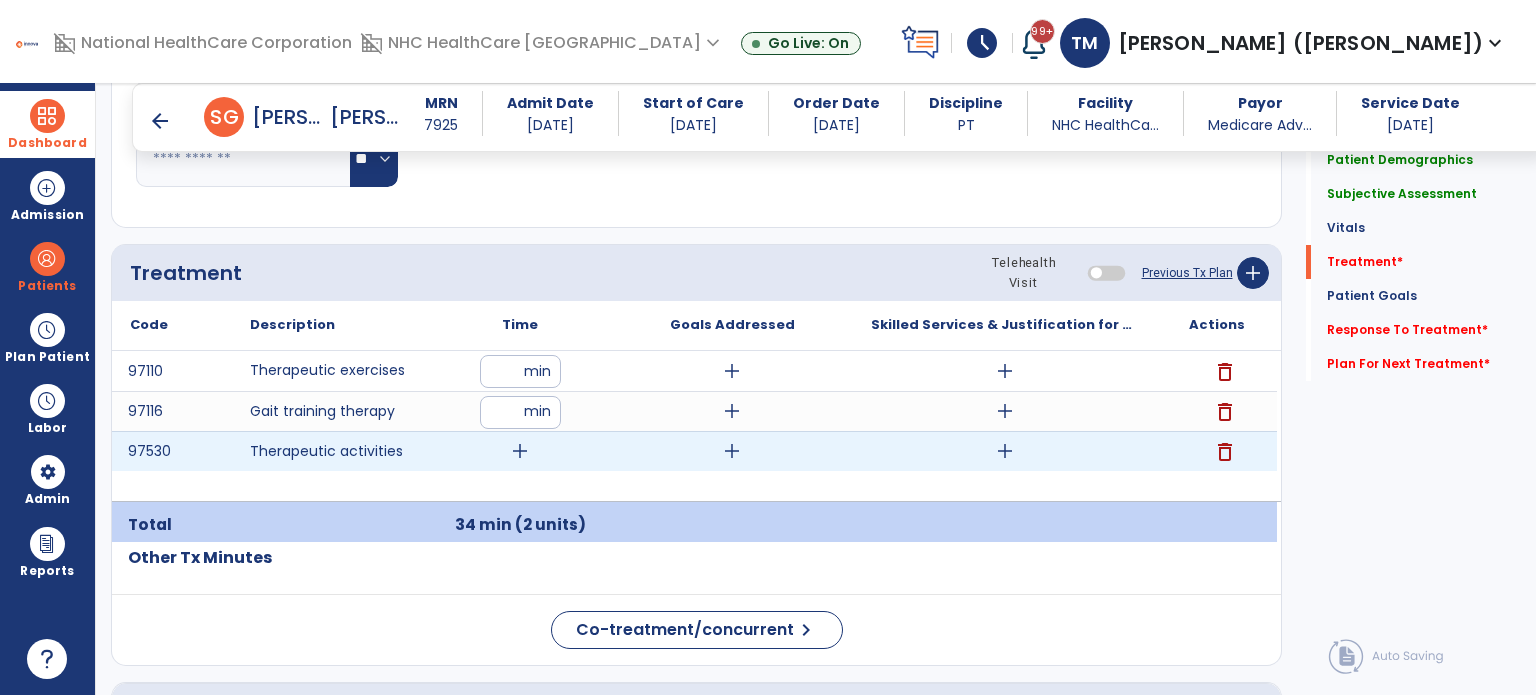 click on "add" at bounding box center [520, 451] 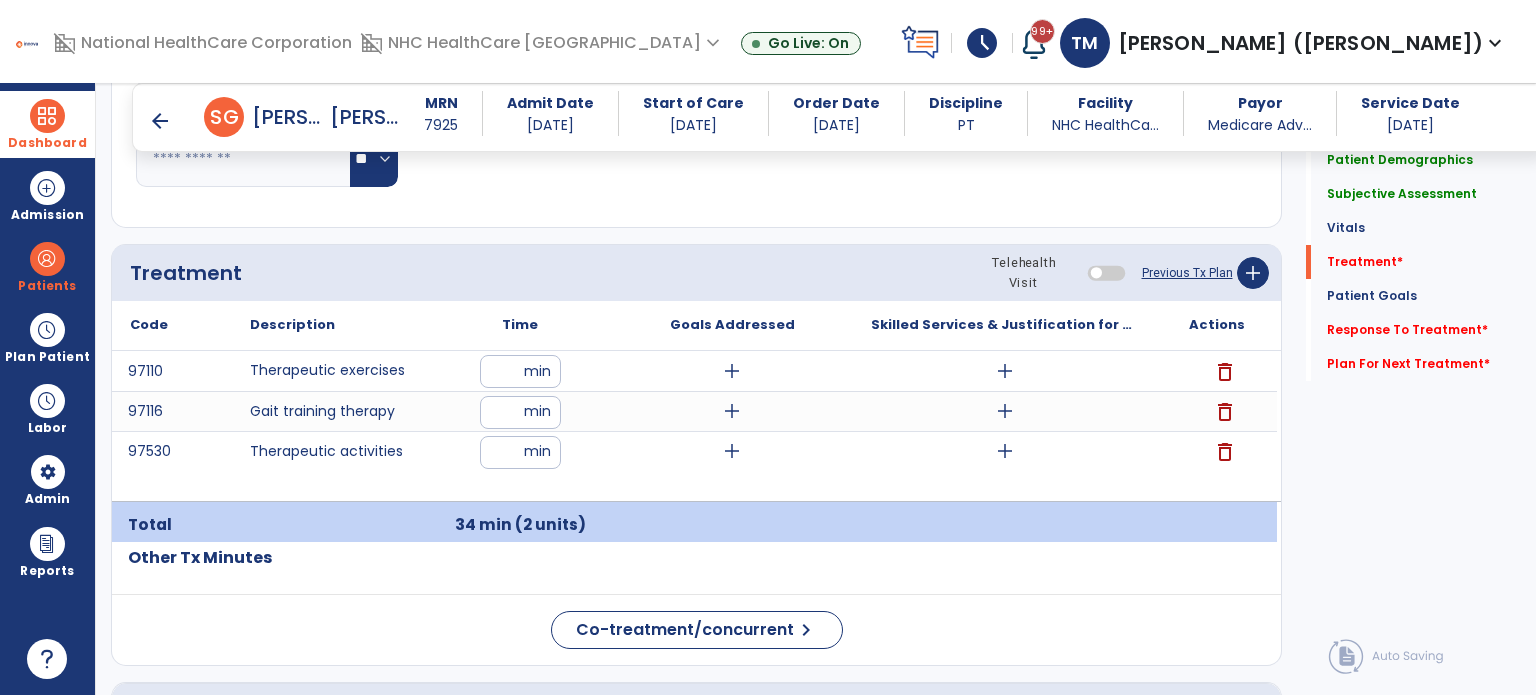 type on "**" 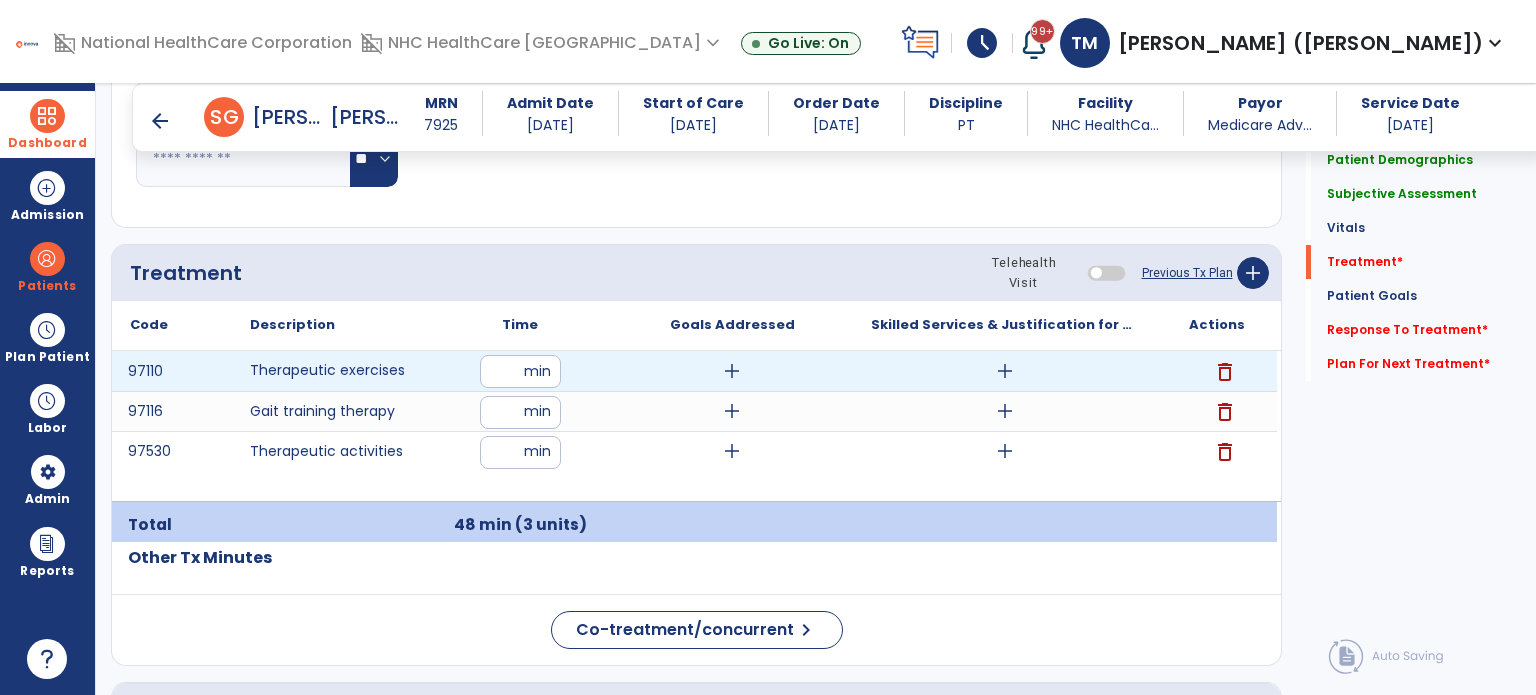click on "add" at bounding box center (1005, 371) 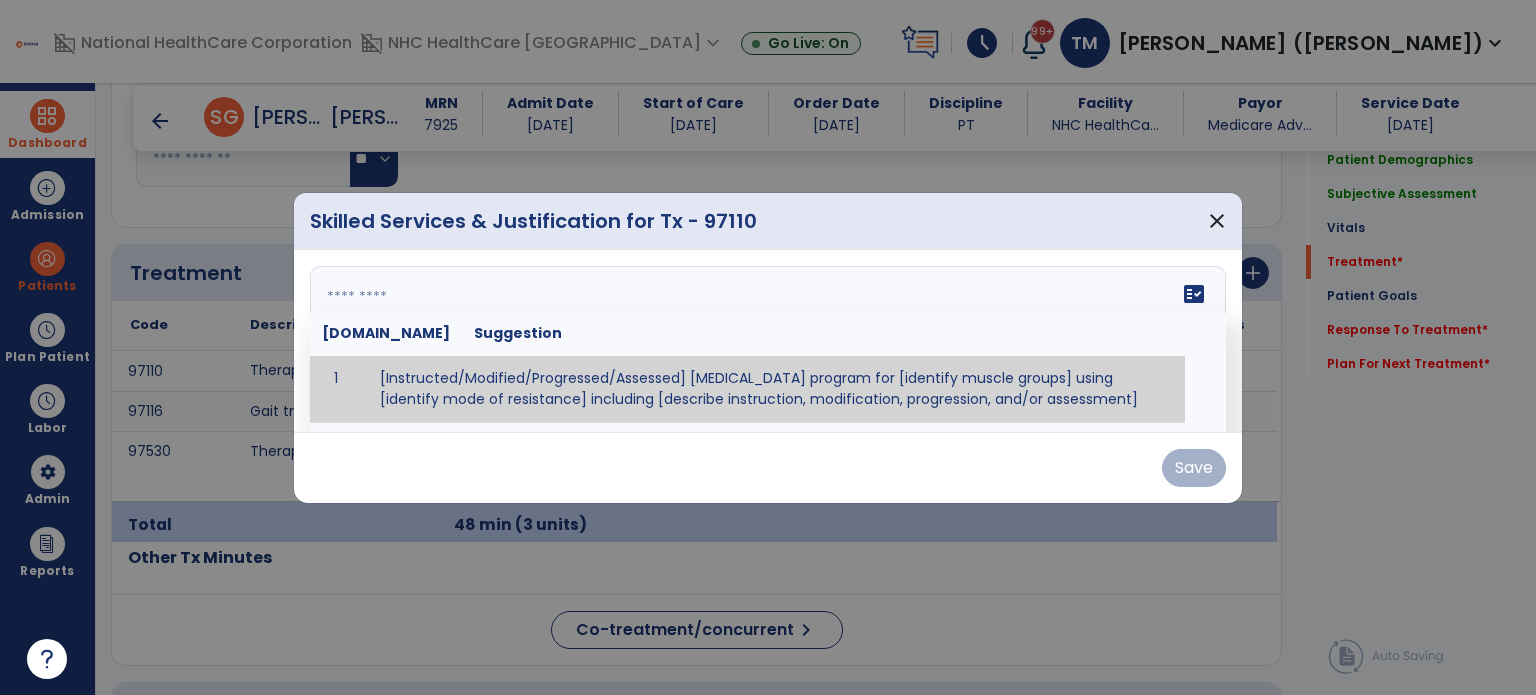 click on "fact_check  [DOMAIN_NAME] Suggestion 1 [Instructed/Modified/Progressed/Assessed] [MEDICAL_DATA] program for [identify muscle groups] using [identify mode of resistance] including [describe instruction, modification, progression, and/or assessment] 2 [Instructed/Modified/Progressed/Assessed] aerobic exercise program using [identify equipment/mode] including [describe instruction, modification,progression, and/or assessment] 3 [Instructed/Modified/Progressed/Assessed] [PROM/A/AROM/AROM] program for [identify joint movements] using [contract-relax, over-pressure, inhibitory techniques, other] 4 [Assessed/Tested] aerobic capacity with administration of [aerobic capacity test]" at bounding box center (768, 341) 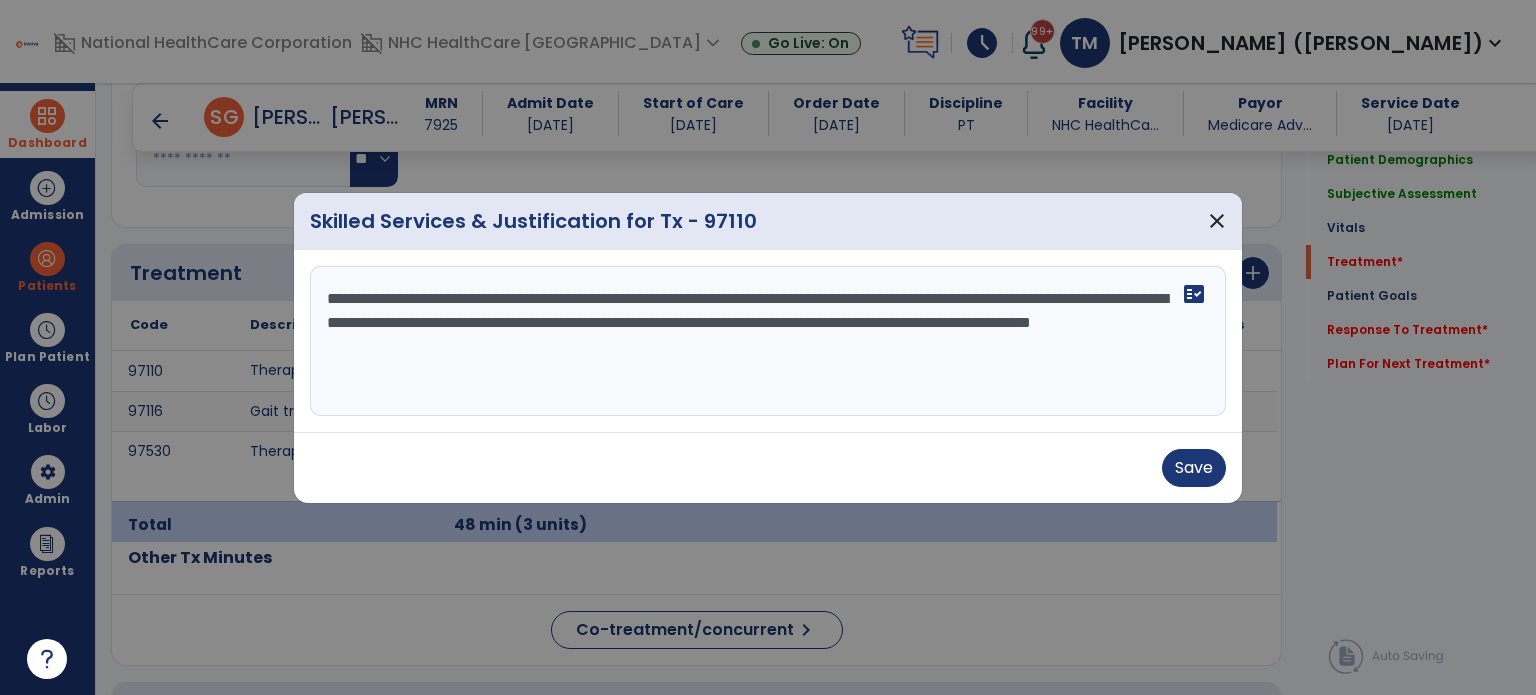 click on "**********" at bounding box center [768, 341] 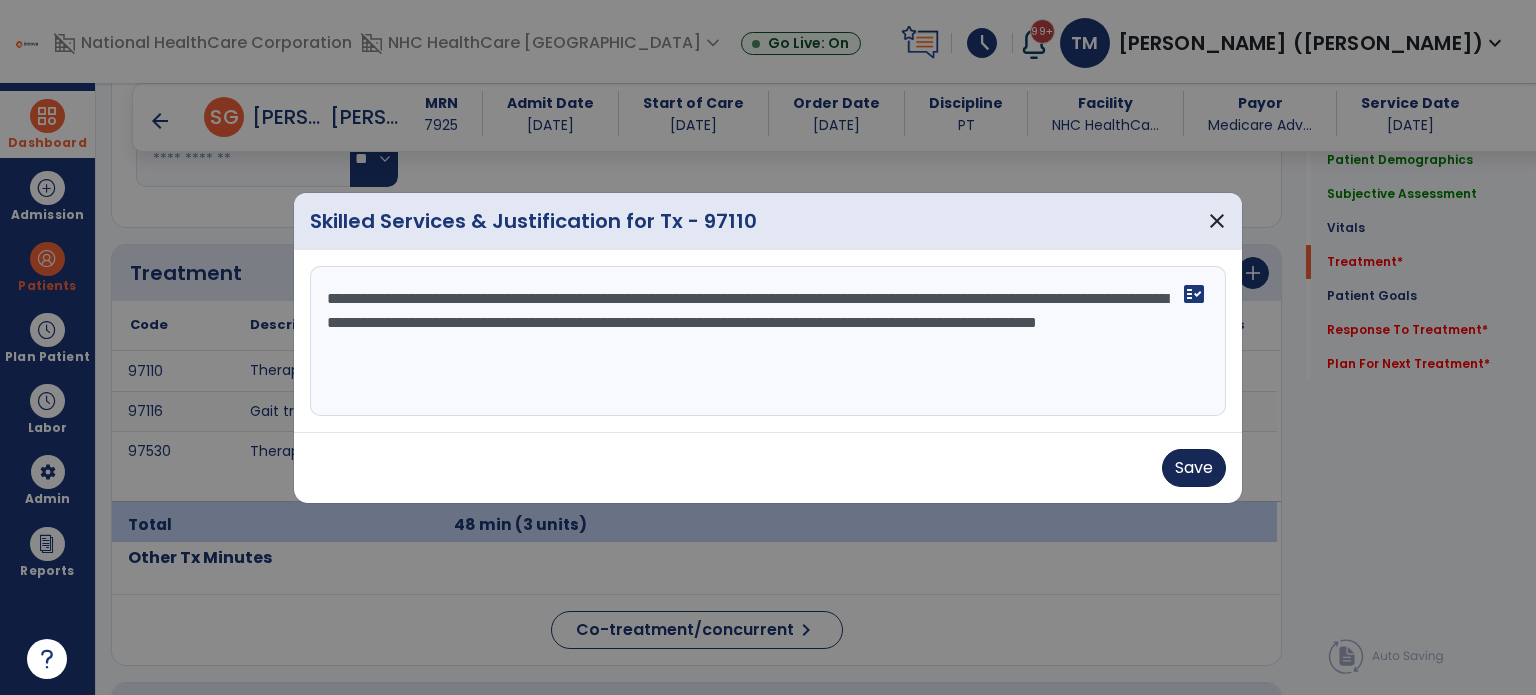 type on "**********" 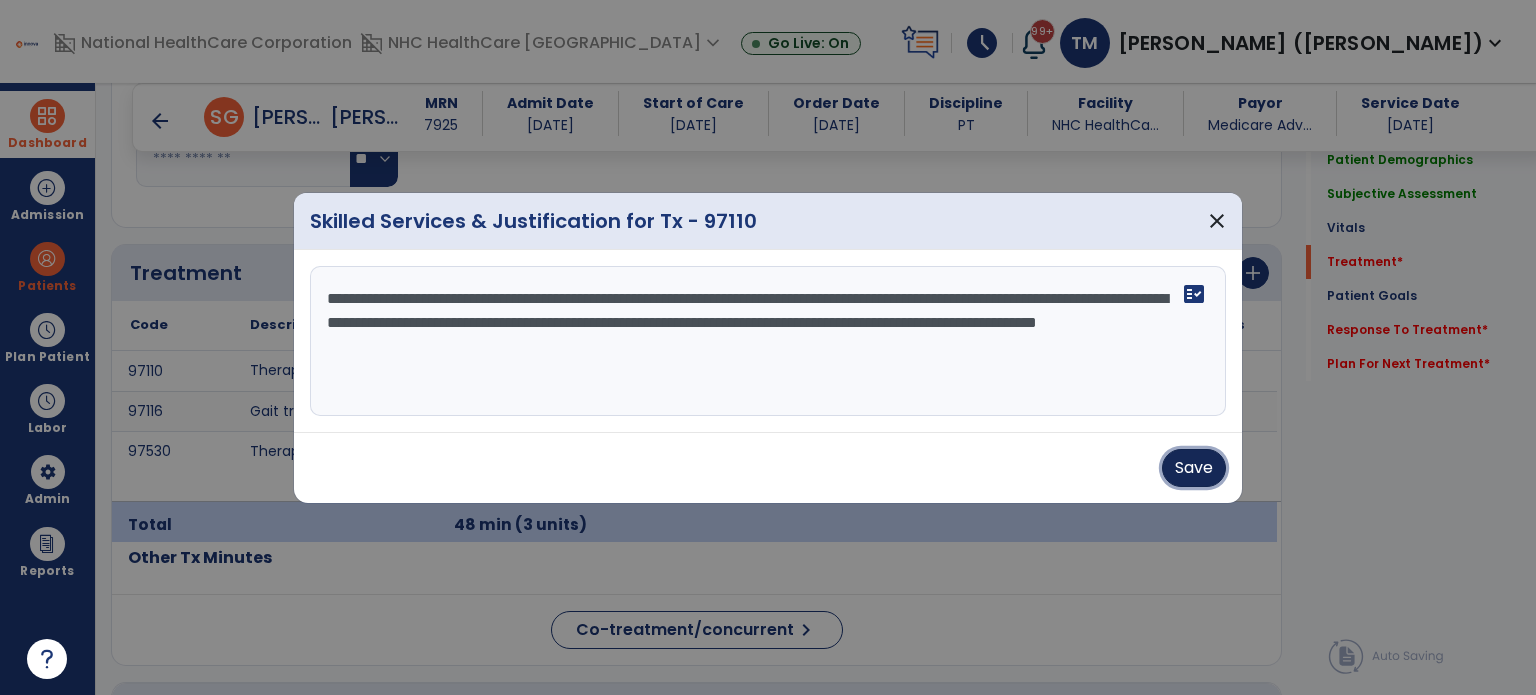 click on "Save" at bounding box center (1194, 468) 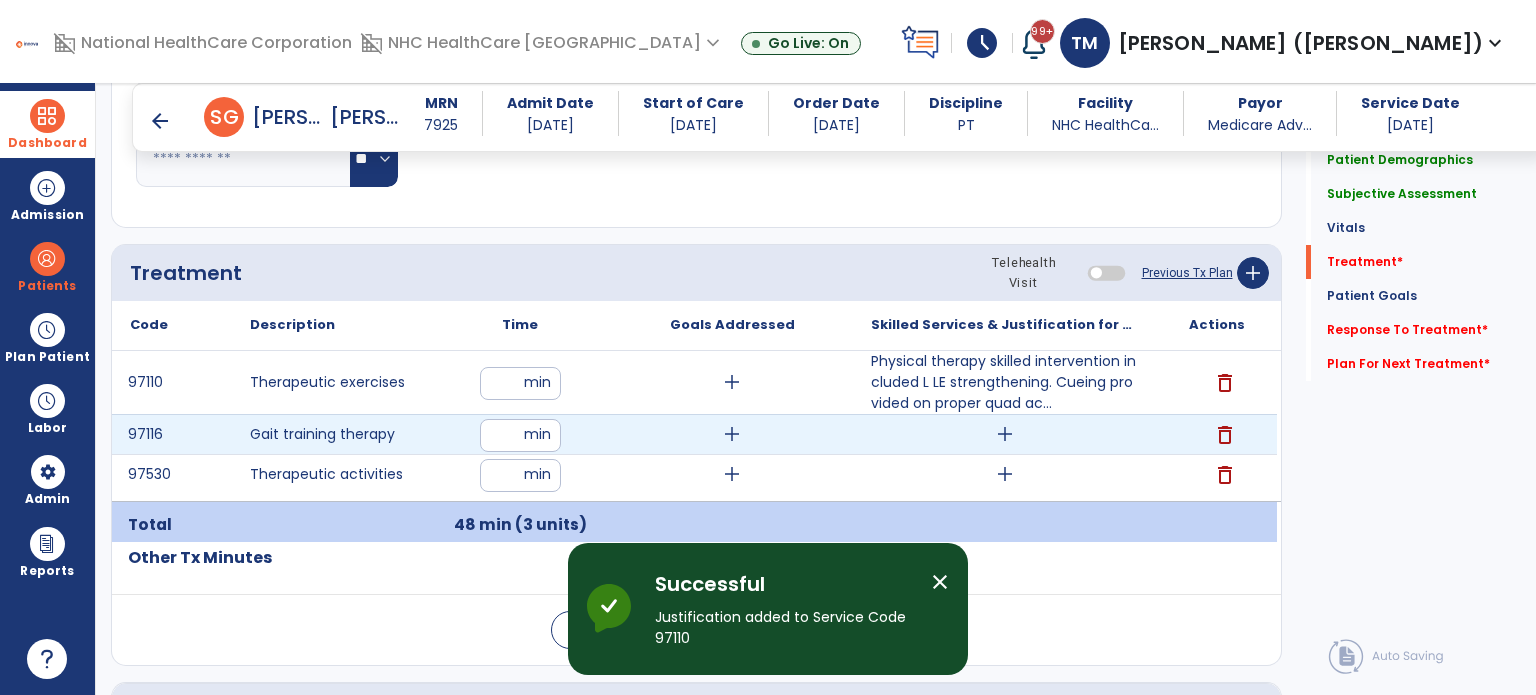 click on "add" at bounding box center (1005, 434) 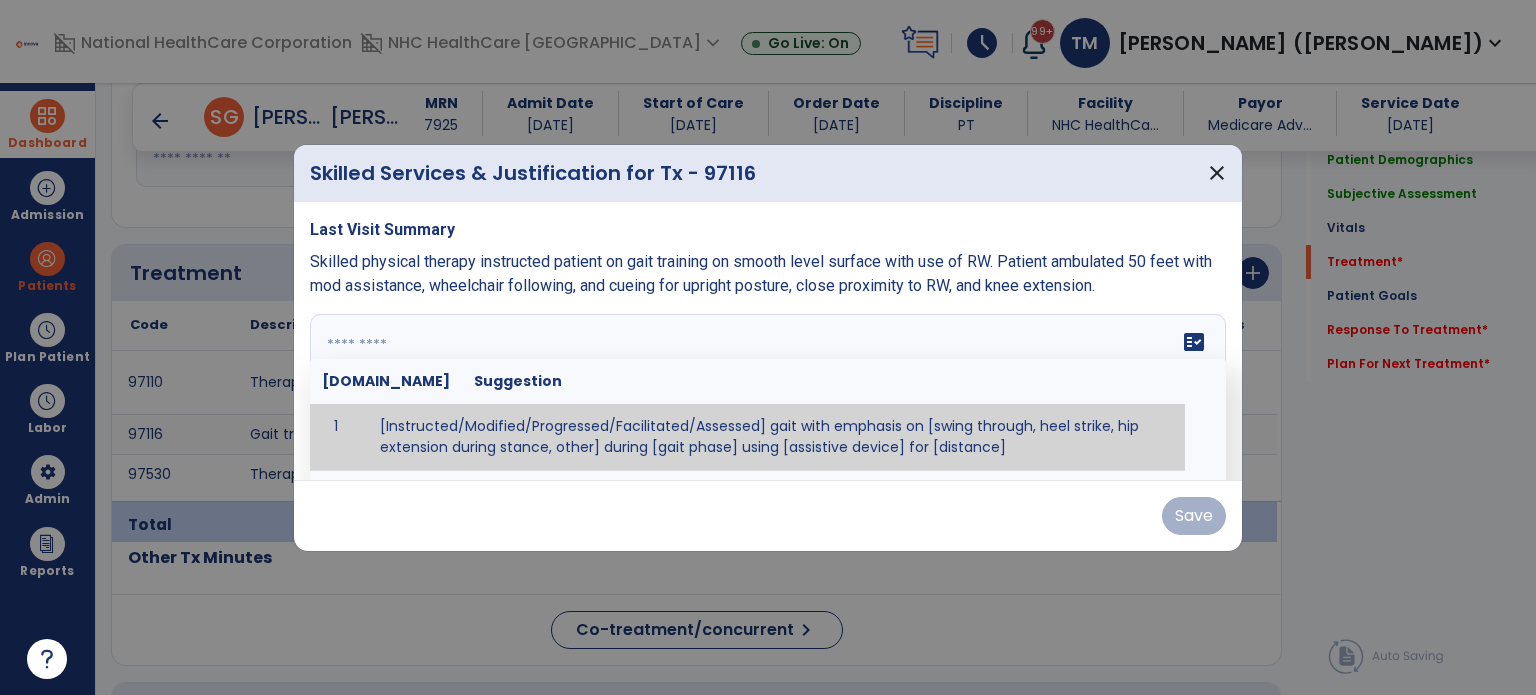 click at bounding box center [766, 389] 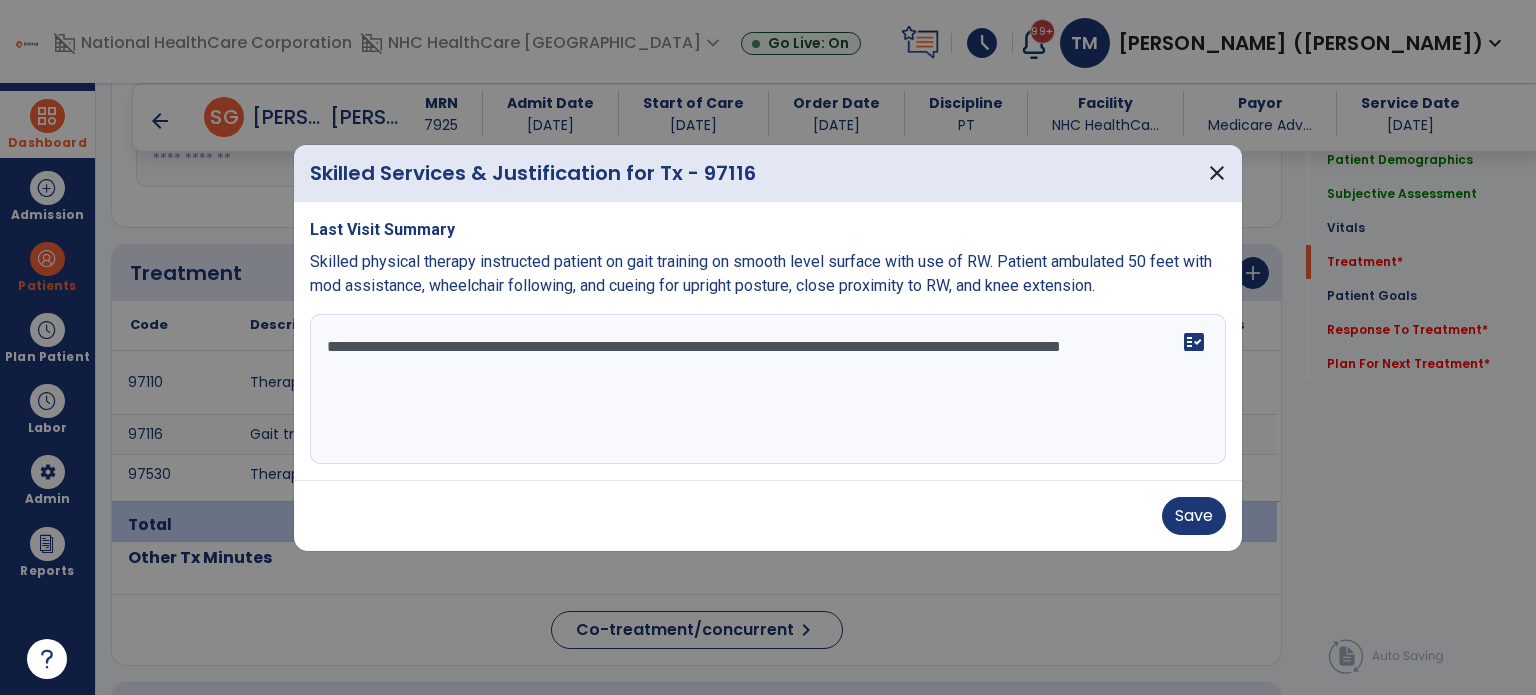 click on "**********" at bounding box center (768, 389) 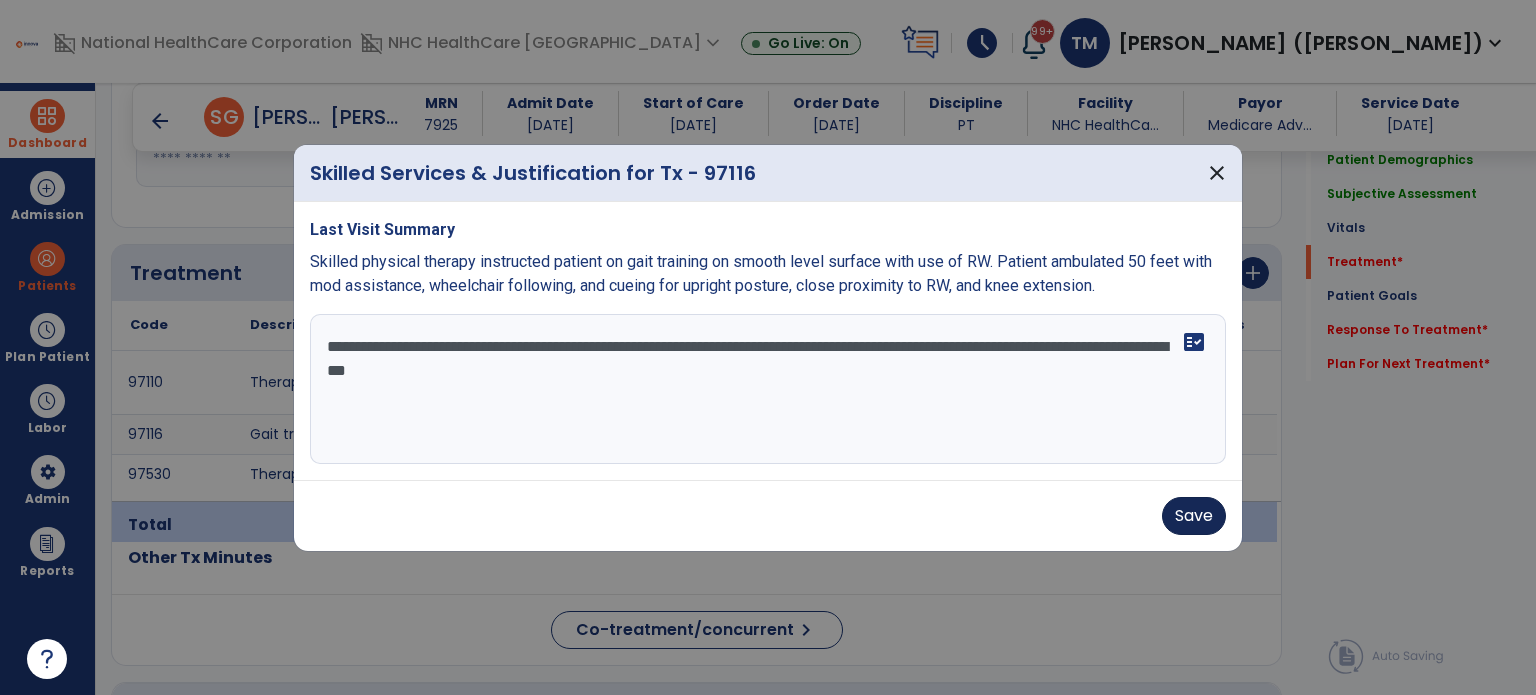 type on "**********" 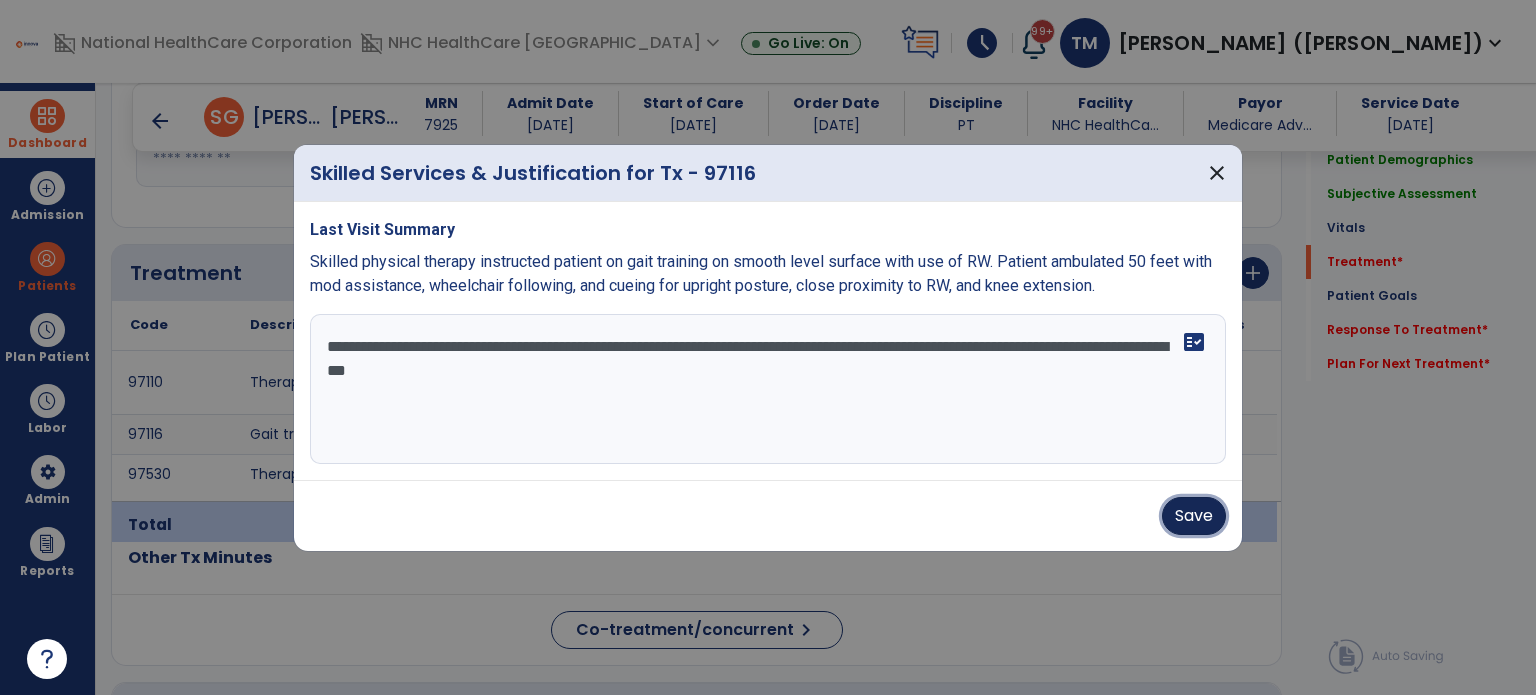 click on "Save" at bounding box center [1194, 516] 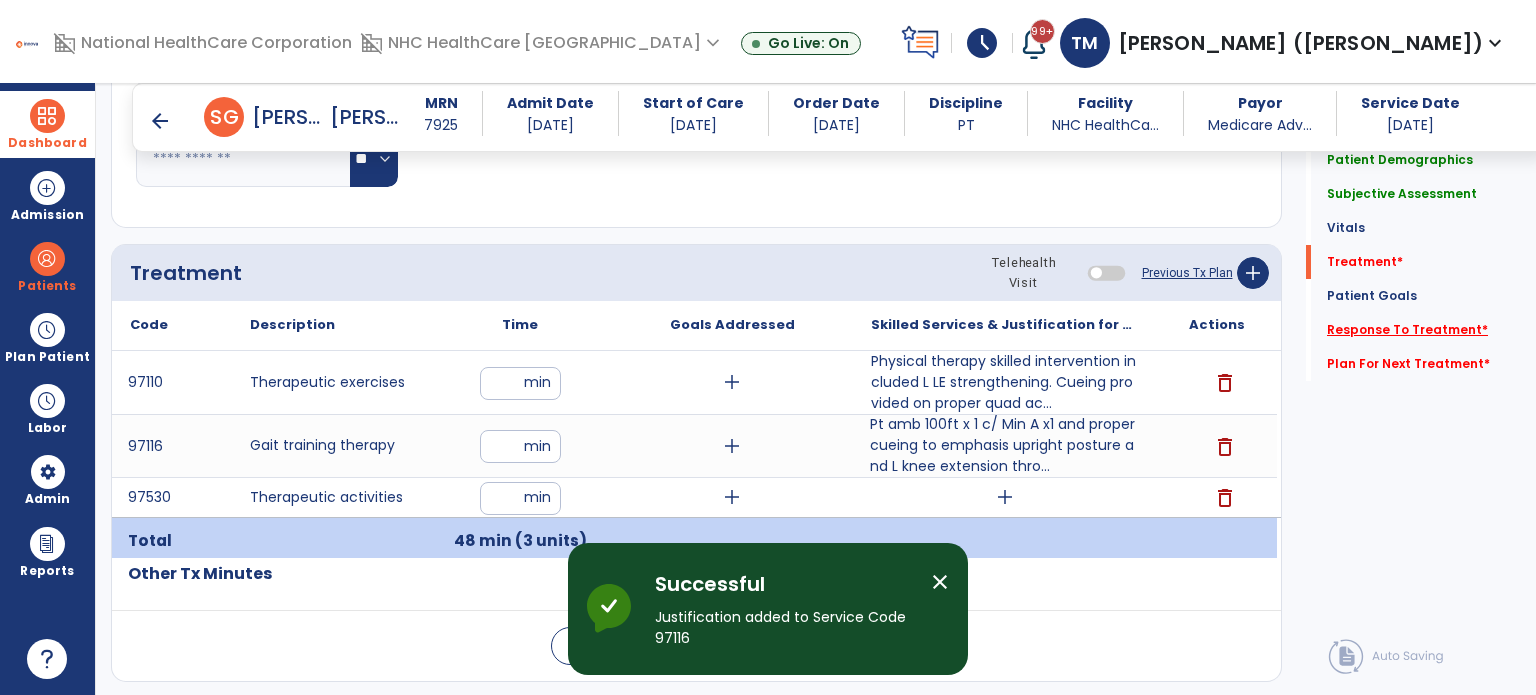 click on "Response To Treatment   *" 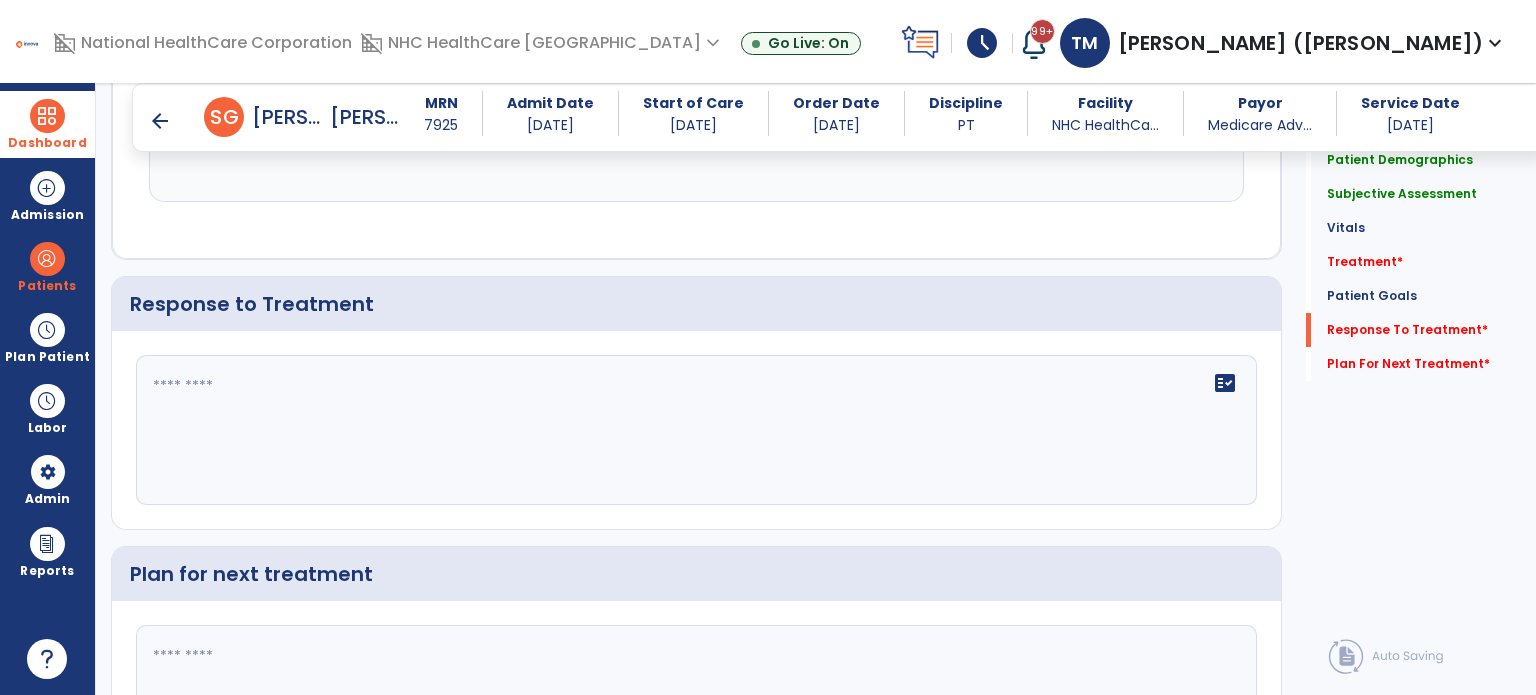 scroll, scrollTop: 2838, scrollLeft: 0, axis: vertical 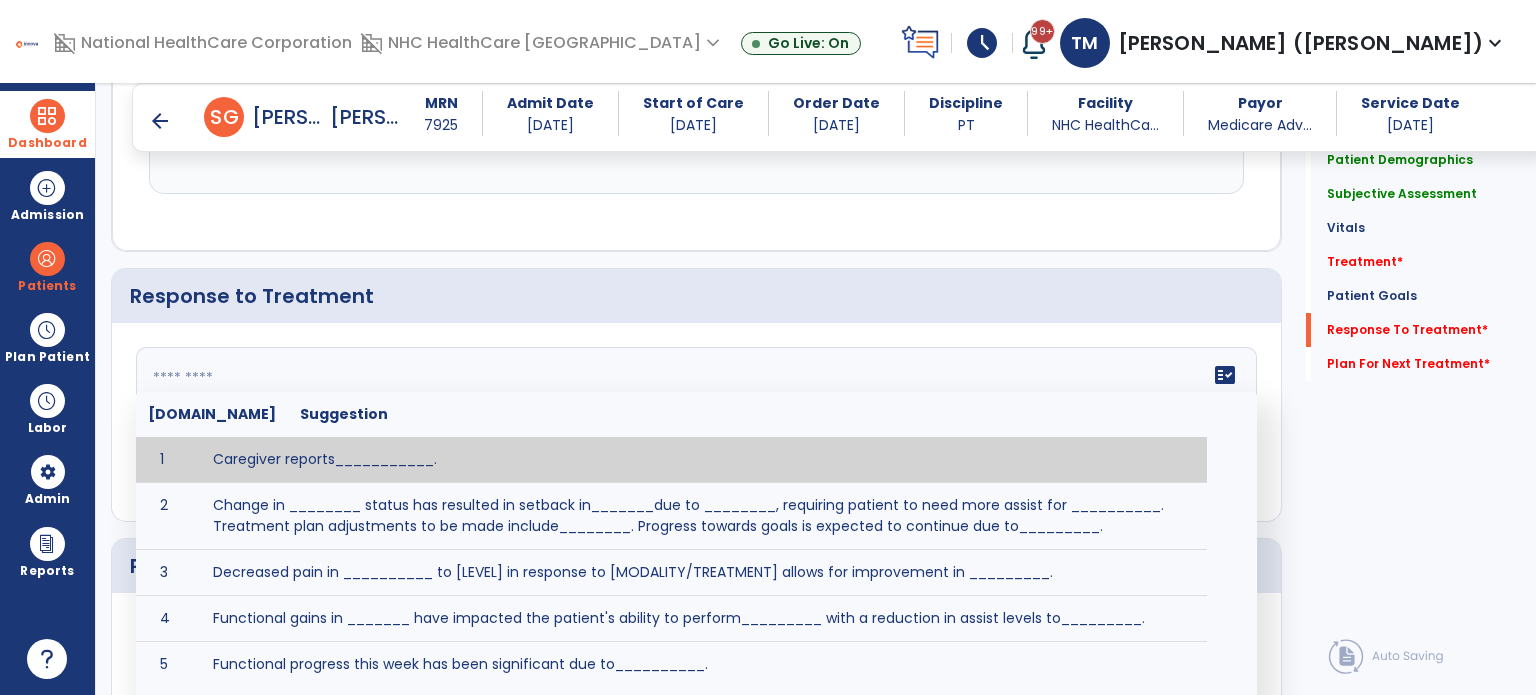 click on "fact_check  [DOMAIN_NAME] Suggestion 1 Caregiver reports___________. 2 Change in ________ status has resulted in setback in_______due to ________, requiring patient to need more assist for __________.   Treatment plan adjustments to be made include________.  Progress towards goals is expected to continue due to_________. 3 Decreased pain in __________ to [LEVEL] in response to [MODALITY/TREATMENT] allows for improvement in _________. 4 Functional gains in _______ have impacted the patient's ability to perform_________ with a reduction in assist levels to_________. 5 Functional progress this week has been significant due to__________. 6 Gains in ________ have improved the patient's ability to perform ______with decreased levels of assist to___________. 7 Improvement in ________allows patient to tolerate higher levels of challenges in_________. 8 Pain in [AREA] has decreased to [LEVEL] in response to [TREATMENT/MODALITY], allowing fore ease in completing__________. 9 10 11 12 13 14 15 16 17 18 19 20 21" 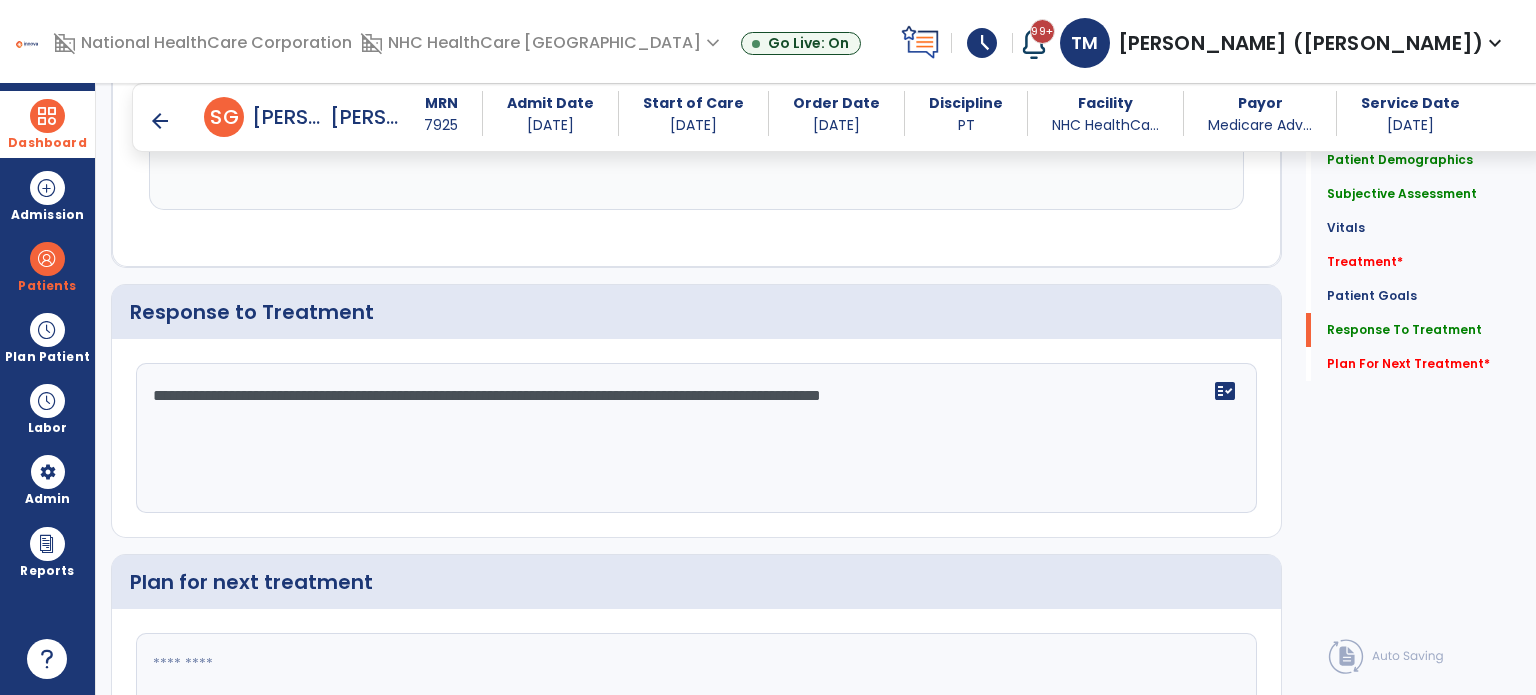 scroll, scrollTop: 2838, scrollLeft: 0, axis: vertical 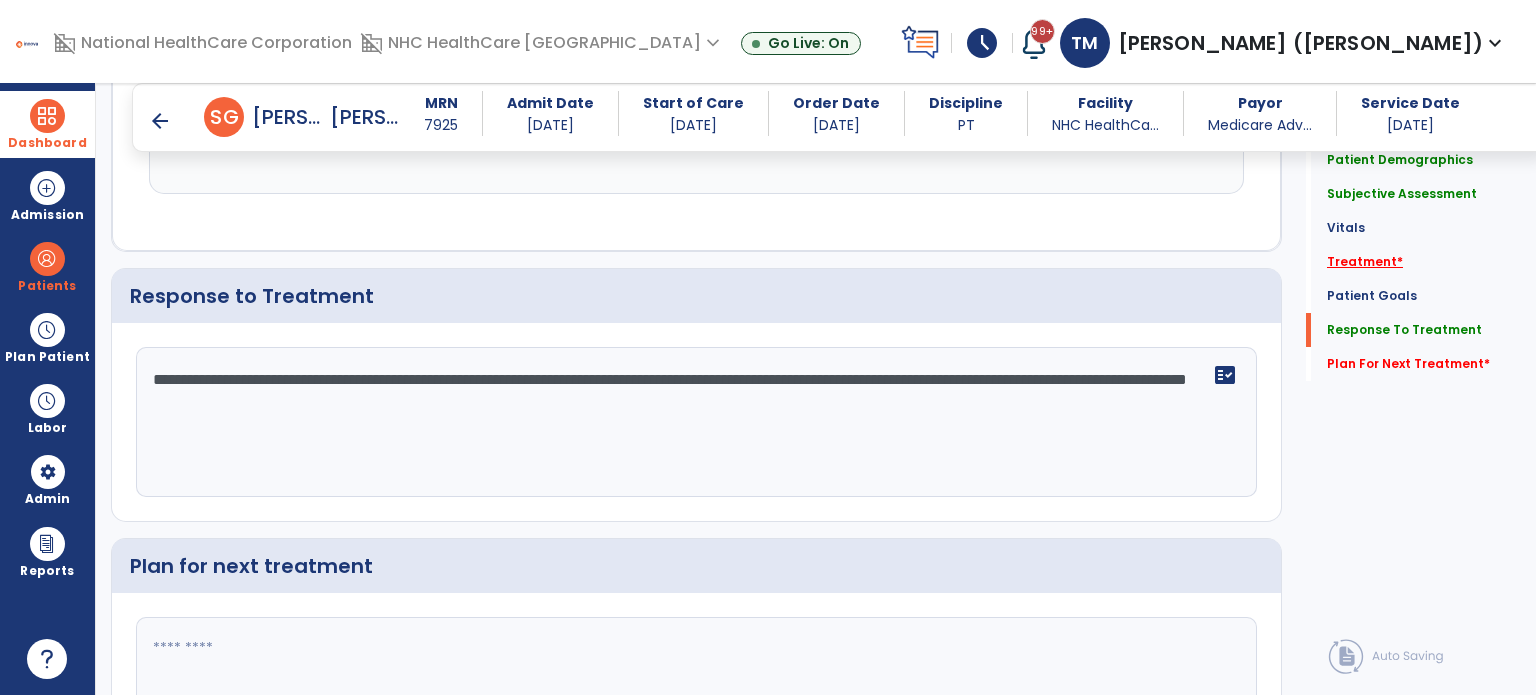 type on "**********" 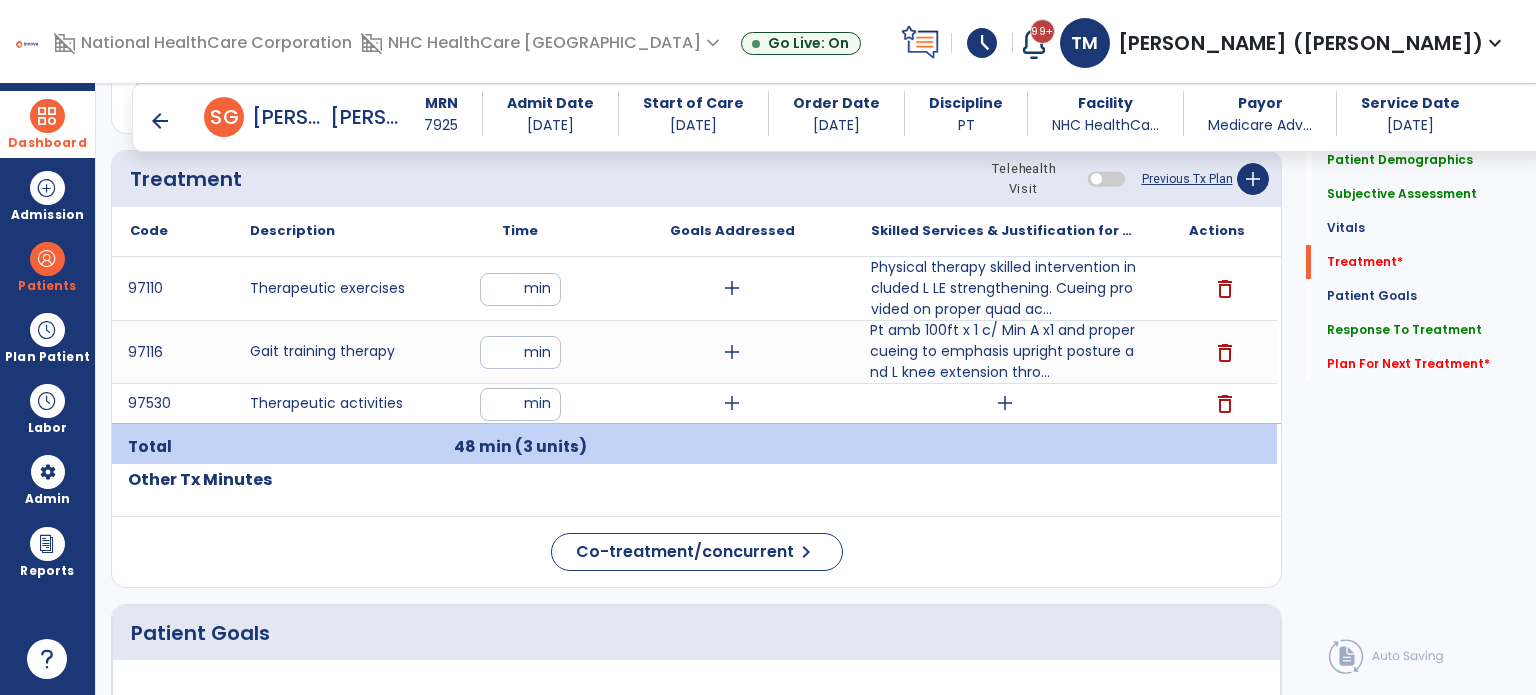 scroll, scrollTop: 1189, scrollLeft: 0, axis: vertical 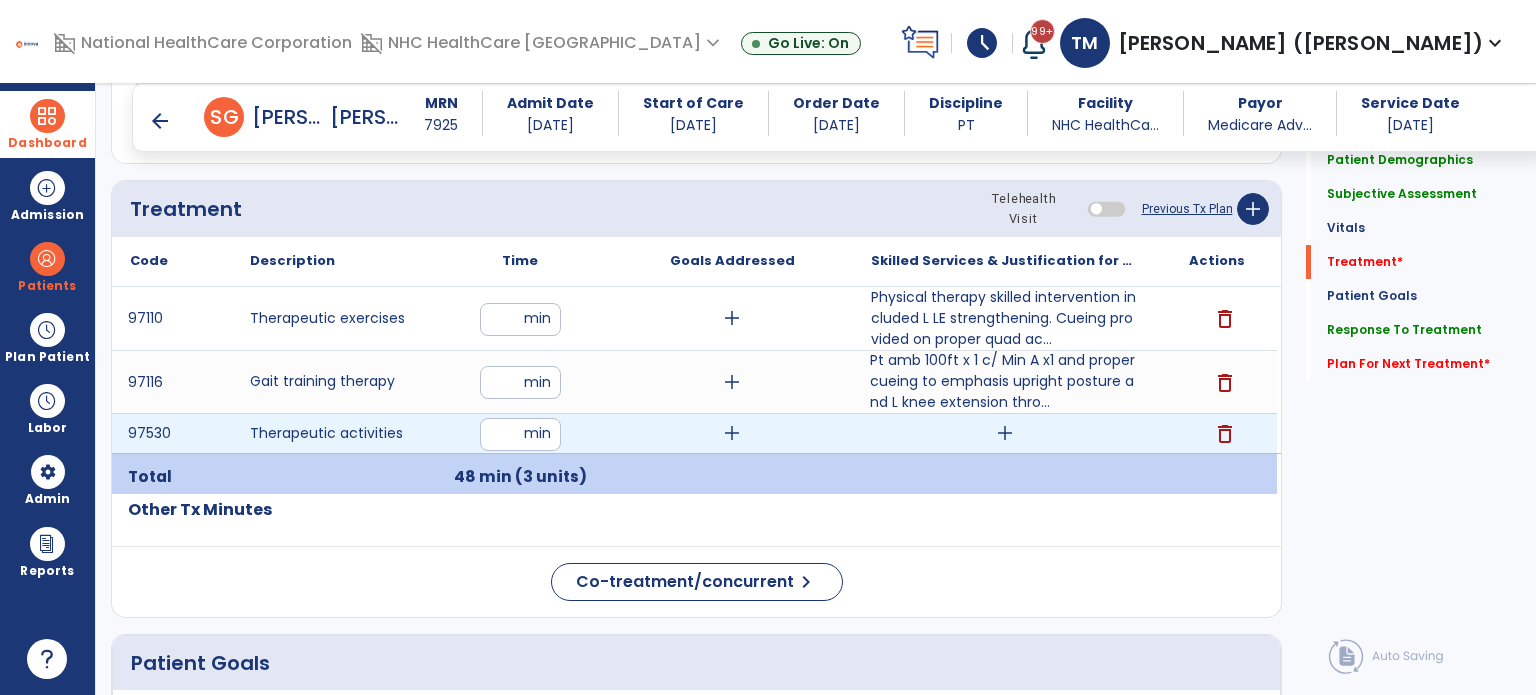 click on "add" at bounding box center (1005, 433) 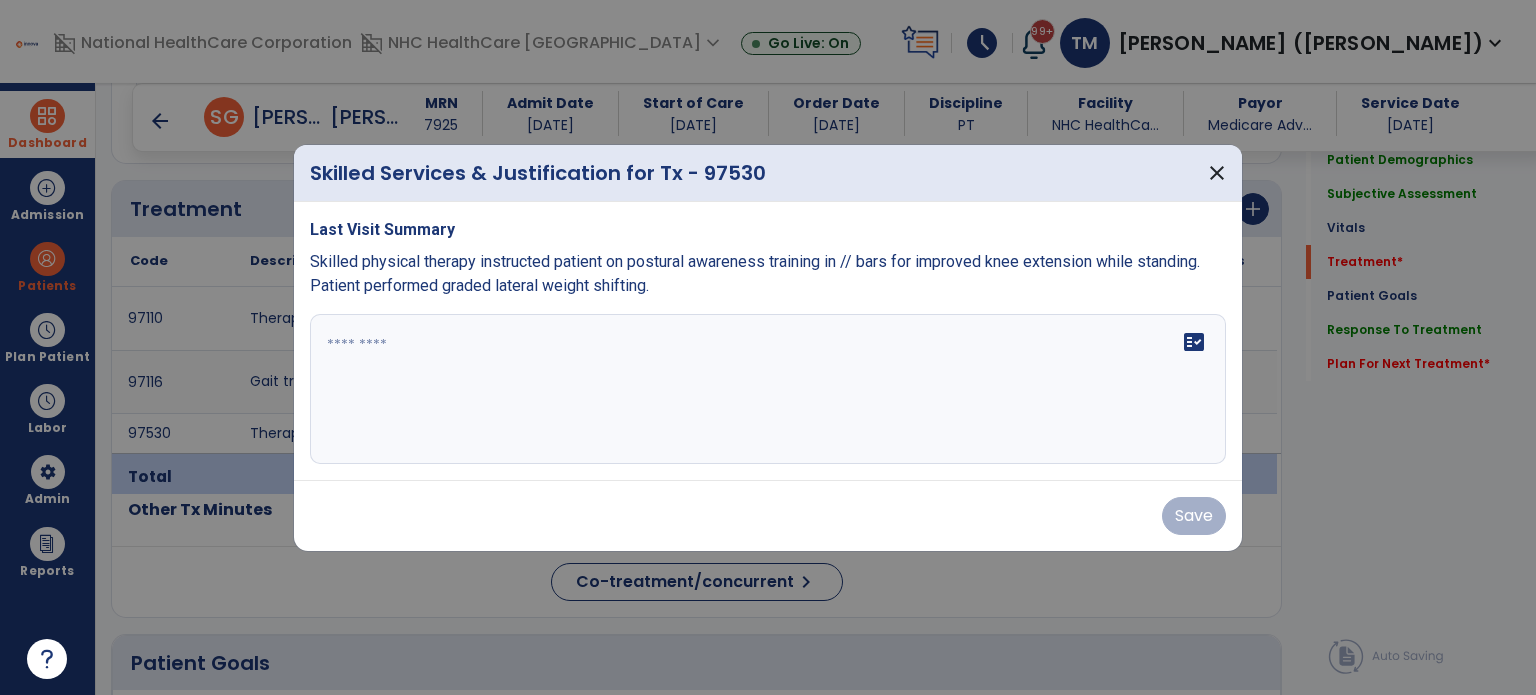 click on "fact_check" at bounding box center [768, 389] 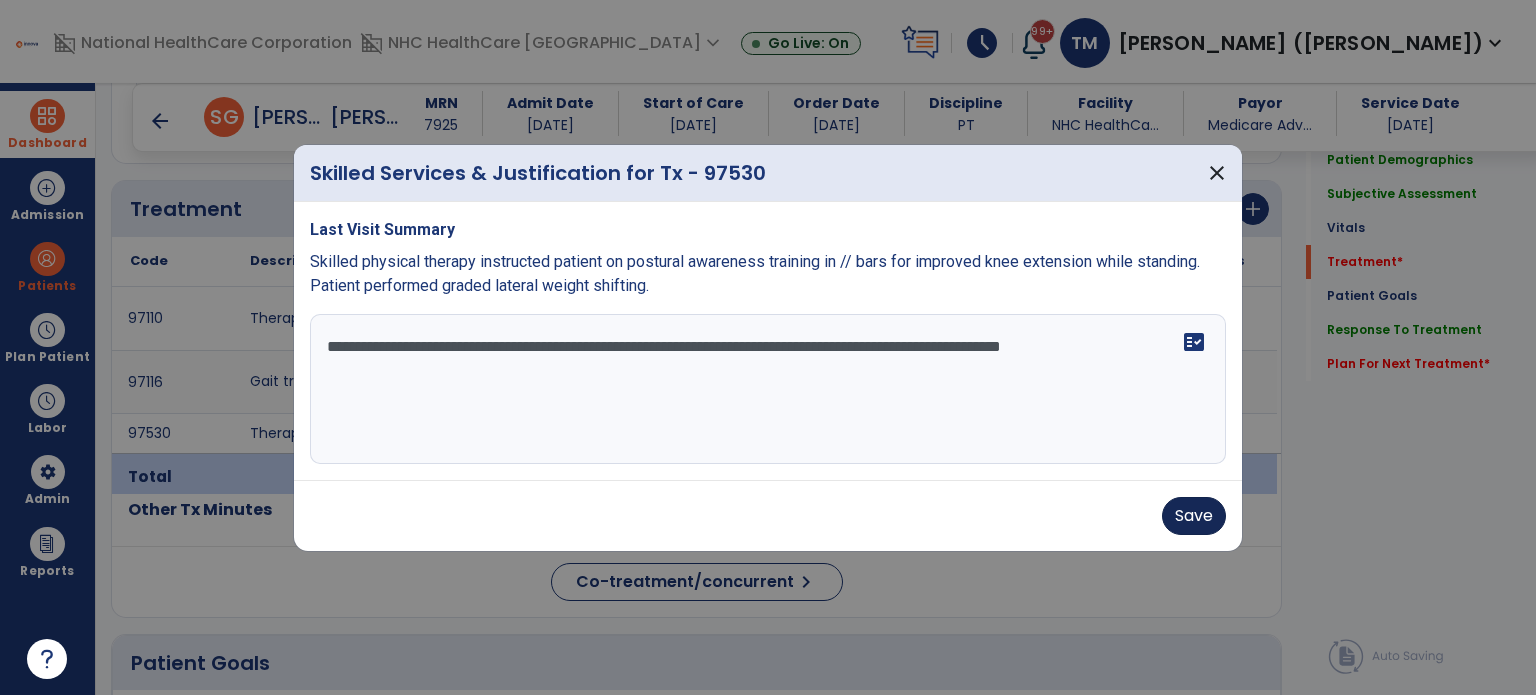 type on "**********" 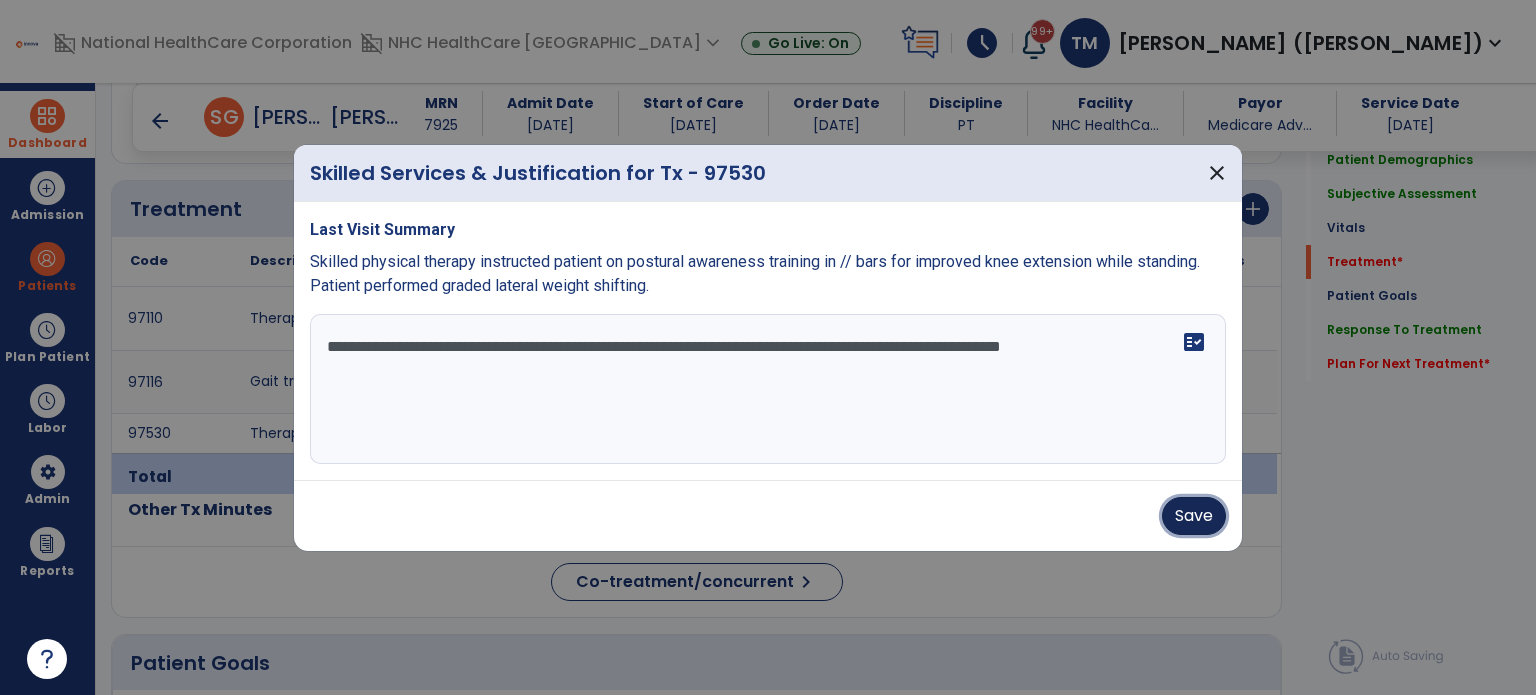 click on "Save" at bounding box center (1194, 516) 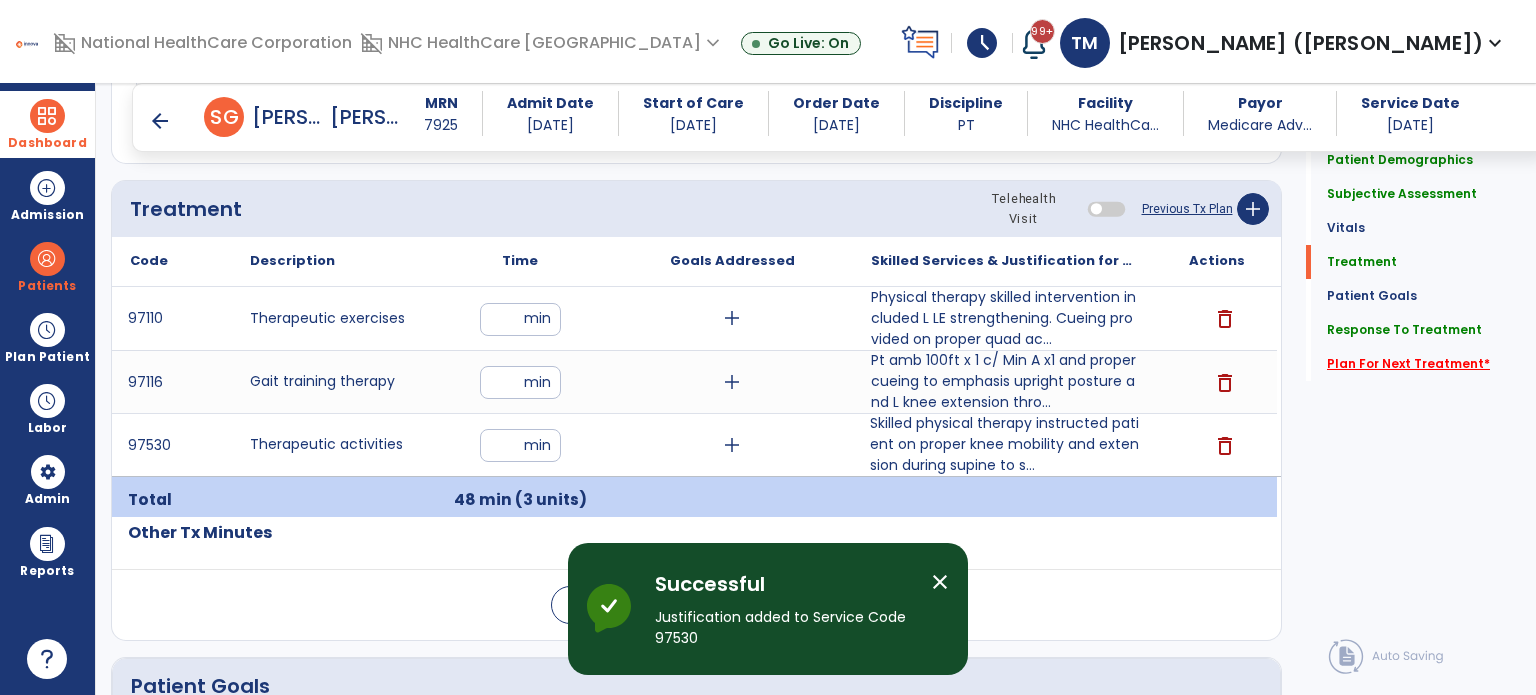 click on "Plan For Next Treatment   *" 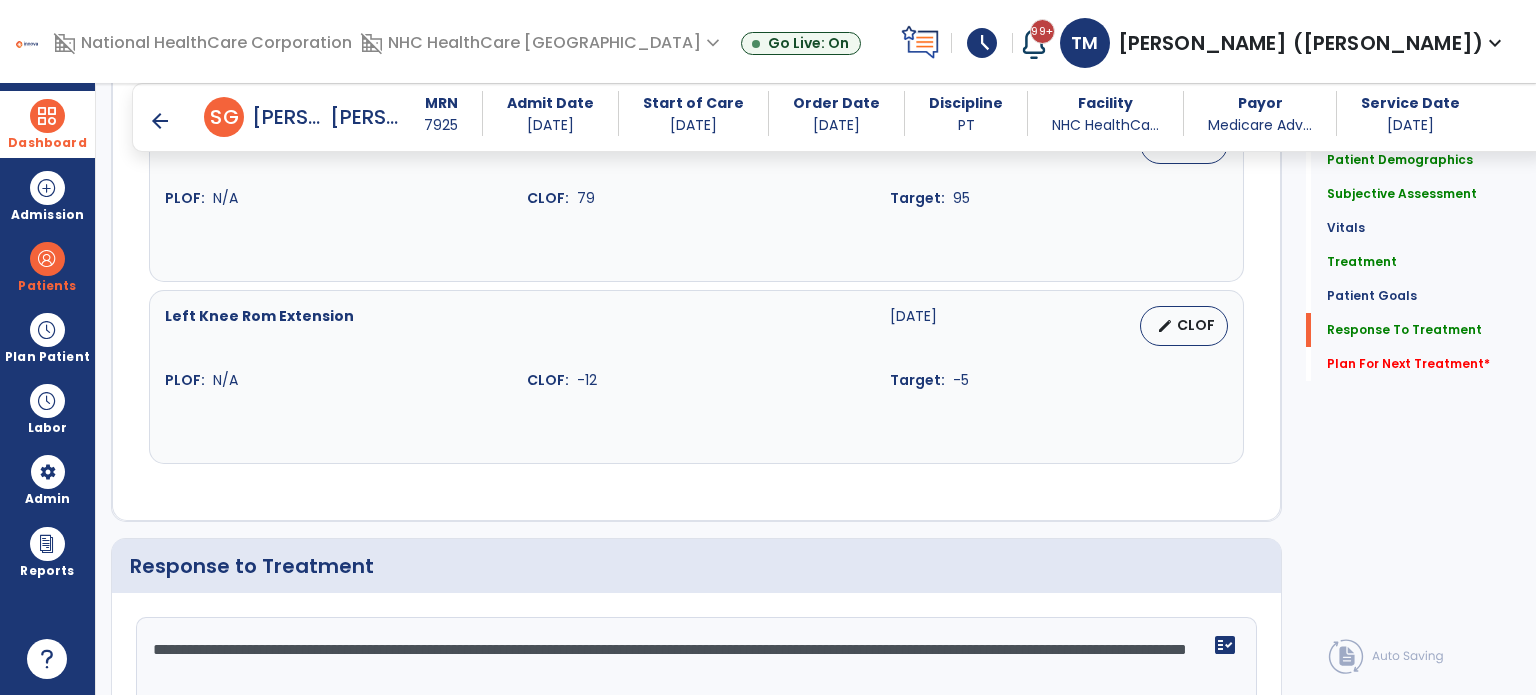 scroll, scrollTop: 3016, scrollLeft: 0, axis: vertical 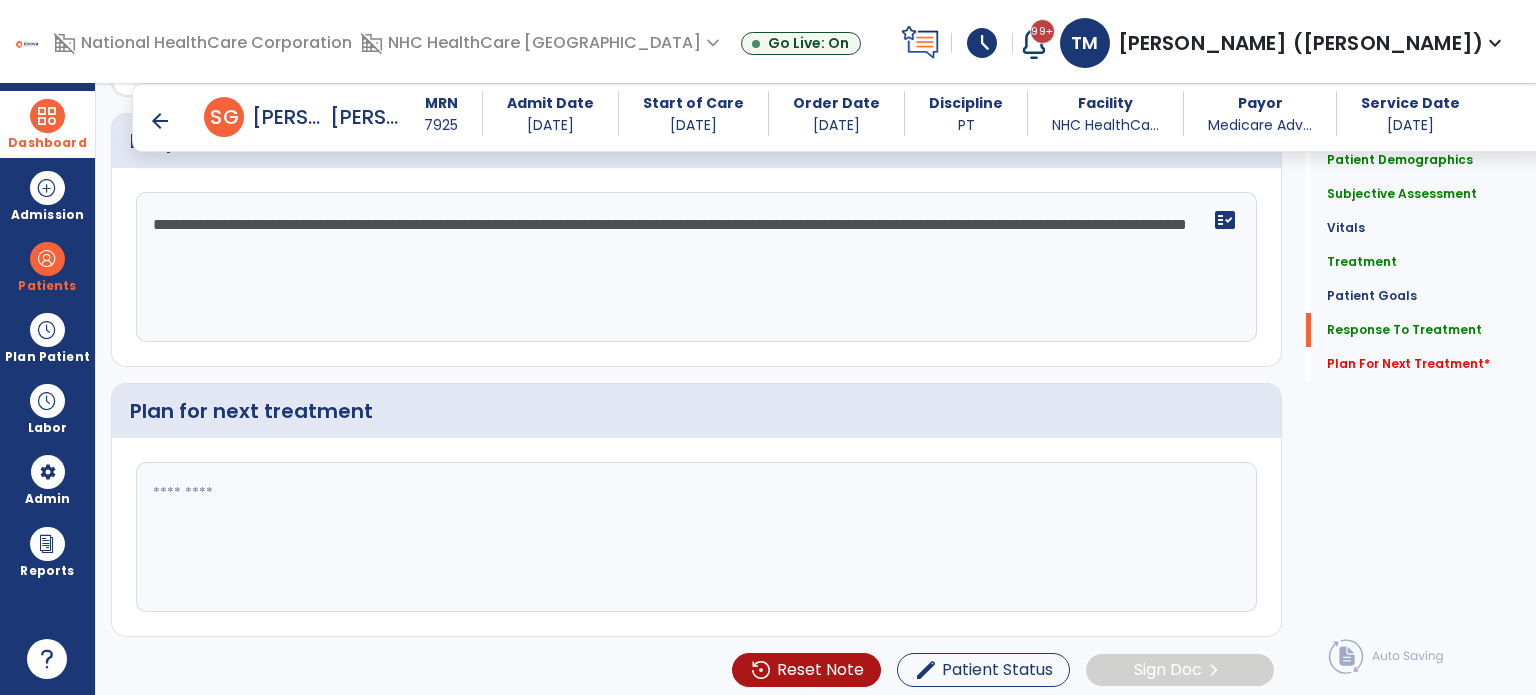 click 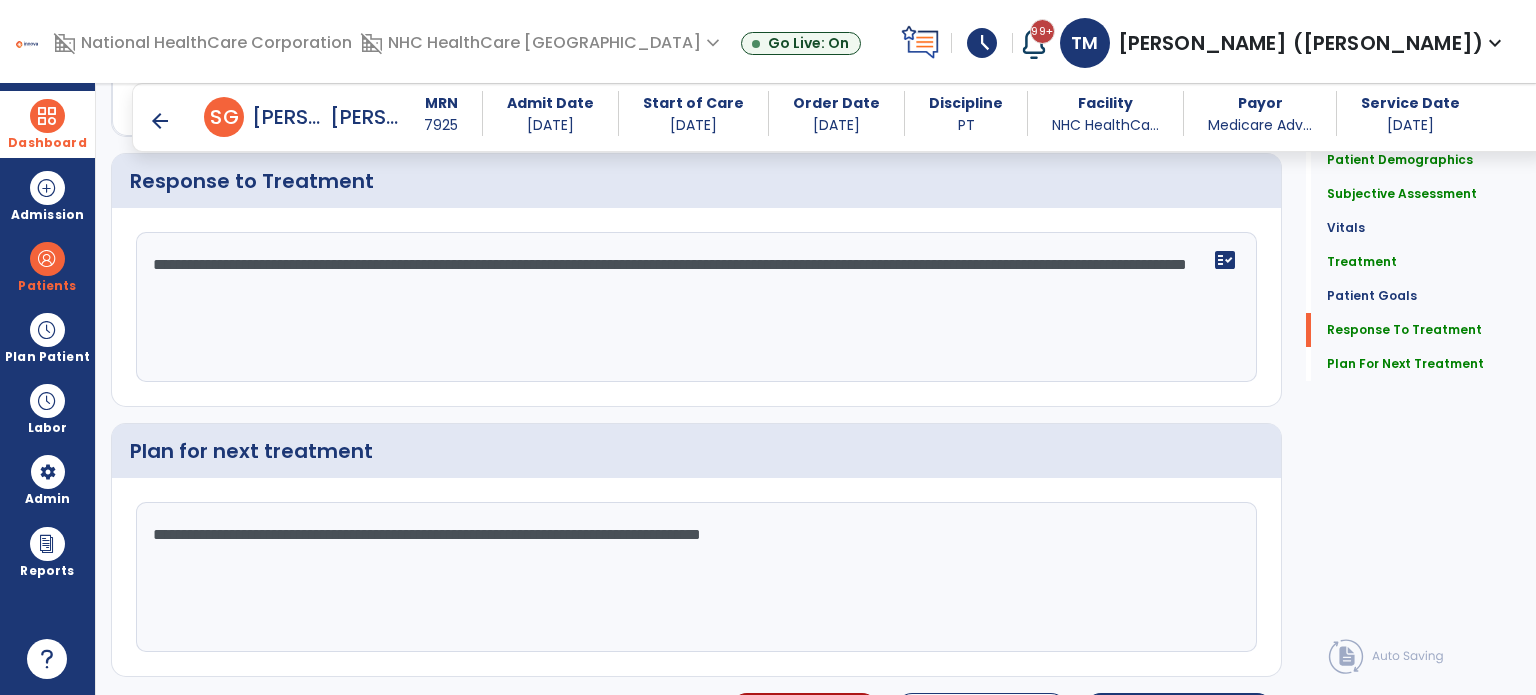 scroll, scrollTop: 3016, scrollLeft: 0, axis: vertical 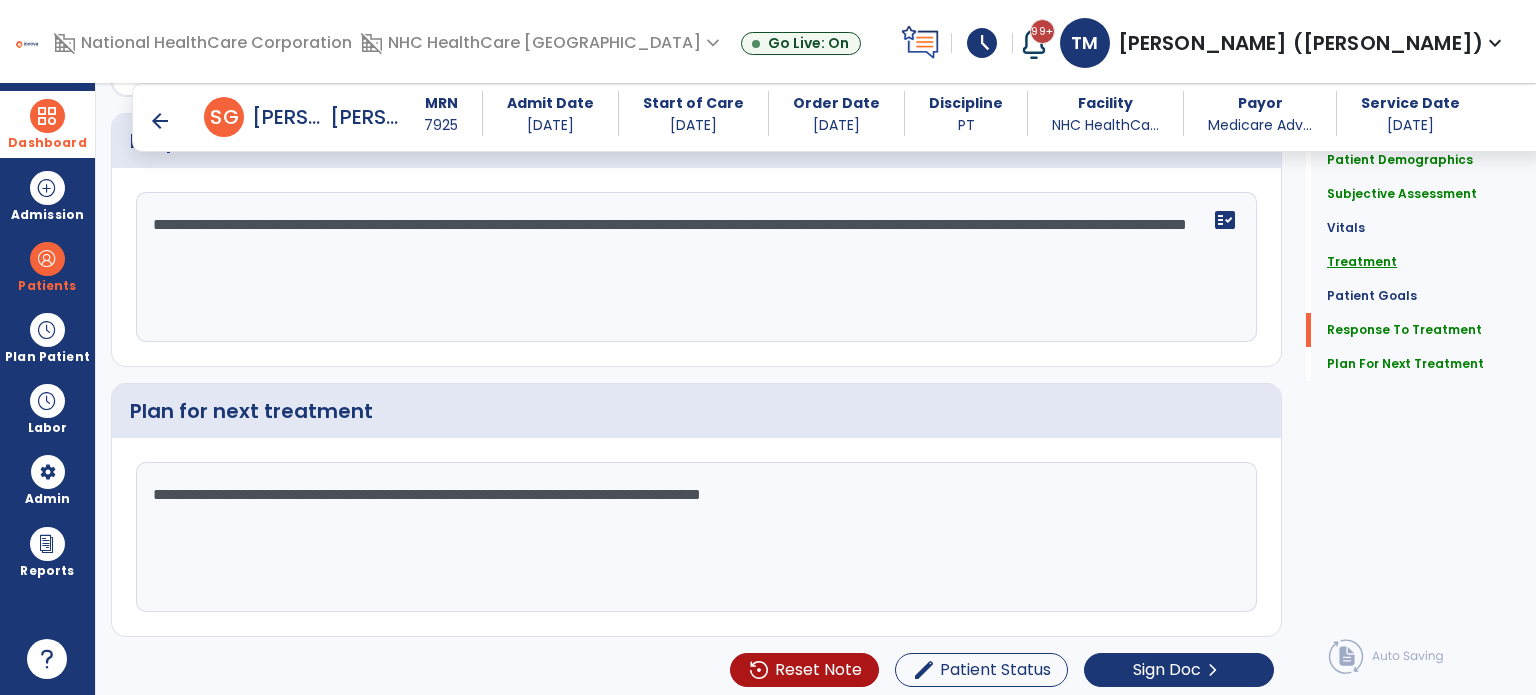 type on "**********" 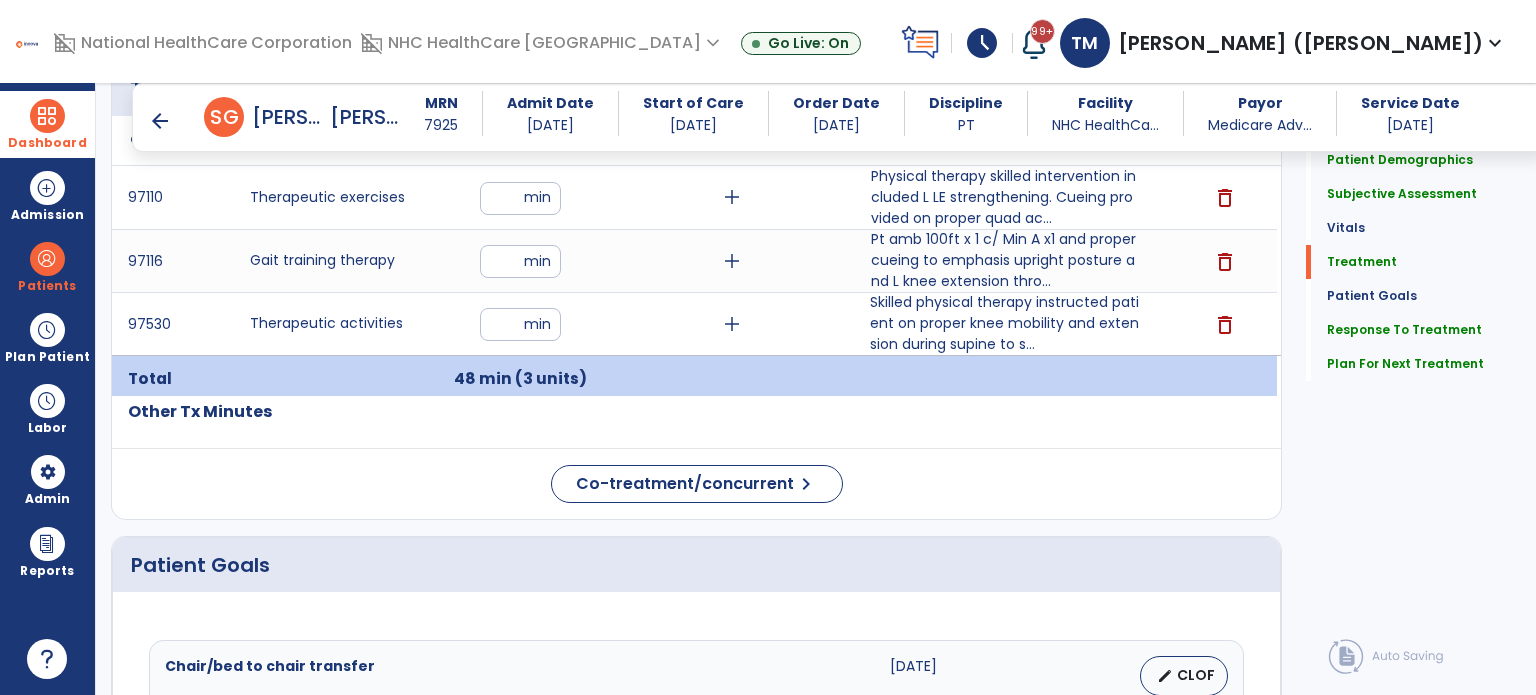 scroll, scrollTop: 1208, scrollLeft: 0, axis: vertical 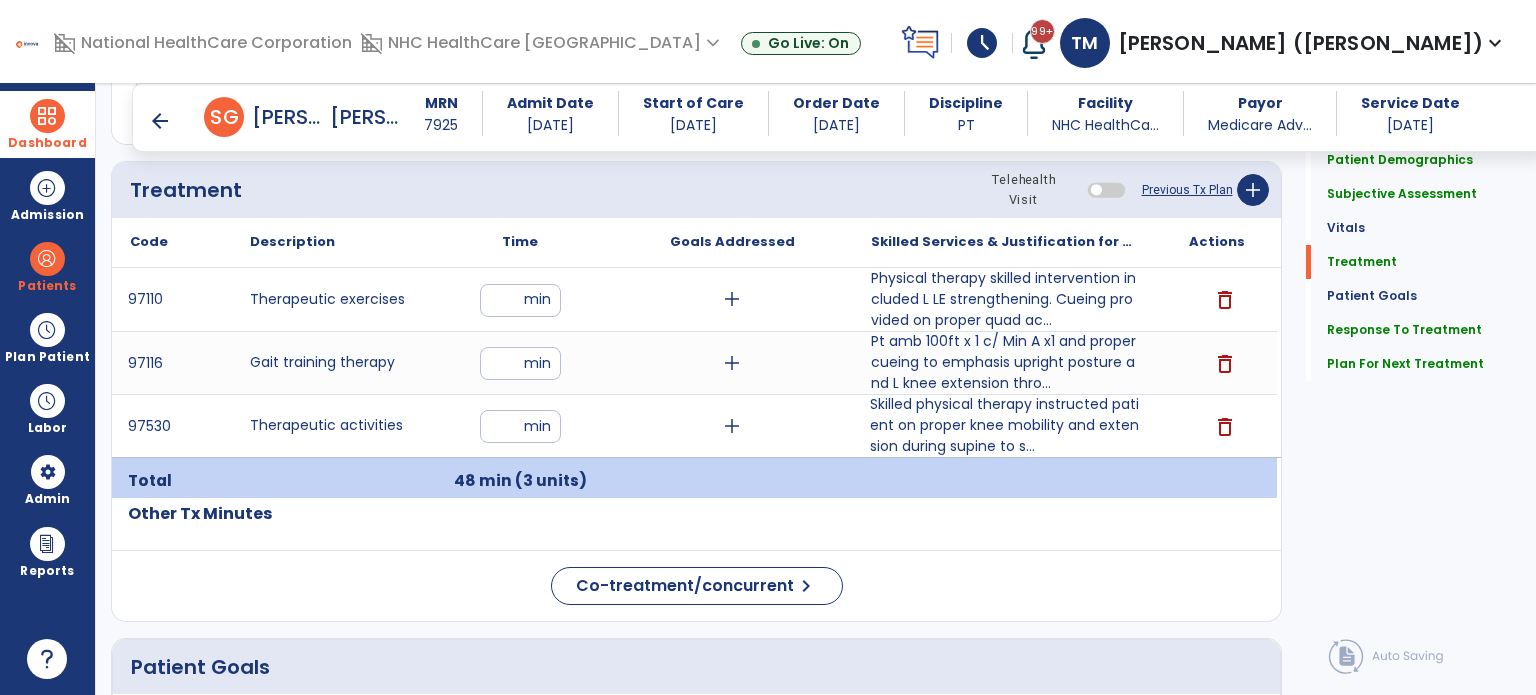 click on "arrow_back" at bounding box center [160, 121] 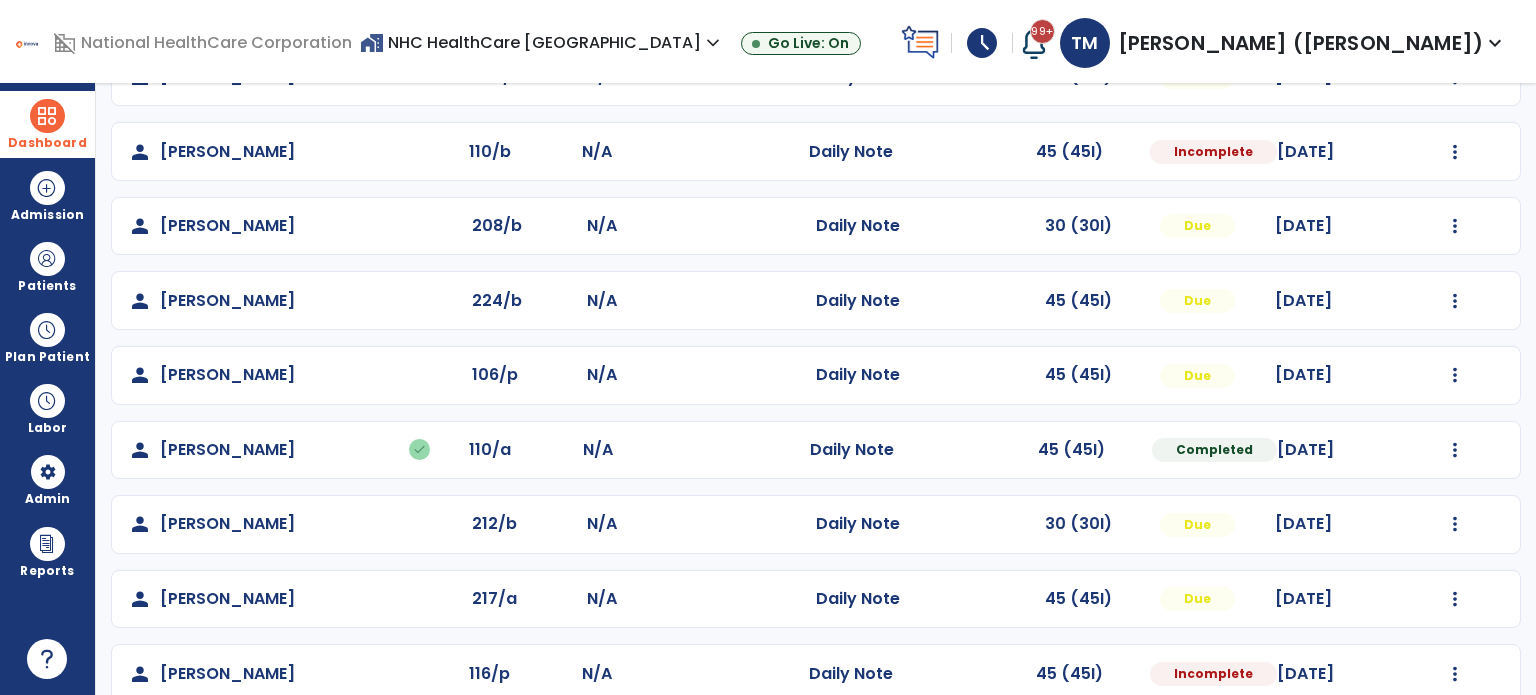 scroll, scrollTop: 319, scrollLeft: 0, axis: vertical 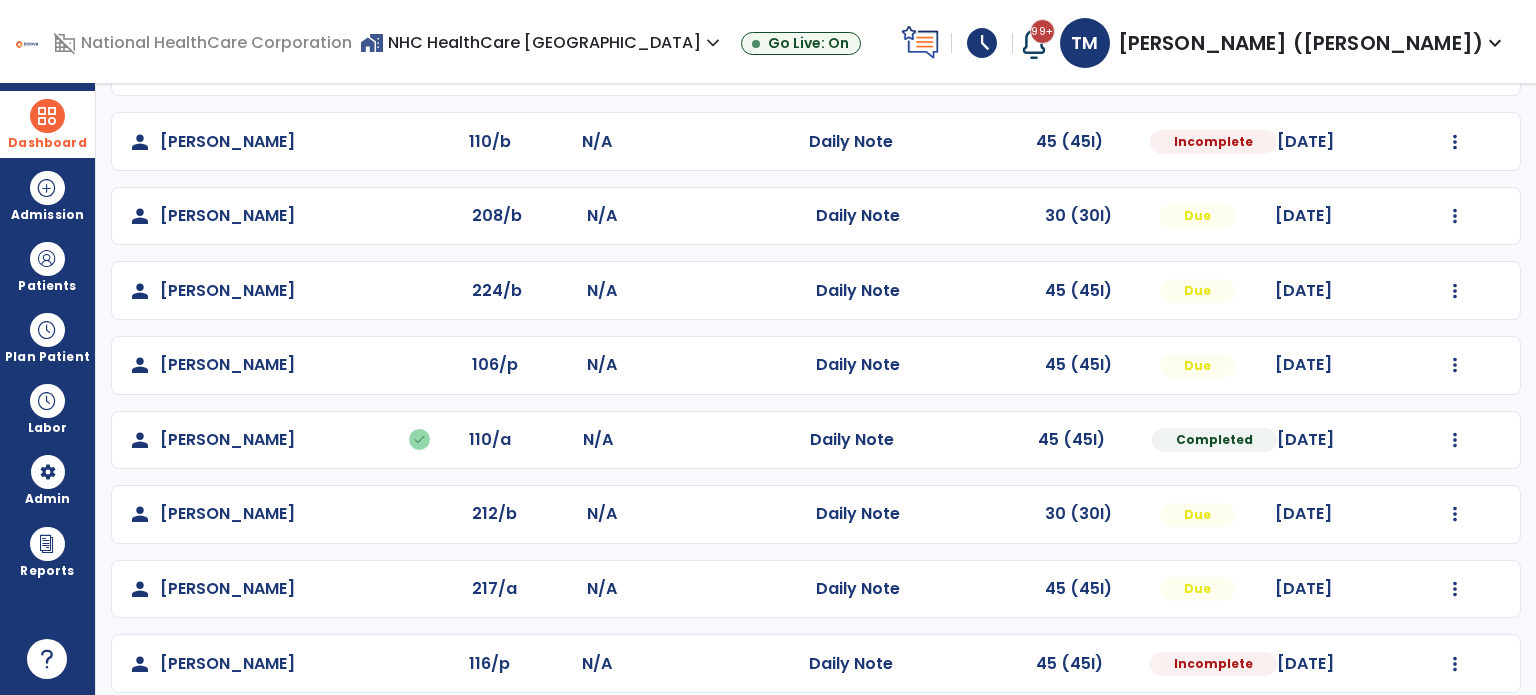 click on "Mark Visit As Complete   Reset Note   Open Document   G + C Mins" 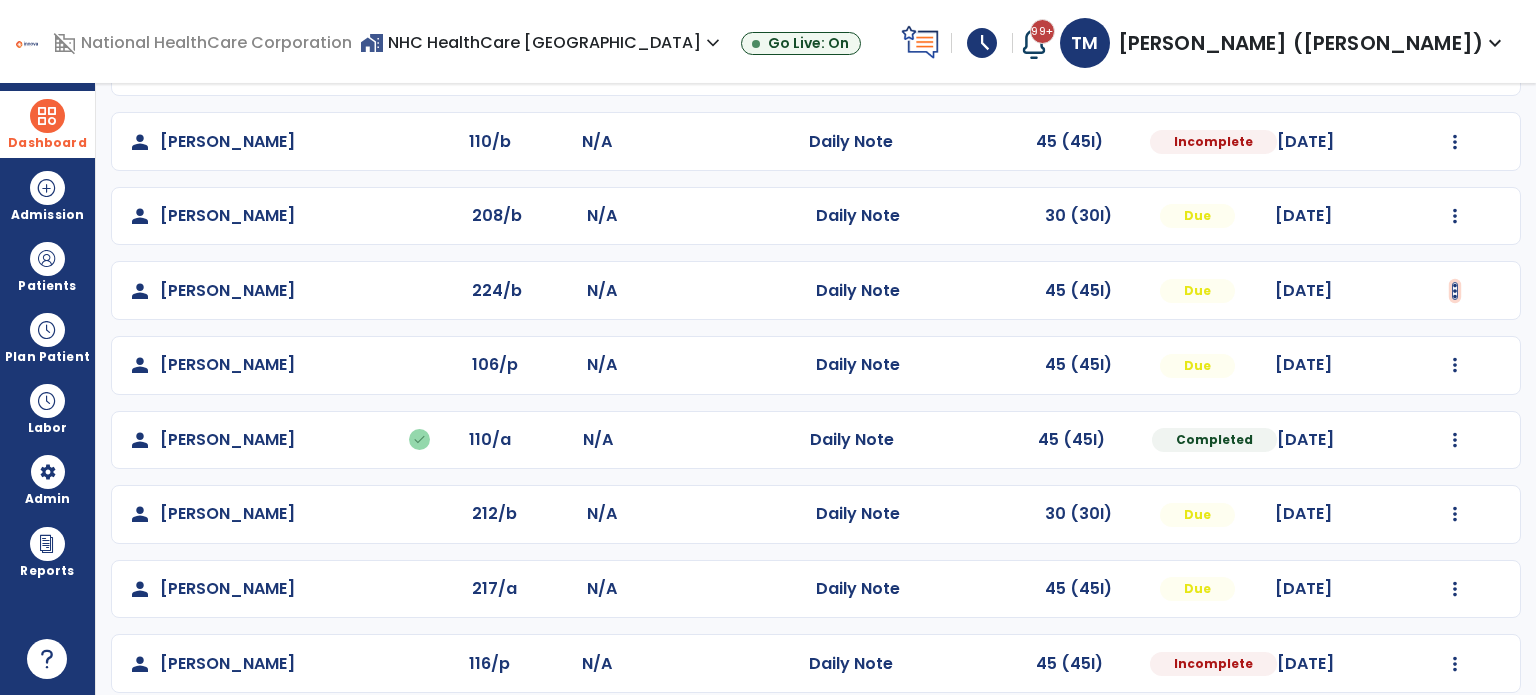 click at bounding box center (1455, -19) 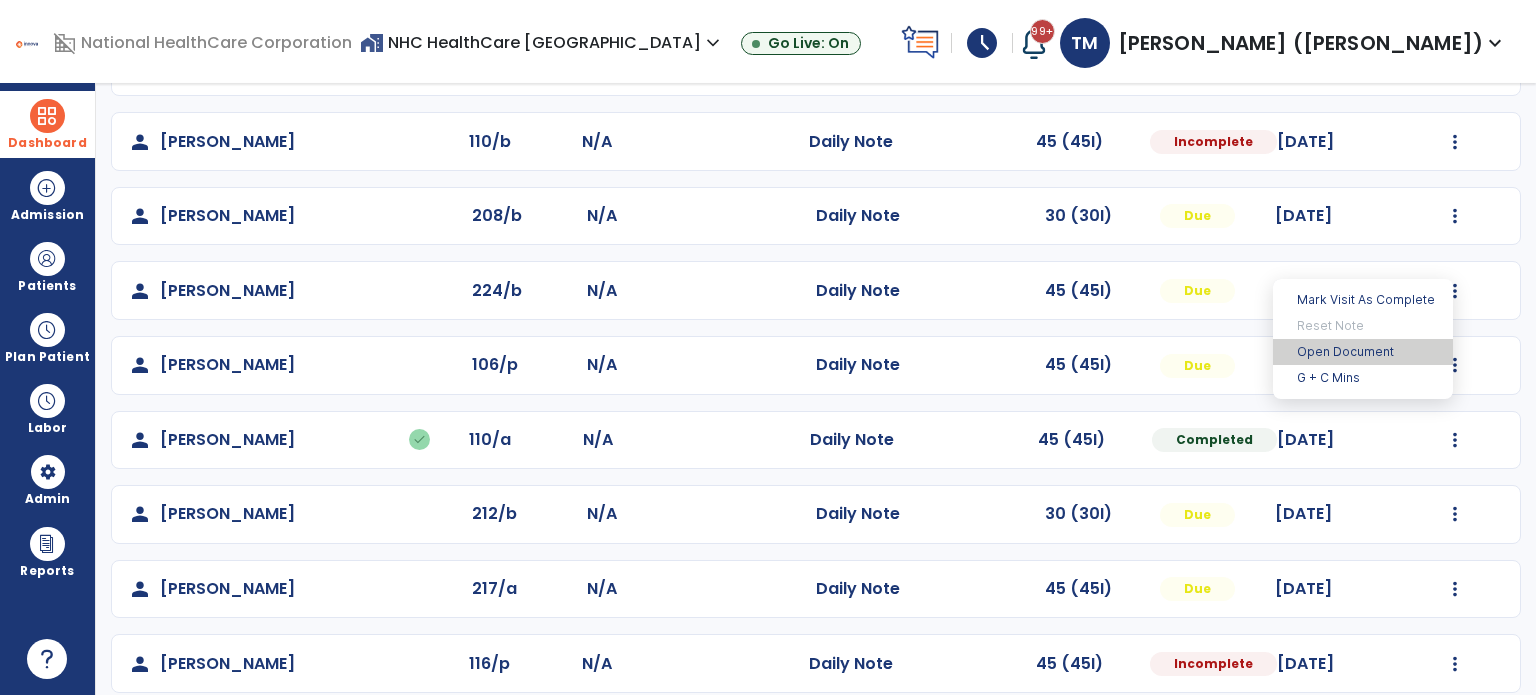 click on "Open Document" at bounding box center [1363, 352] 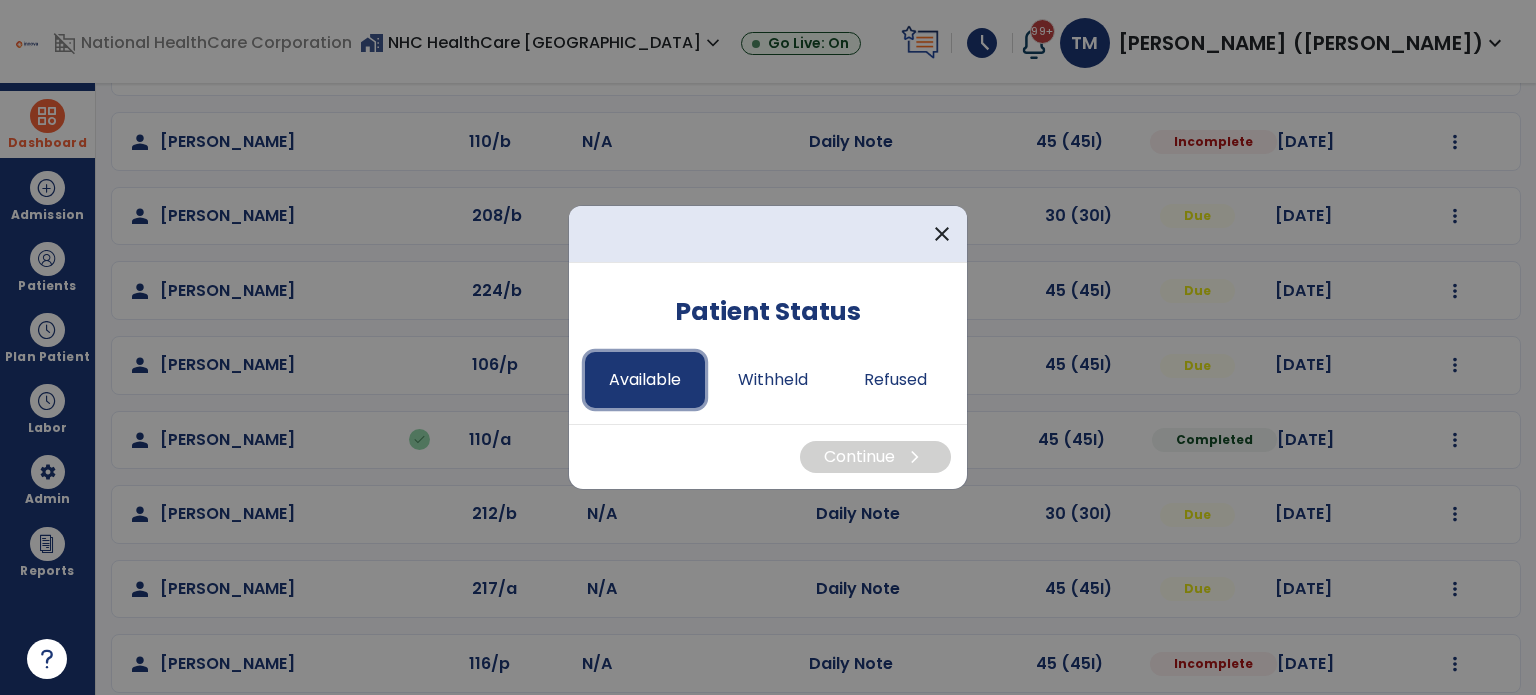 click on "Available" at bounding box center [645, 380] 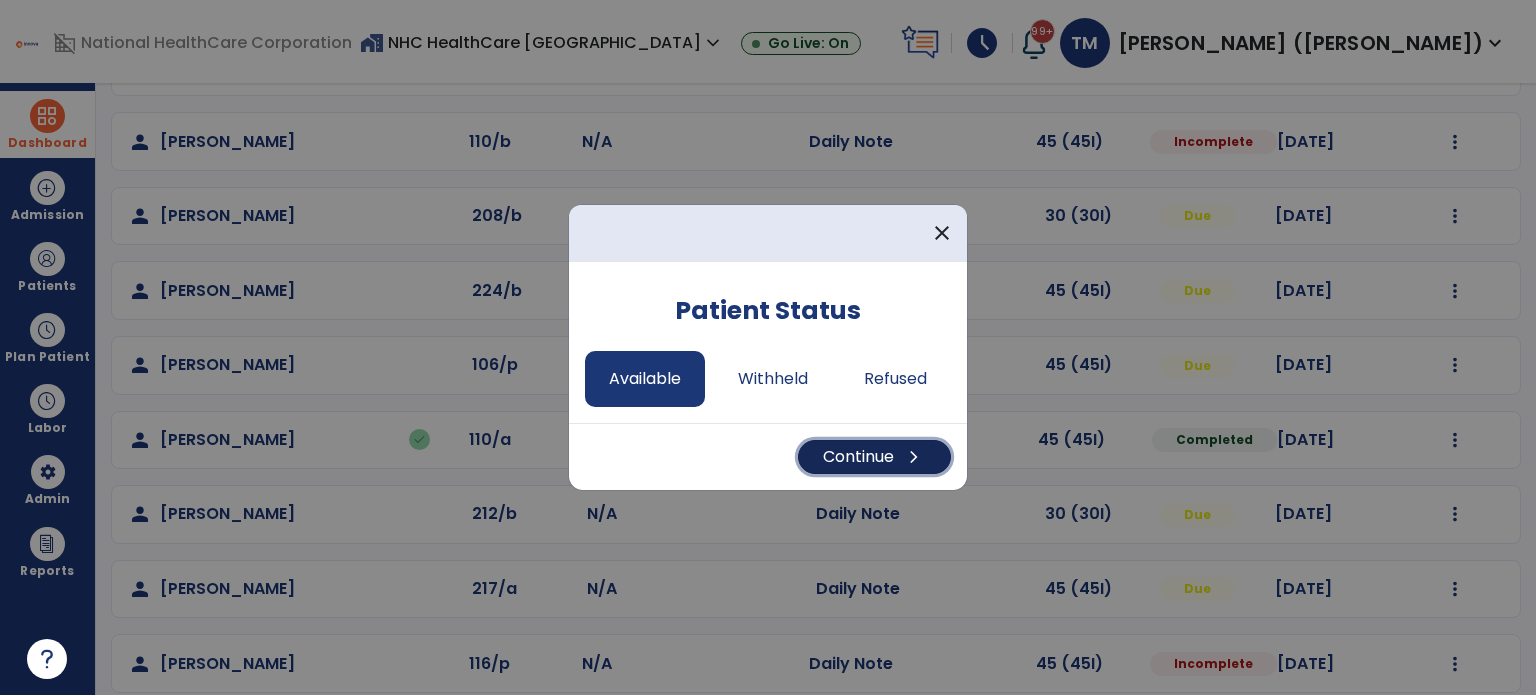 click on "Continue   chevron_right" at bounding box center [874, 457] 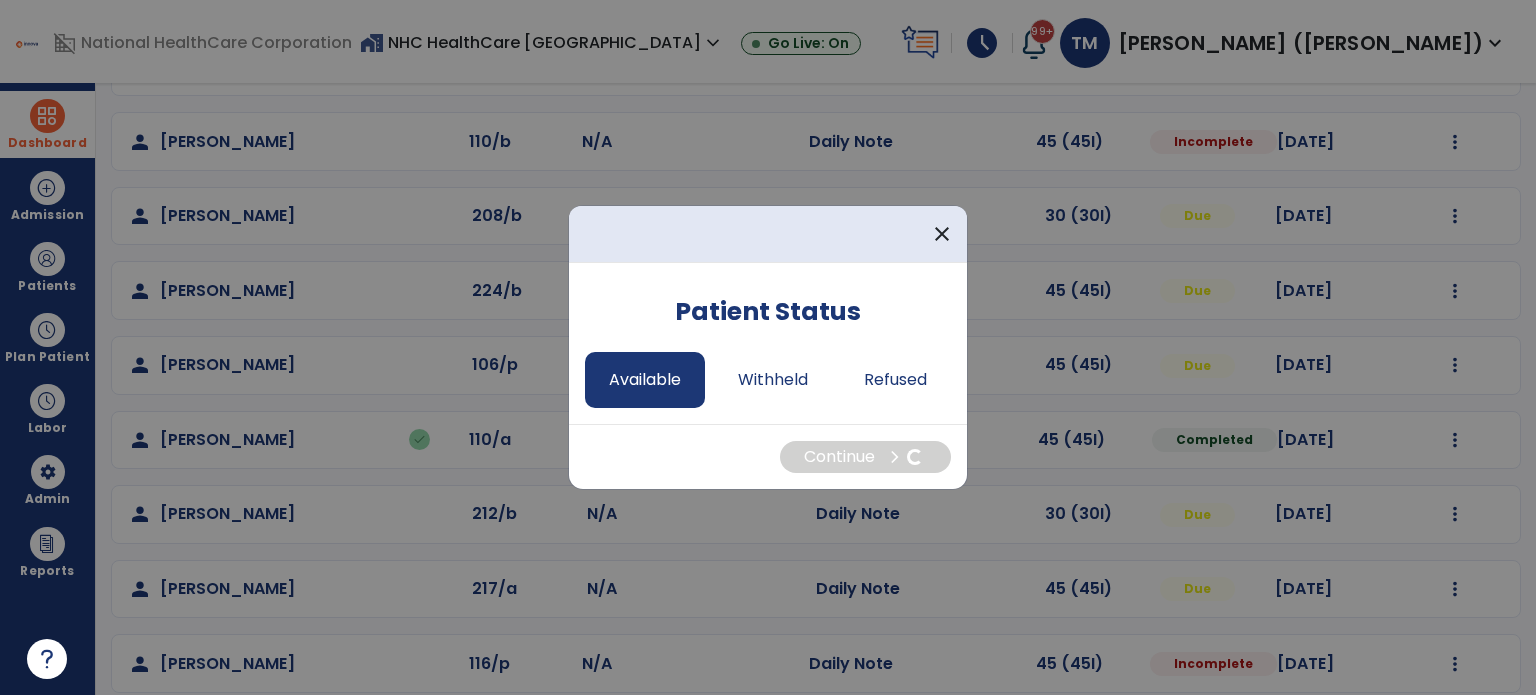 select on "*" 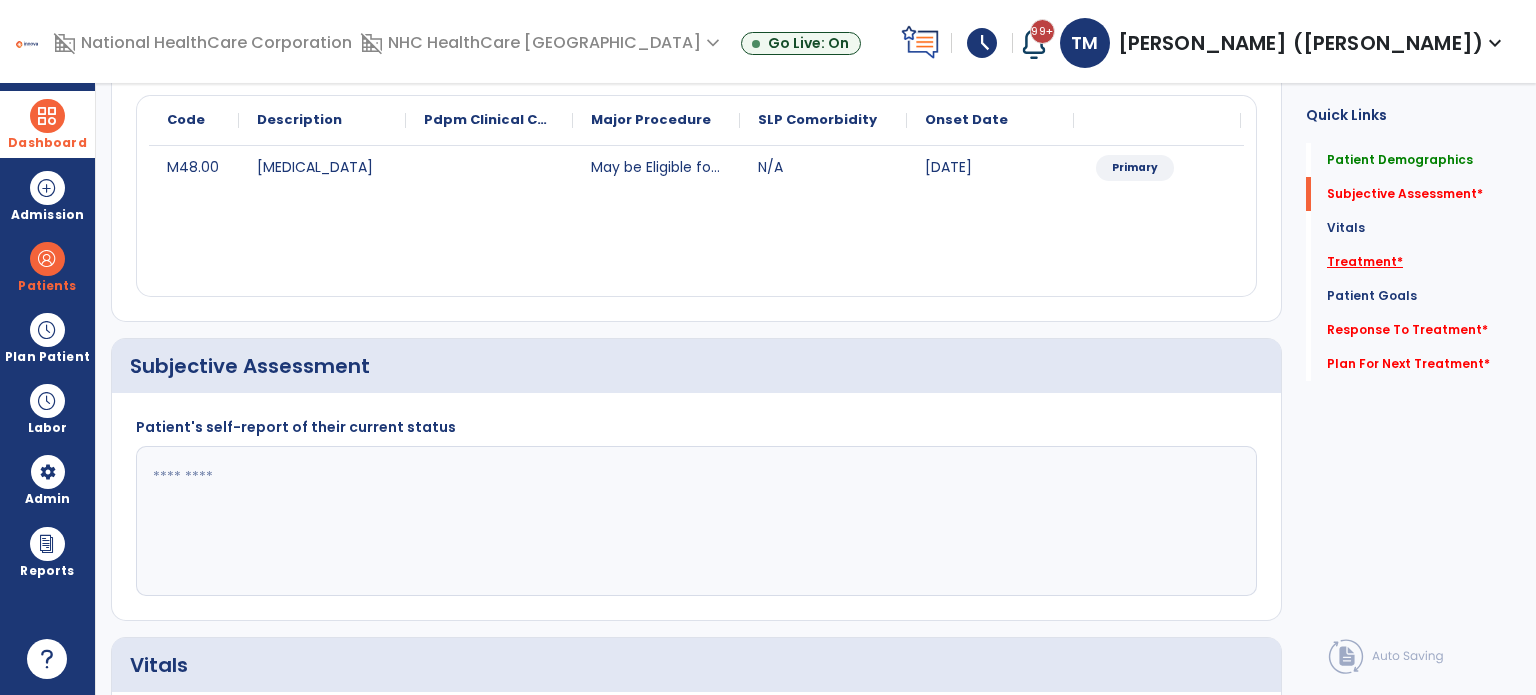 click on "Treatment   *" 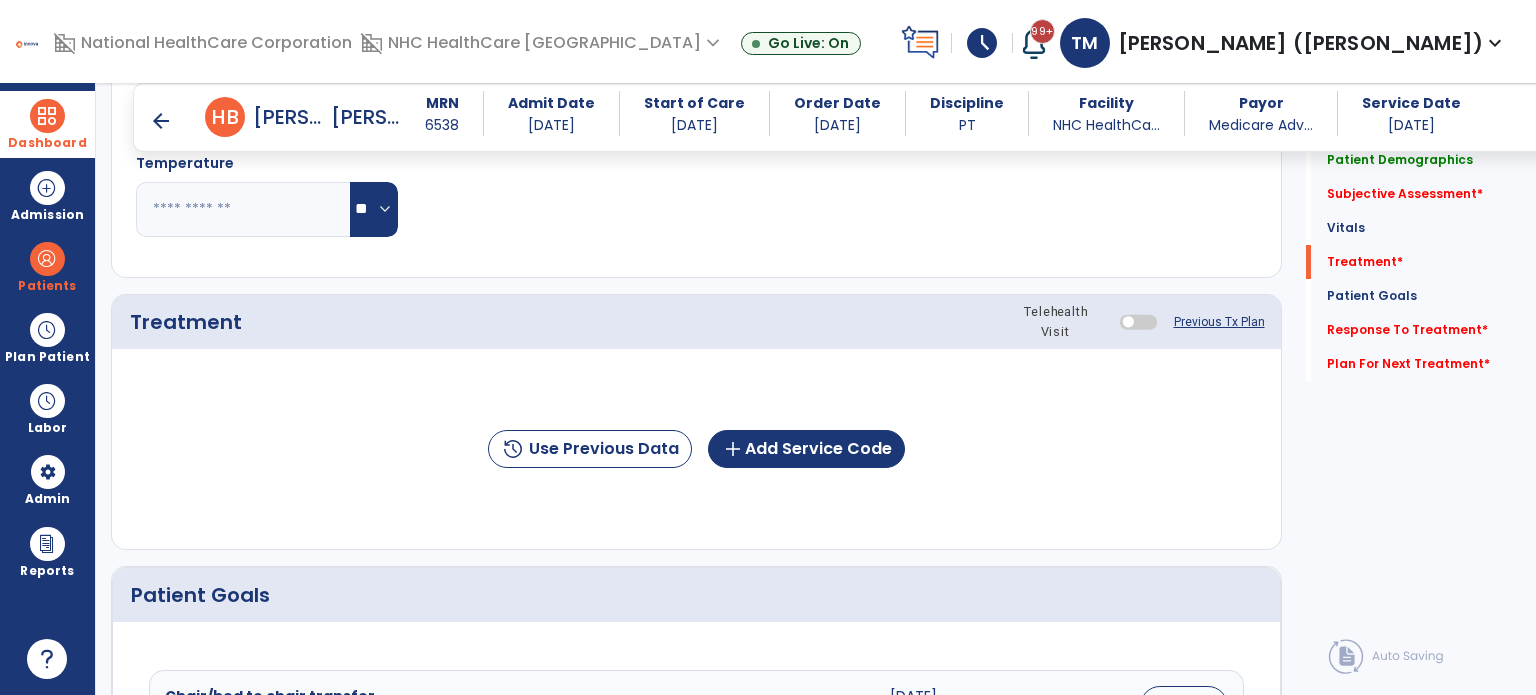 scroll, scrollTop: 1116, scrollLeft: 0, axis: vertical 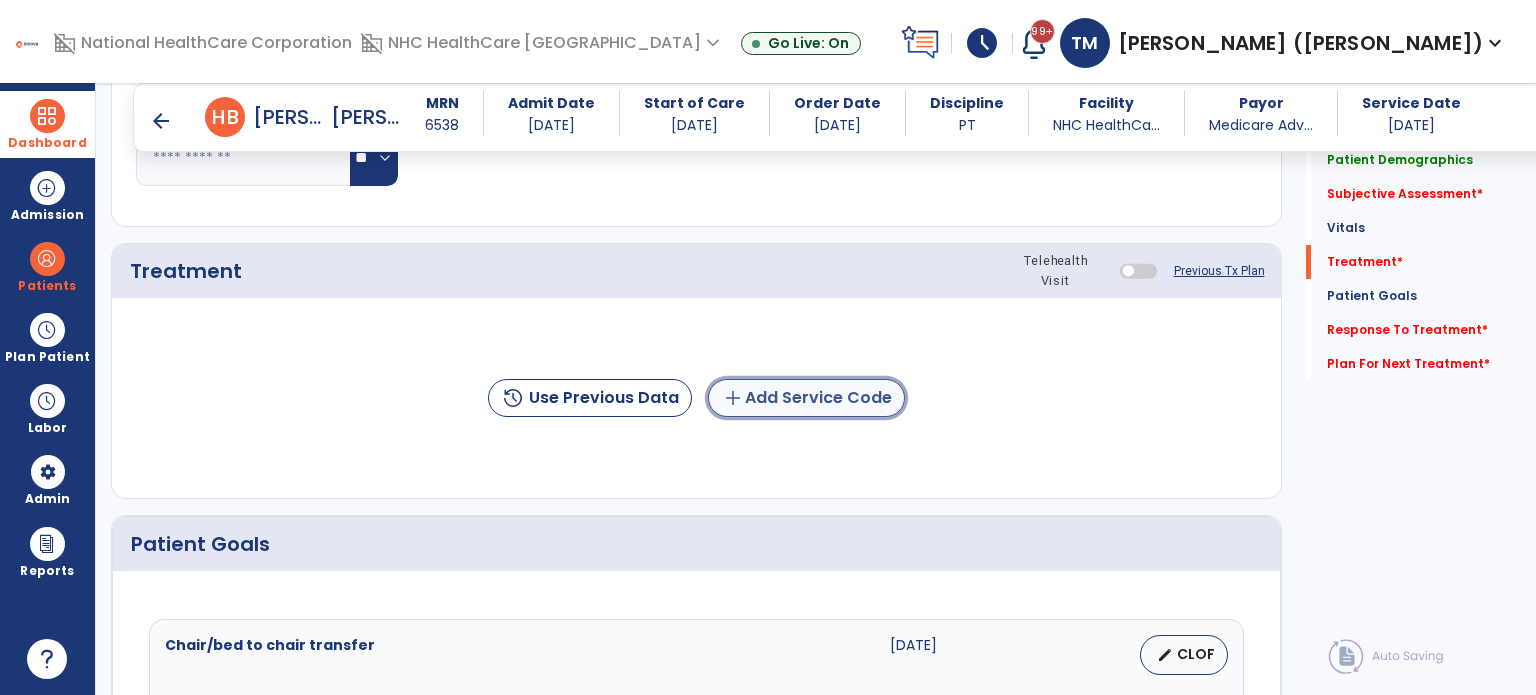 click on "add  Add Service Code" 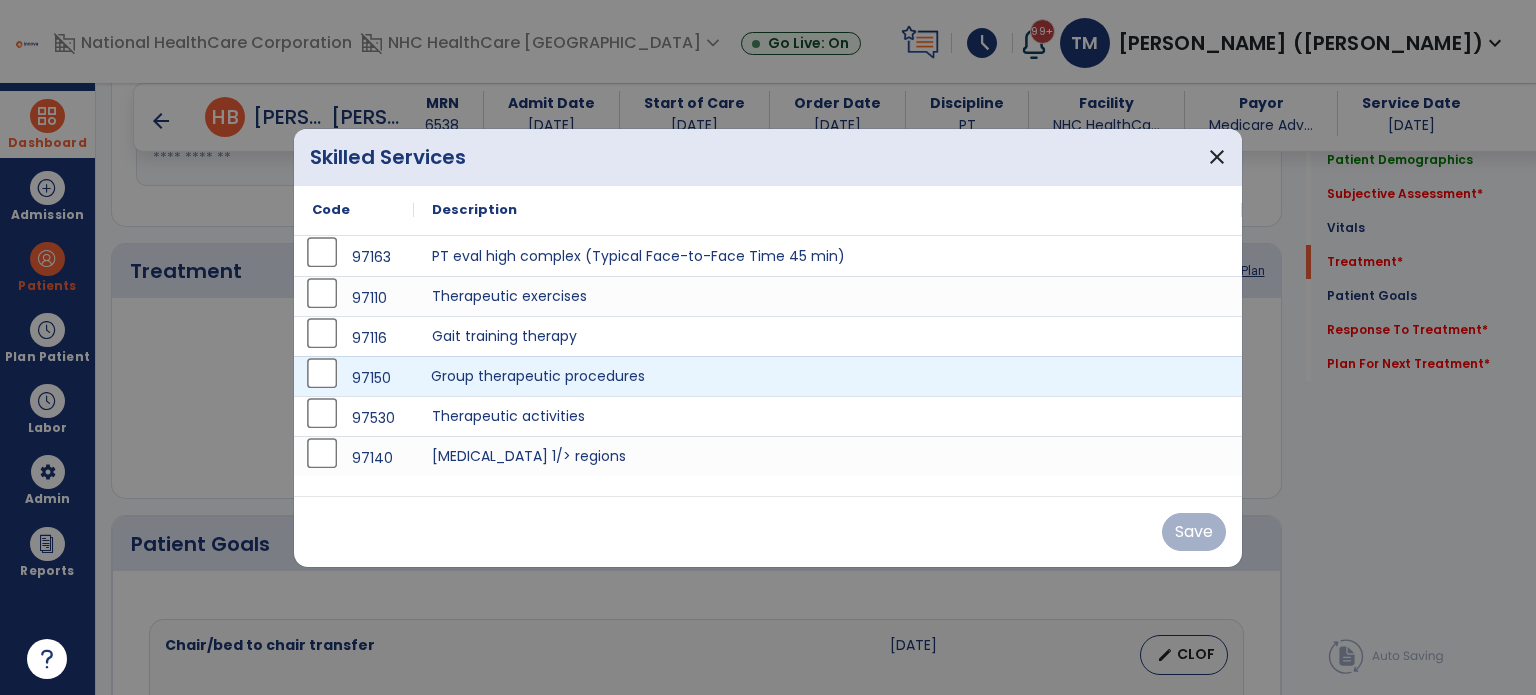 click on "Group therapeutic procedures" at bounding box center (828, 376) 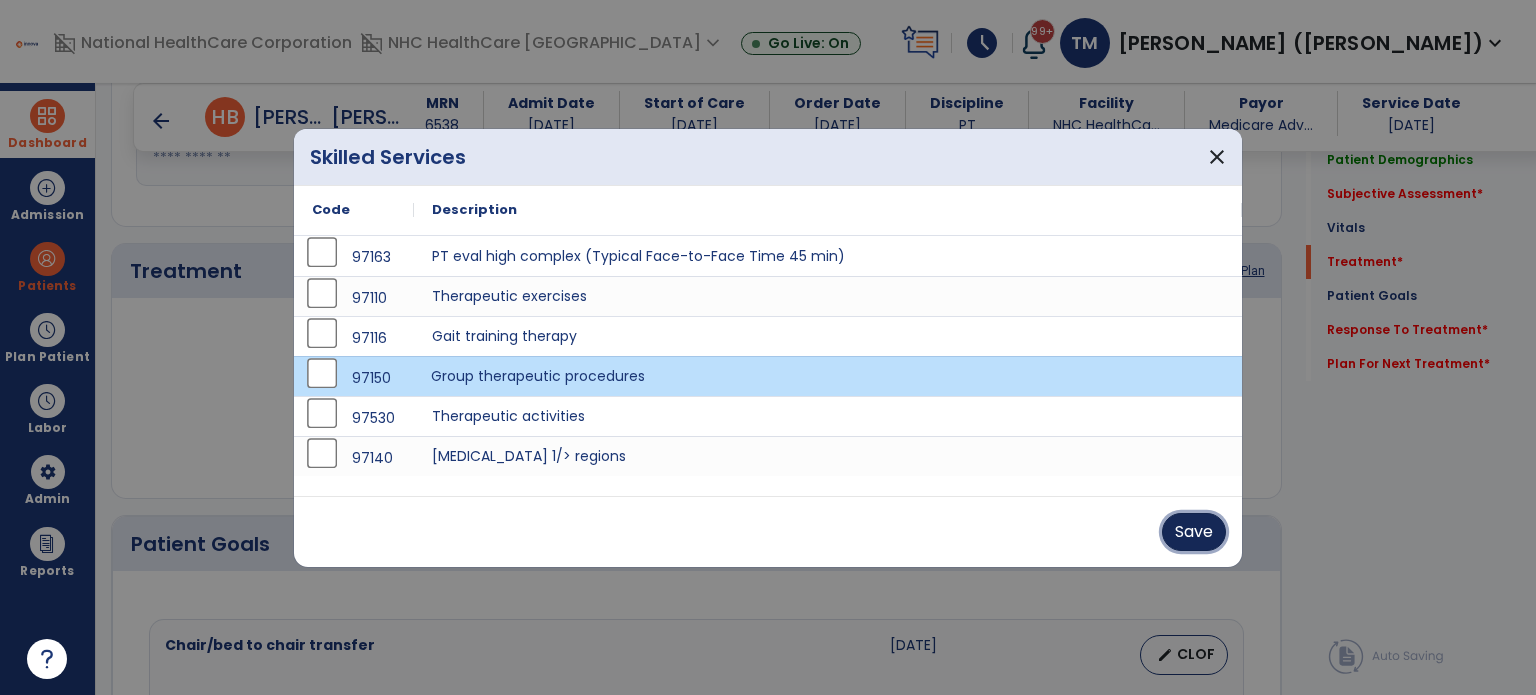 click on "Save" at bounding box center (1194, 532) 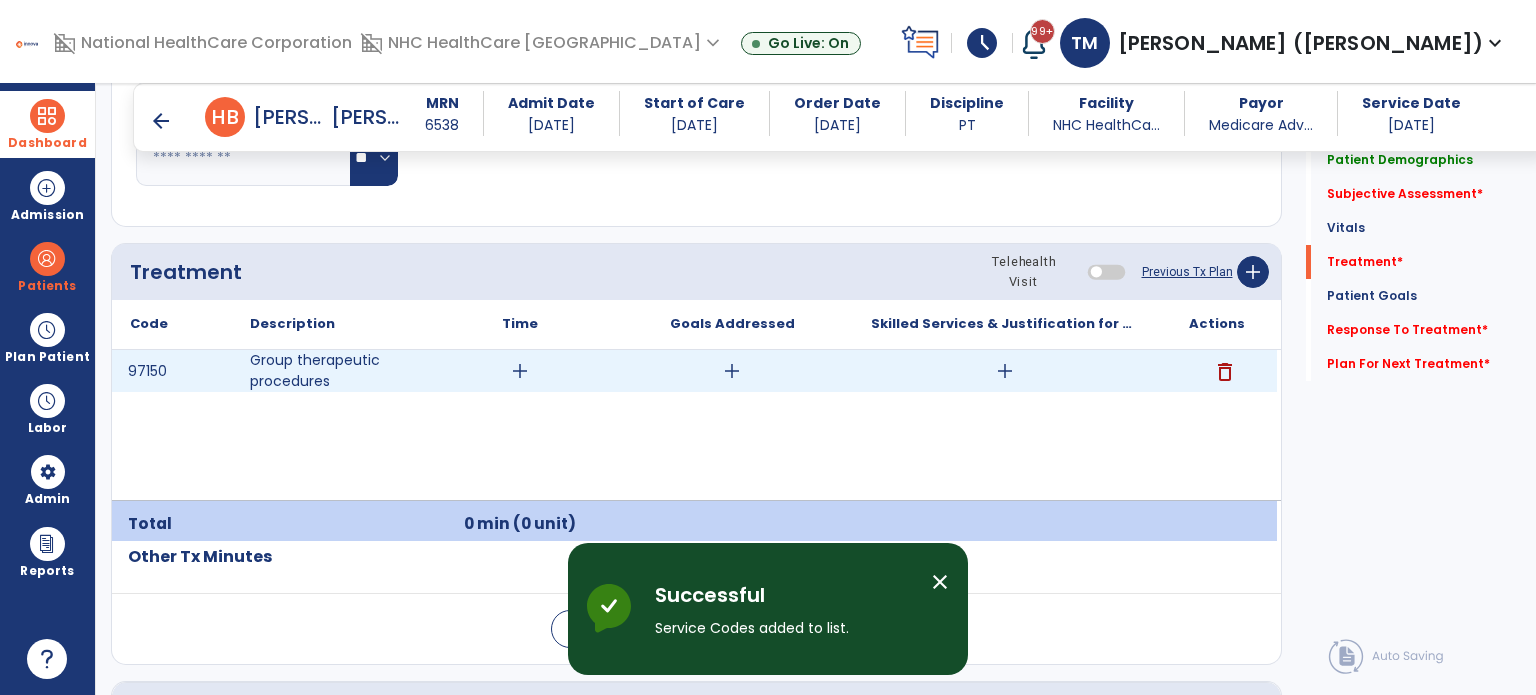 click on "add" at bounding box center (520, 371) 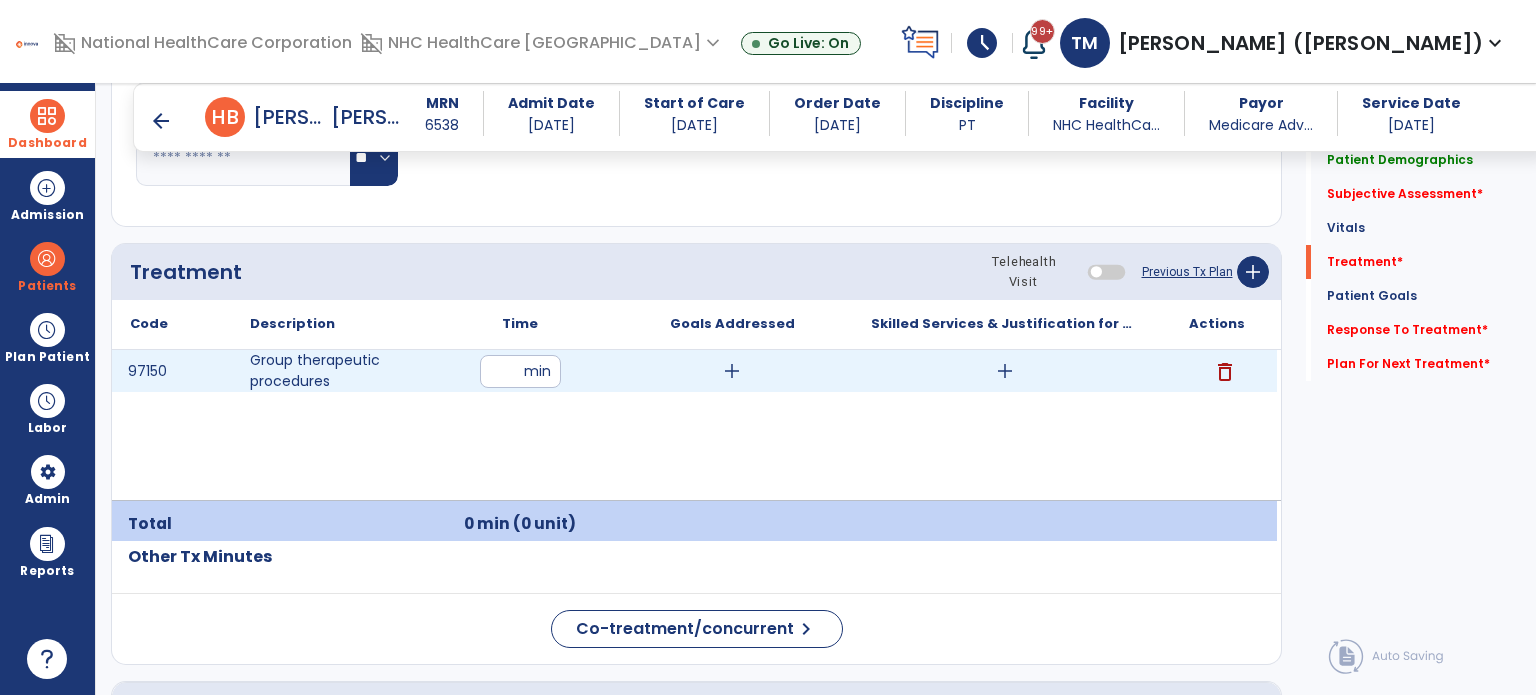 type on "**" 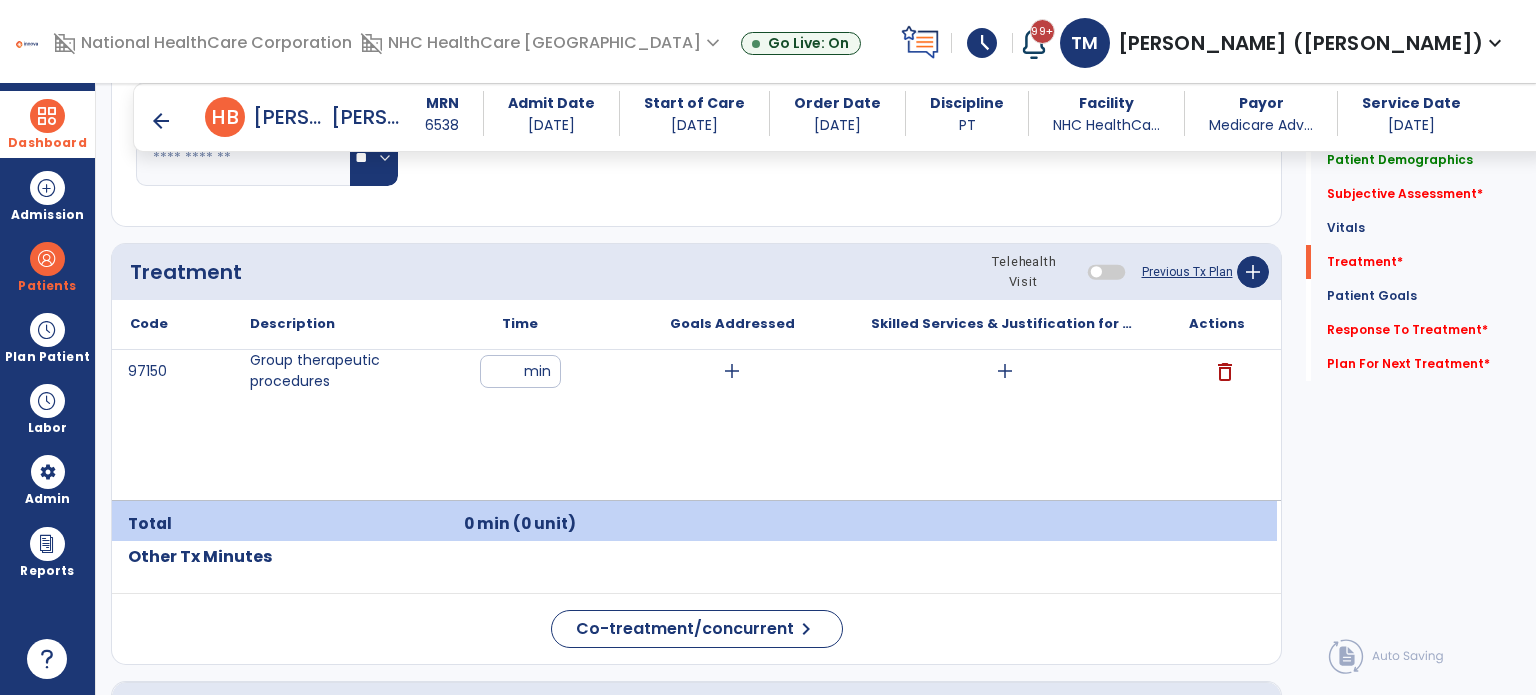 click on "97150  Group therapeutic procedures  ** min add add delete" at bounding box center (694, 425) 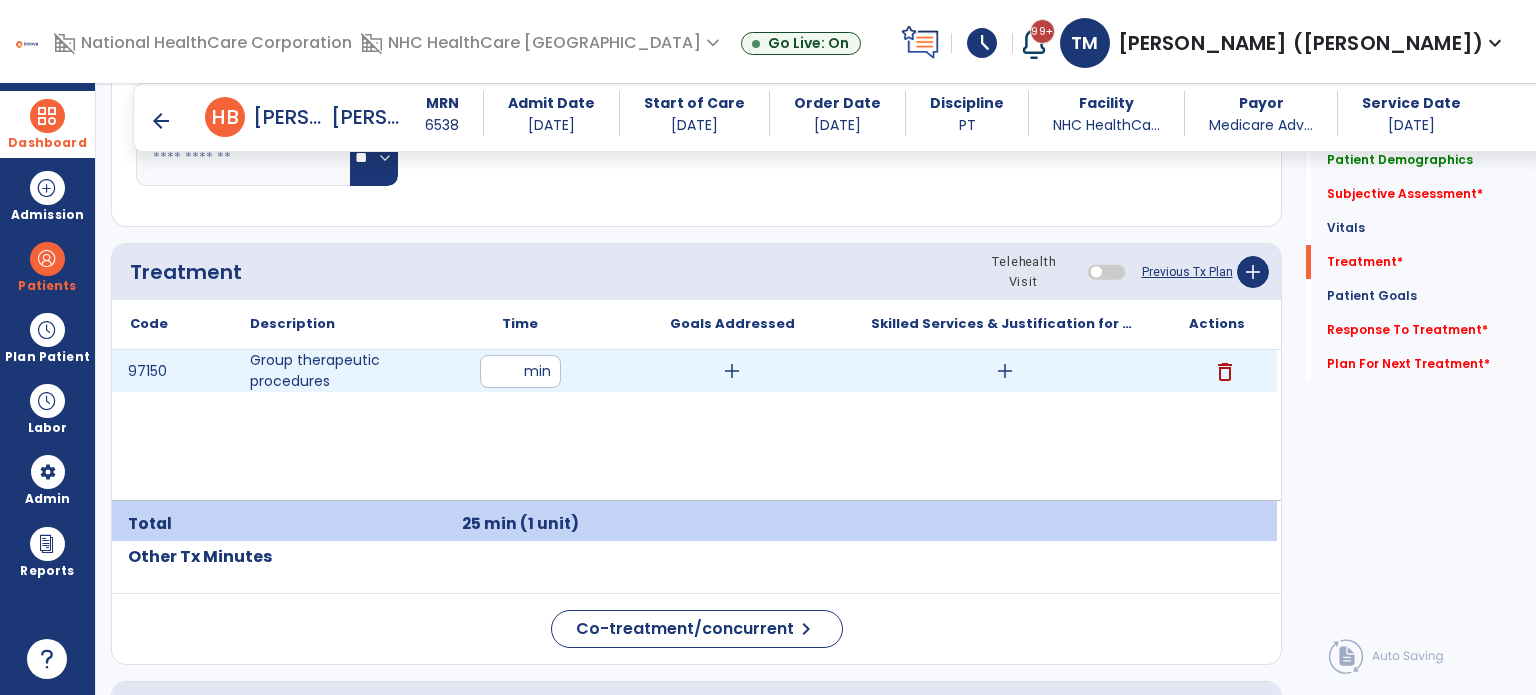 click on "delete" at bounding box center (1225, 372) 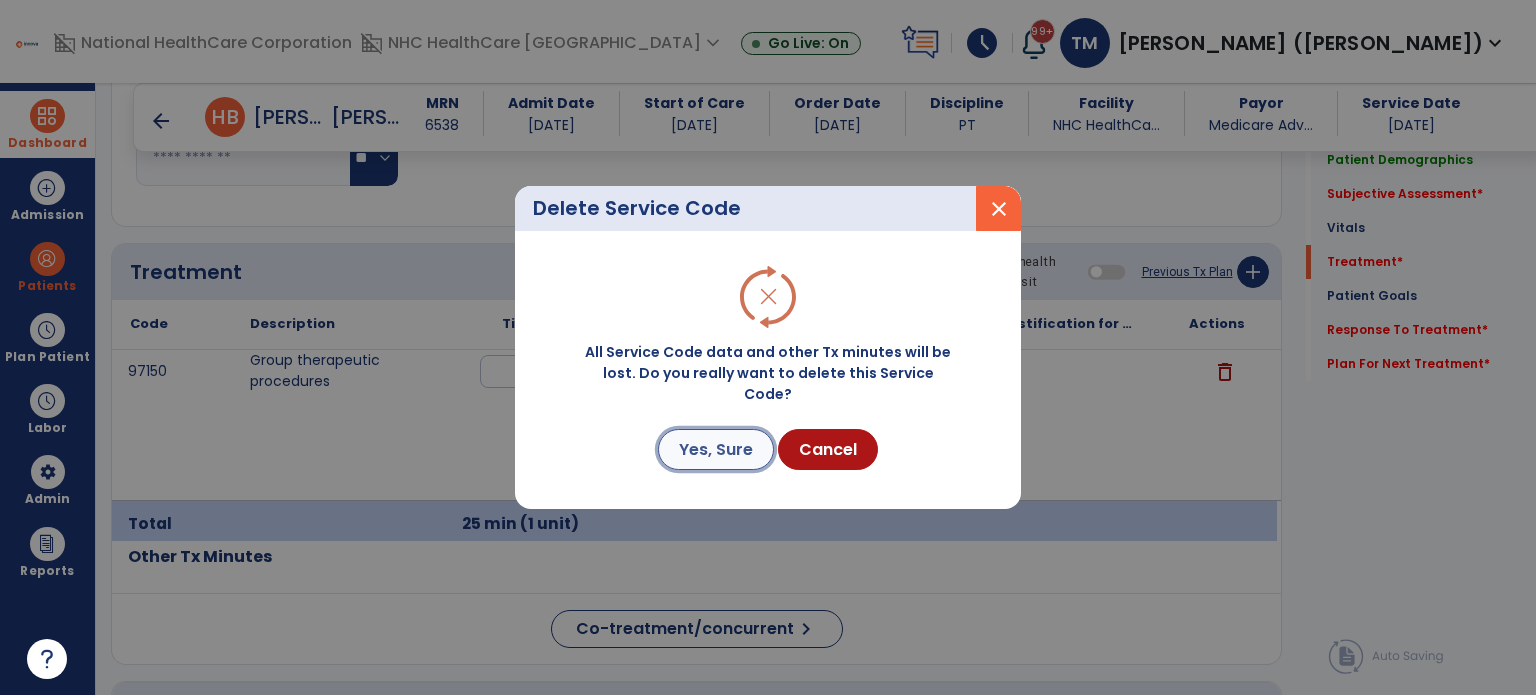 click on "Yes, Sure" at bounding box center (716, 449) 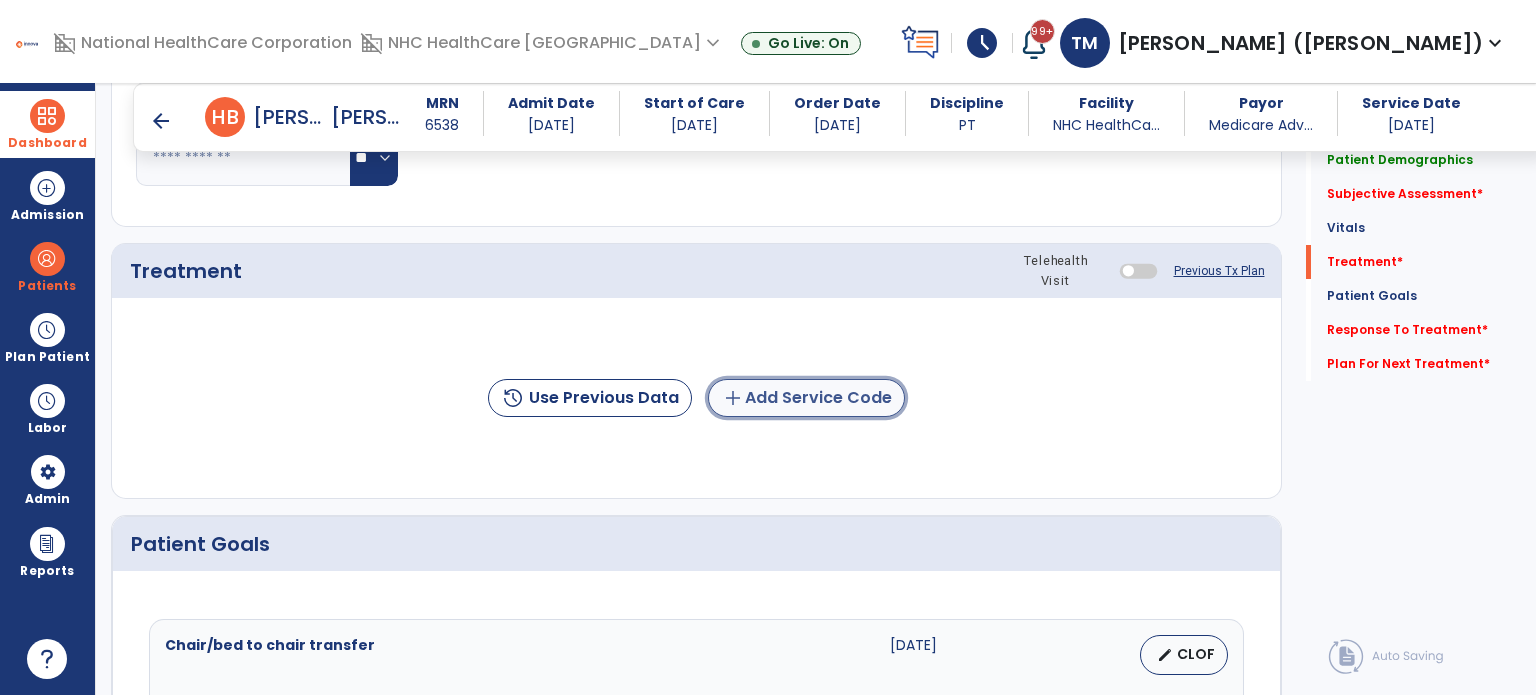click on "add  Add Service Code" 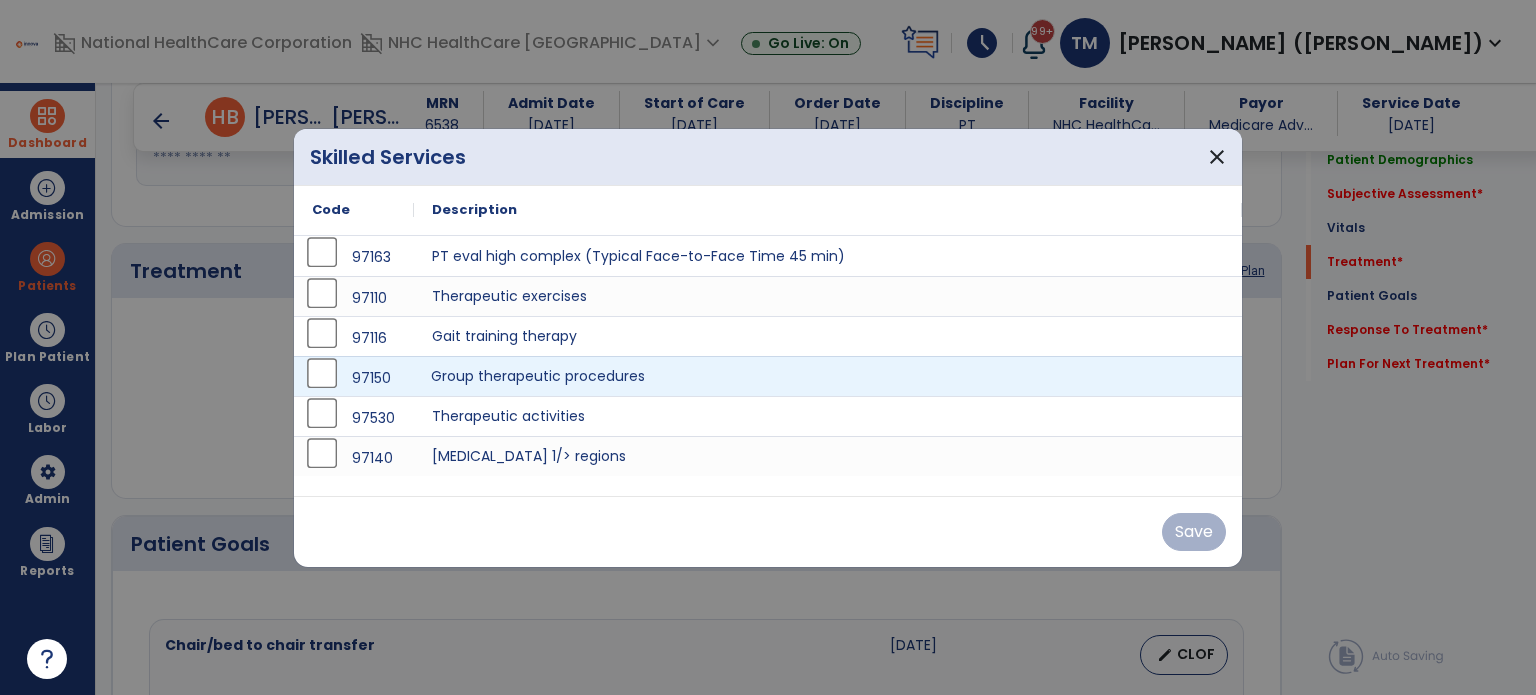 click on "Group therapeutic procedures" at bounding box center [828, 376] 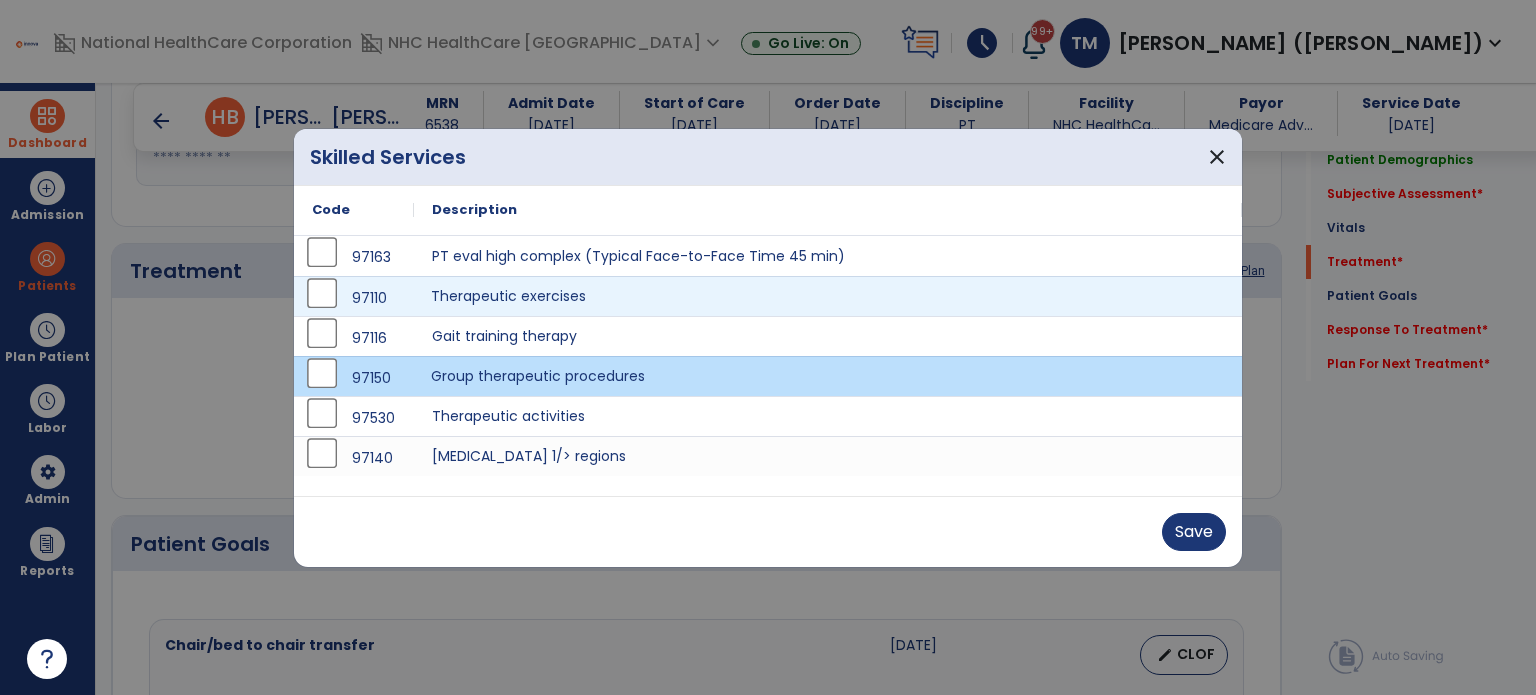 click on "Therapeutic exercises" at bounding box center [828, 296] 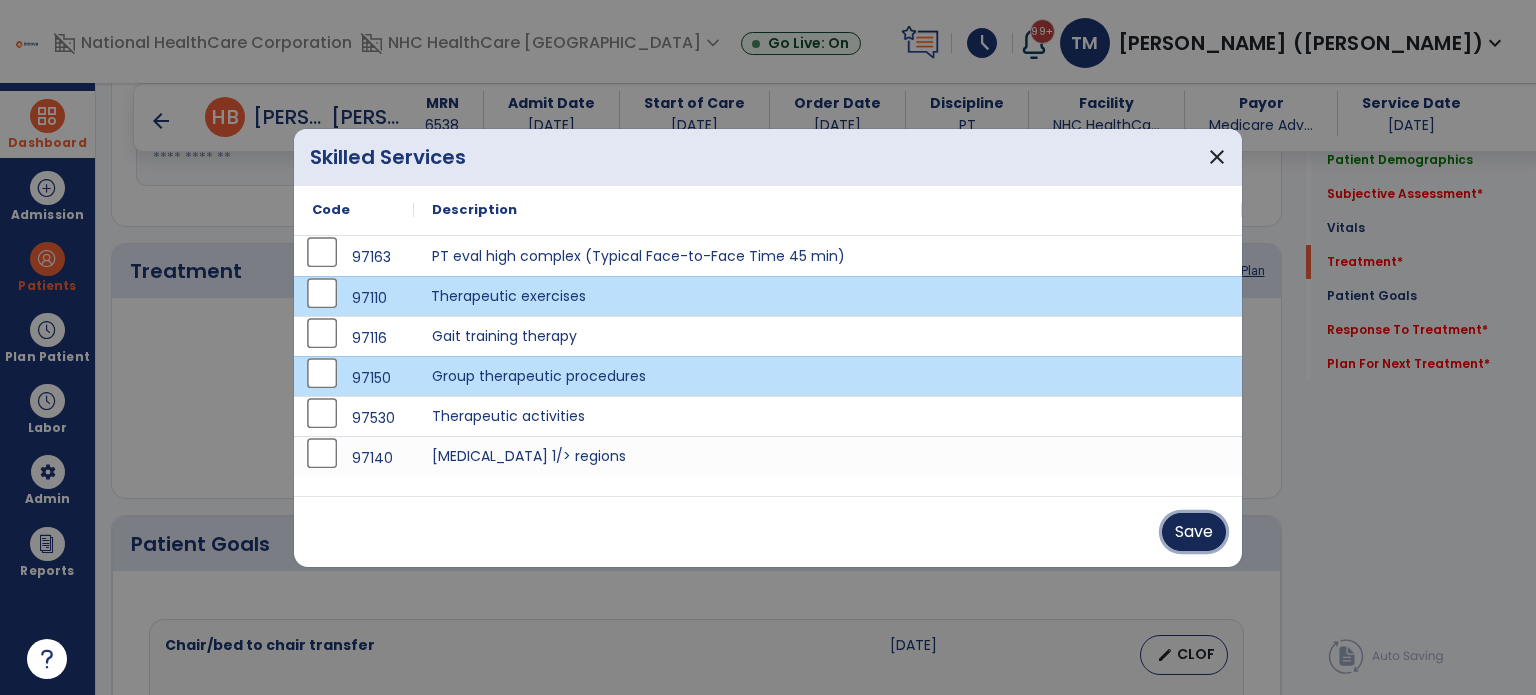 click on "Save" at bounding box center [1194, 532] 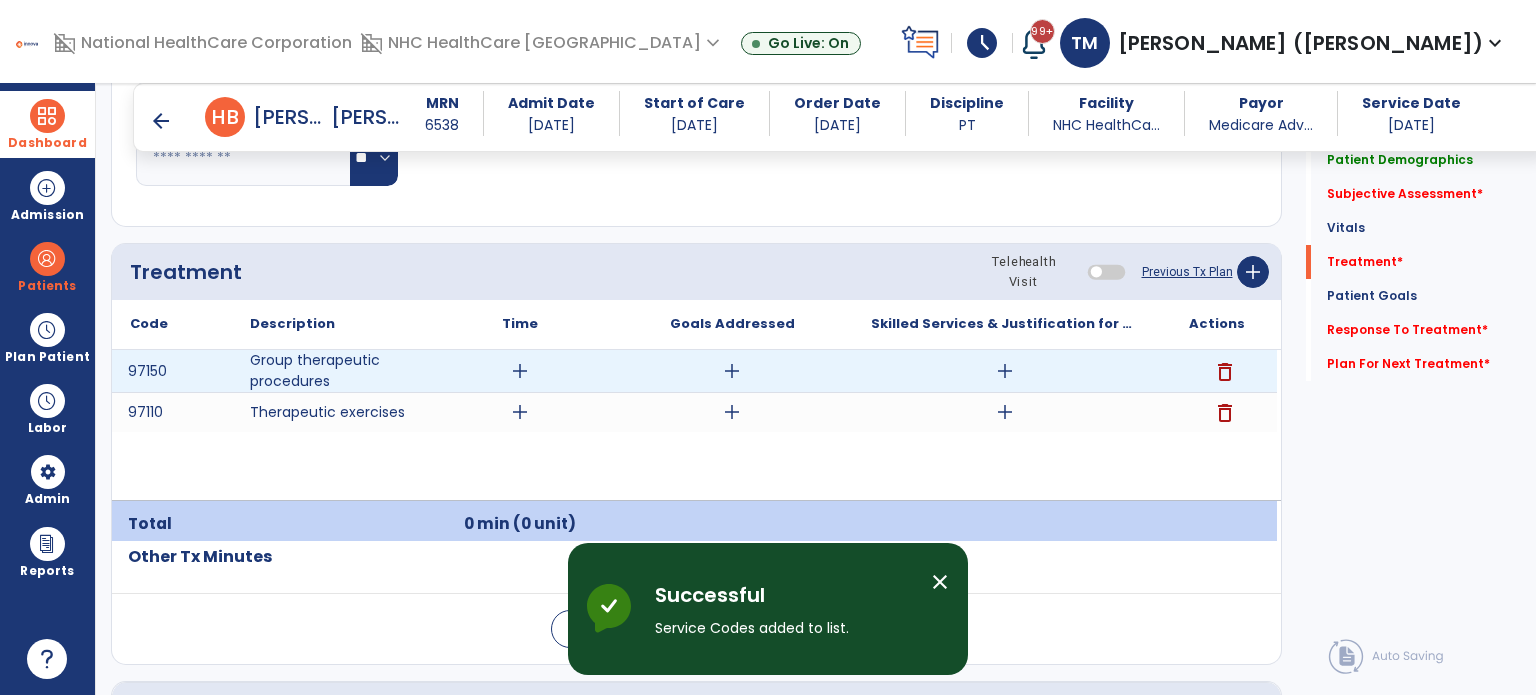 click on "add" at bounding box center (520, 371) 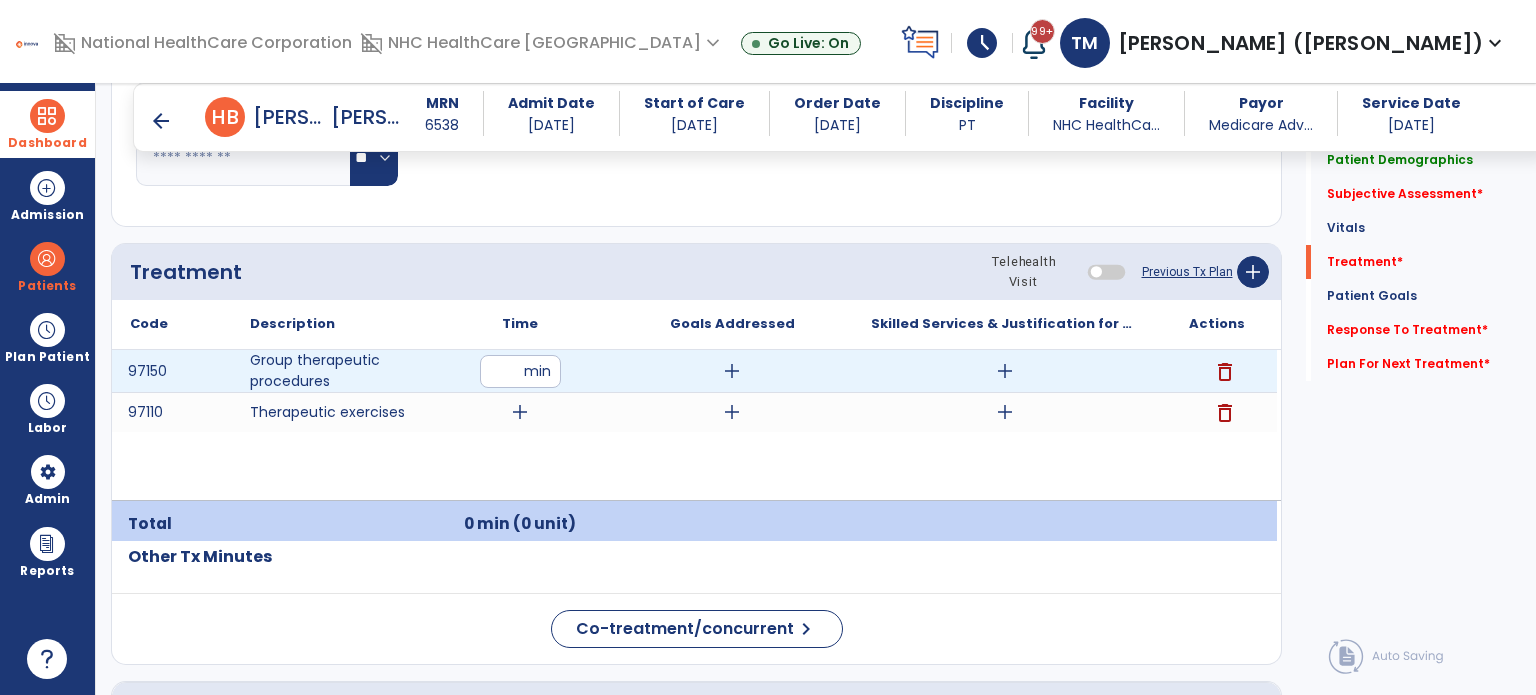 type on "**" 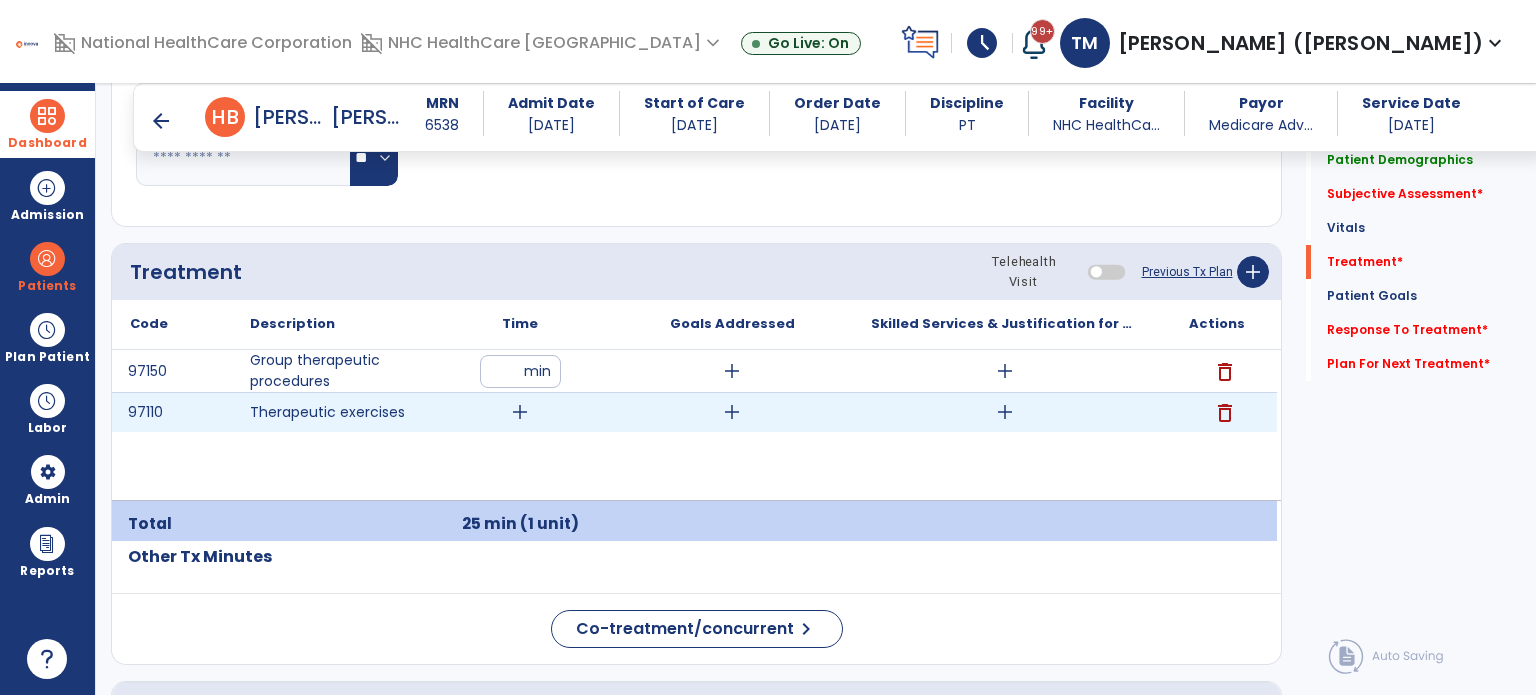 click on "add" at bounding box center [520, 412] 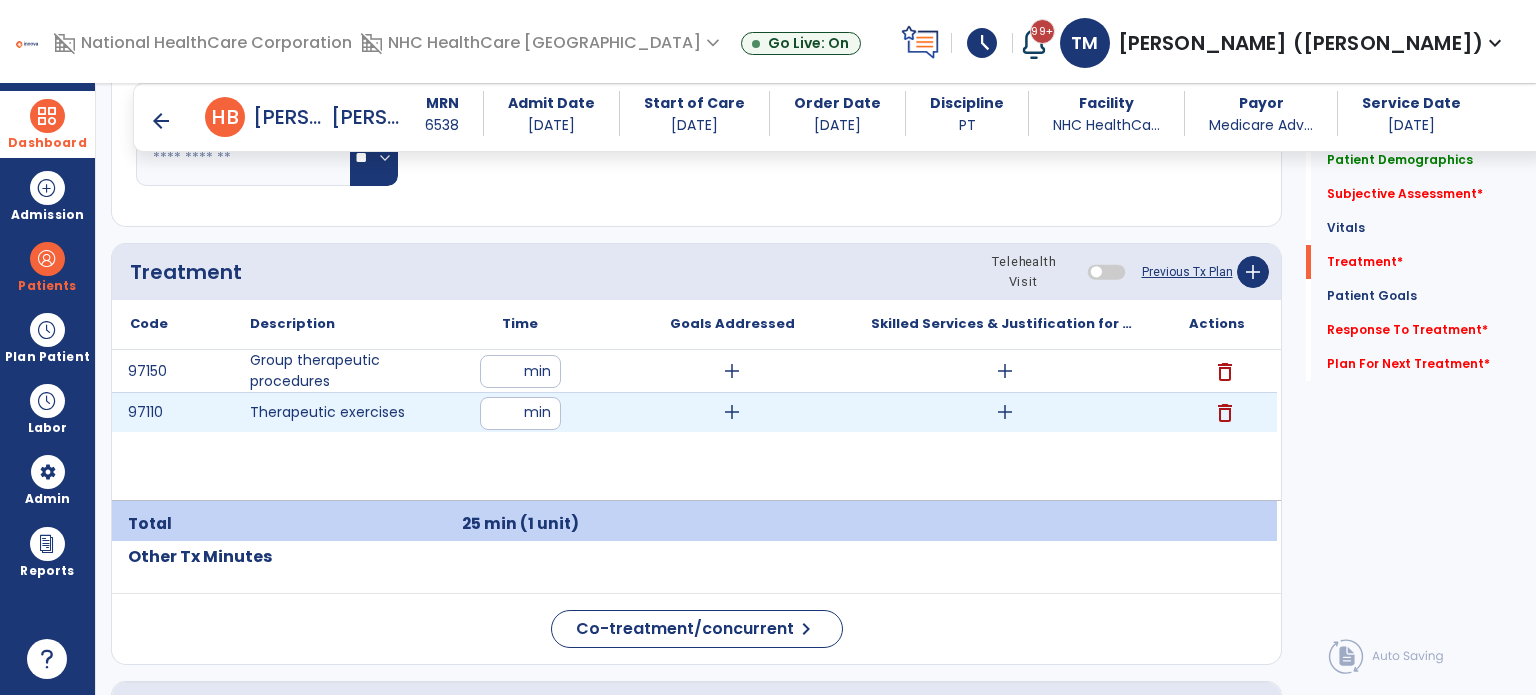 type on "**" 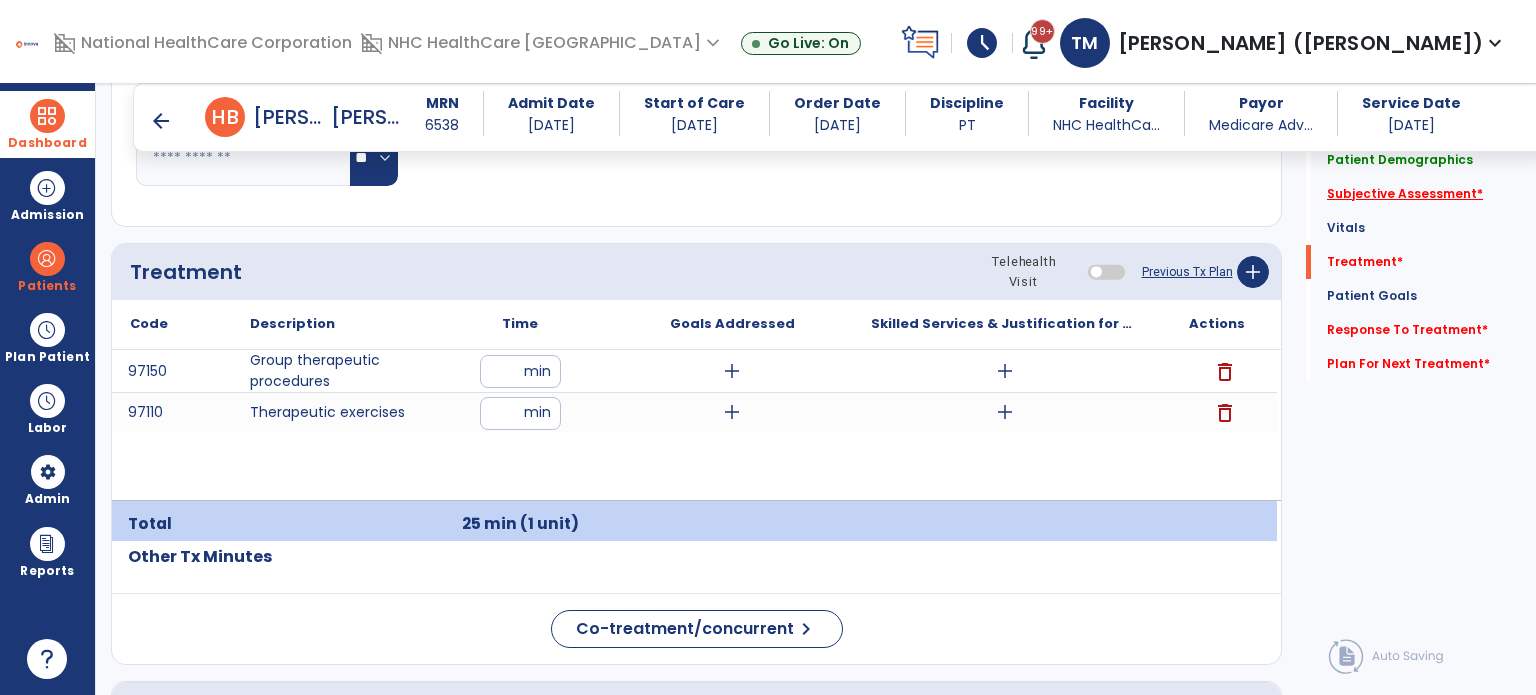 click on "Subjective Assessment   *" 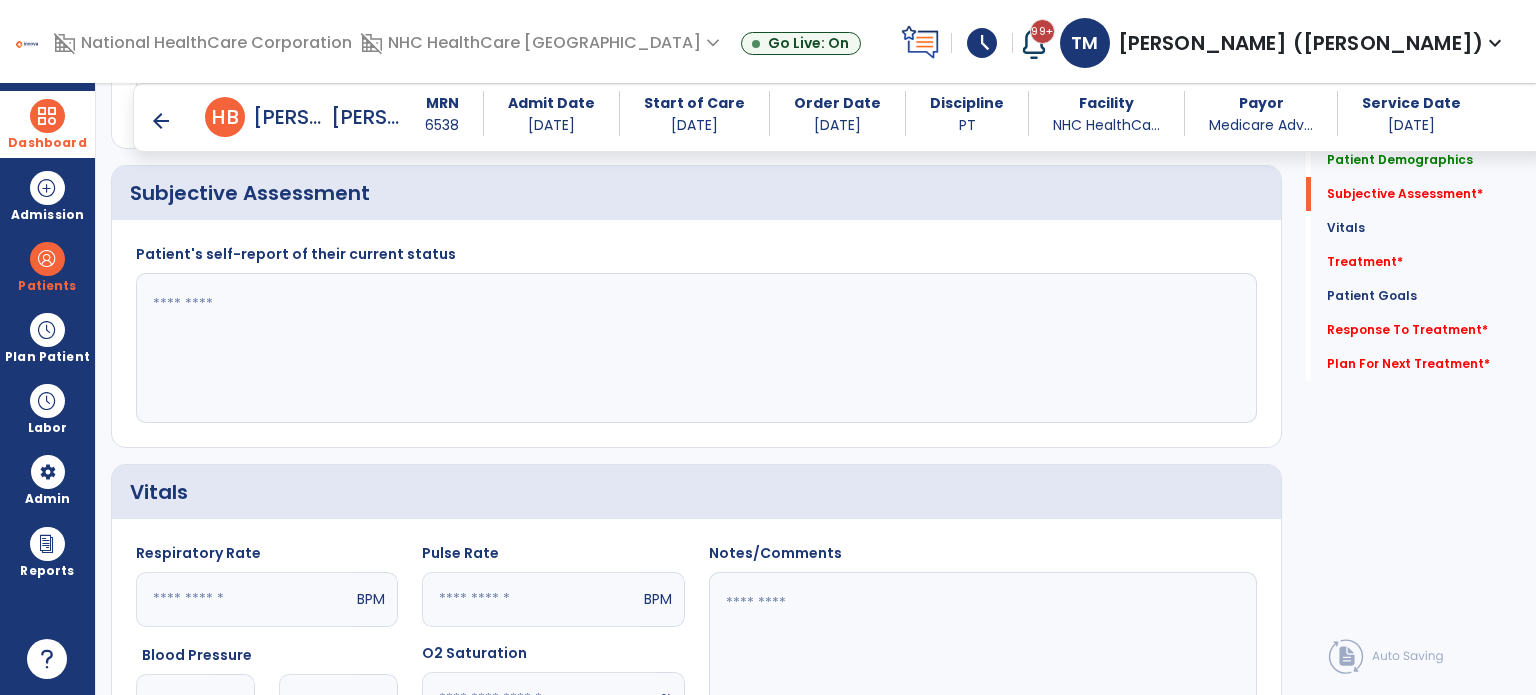 scroll, scrollTop: 388, scrollLeft: 0, axis: vertical 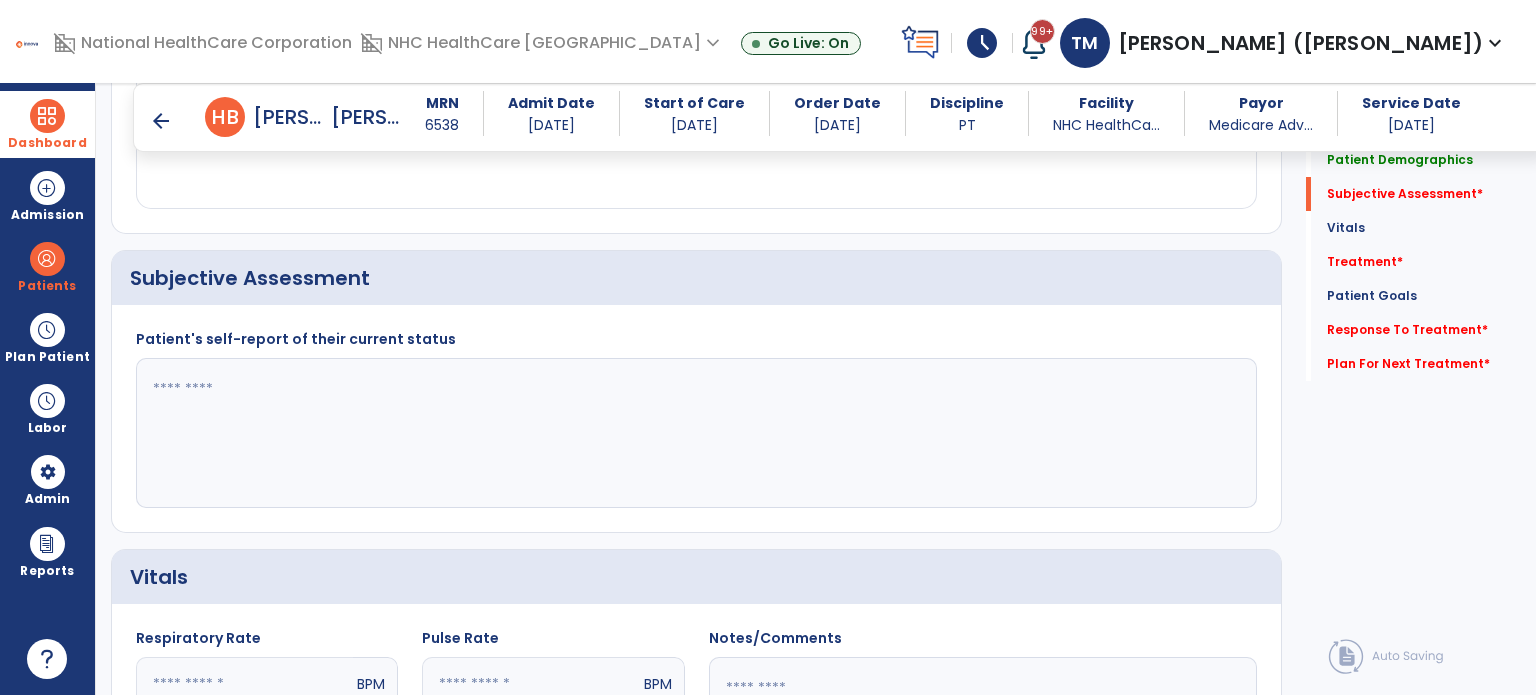 click 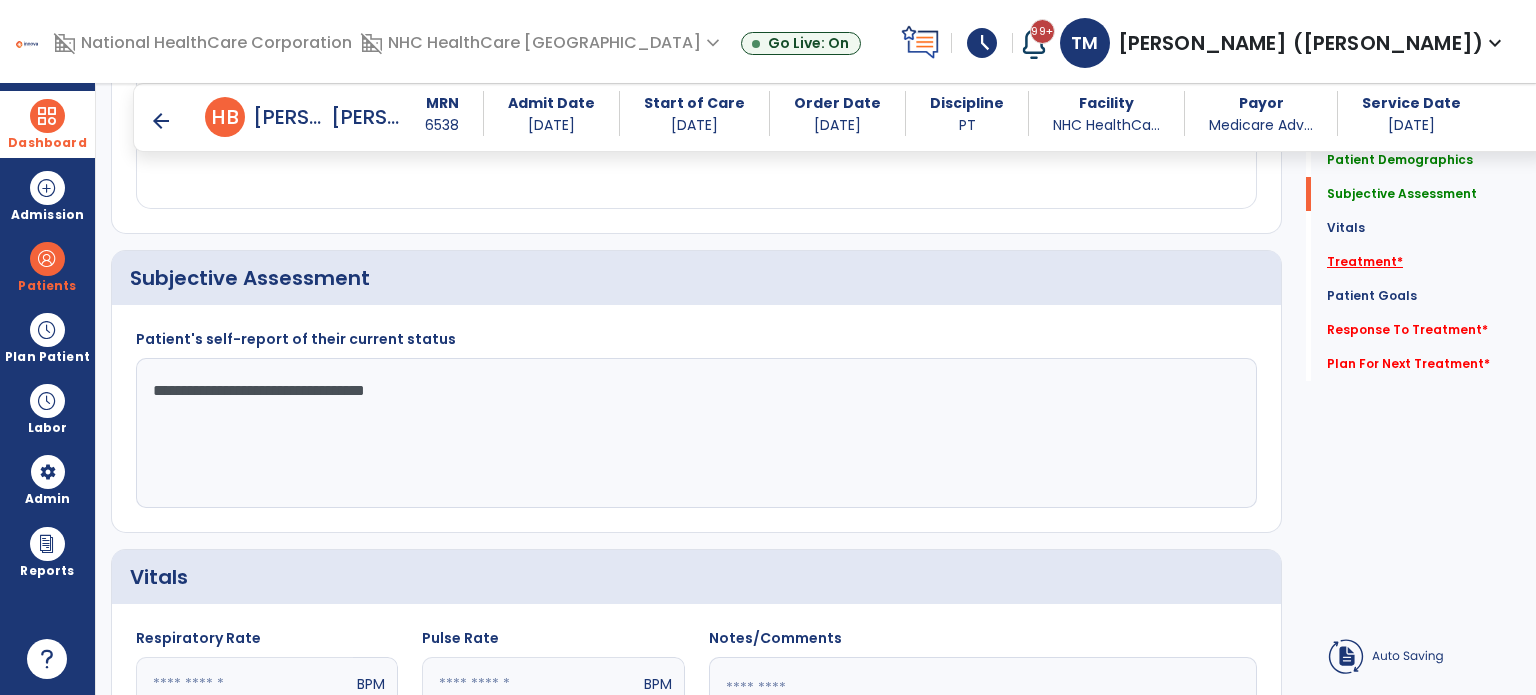 type on "**********" 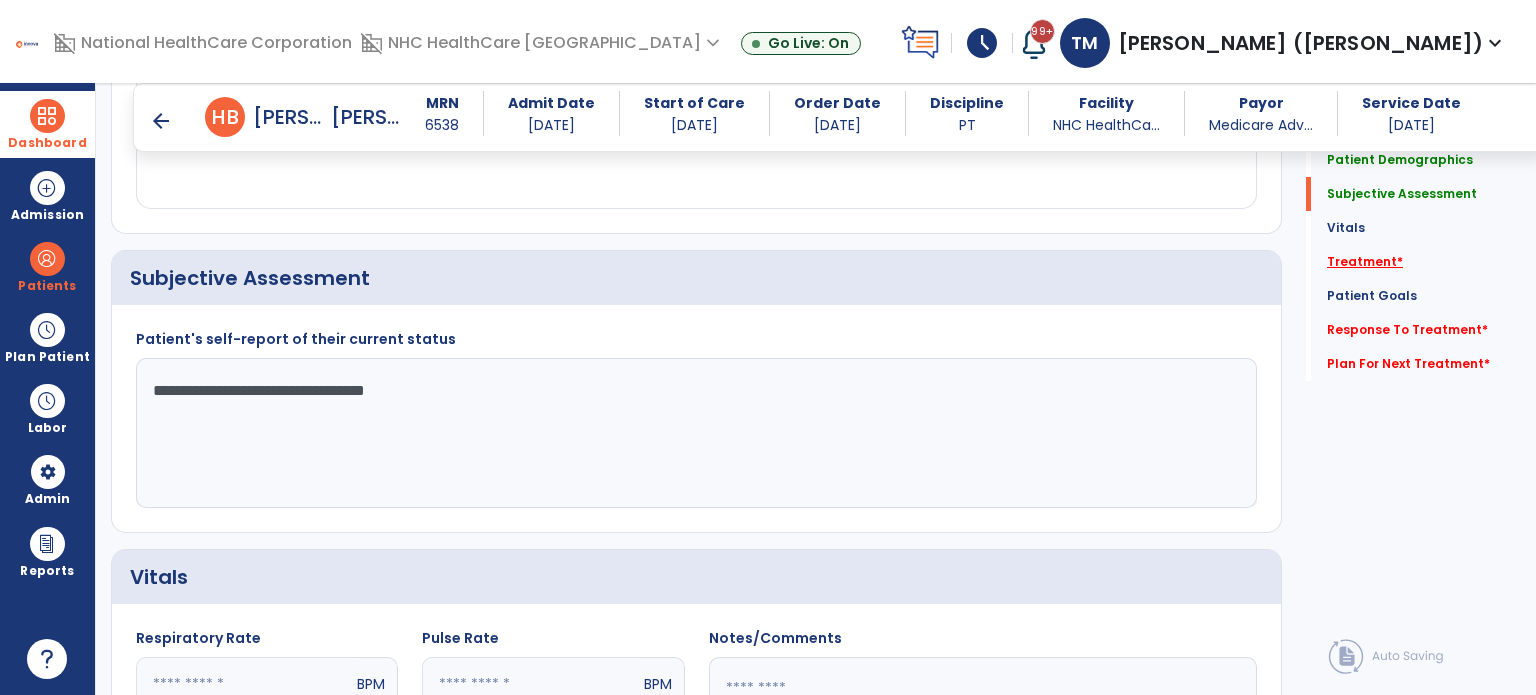 click on "Treatment   *" 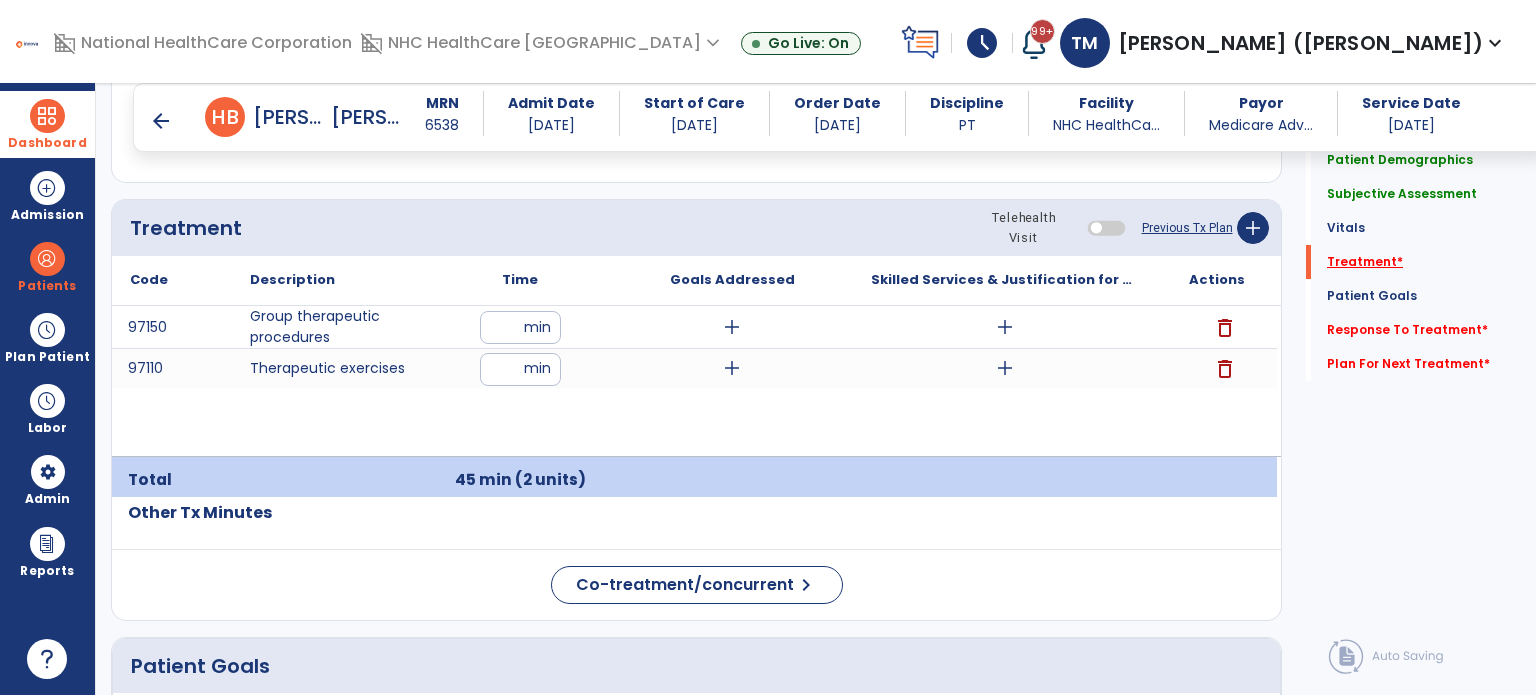 scroll, scrollTop: 1179, scrollLeft: 0, axis: vertical 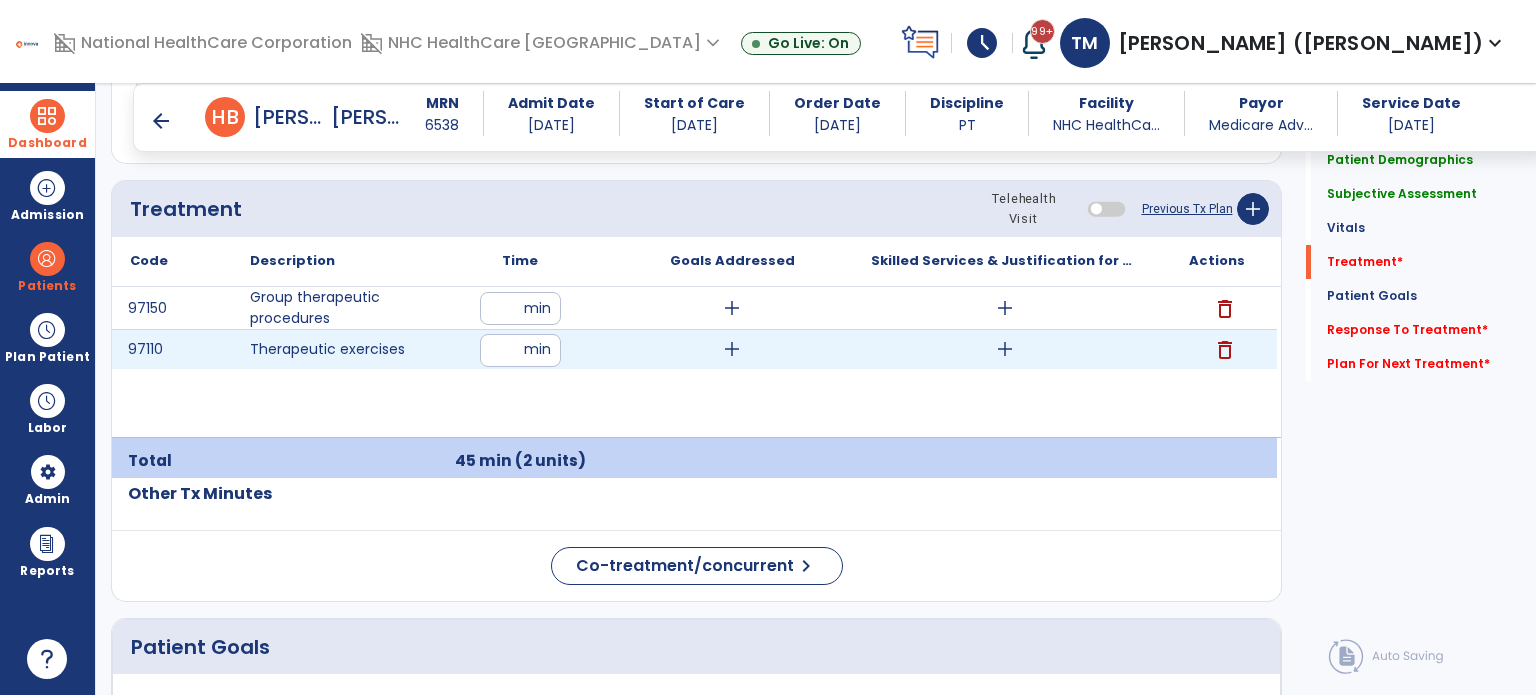 click on "add" at bounding box center [1005, 349] 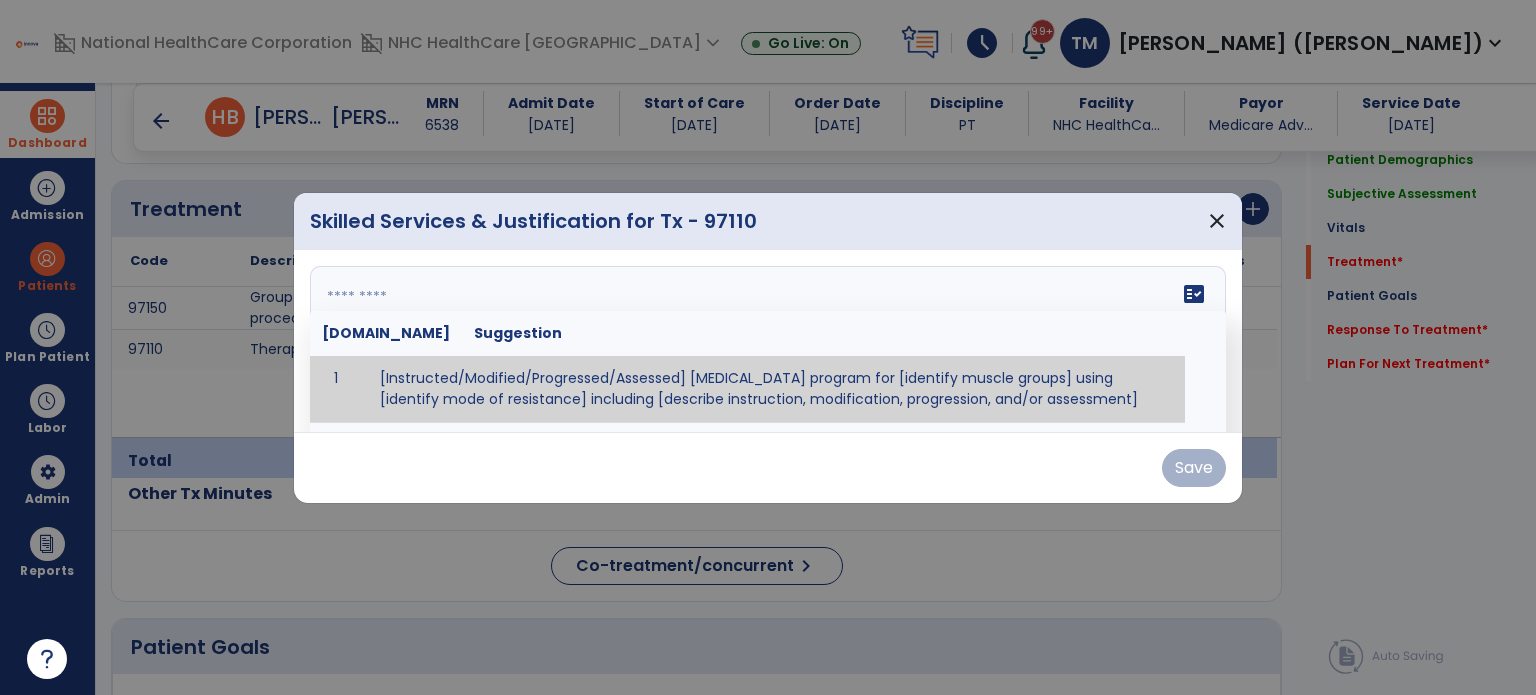 click on "fact_check  [DOMAIN_NAME] Suggestion 1 [Instructed/Modified/Progressed/Assessed] [MEDICAL_DATA] program for [identify muscle groups] using [identify mode of resistance] including [describe instruction, modification, progression, and/or assessment] 2 [Instructed/Modified/Progressed/Assessed] aerobic exercise program using [identify equipment/mode] including [describe instruction, modification,progression, and/or assessment] 3 [Instructed/Modified/Progressed/Assessed] [PROM/A/AROM/AROM] program for [identify joint movements] using [contract-relax, over-pressure, inhibitory techniques, other] 4 [Assessed/Tested] aerobic capacity with administration of [aerobic capacity test]" at bounding box center [768, 341] 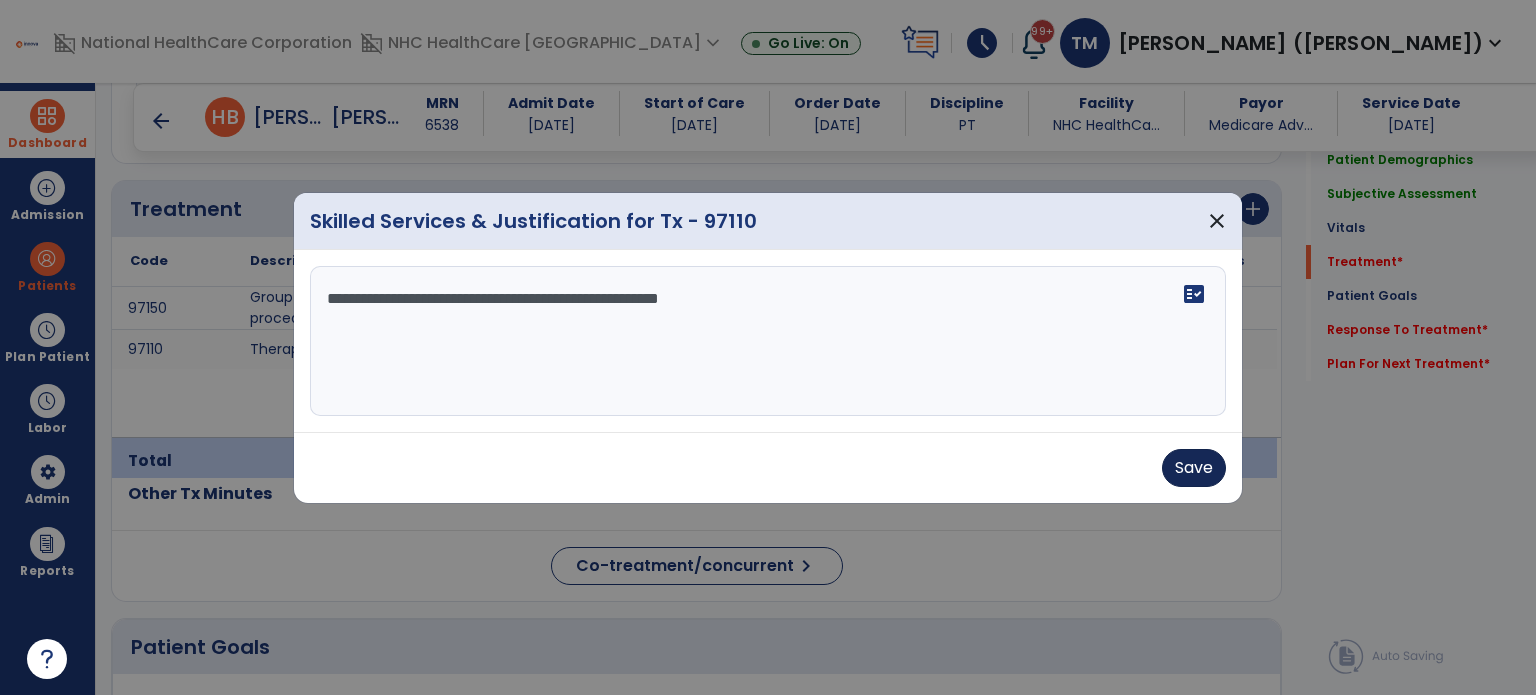 type on "**********" 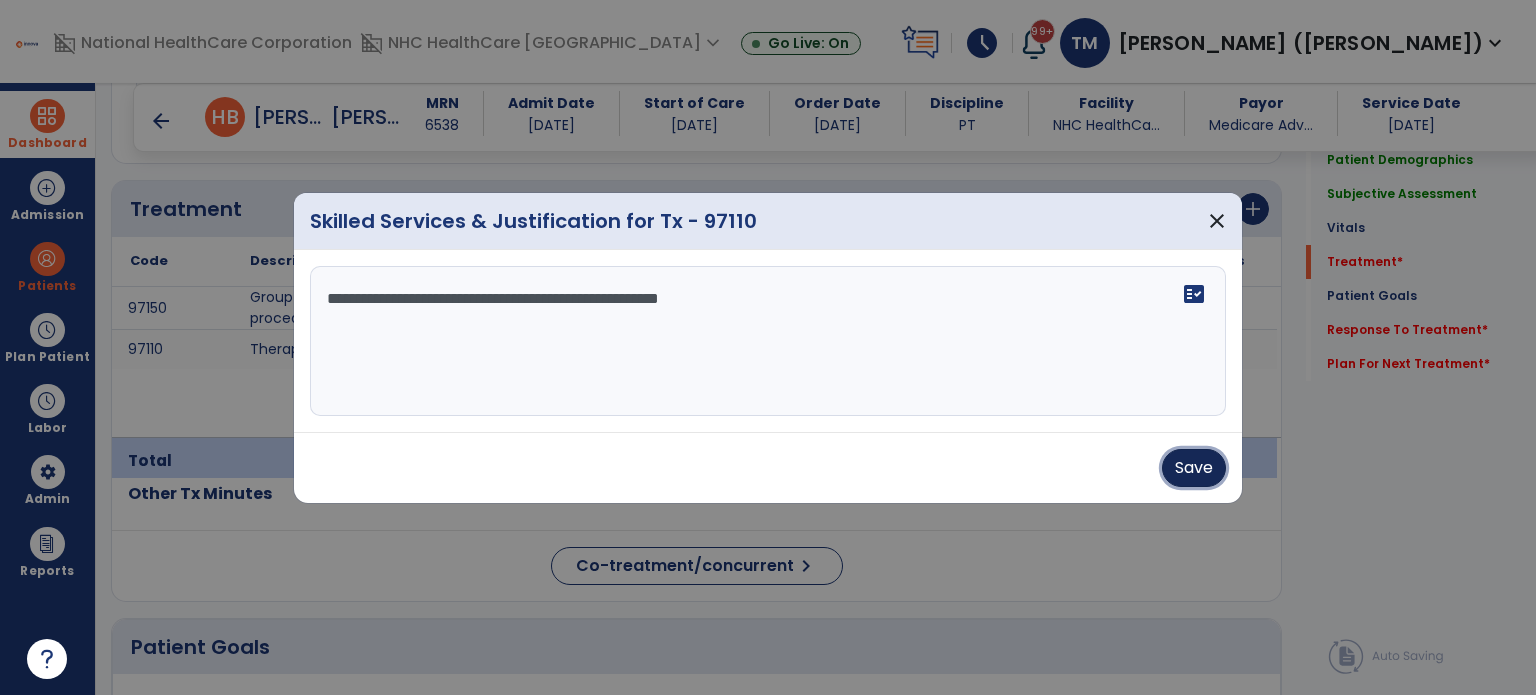 click on "Save" at bounding box center [1194, 468] 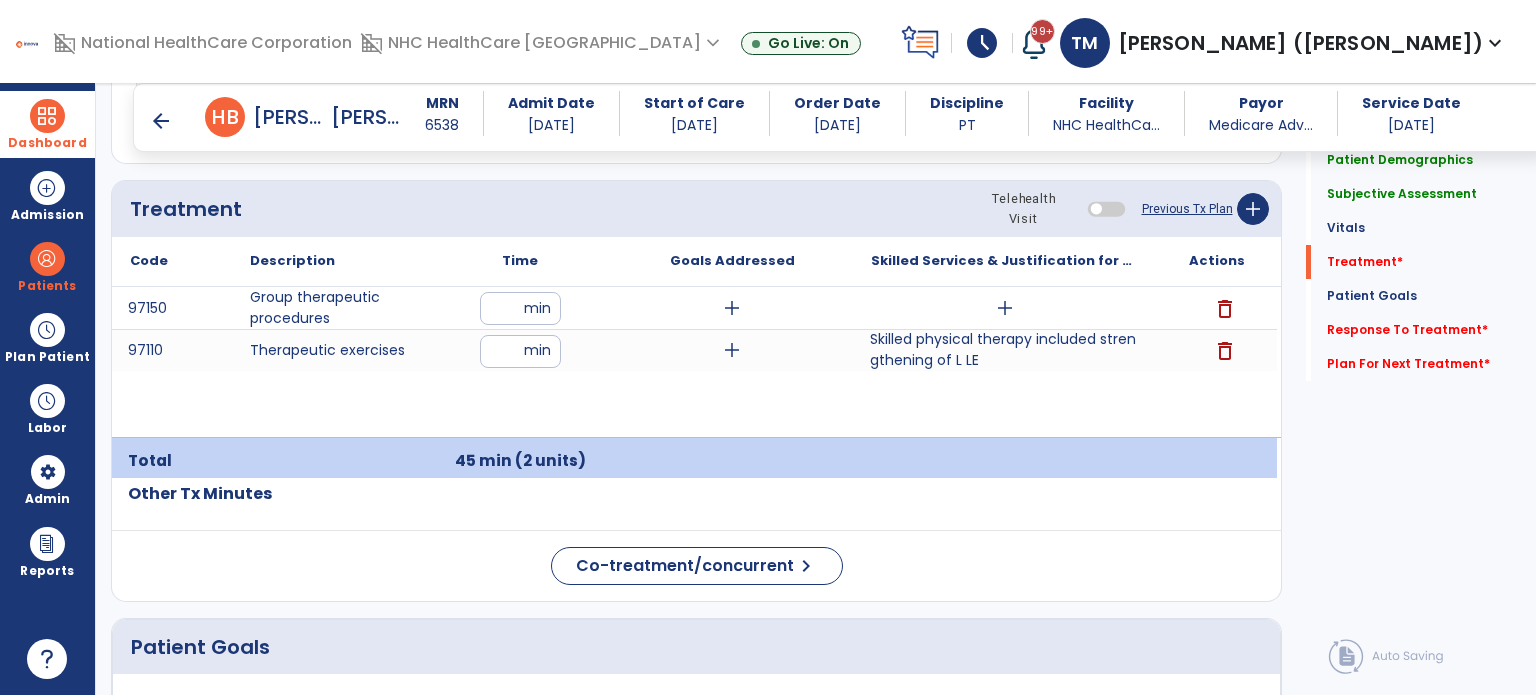 click on "arrow_back" at bounding box center (161, 121) 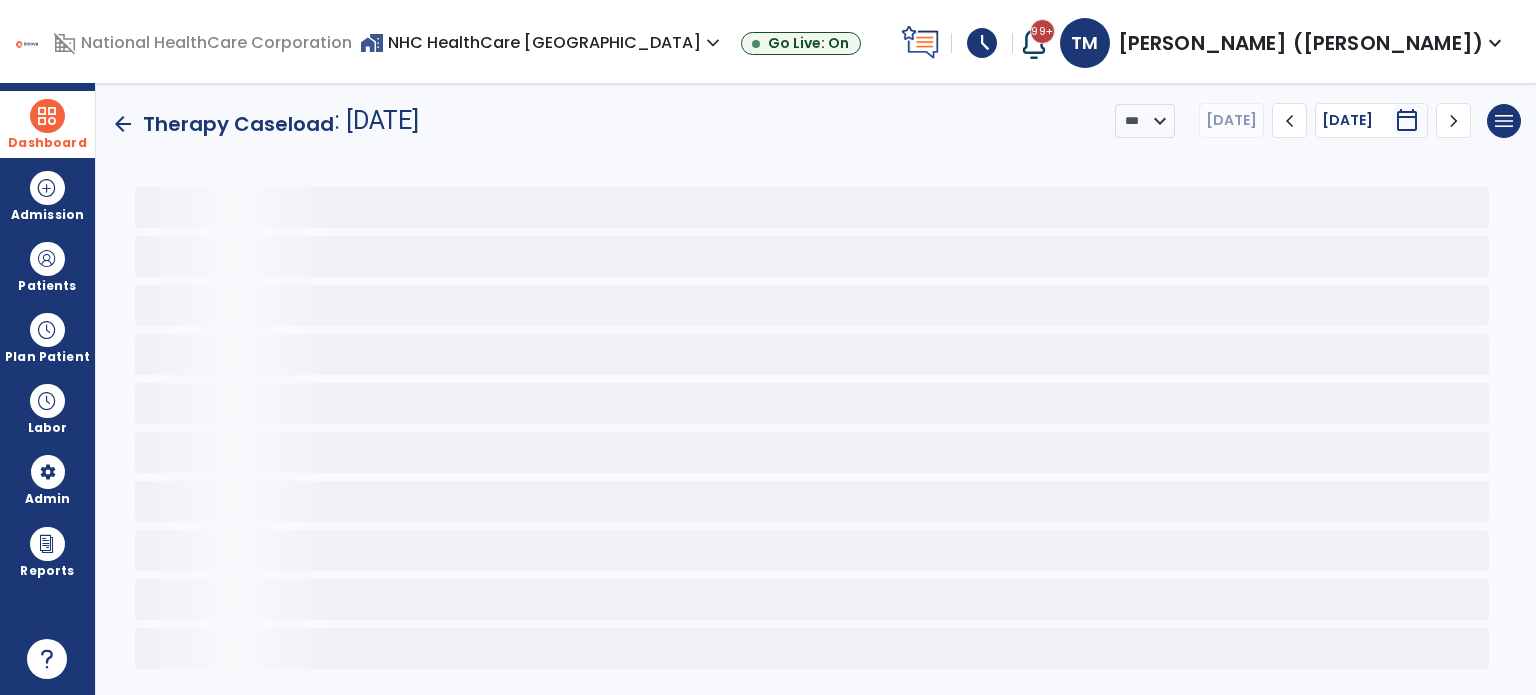 scroll, scrollTop: 0, scrollLeft: 0, axis: both 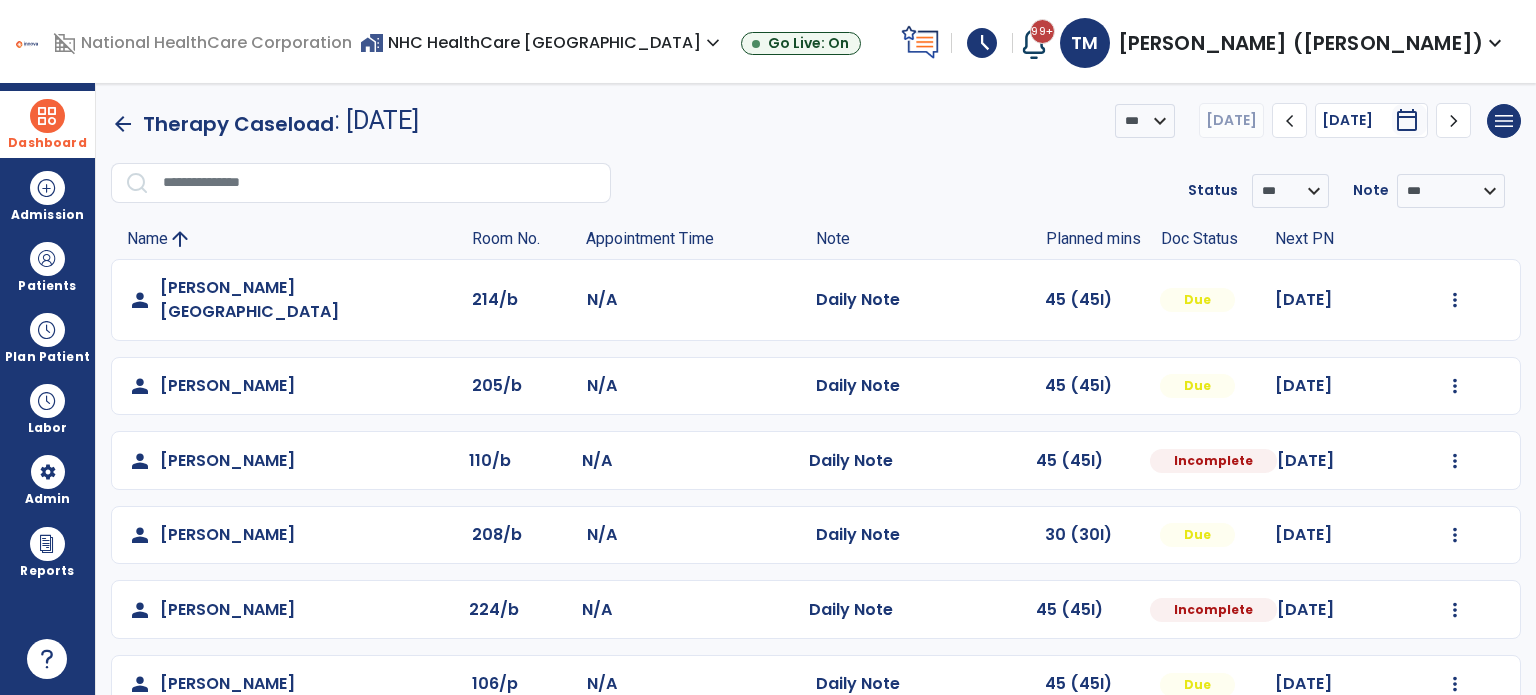 click on "Mark Visit As Complete   Reset Note   Open Document   G + C Mins" 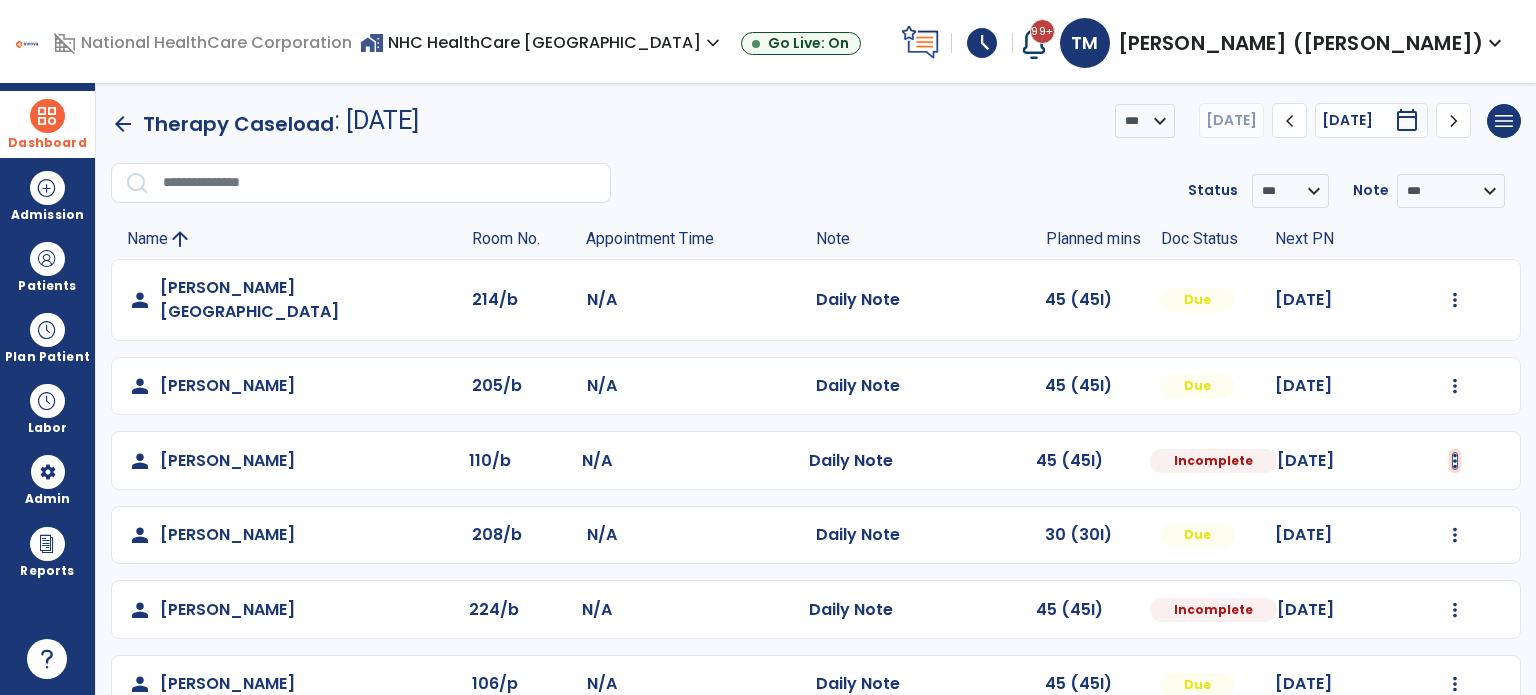 click at bounding box center (1455, 300) 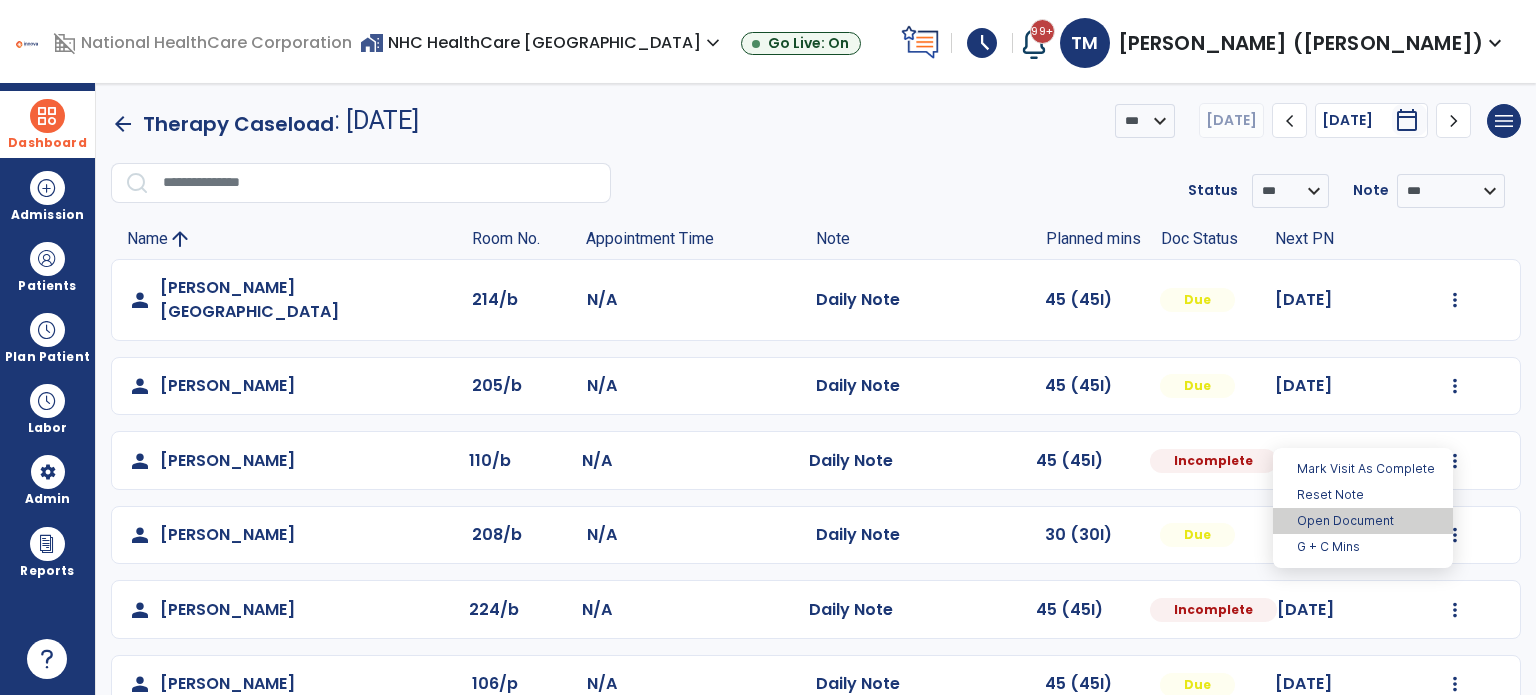 click on "Open Document" at bounding box center [1363, 521] 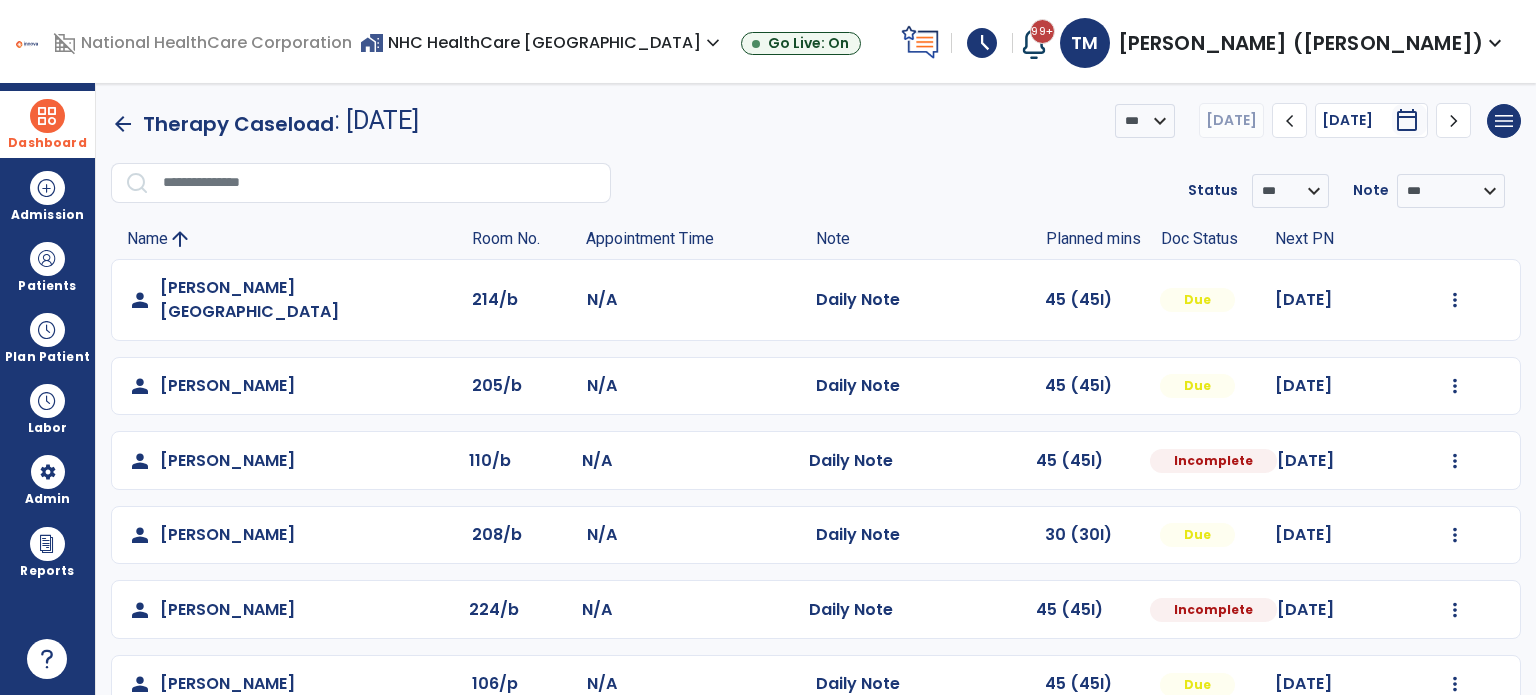 select on "*" 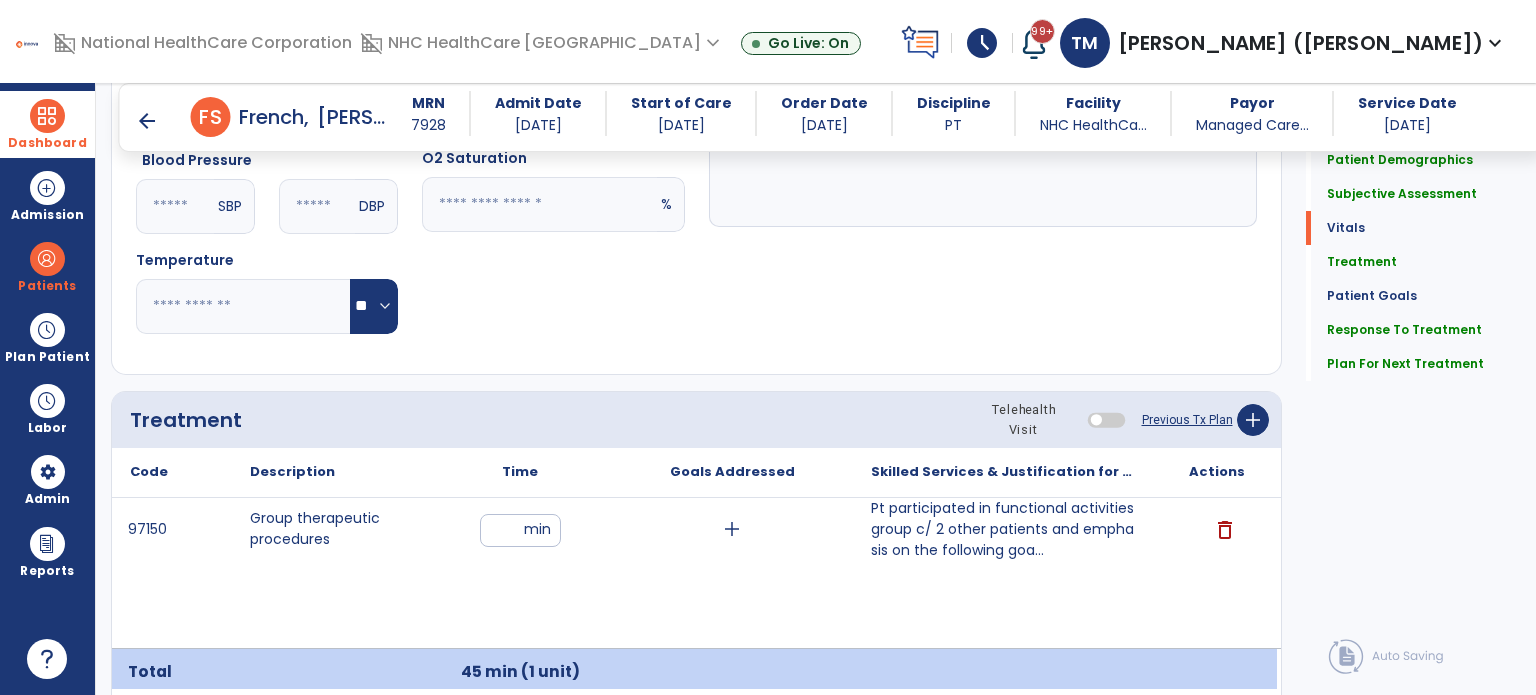 scroll, scrollTop: 980, scrollLeft: 0, axis: vertical 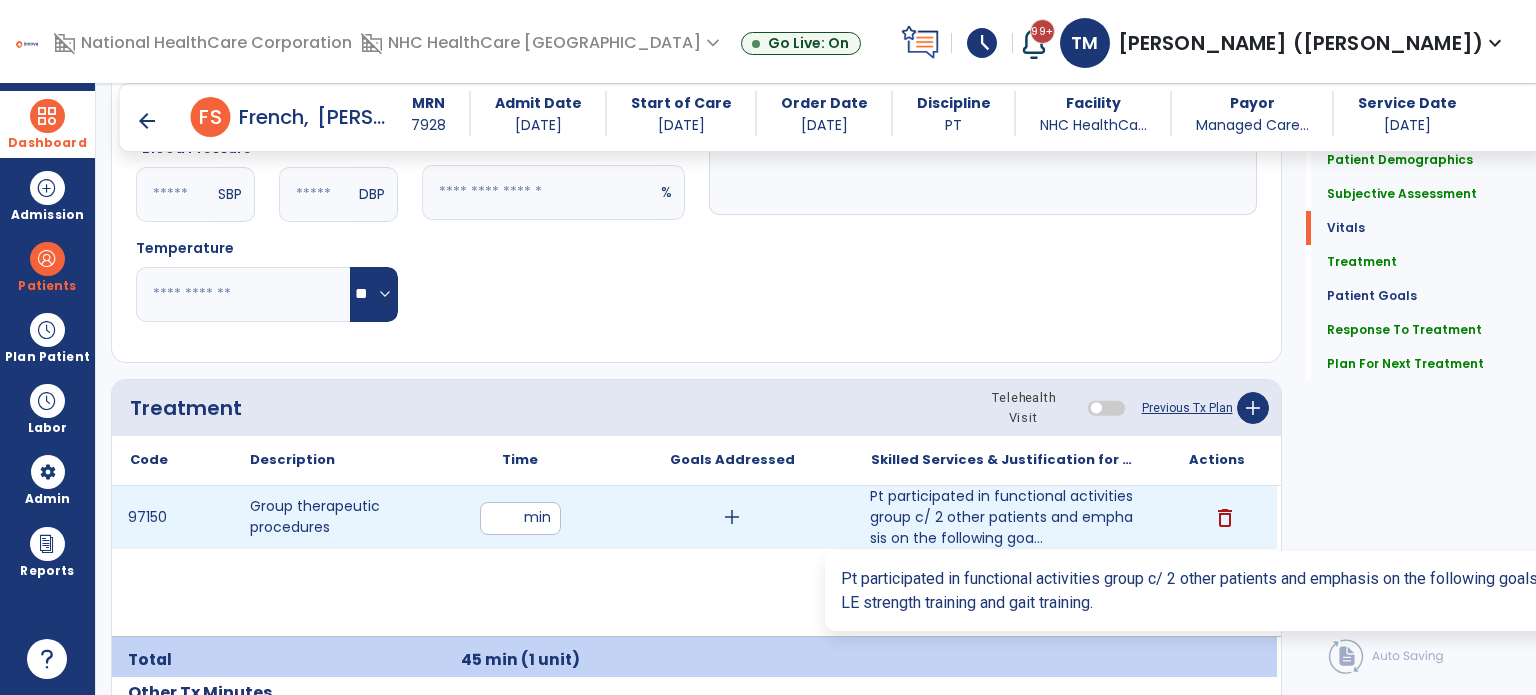 click on "Pt participated in functional activities group c/ 2 other patients and emphasis on the following goa..." at bounding box center [1004, 517] 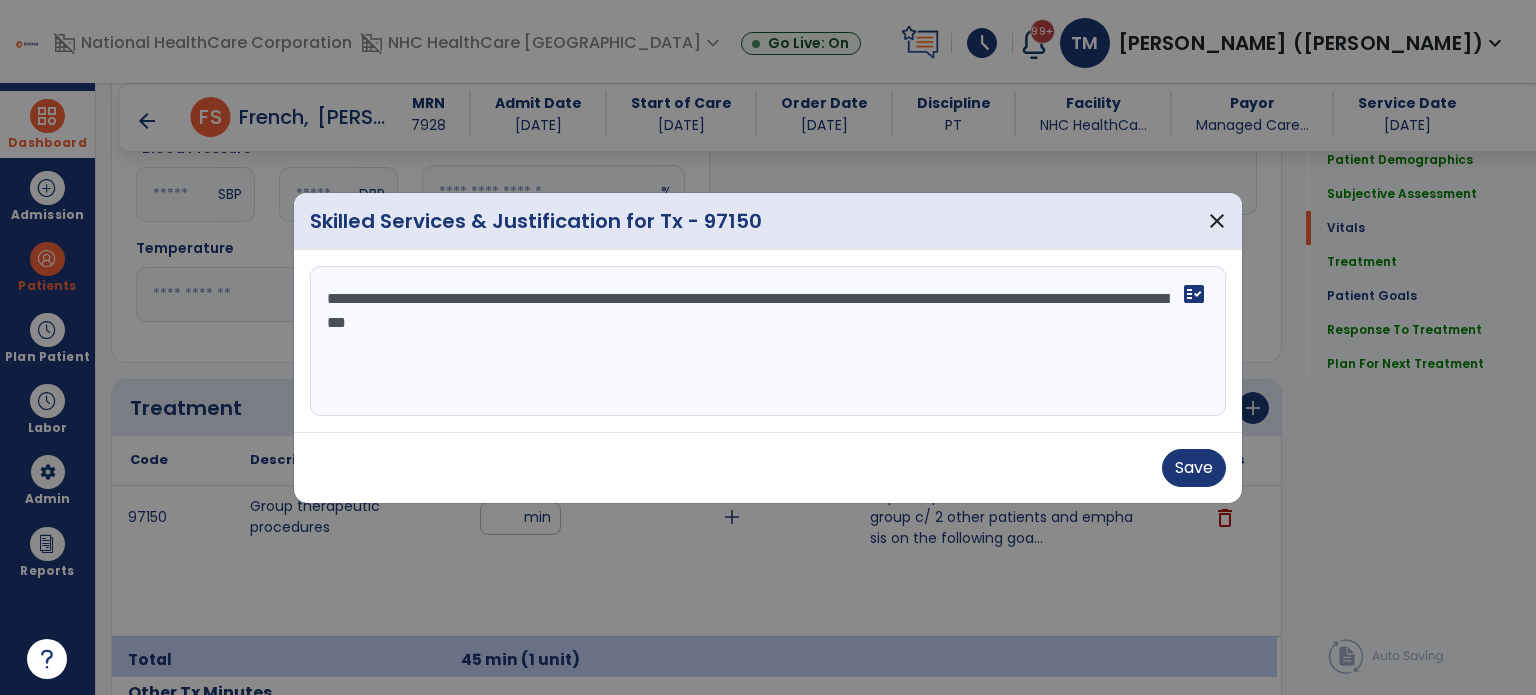 drag, startPoint x: 612, startPoint y: 323, endPoint x: 316, endPoint y: 291, distance: 297.7247 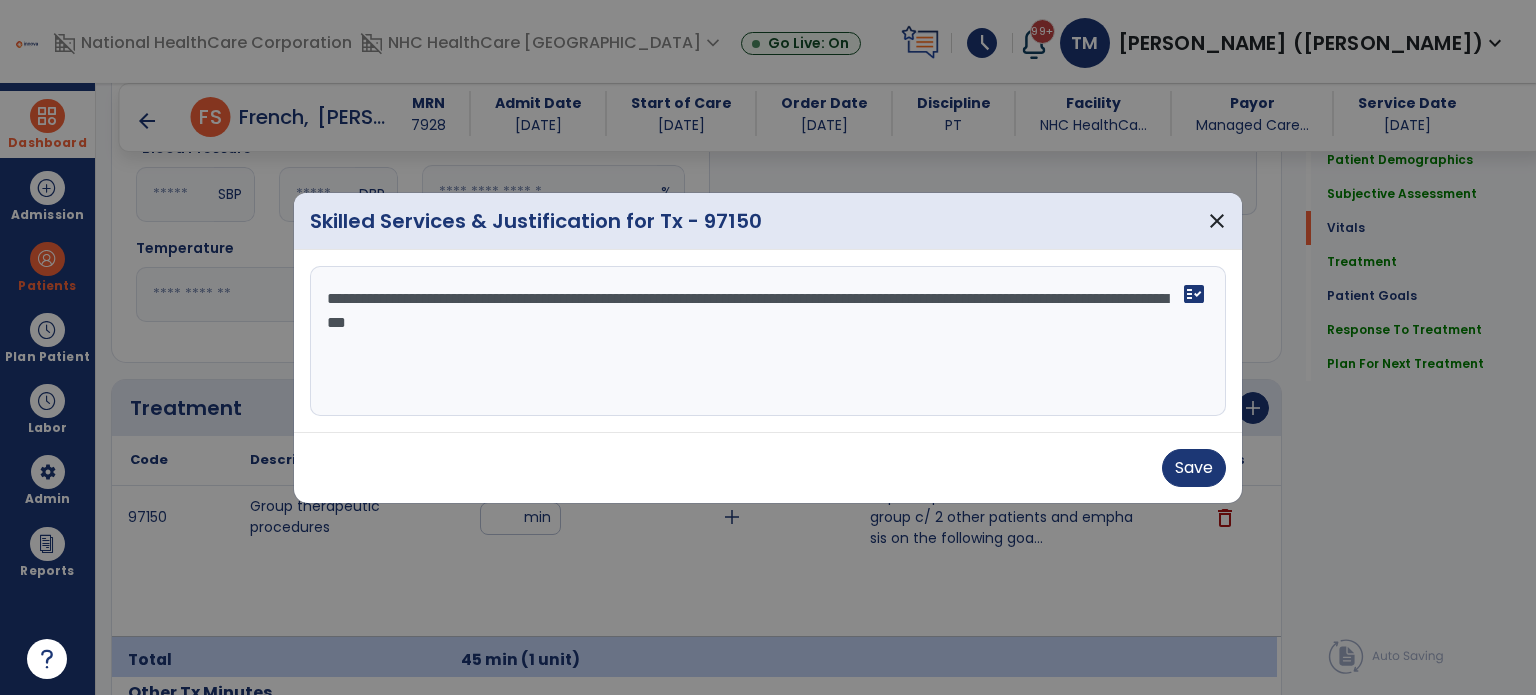 click on "**********" at bounding box center [768, 341] 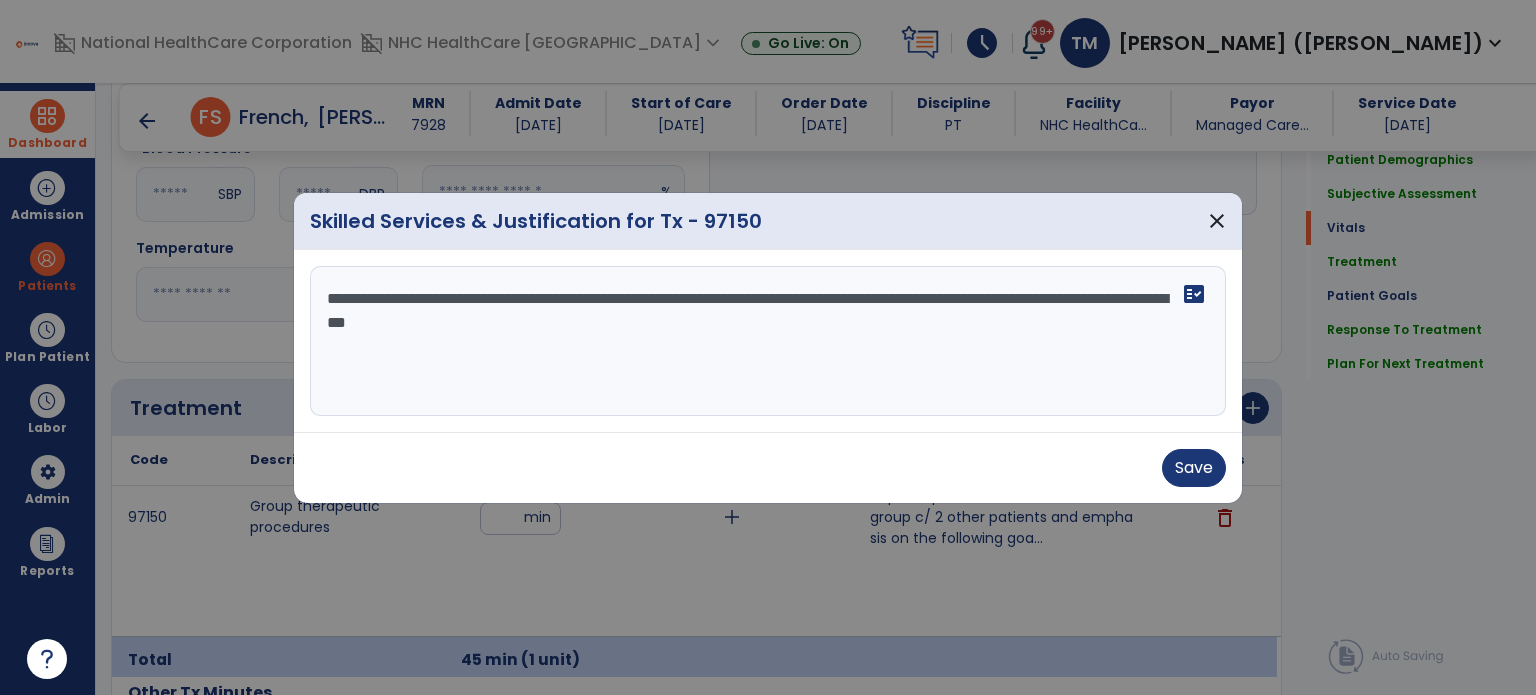click on "**********" at bounding box center (768, 341) 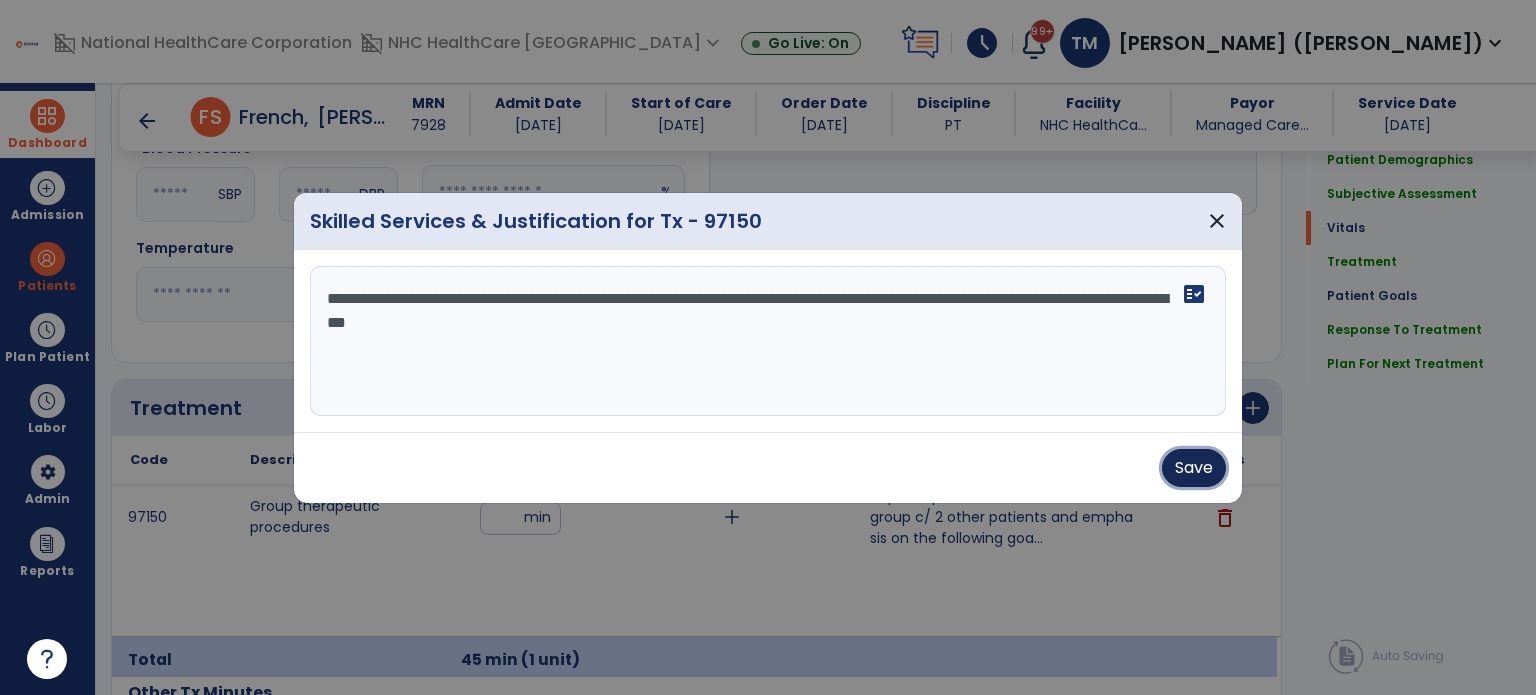 click on "Save" at bounding box center [1194, 468] 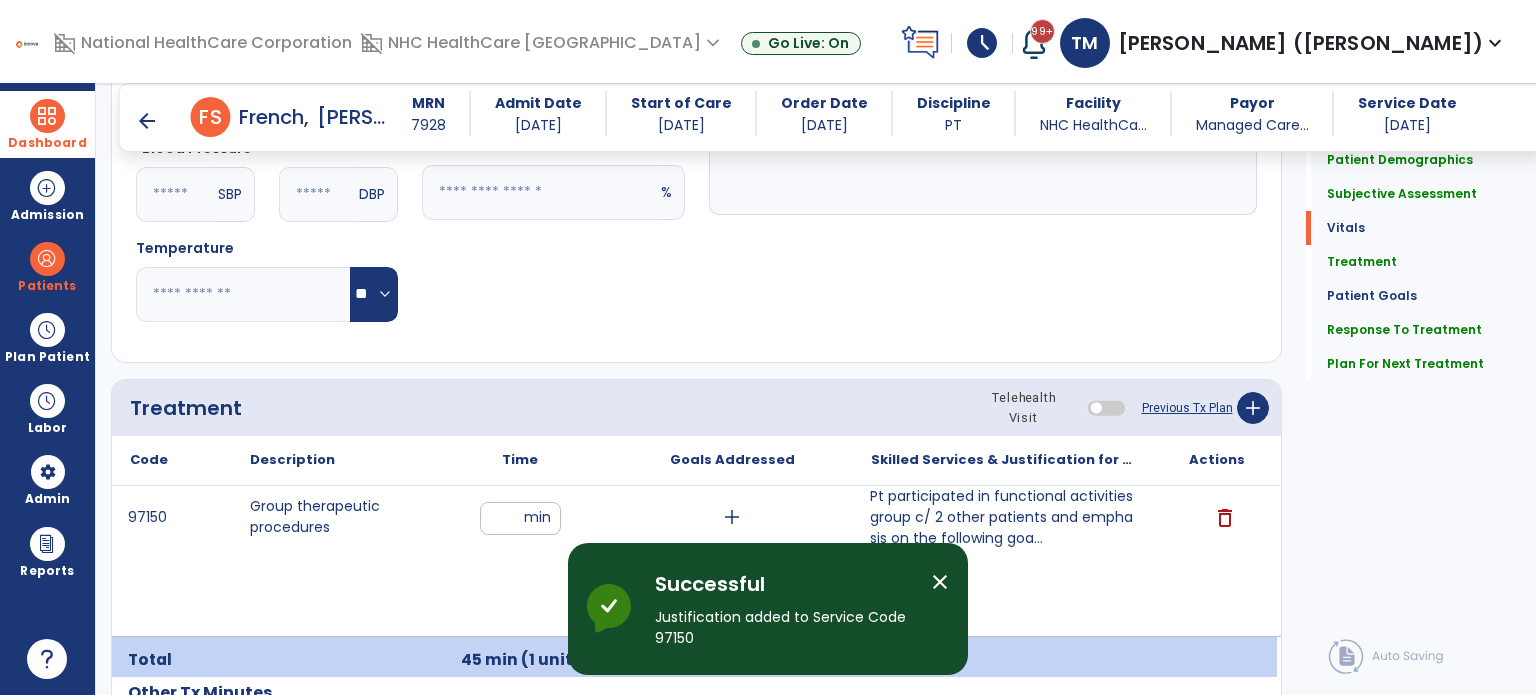 click on "arrow_back" at bounding box center [147, 121] 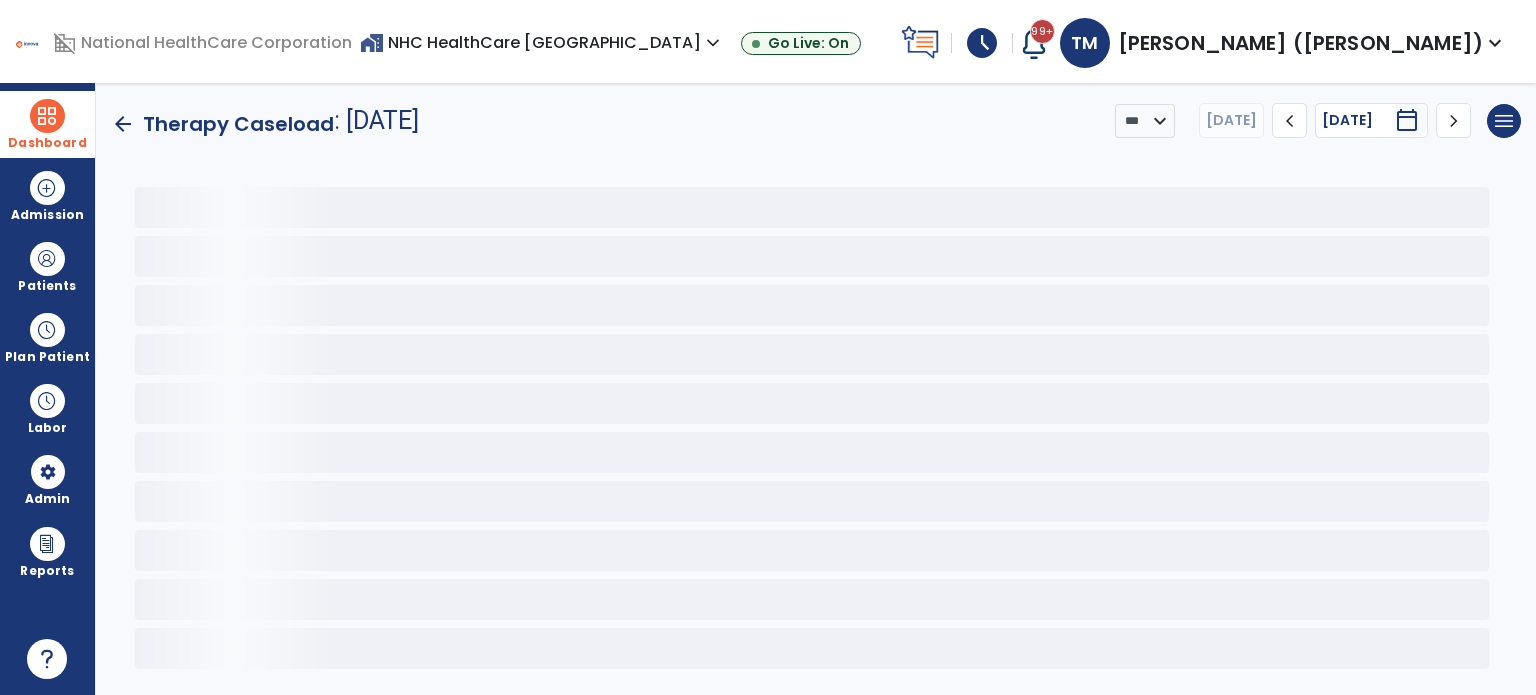 scroll, scrollTop: 0, scrollLeft: 0, axis: both 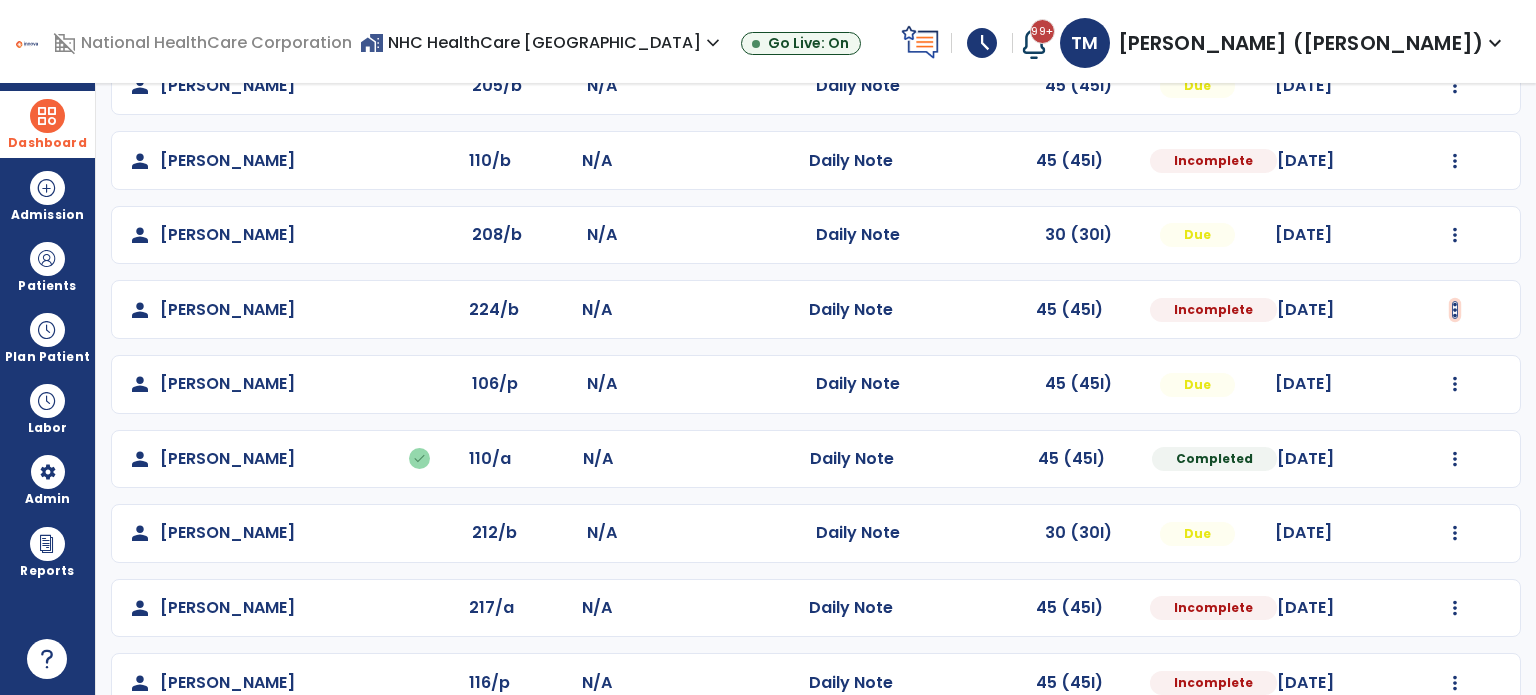 click at bounding box center [1455, 0] 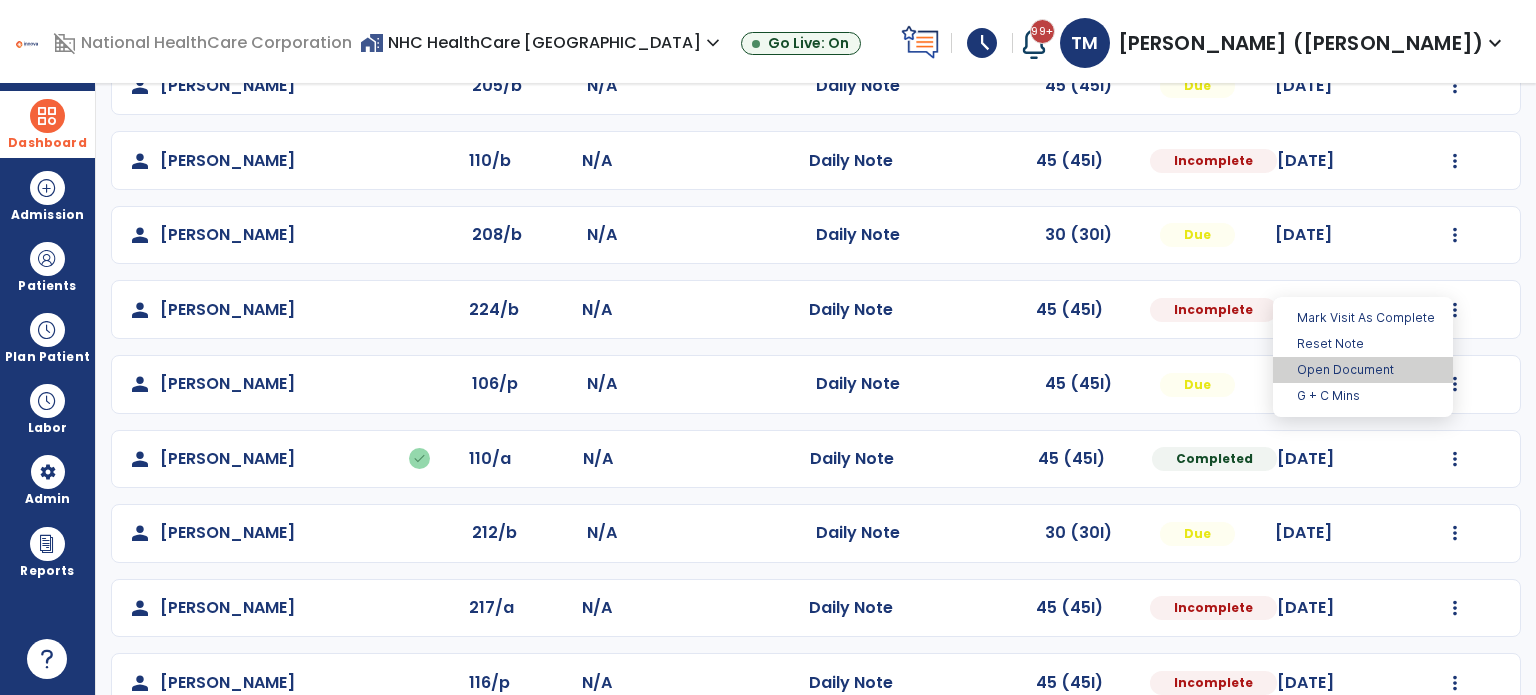 click on "Open Document" at bounding box center [1363, 370] 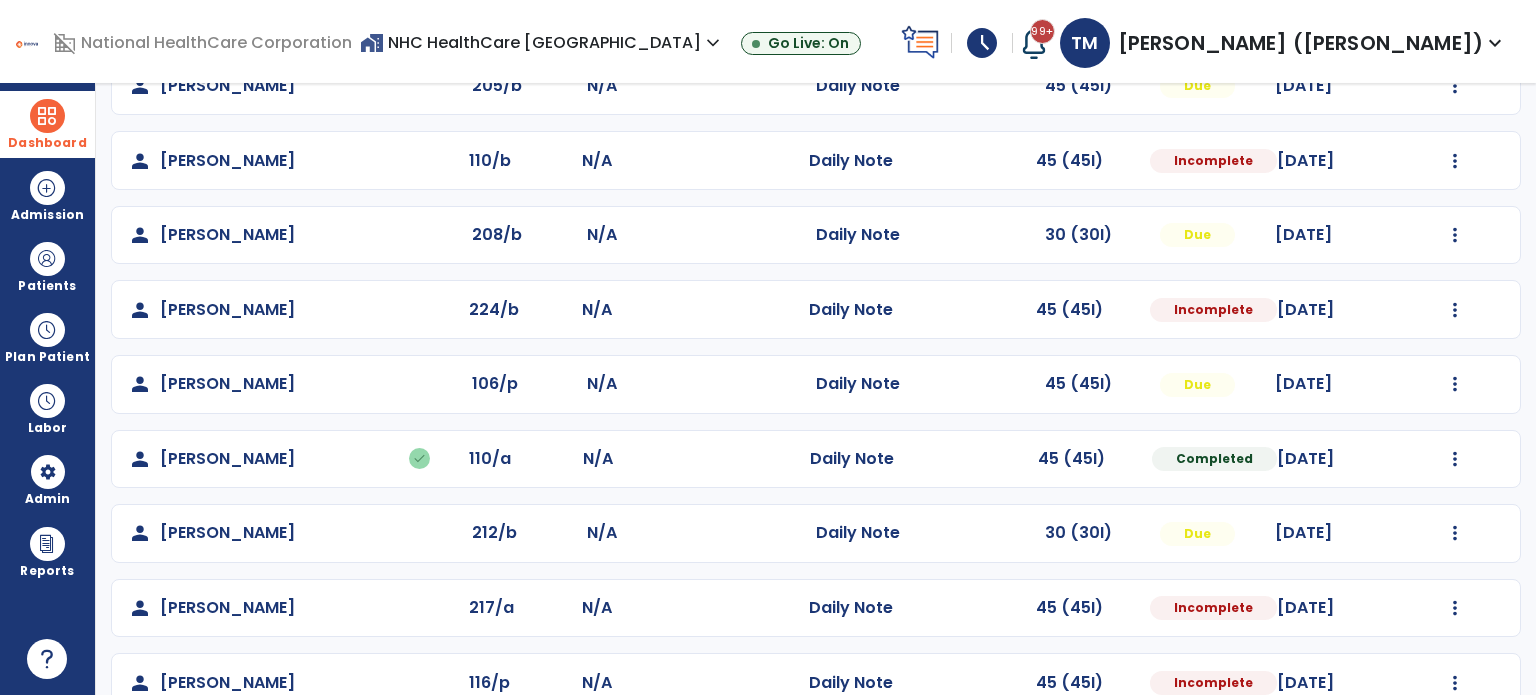 select on "*" 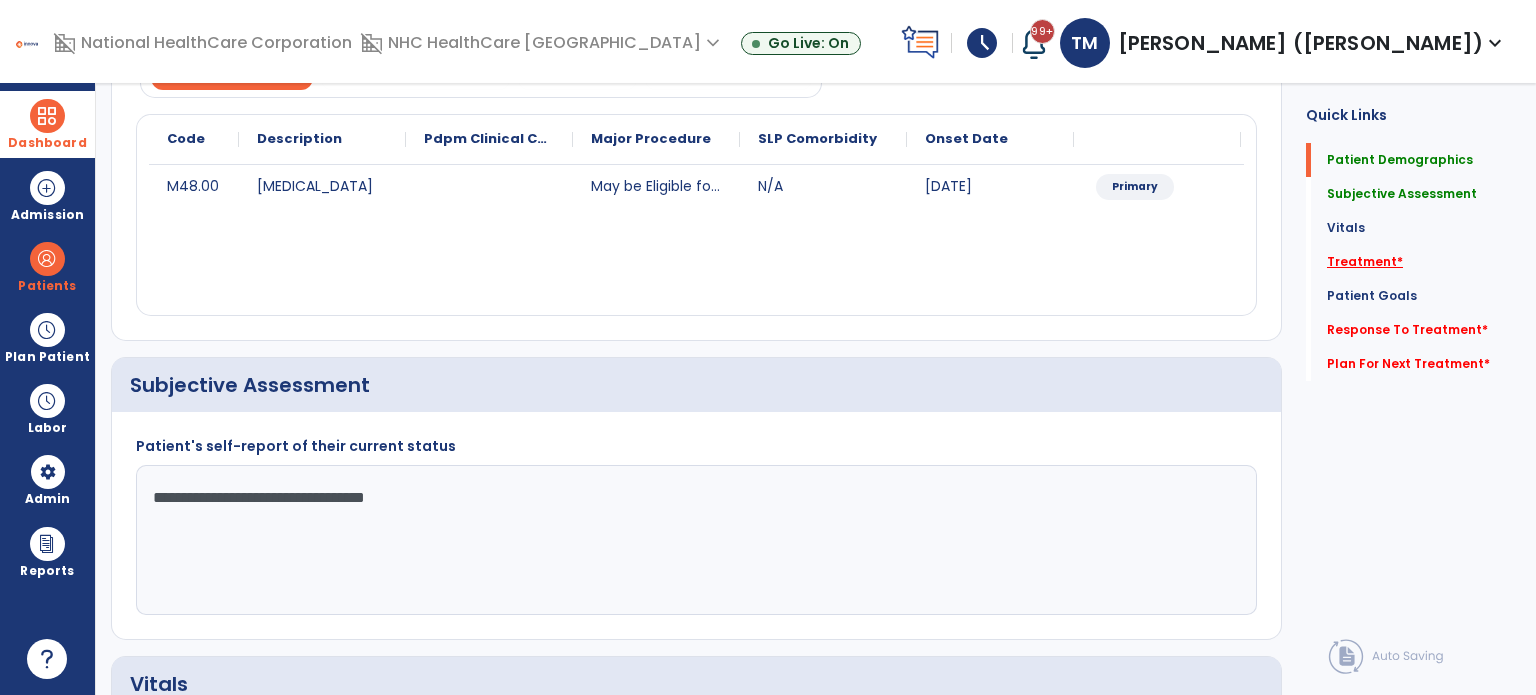 click on "Treatment   *" 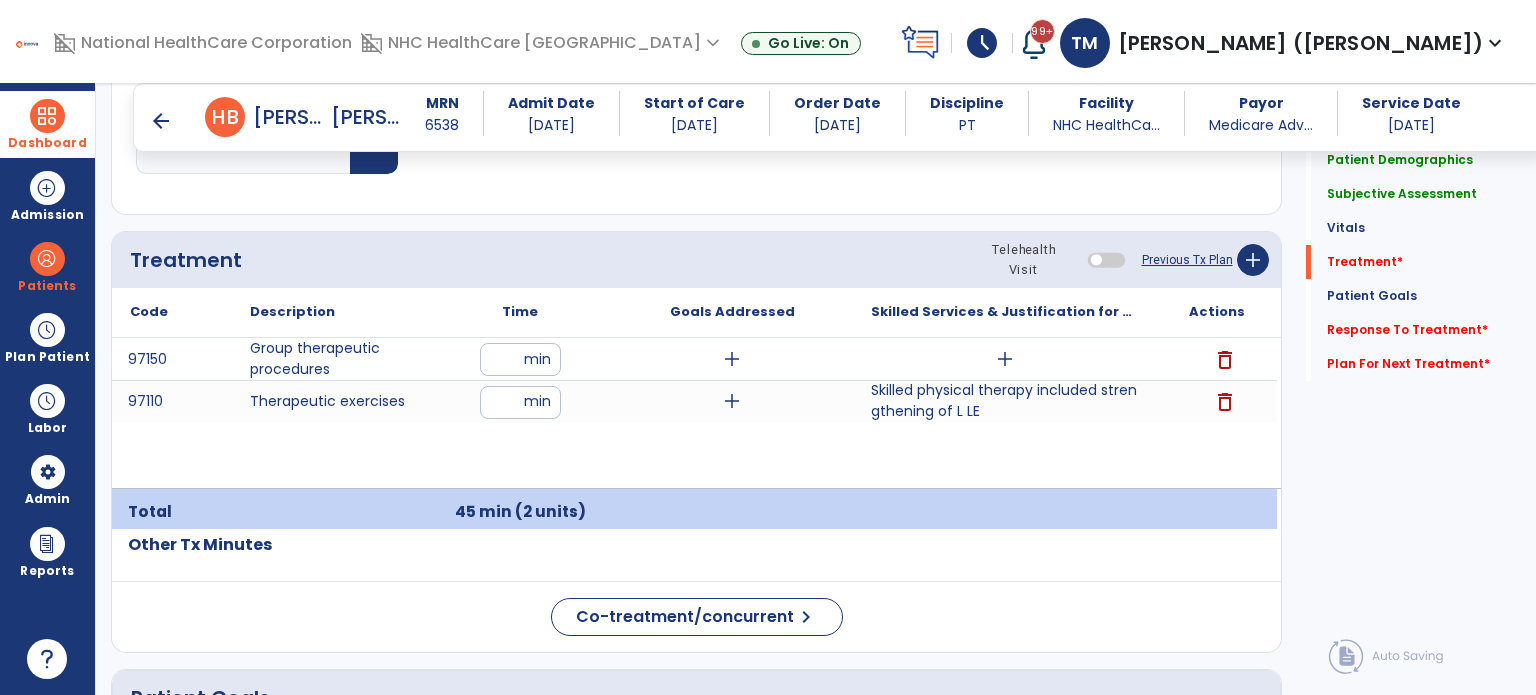 scroll, scrollTop: 1198, scrollLeft: 0, axis: vertical 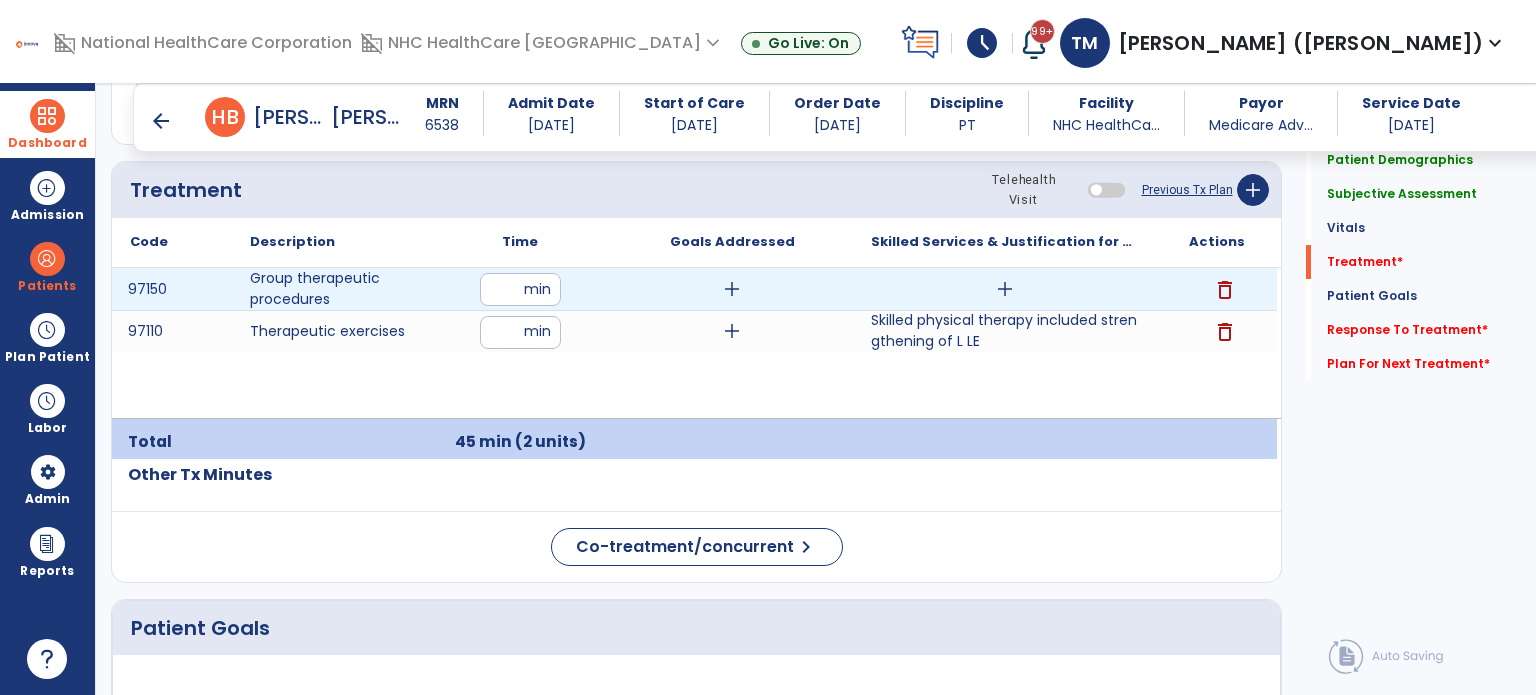 click on "add" at bounding box center [1005, 289] 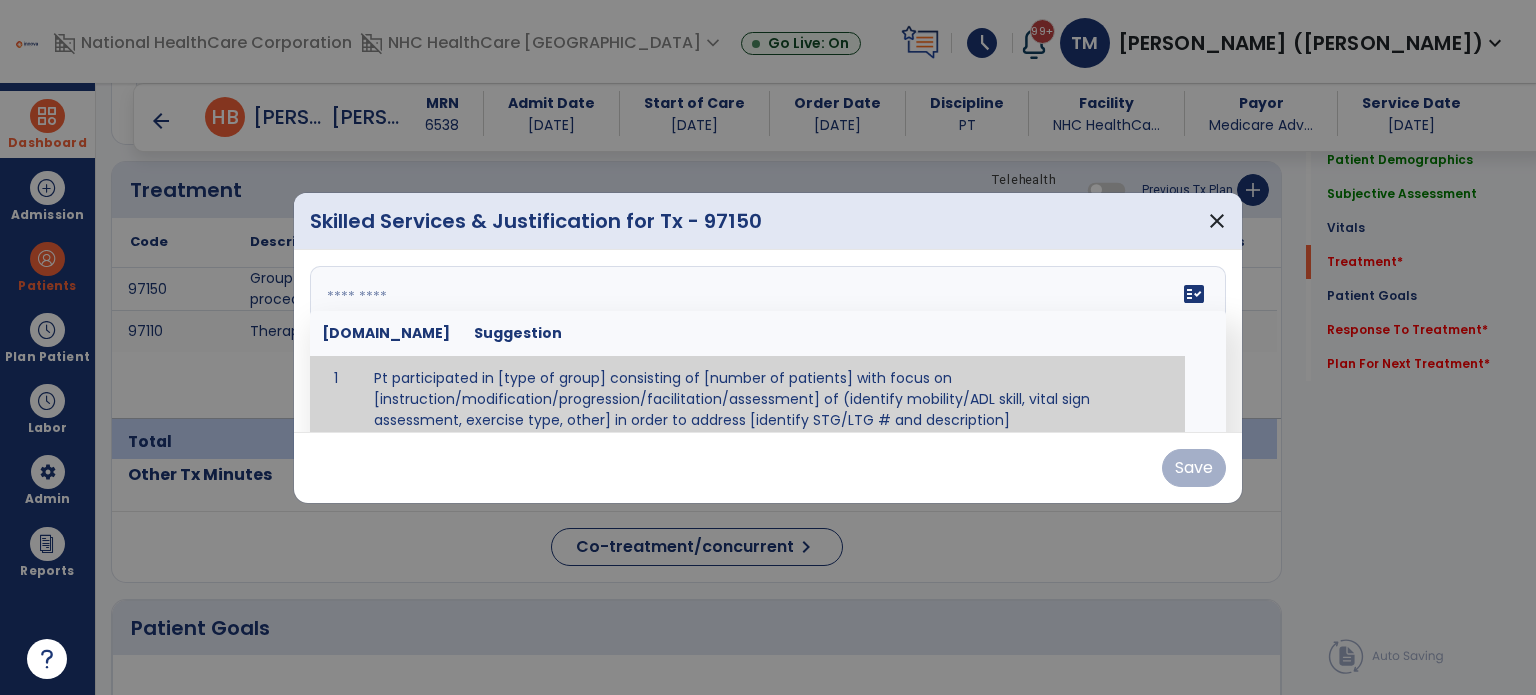 click at bounding box center (768, 341) 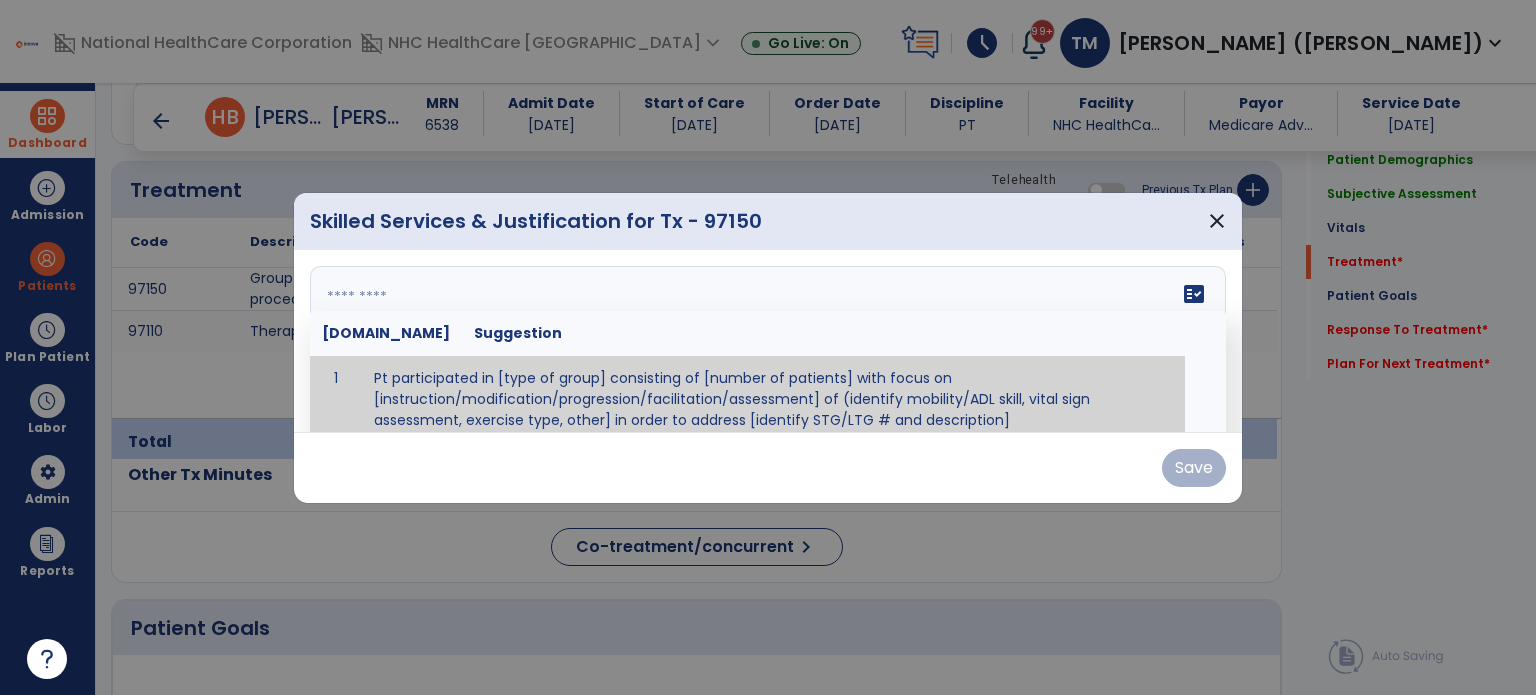 paste on "**********" 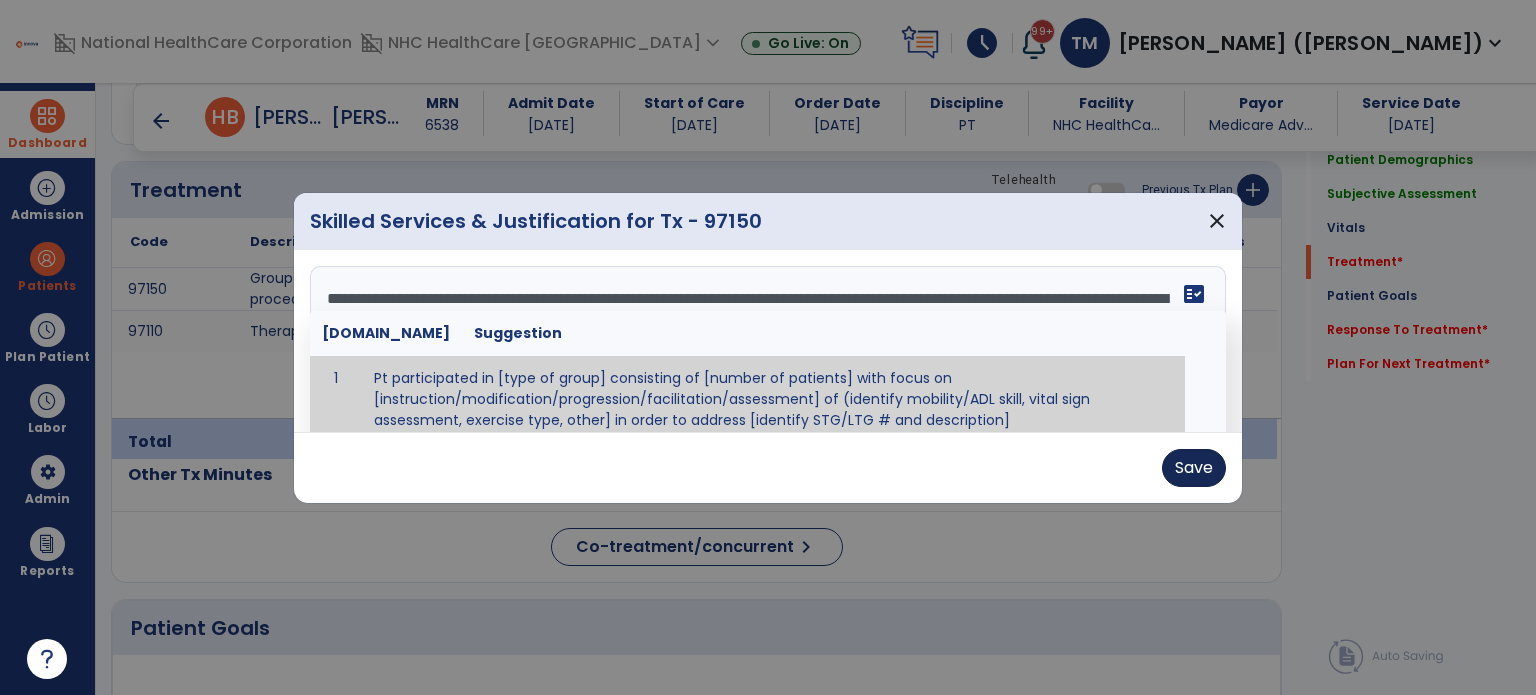 type on "**********" 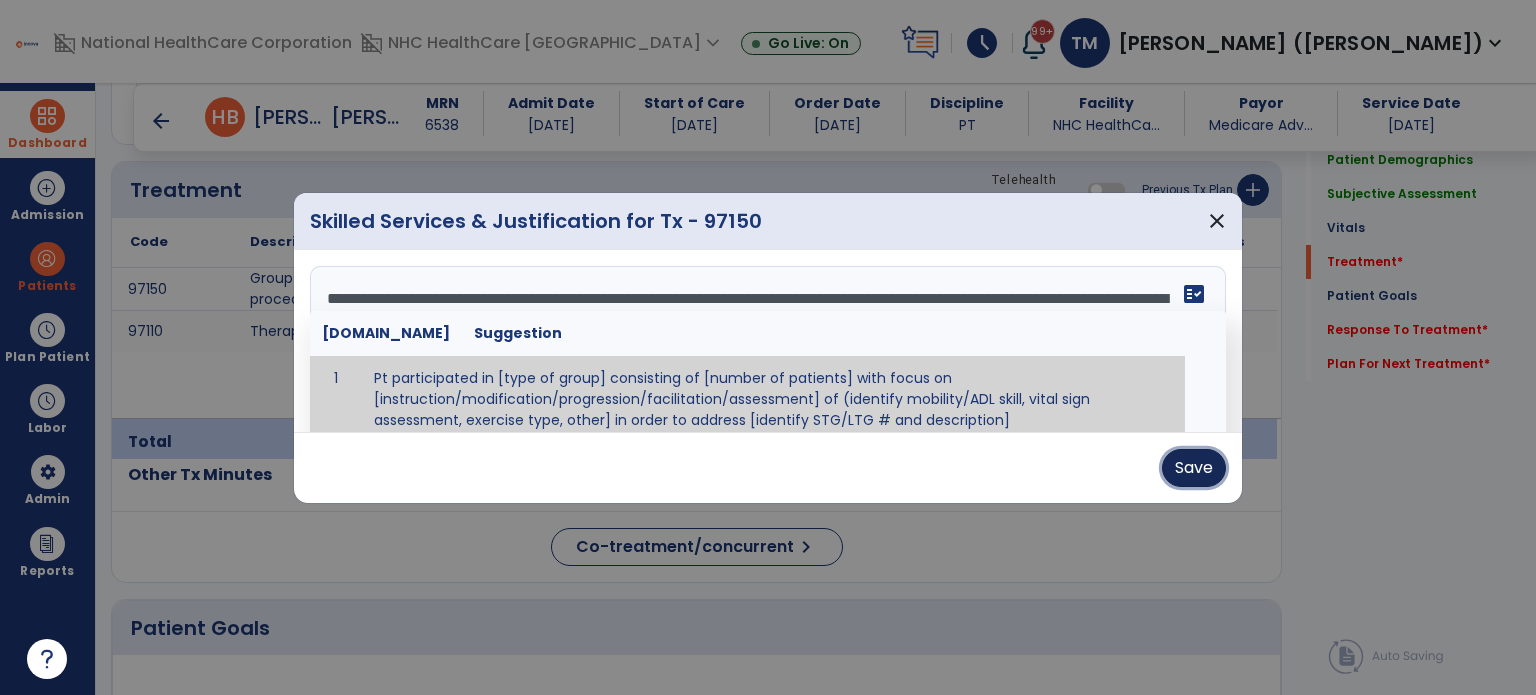 click on "Save" at bounding box center [1194, 468] 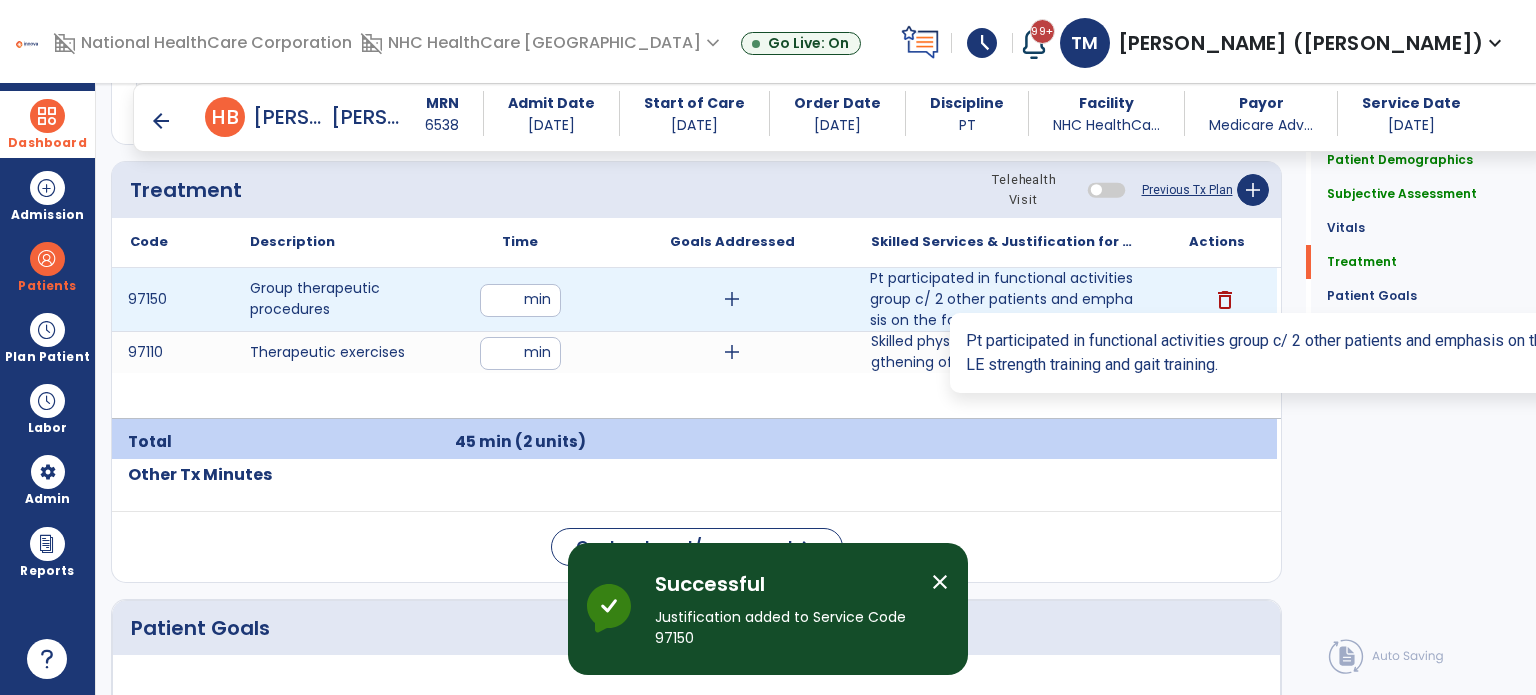 click on "Pt participated in functional activities group c/ 2 other patients and emphasis on the following goa..." at bounding box center (1004, 299) 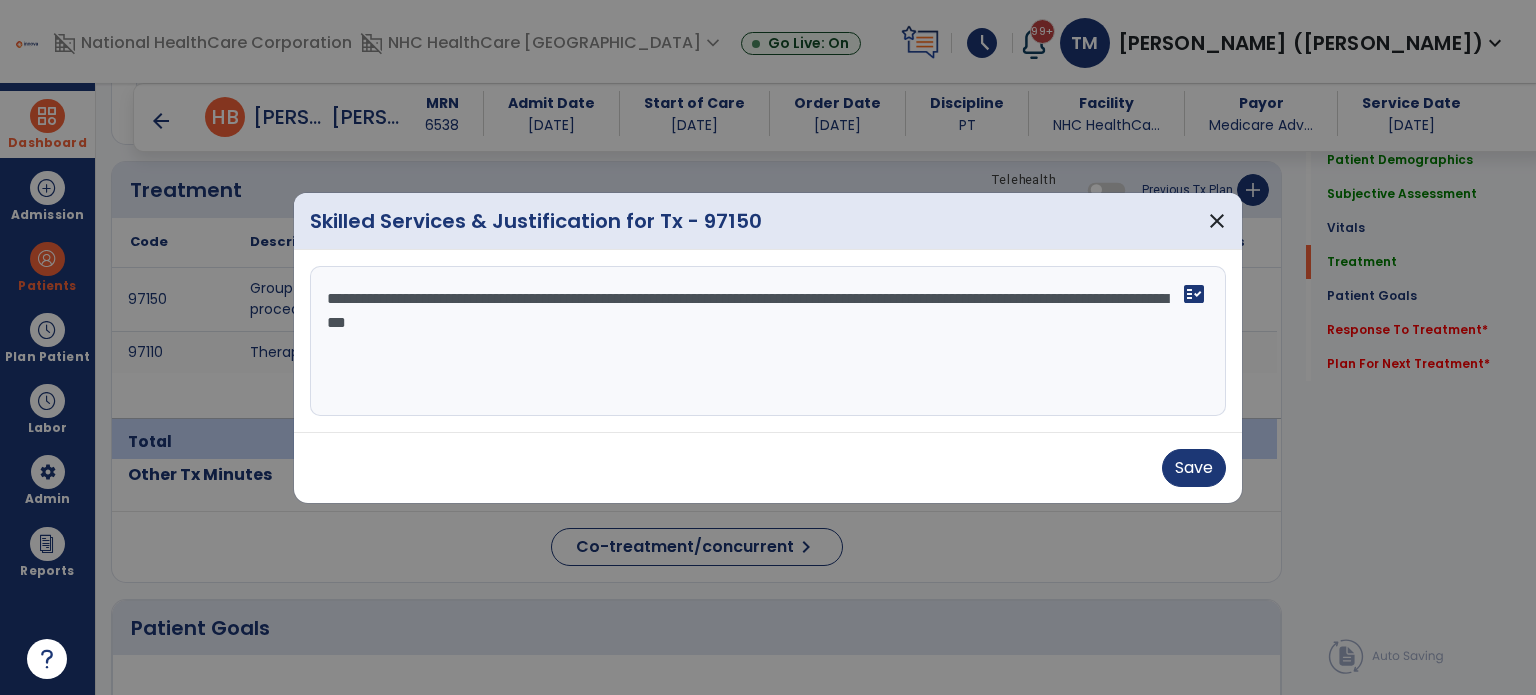 click on "**********" at bounding box center (768, 341) 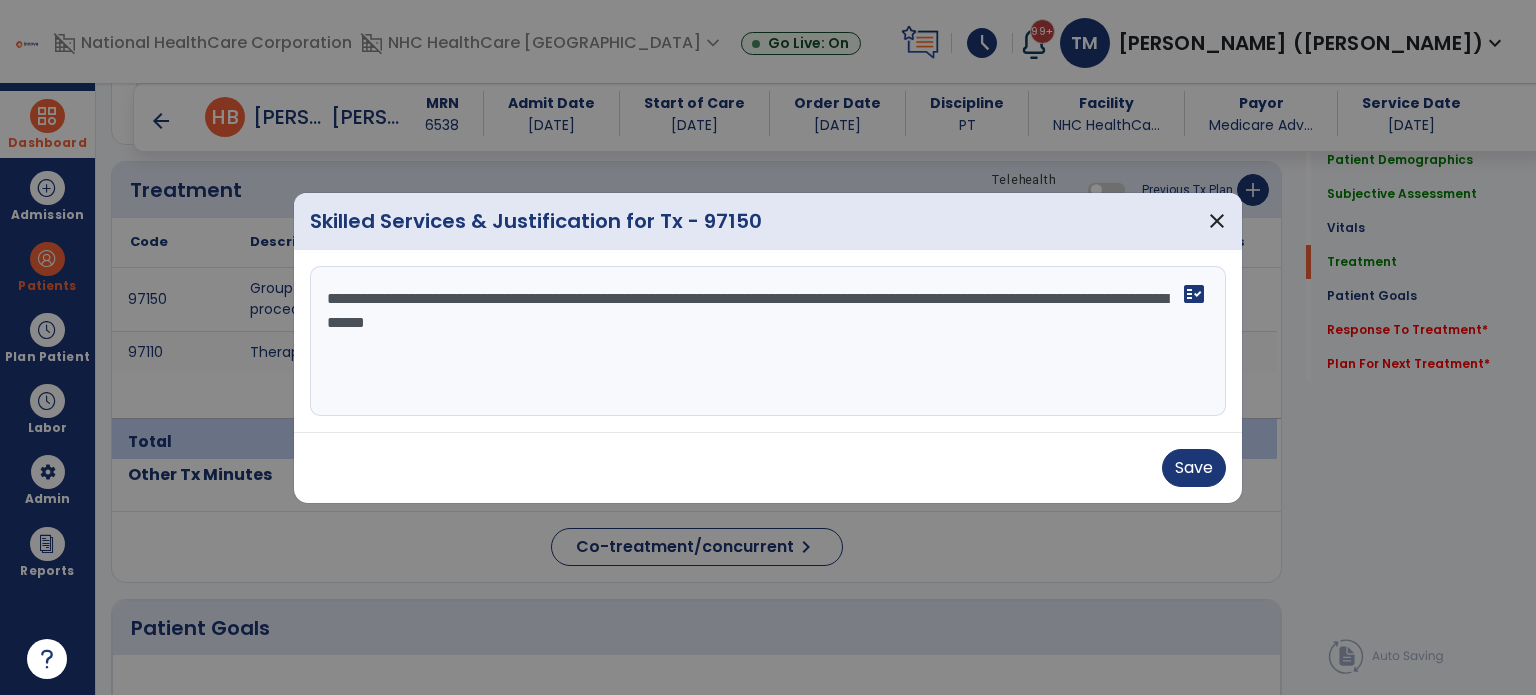 click on "**********" at bounding box center (768, 341) 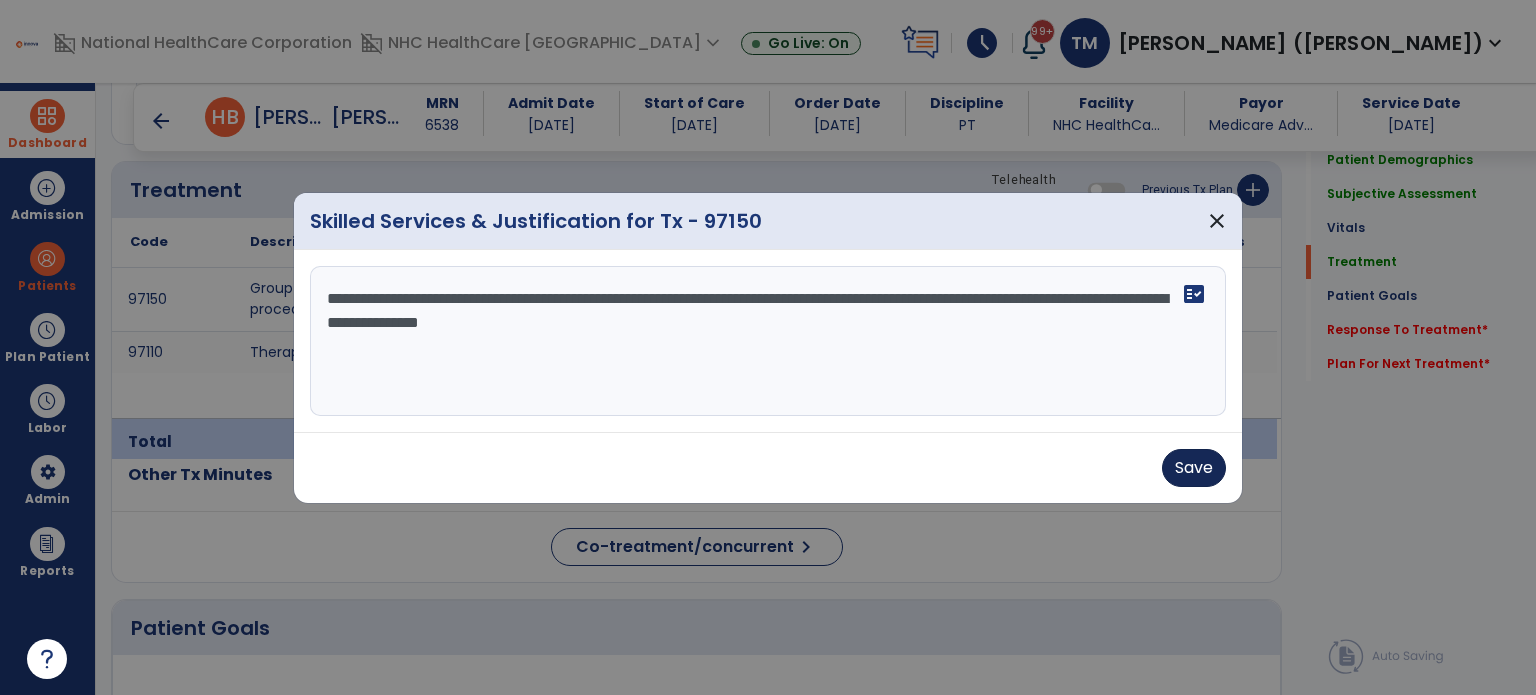 type on "**********" 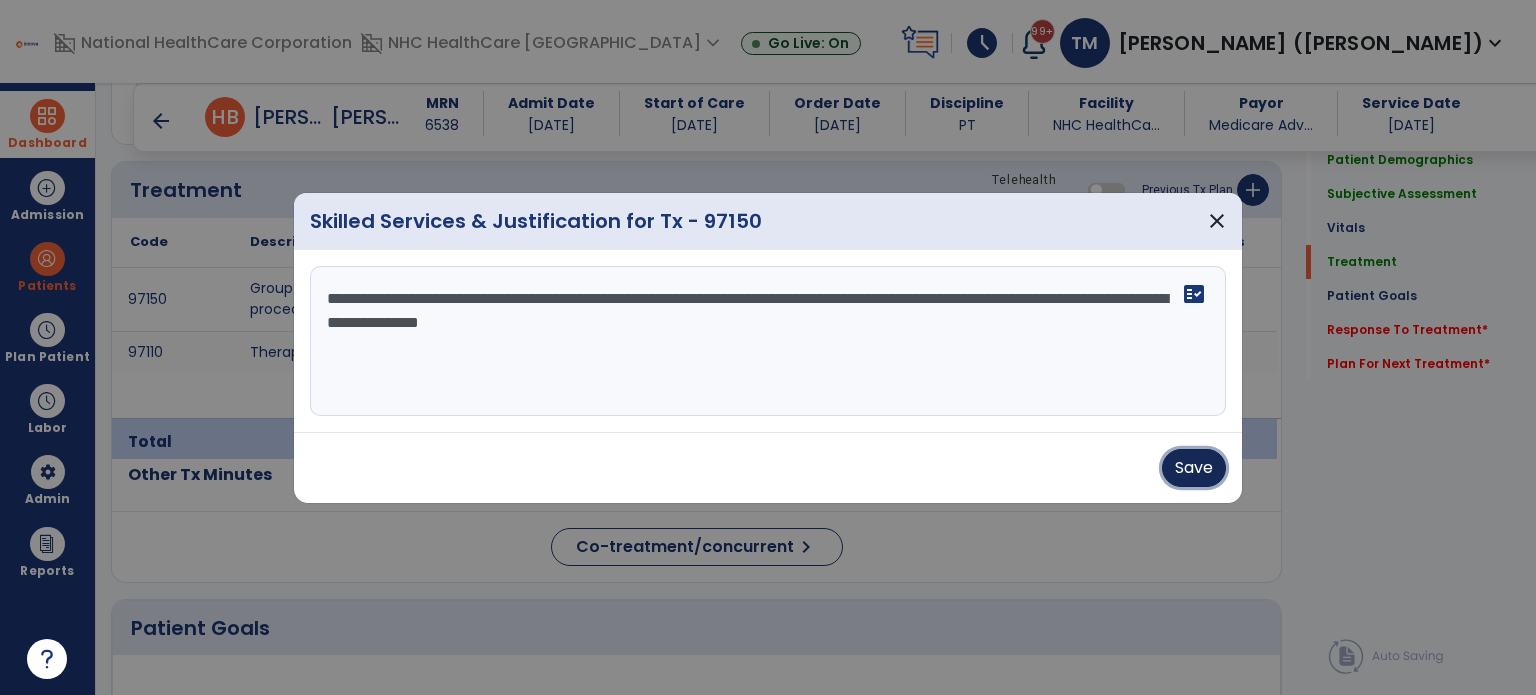 click on "Save" at bounding box center [1194, 468] 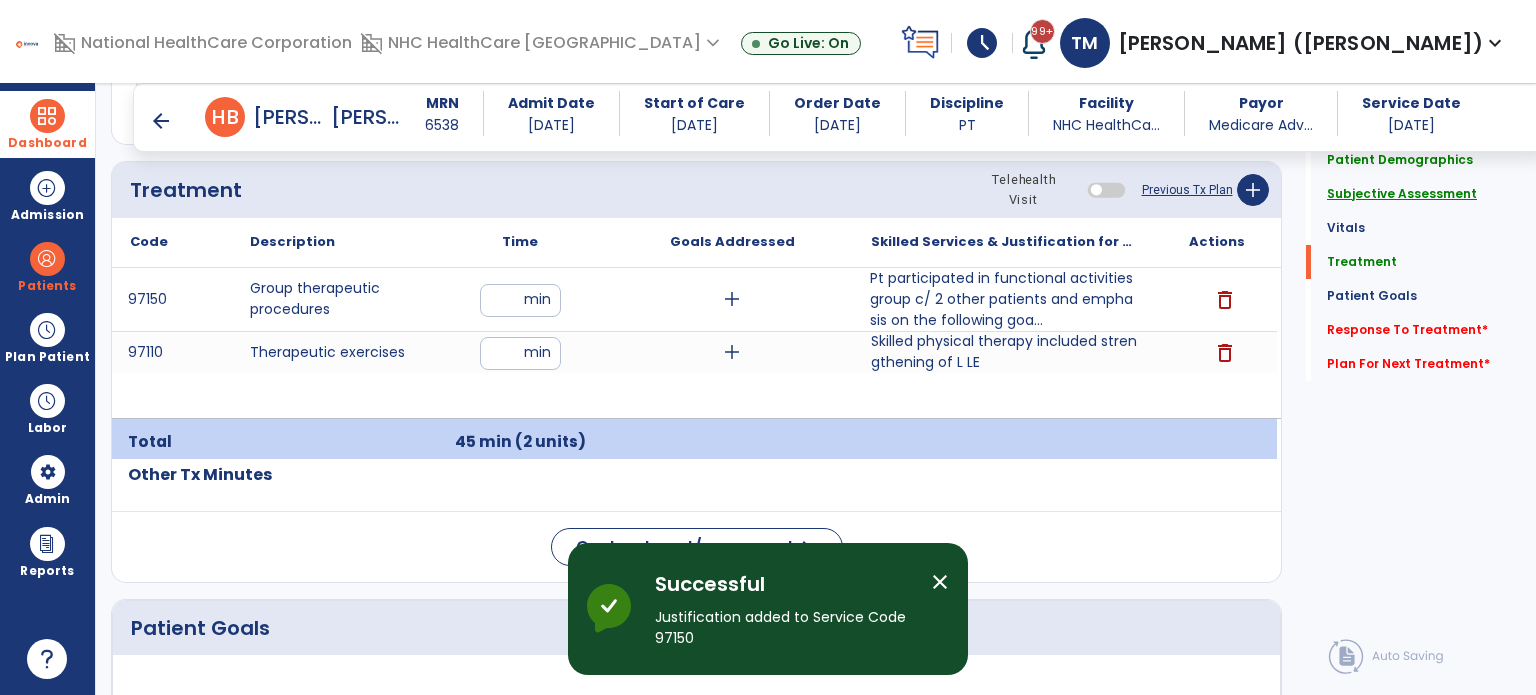click on "Subjective Assessment" 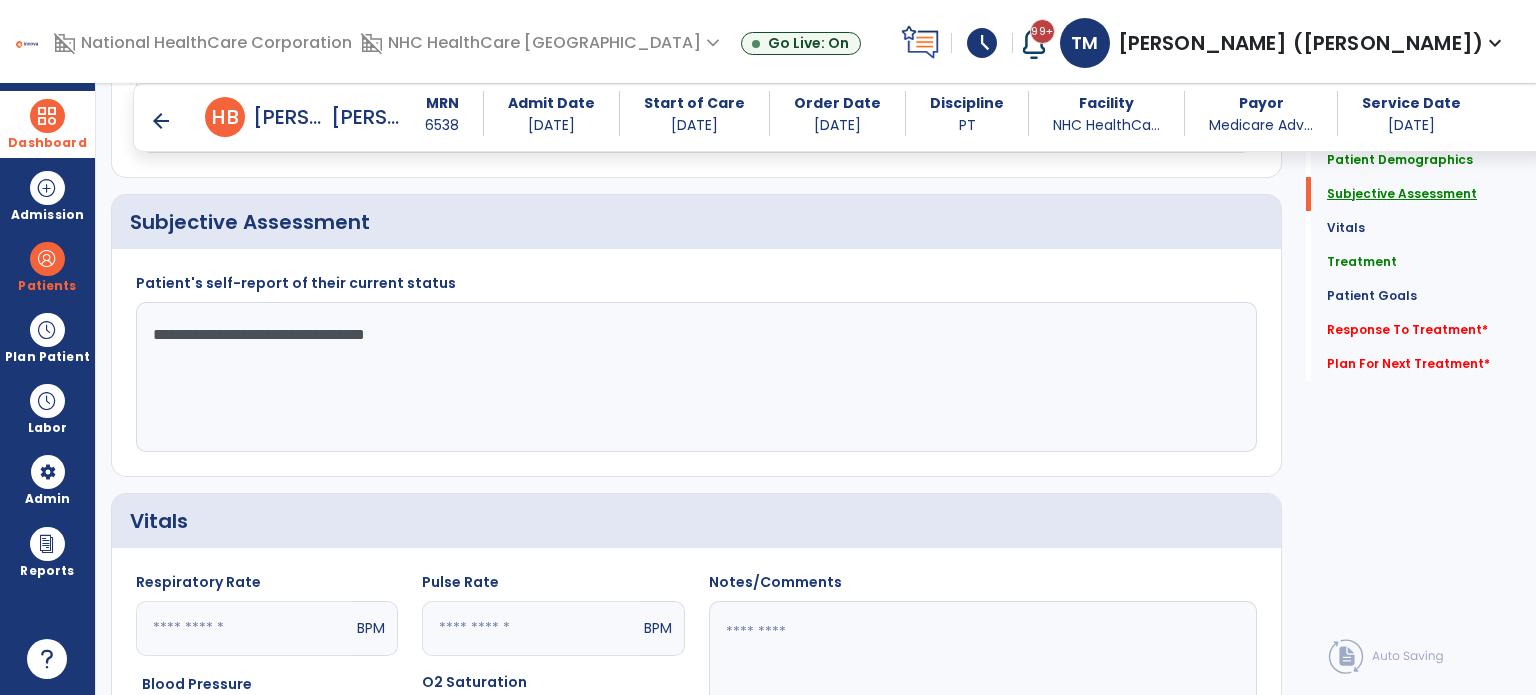 scroll, scrollTop: 388, scrollLeft: 0, axis: vertical 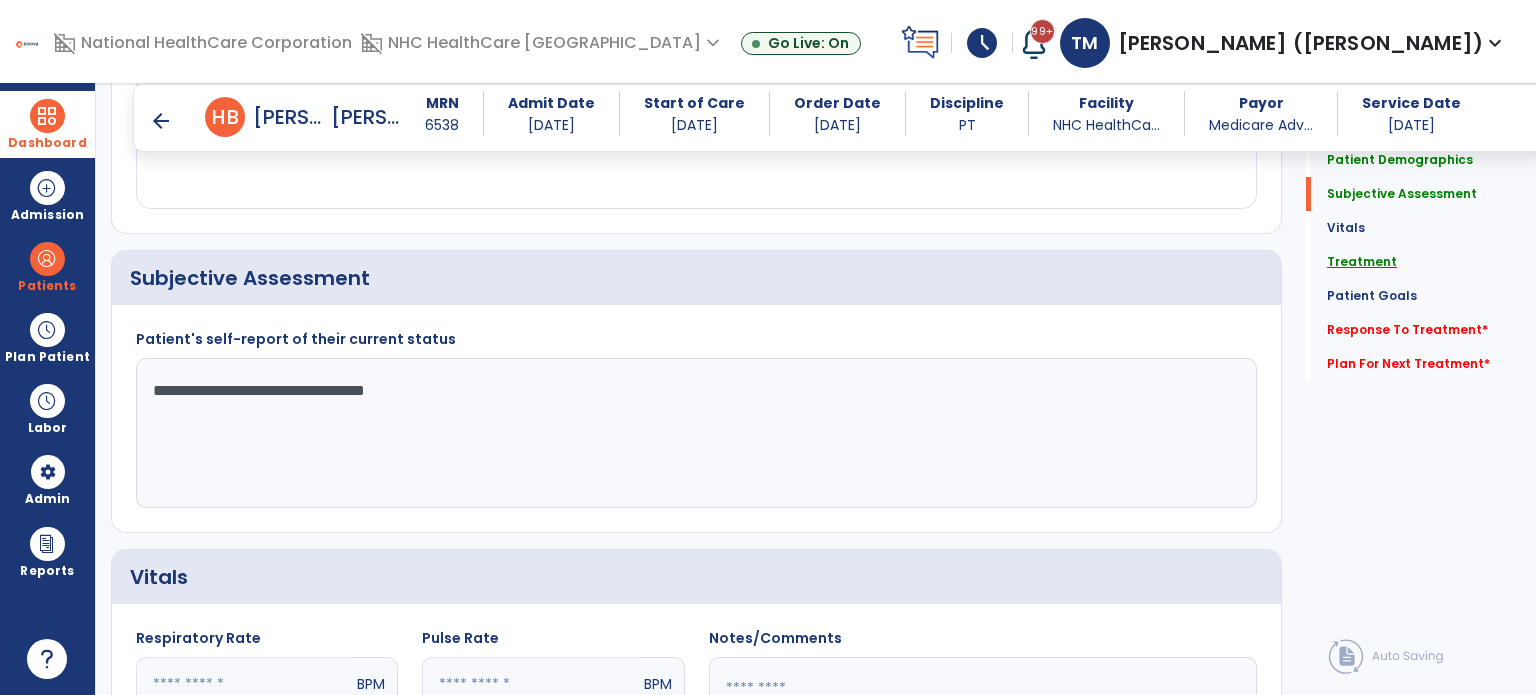 click on "Treatment" 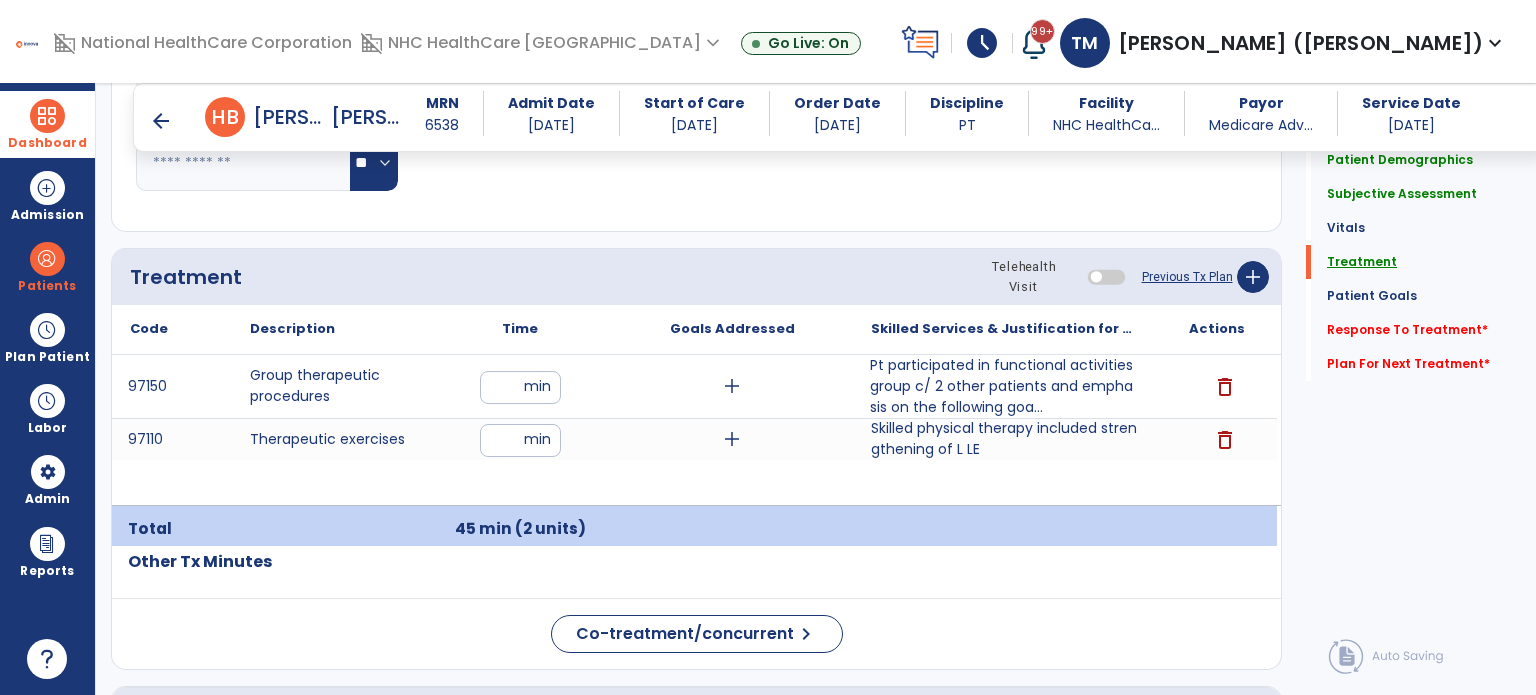 scroll, scrollTop: 1179, scrollLeft: 0, axis: vertical 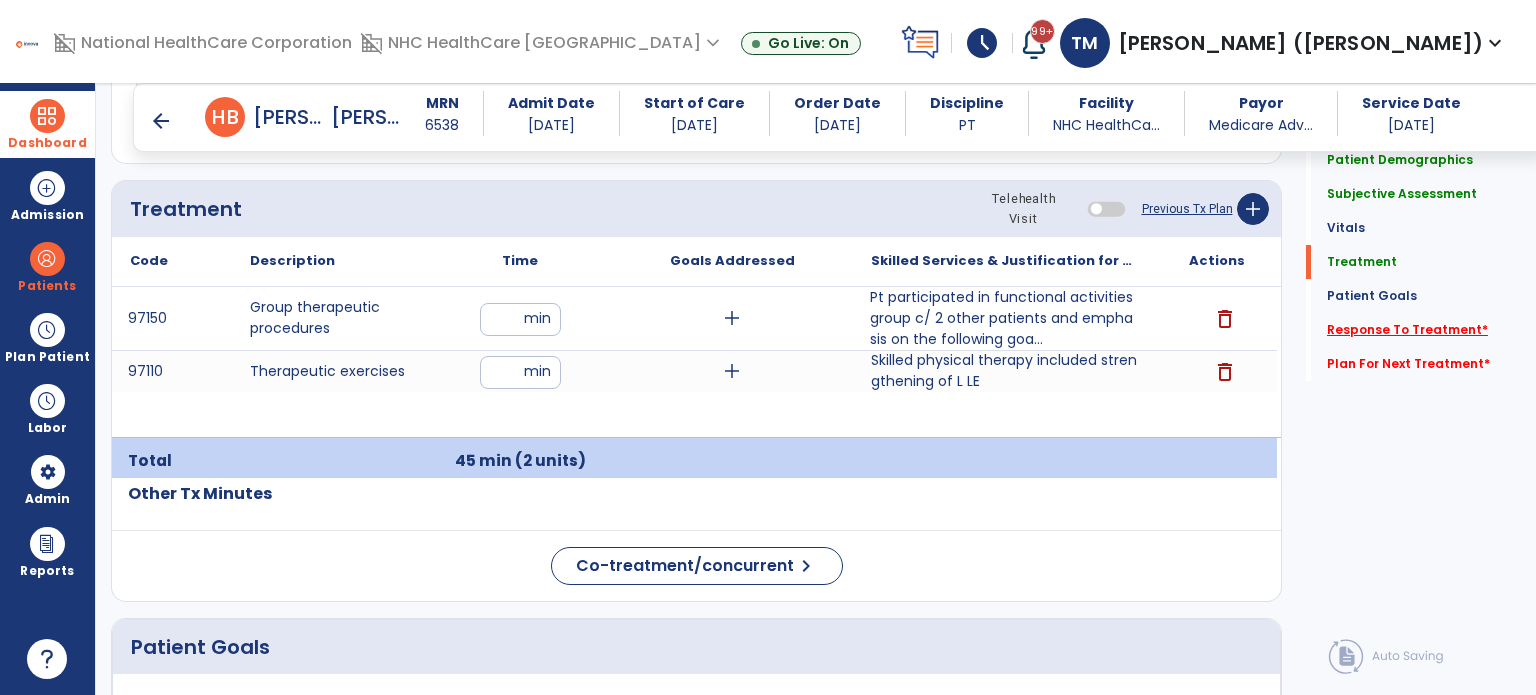 click on "Response To Treatment   *" 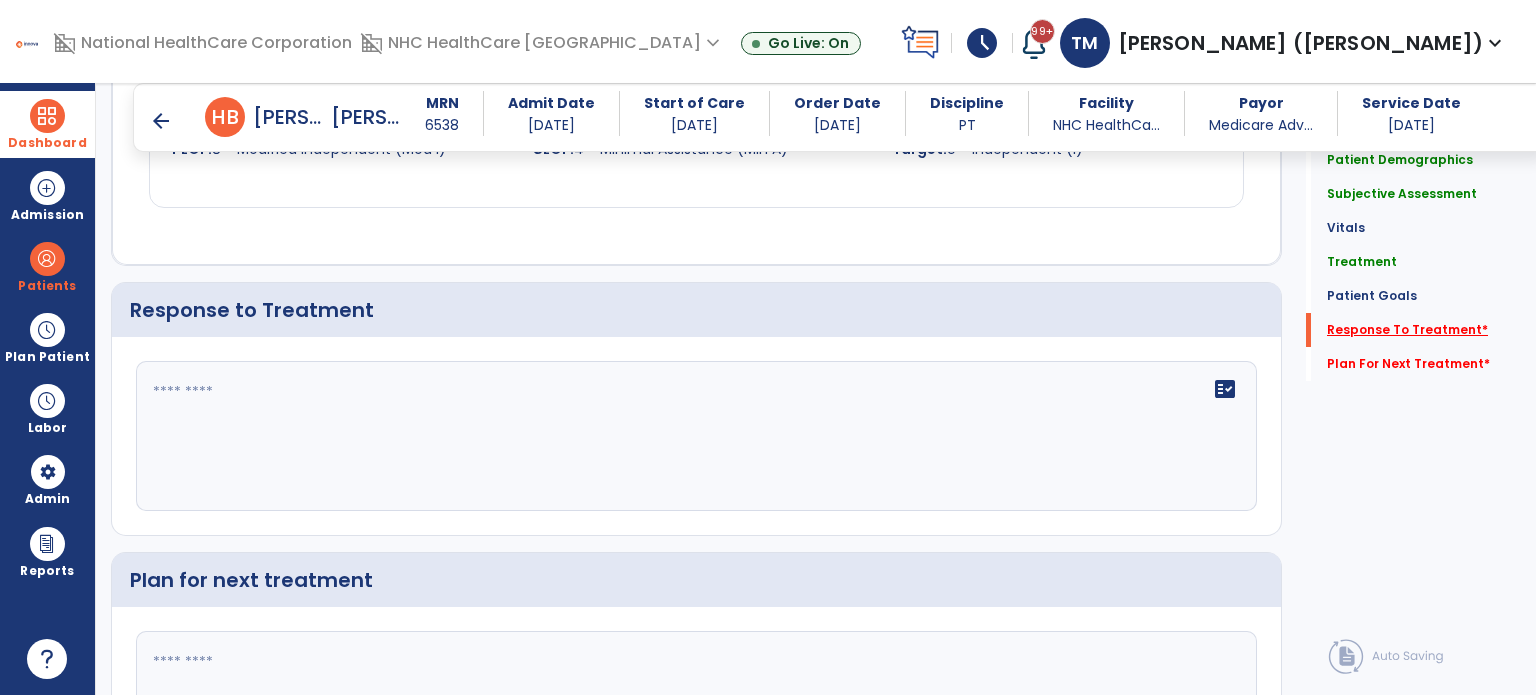 scroll, scrollTop: 2336, scrollLeft: 0, axis: vertical 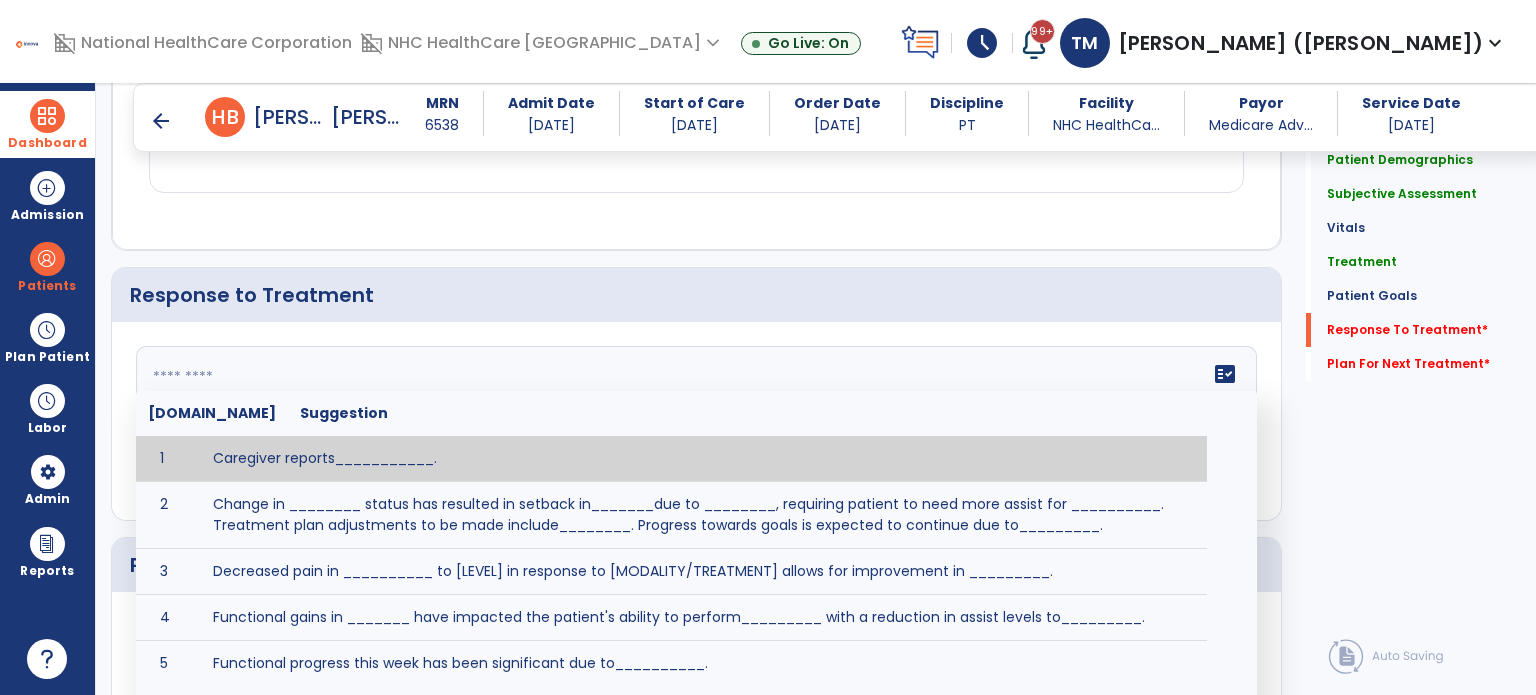 click on "fact_check  [DOMAIN_NAME] Suggestion 1 Caregiver reports___________. 2 Change in ________ status has resulted in setback in_______due to ________, requiring patient to need more assist for __________.   Treatment plan adjustments to be made include________.  Progress towards goals is expected to continue due to_________. 3 Decreased pain in __________ to [LEVEL] in response to [MODALITY/TREATMENT] allows for improvement in _________. 4 Functional gains in _______ have impacted the patient's ability to perform_________ with a reduction in assist levels to_________. 5 Functional progress this week has been significant due to__________. 6 Gains in ________ have improved the patient's ability to perform ______with decreased levels of assist to___________. 7 Improvement in ________allows patient to tolerate higher levels of challenges in_________. 8 Pain in [AREA] has decreased to [LEVEL] in response to [TREATMENT/MODALITY], allowing fore ease in completing__________. 9 10 11 12 13 14 15 16 17 18 19 20 21" 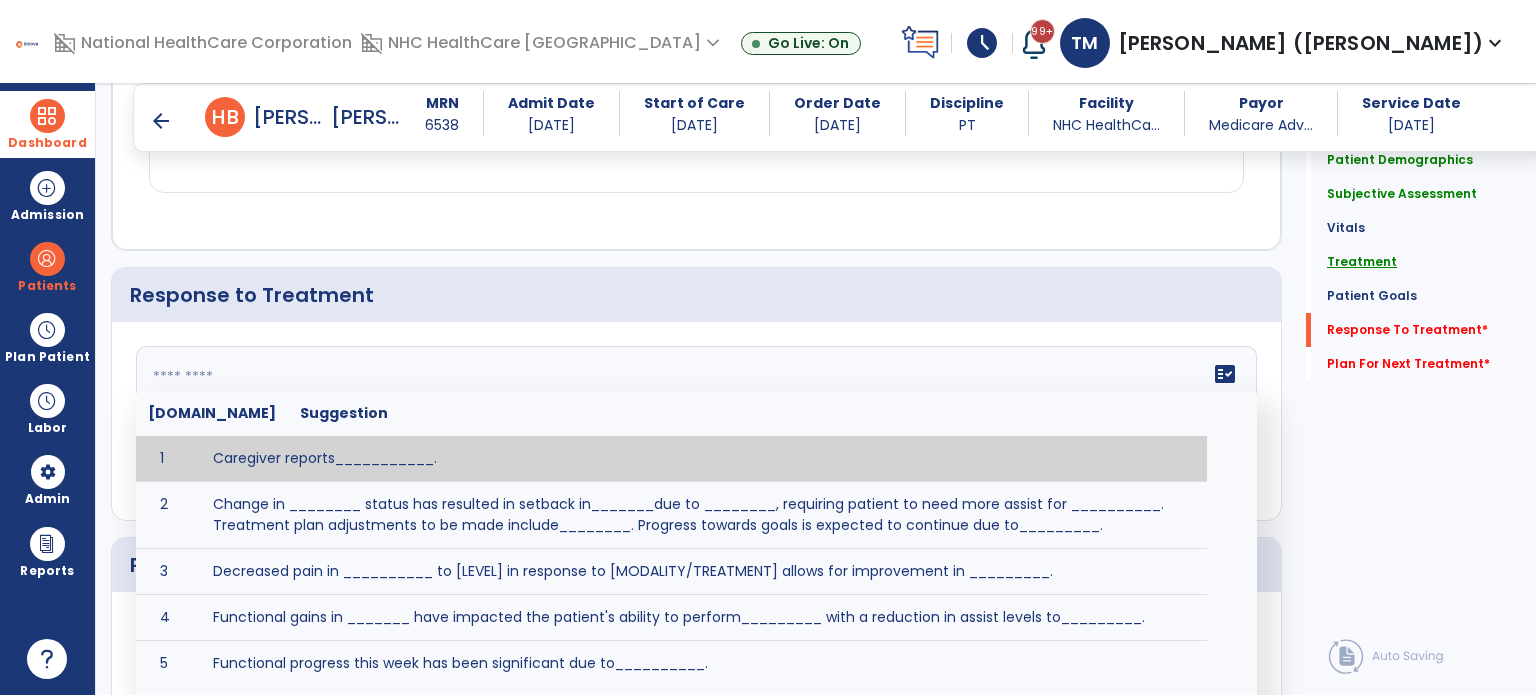 click on "Treatment" 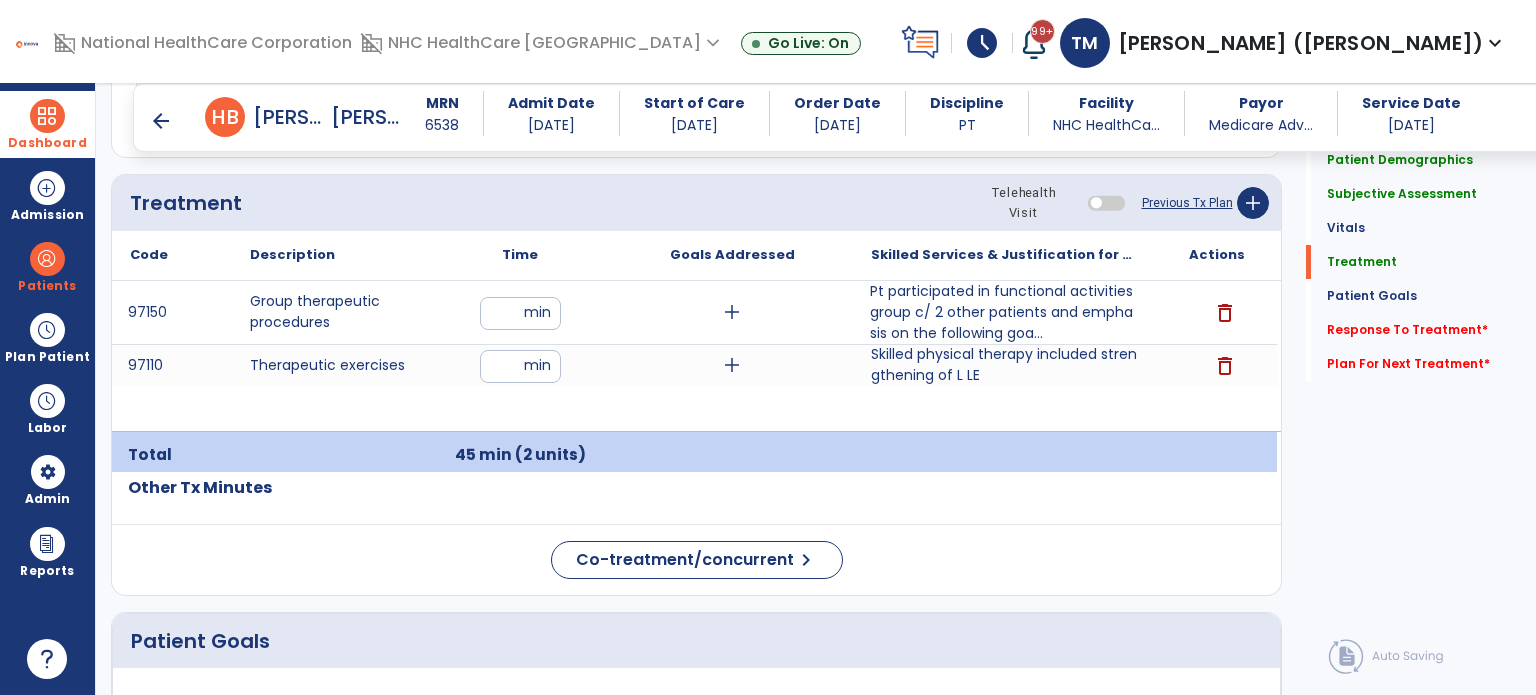 scroll, scrollTop: 1179, scrollLeft: 0, axis: vertical 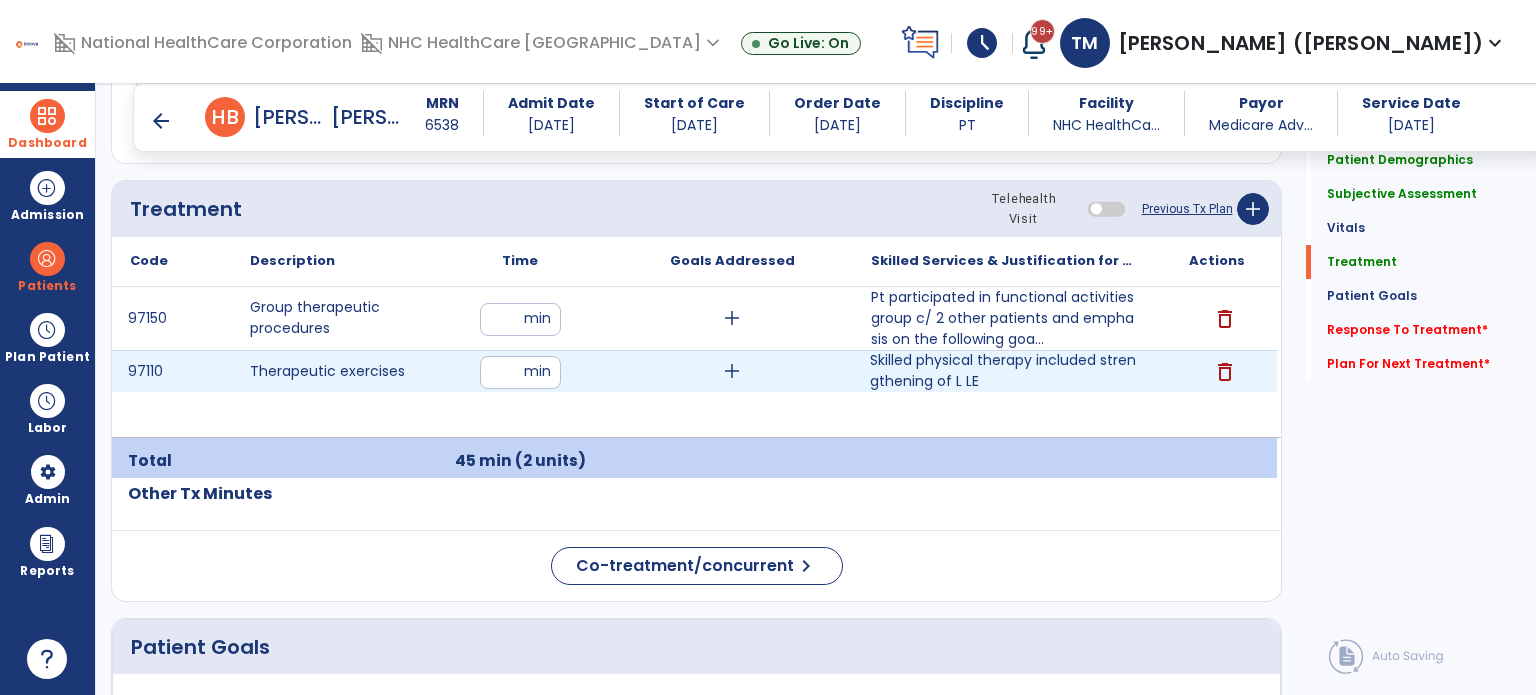click on "Skilled physical therapy included strengthening of L LE" at bounding box center (1004, 371) 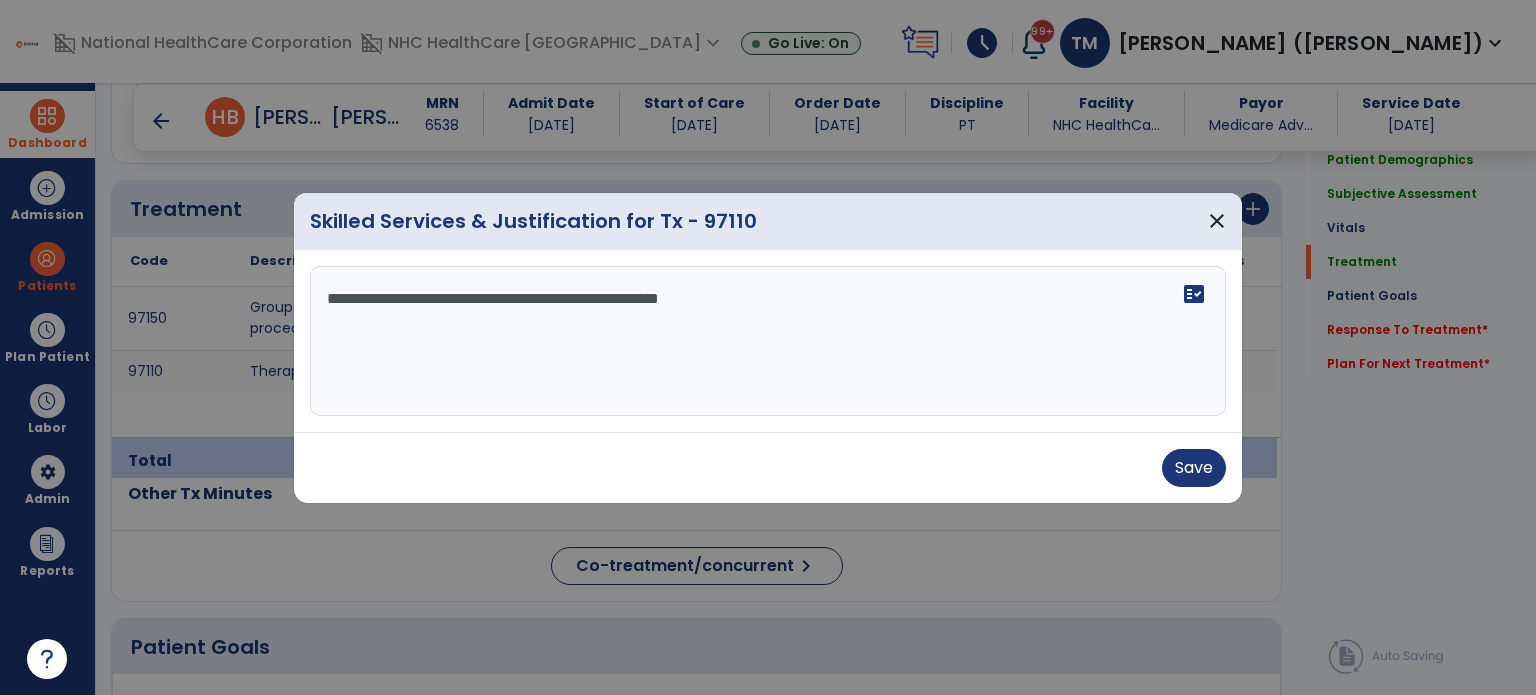 click on "**********" at bounding box center [768, 341] 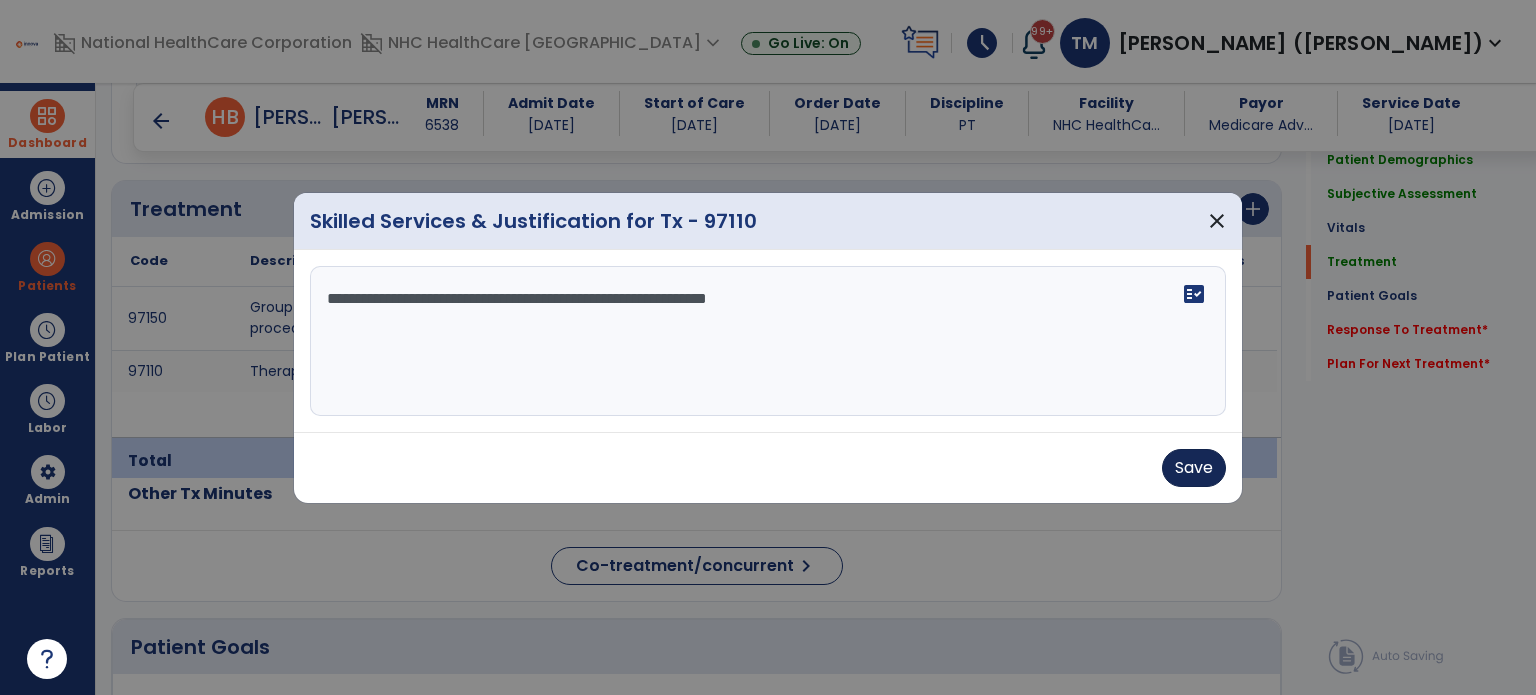 type on "**********" 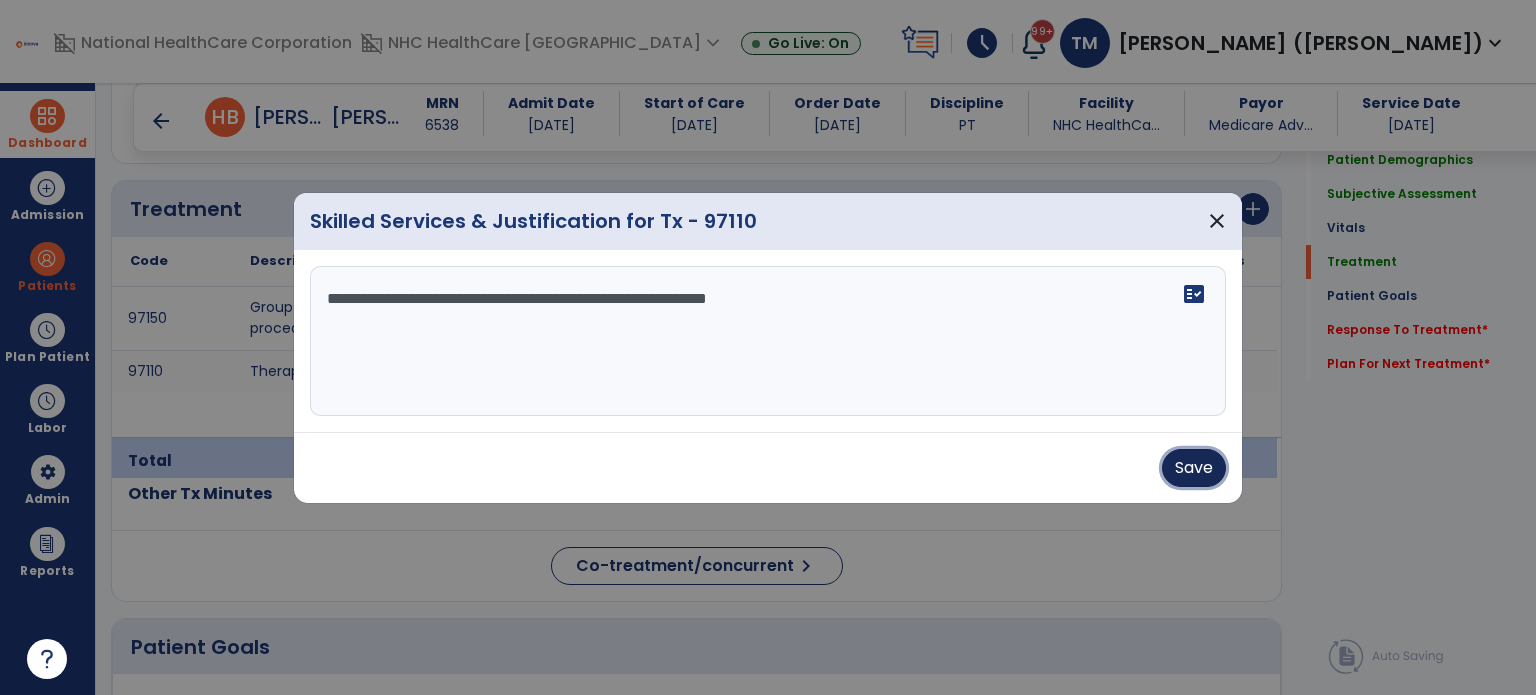 click on "Save" at bounding box center [1194, 468] 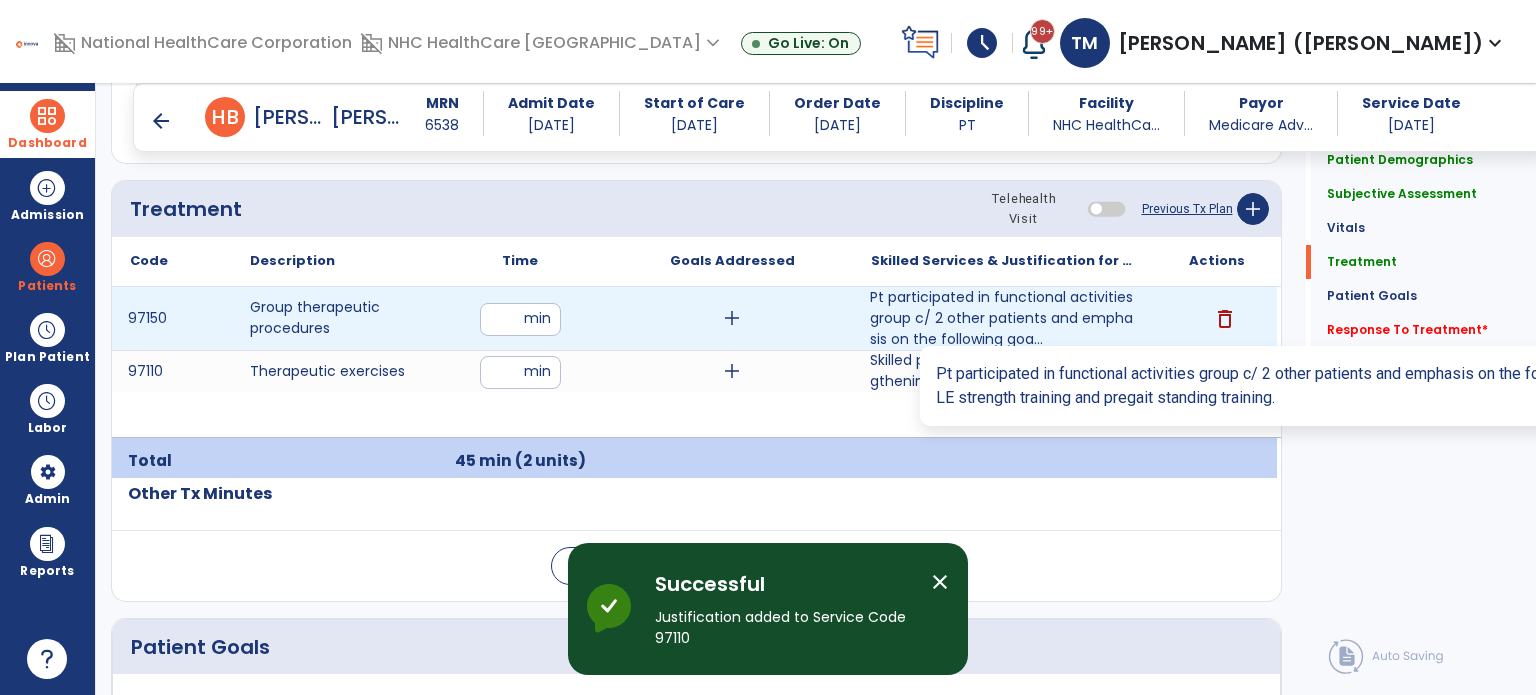 click on "Pt participated in functional activities group c/ 2 other patients and emphasis on the following goa..." at bounding box center [1004, 318] 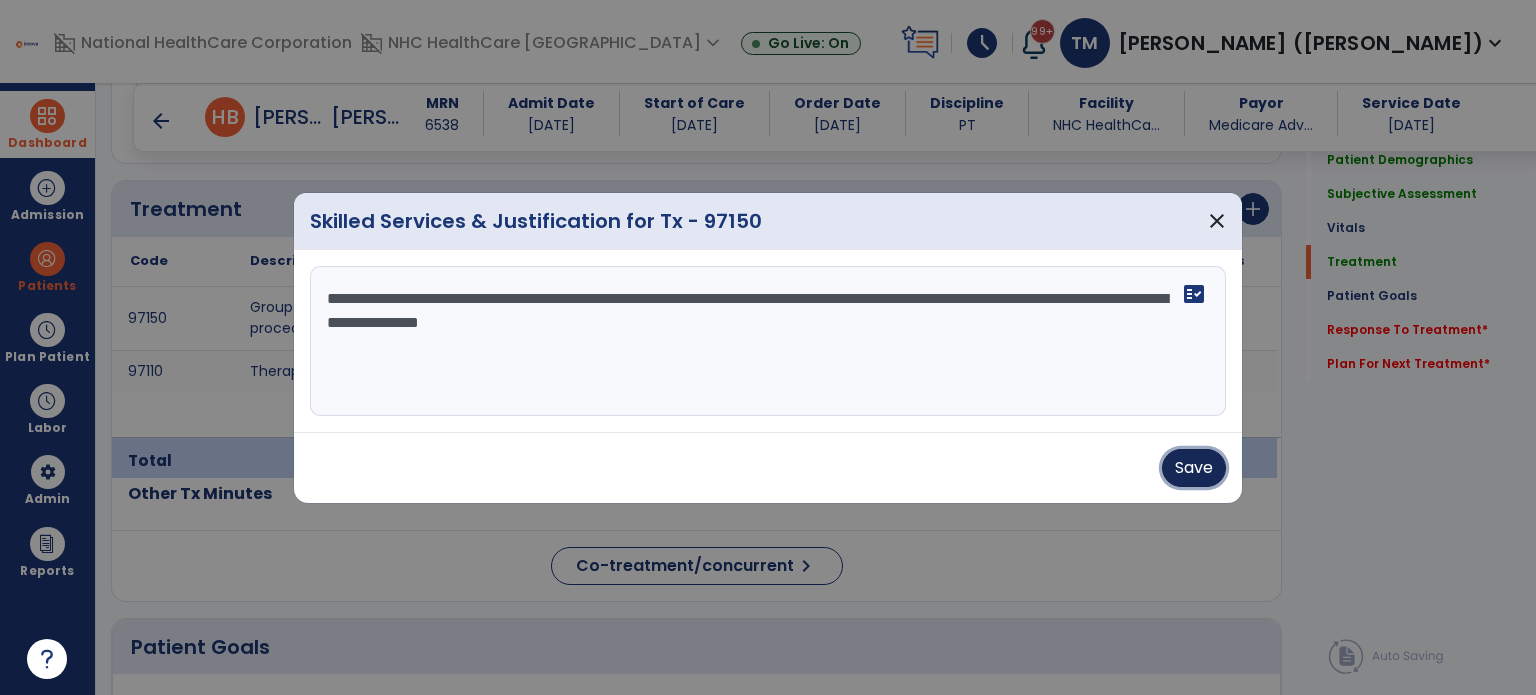 click on "Save" at bounding box center (1194, 468) 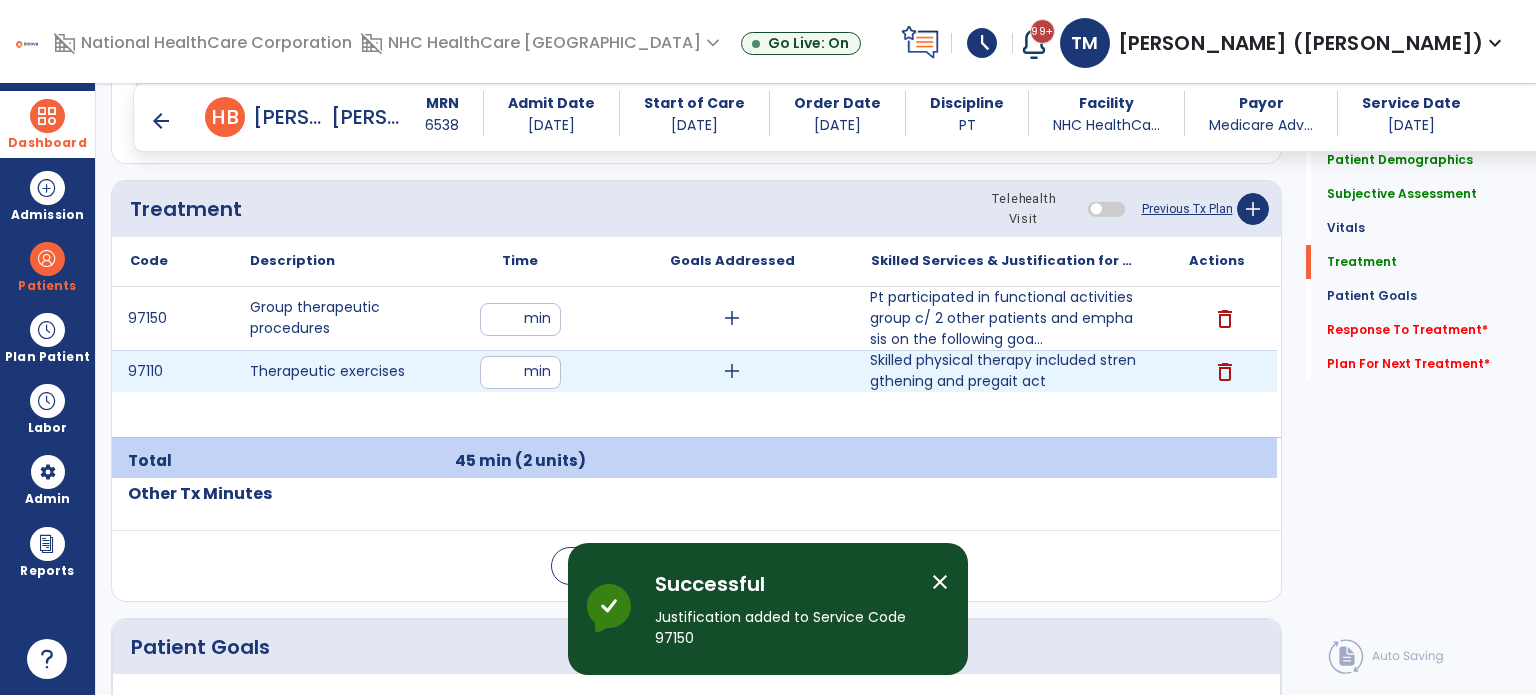 click on "Skilled physical therapy included strengthening and pregait act" at bounding box center (1004, 371) 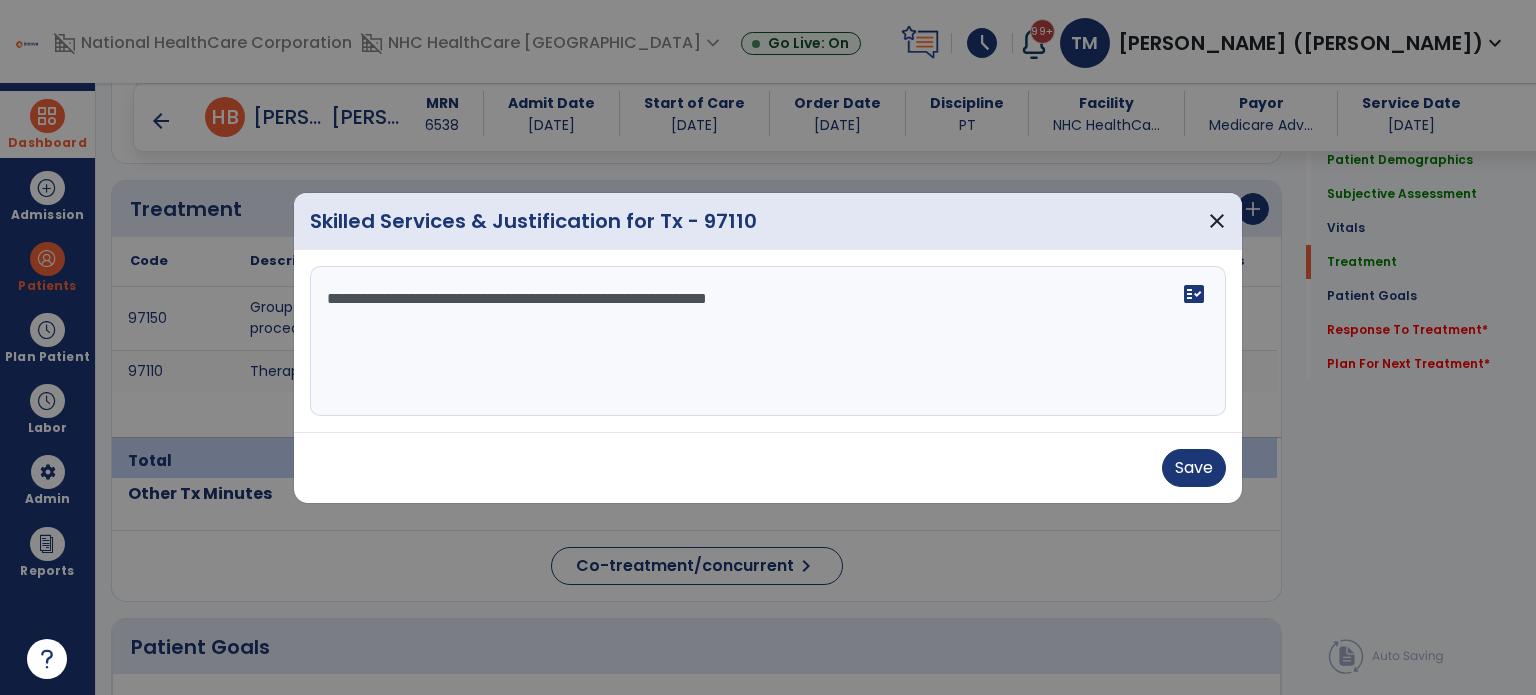 click on "**********" at bounding box center [768, 341] 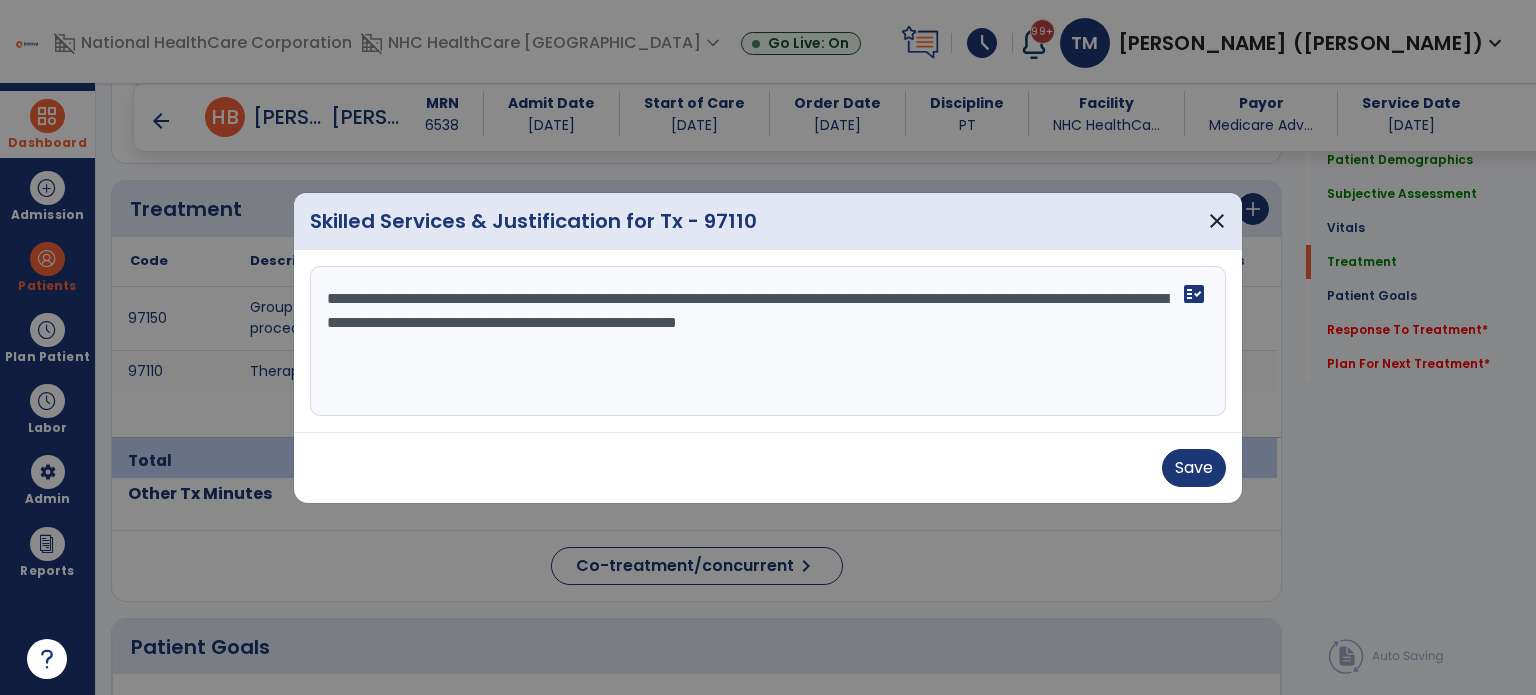 click on "**********" at bounding box center [768, 341] 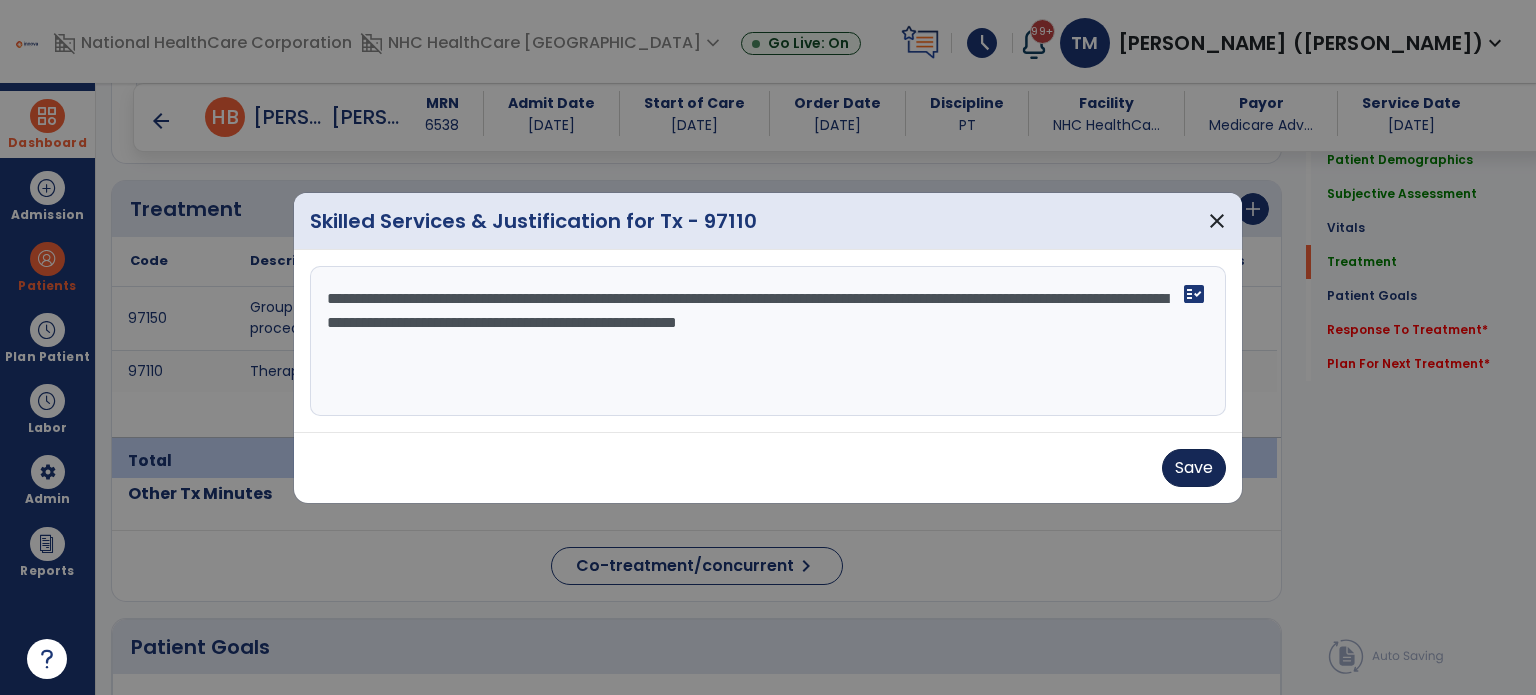 type on "**********" 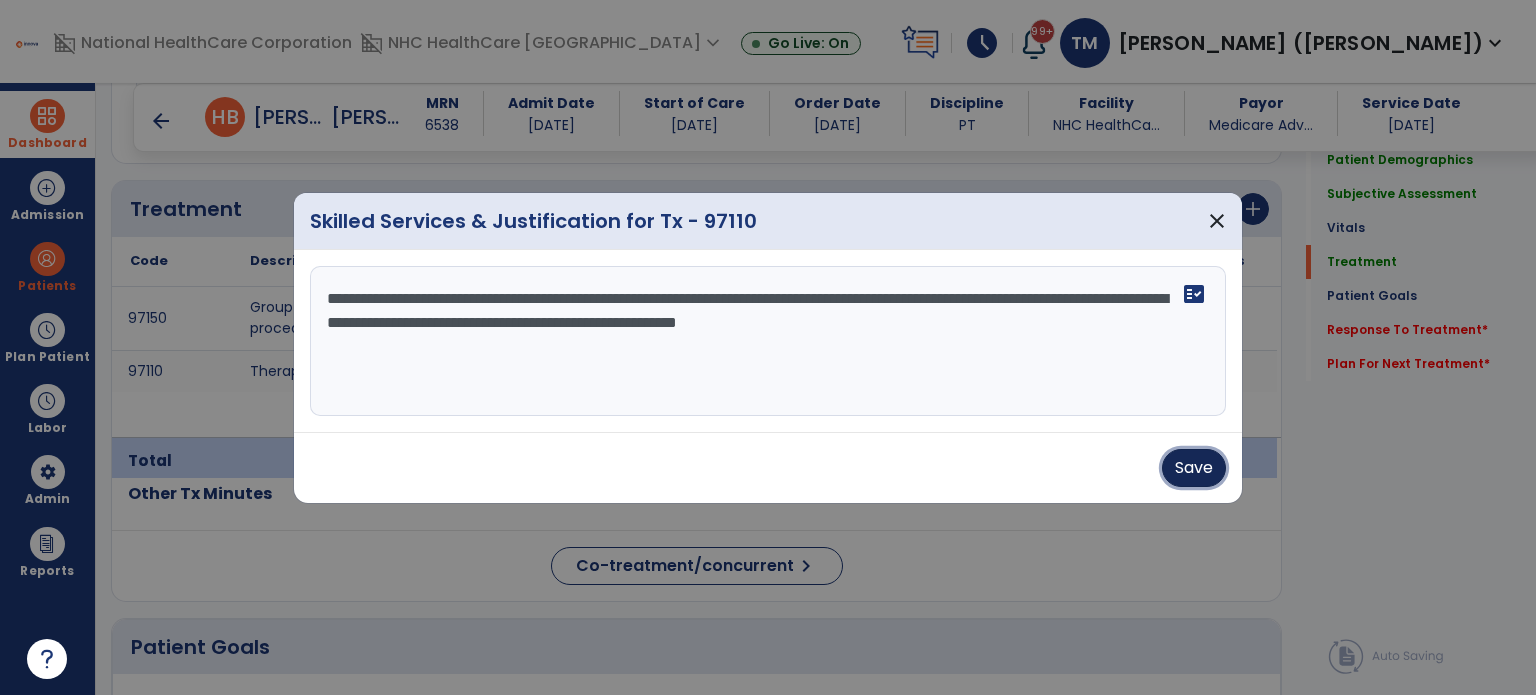 click on "Save" at bounding box center (1194, 468) 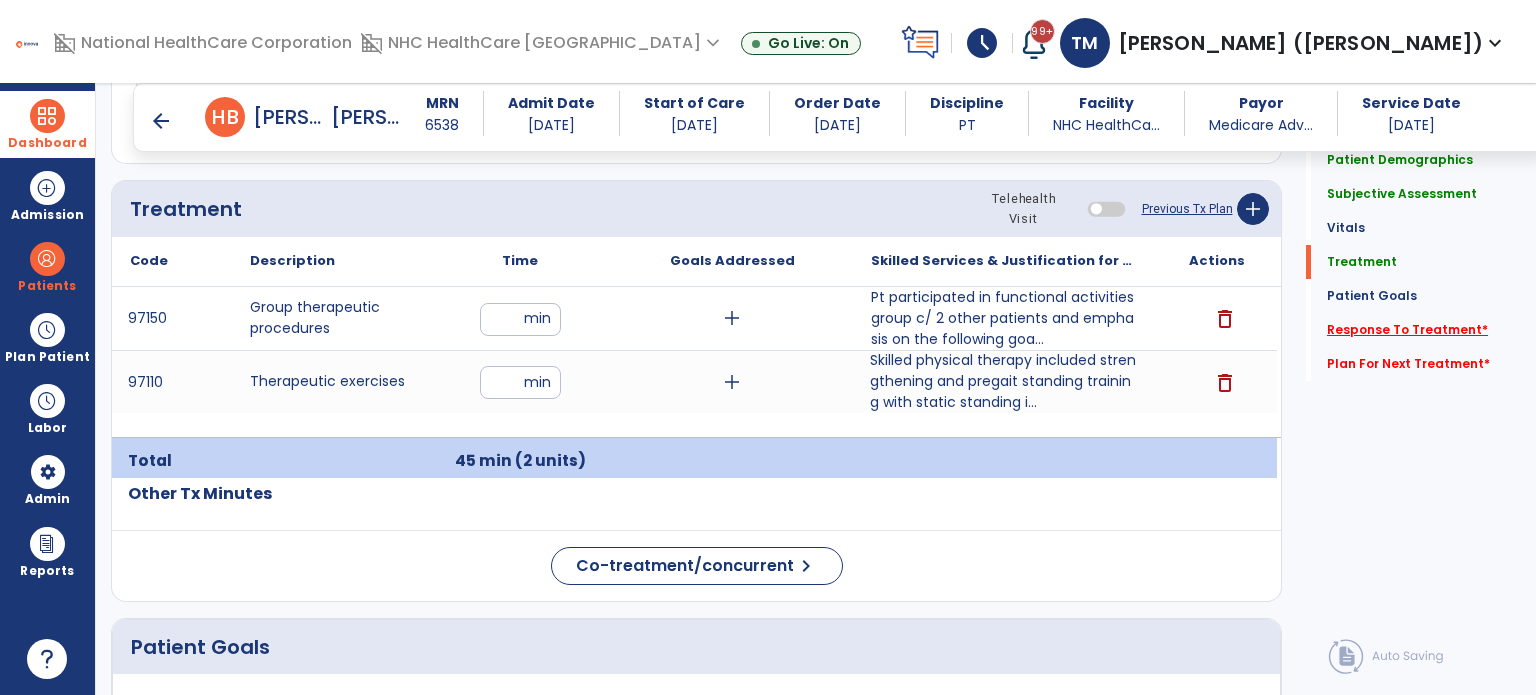 click on "Response To Treatment   *" 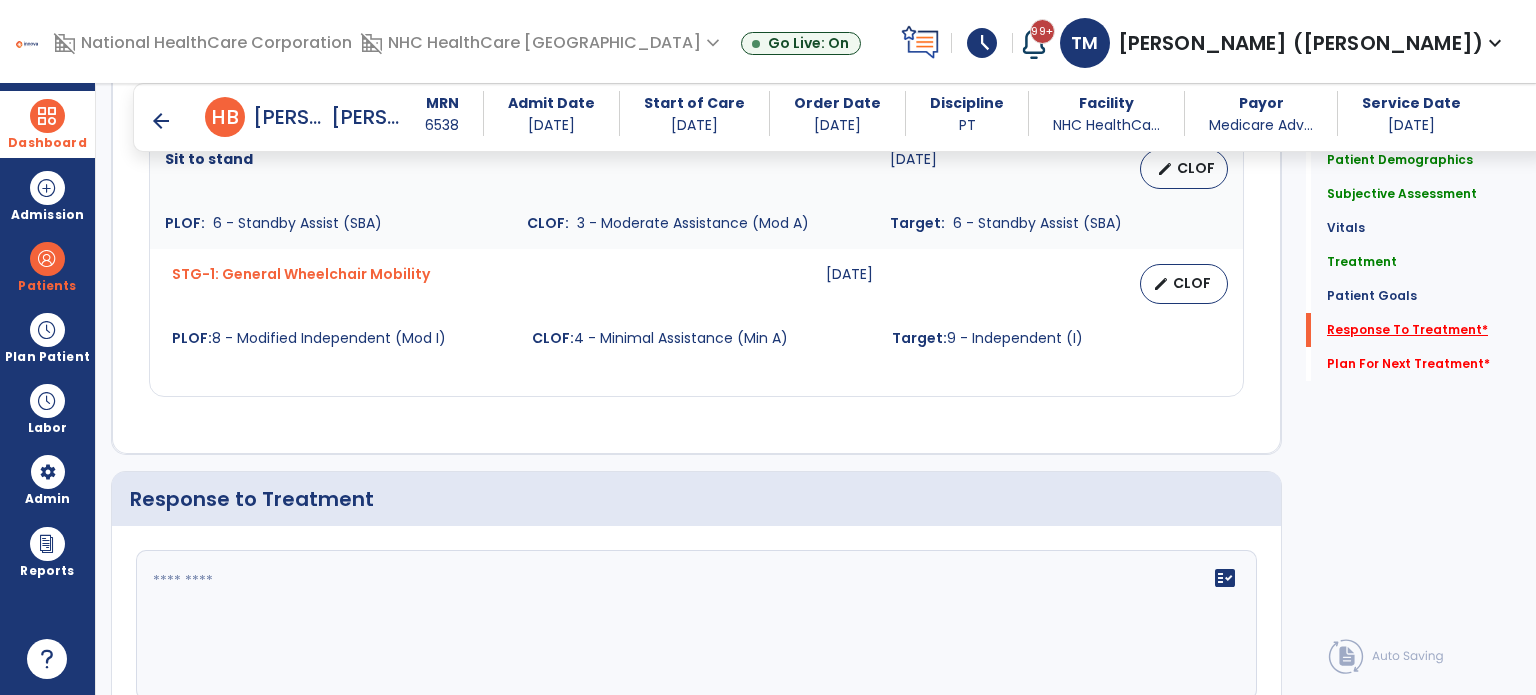 scroll, scrollTop: 2336, scrollLeft: 0, axis: vertical 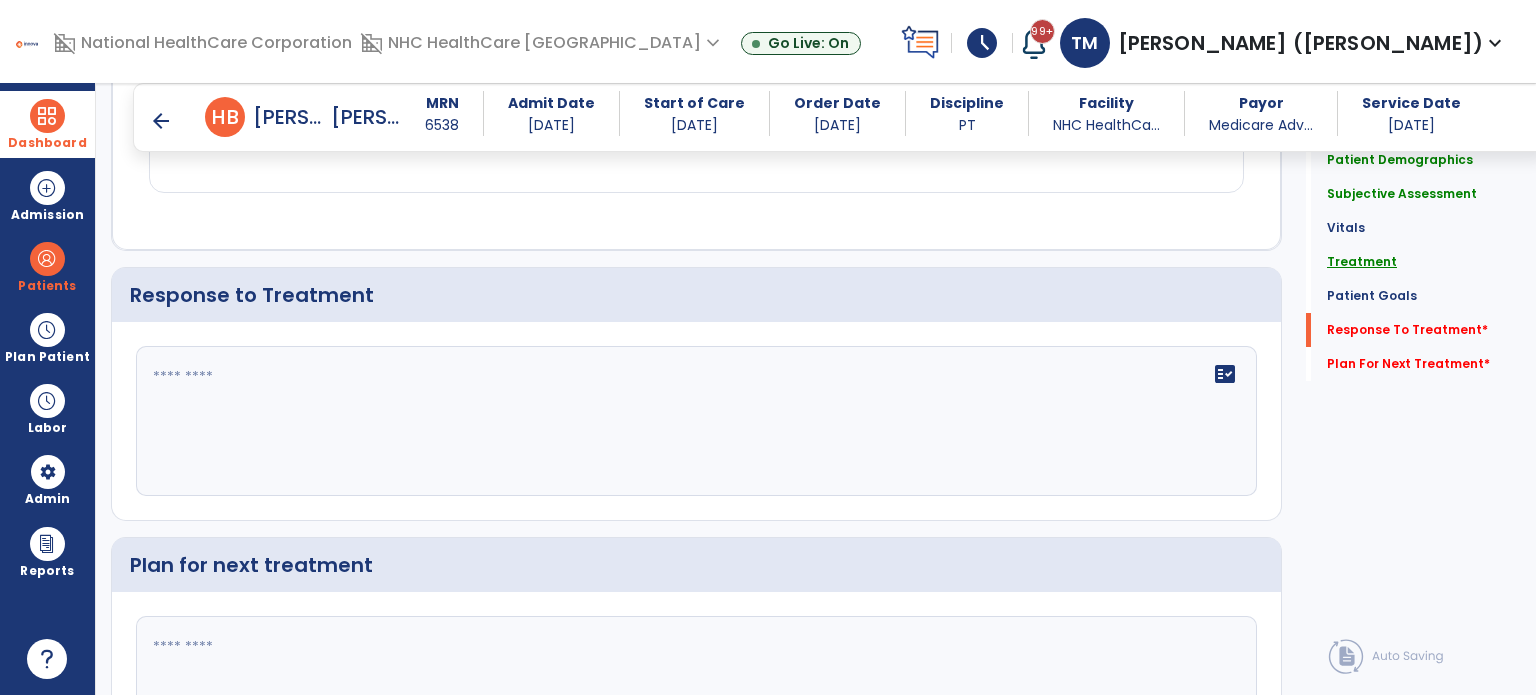 click on "Treatment" 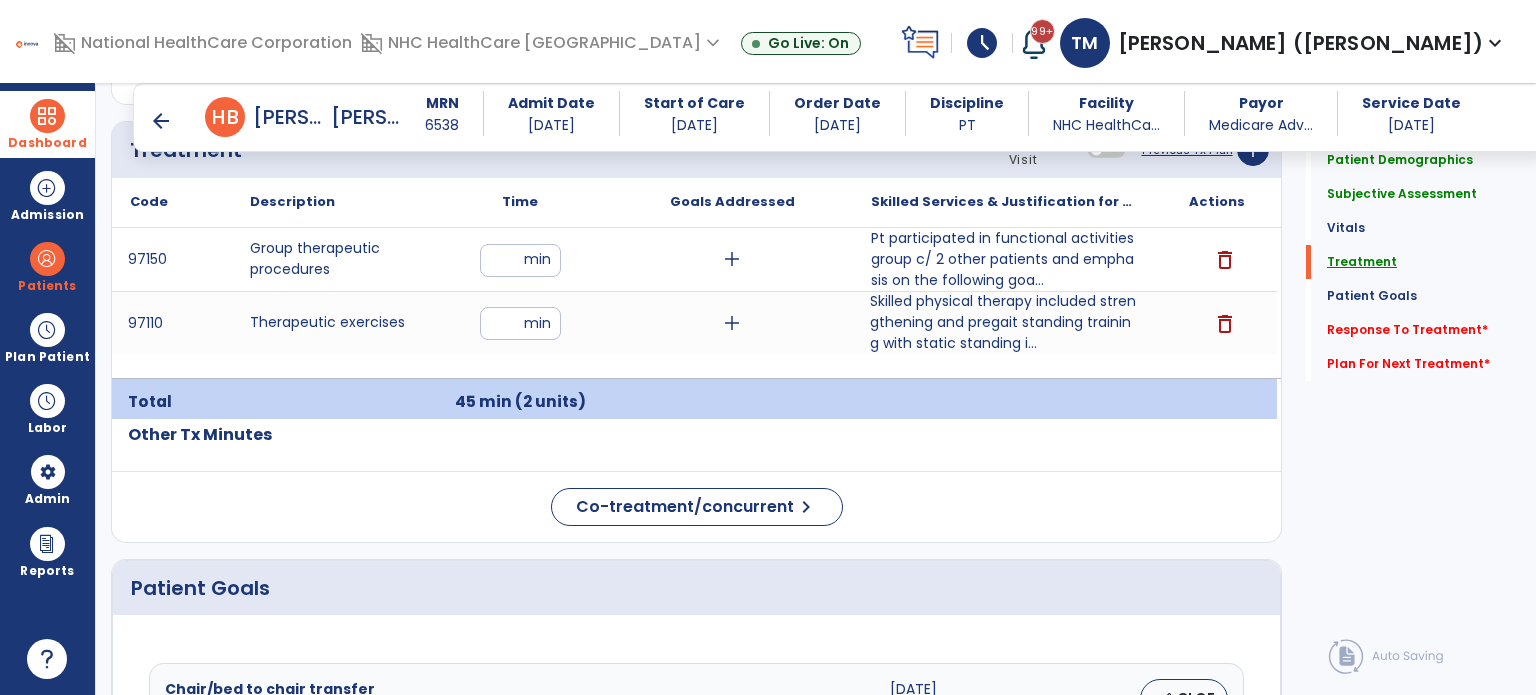 scroll, scrollTop: 1179, scrollLeft: 0, axis: vertical 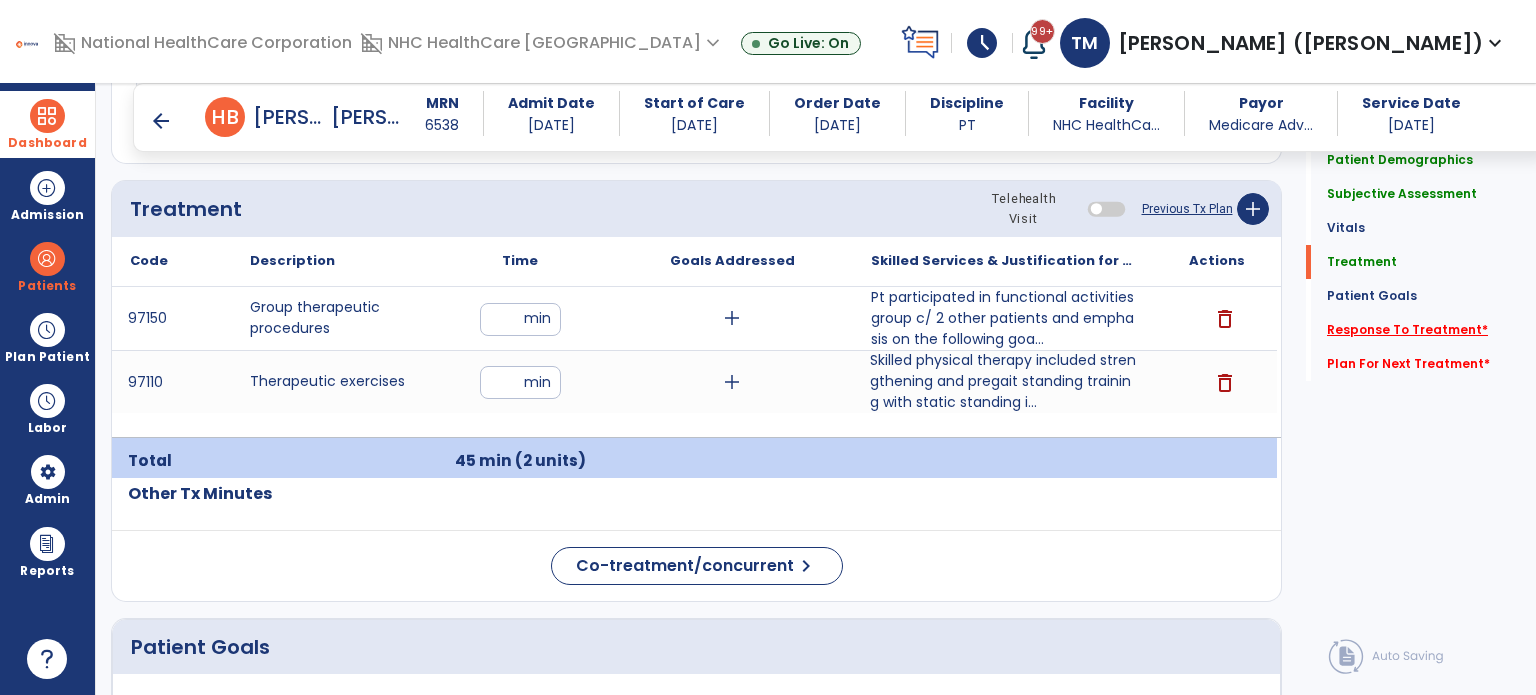 click on "Response To Treatment   *" 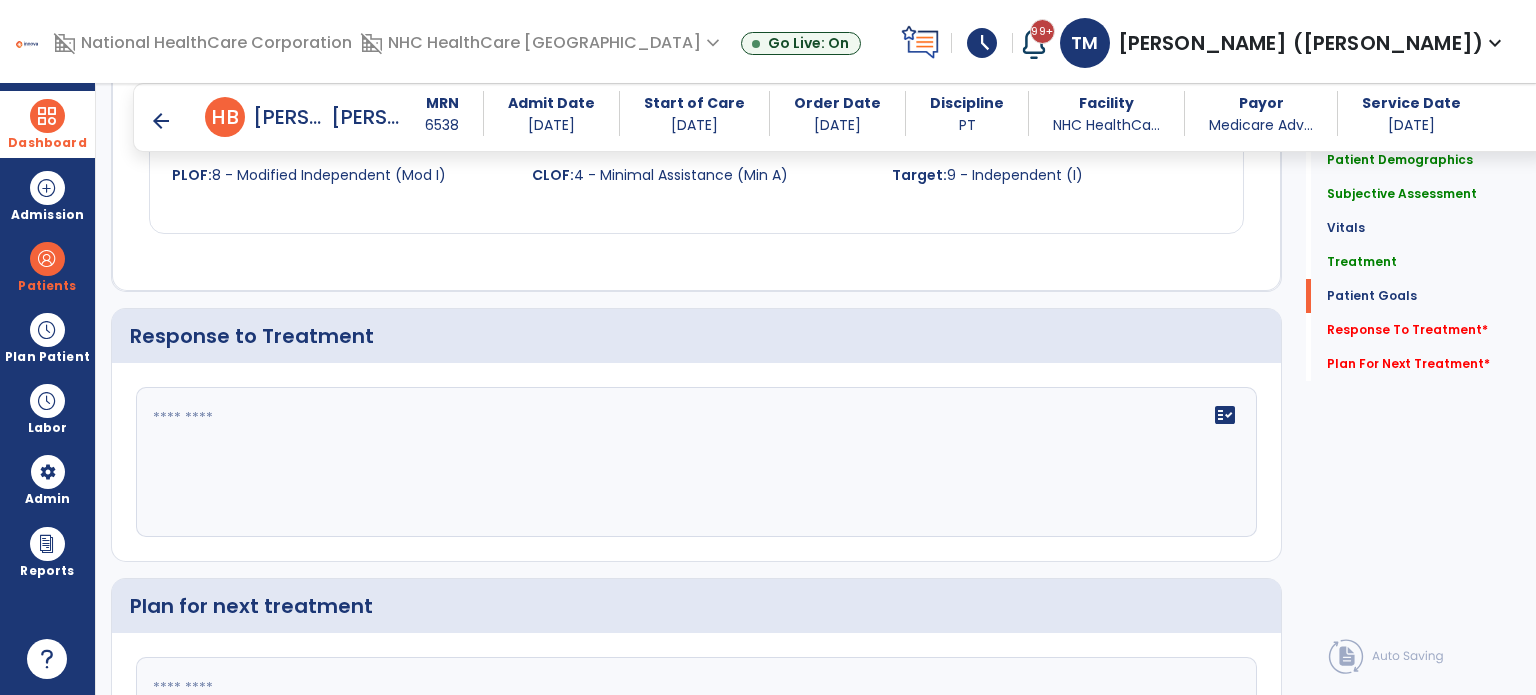 scroll, scrollTop: 2336, scrollLeft: 0, axis: vertical 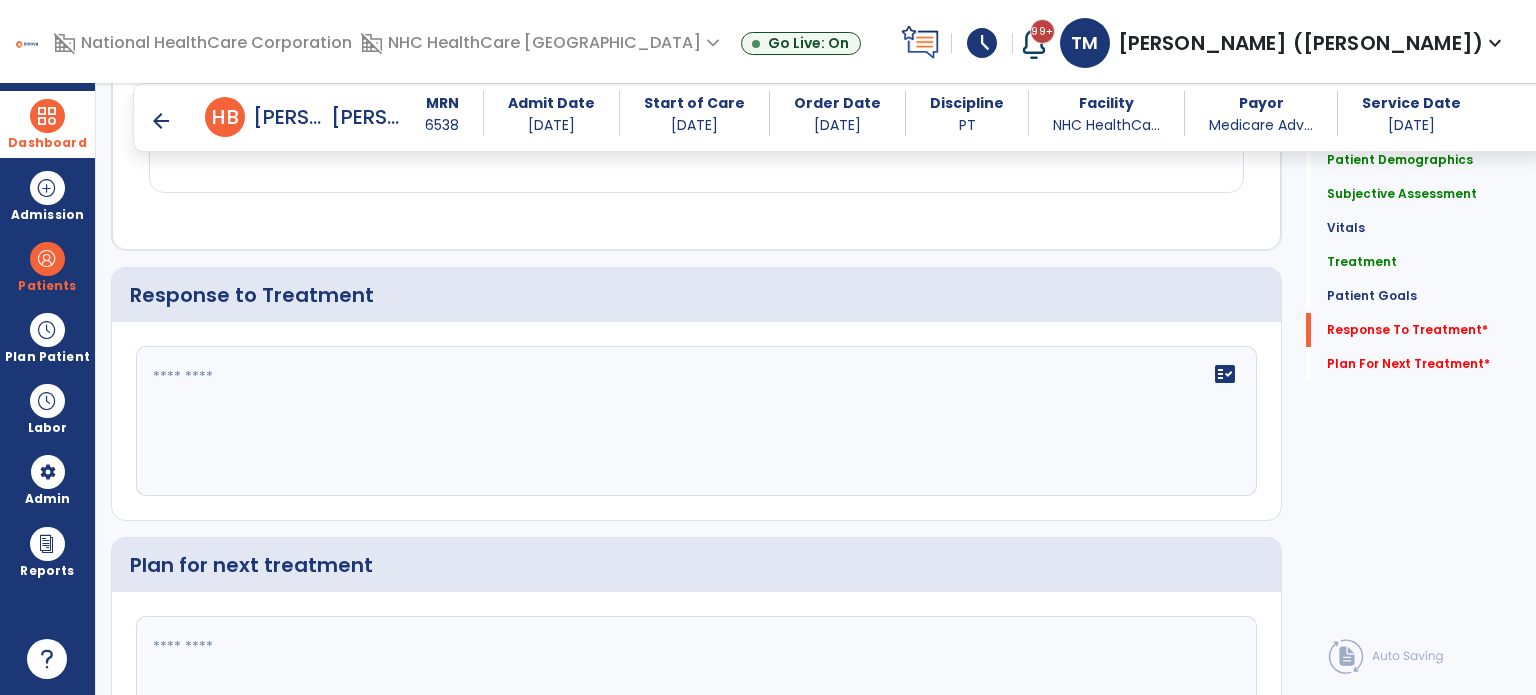 click on "fact_check" 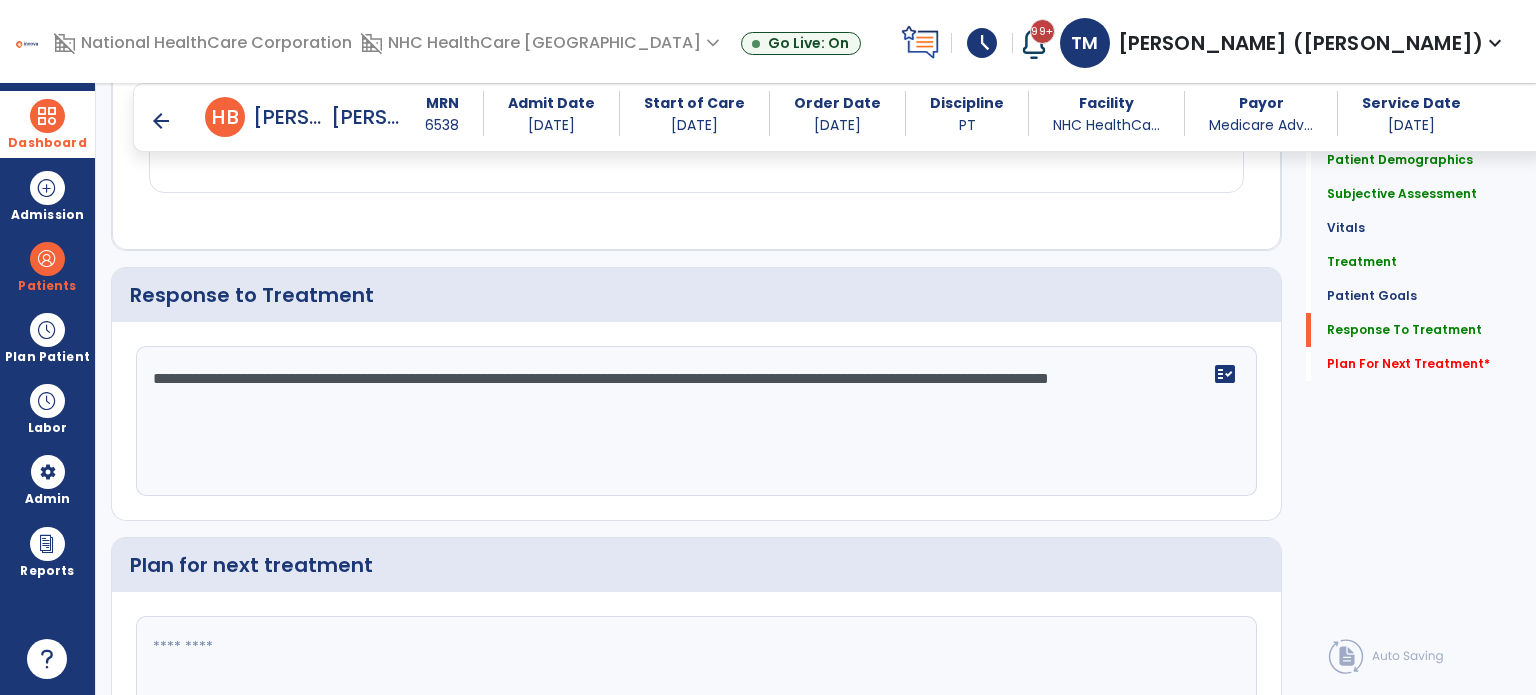 type on "**********" 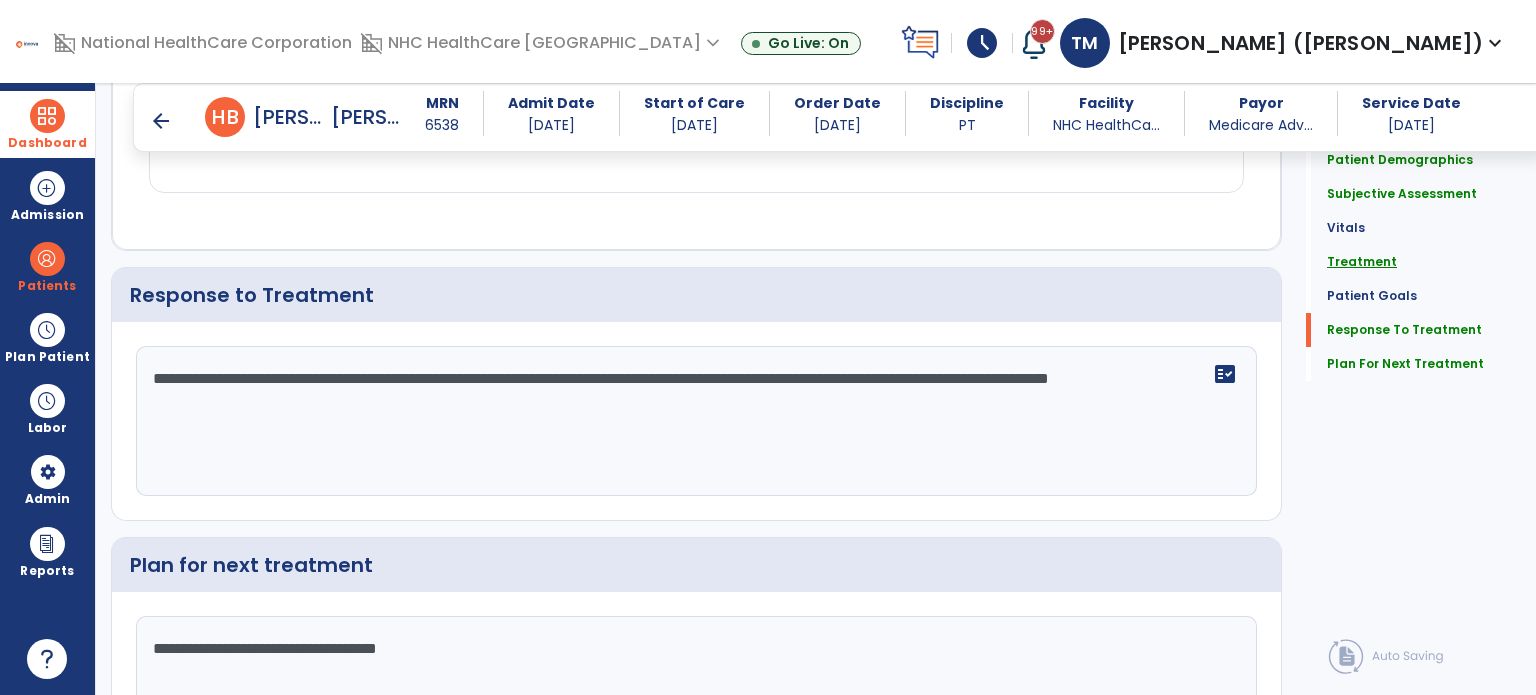 click on "Treatment" 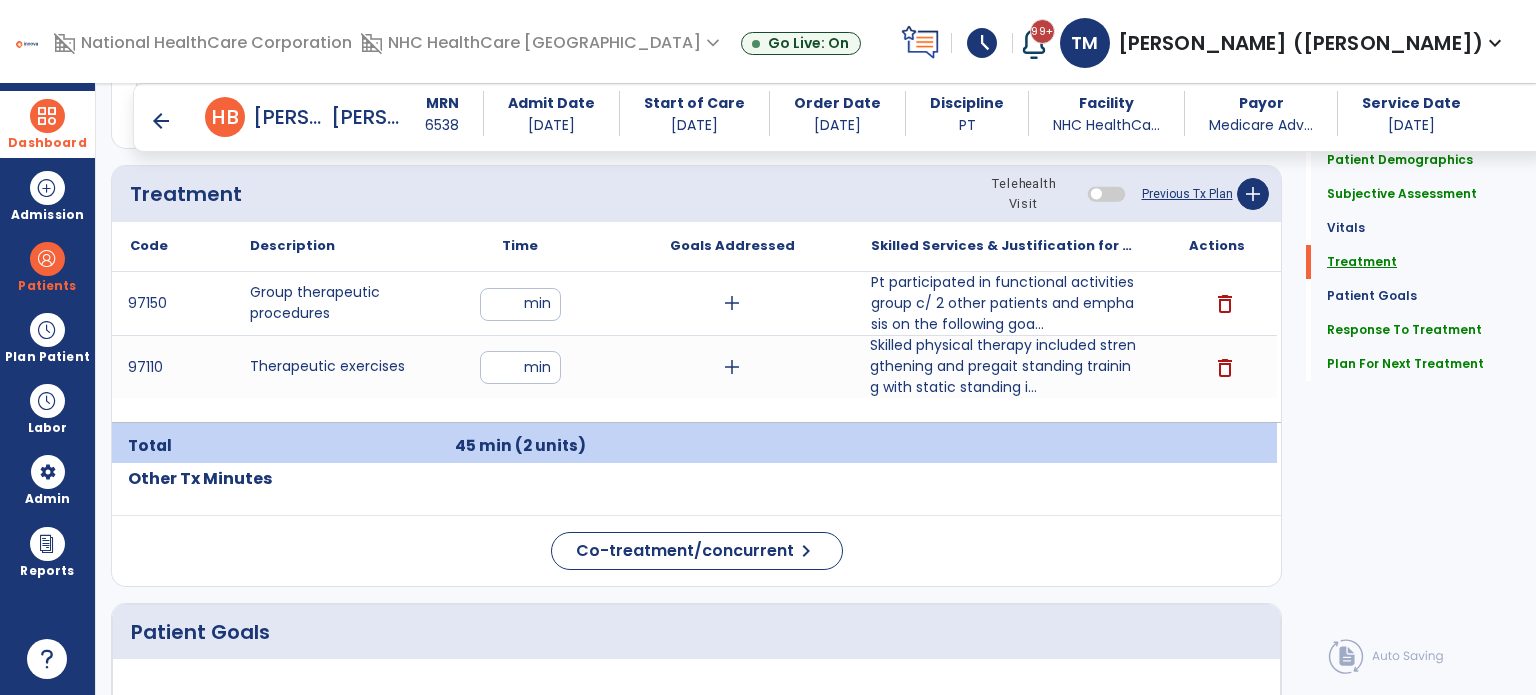 scroll, scrollTop: 1179, scrollLeft: 0, axis: vertical 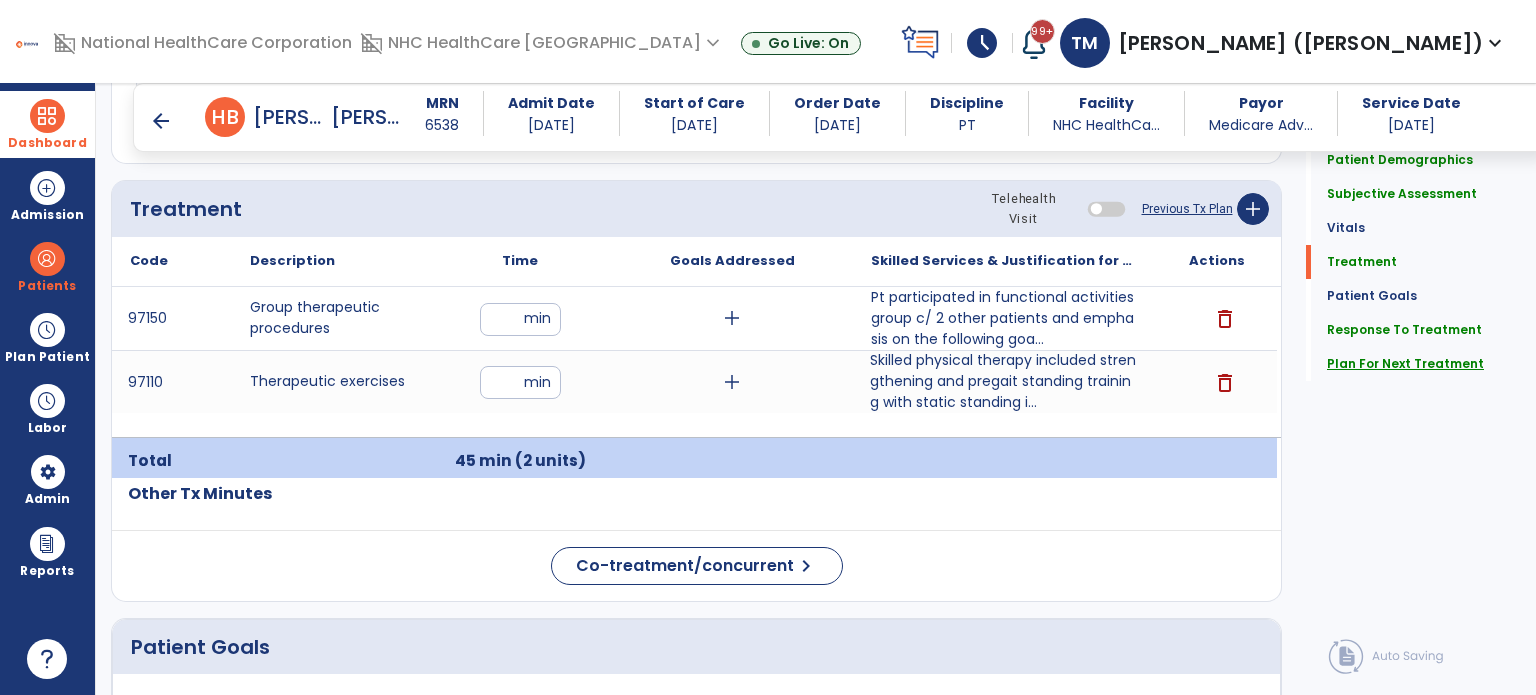 click on "Plan For Next Treatment" 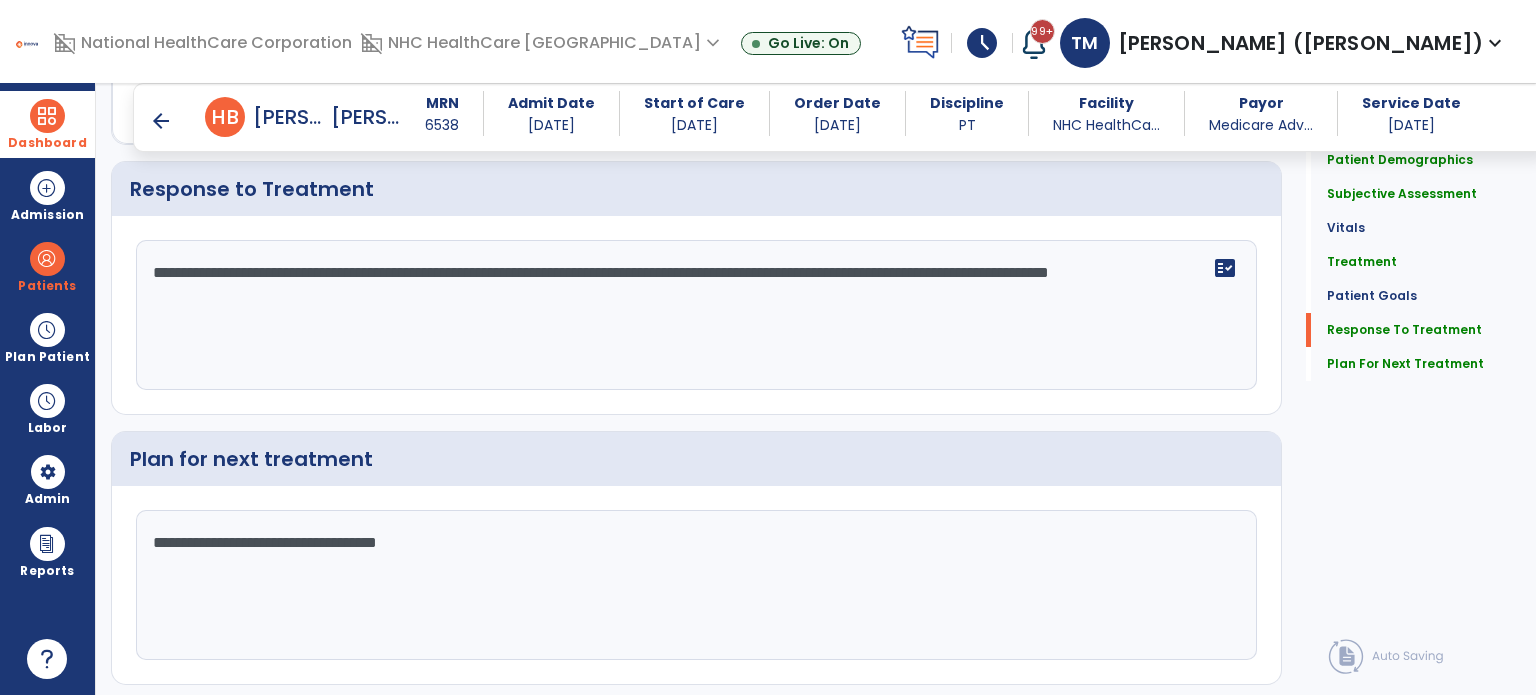 scroll, scrollTop: 2491, scrollLeft: 0, axis: vertical 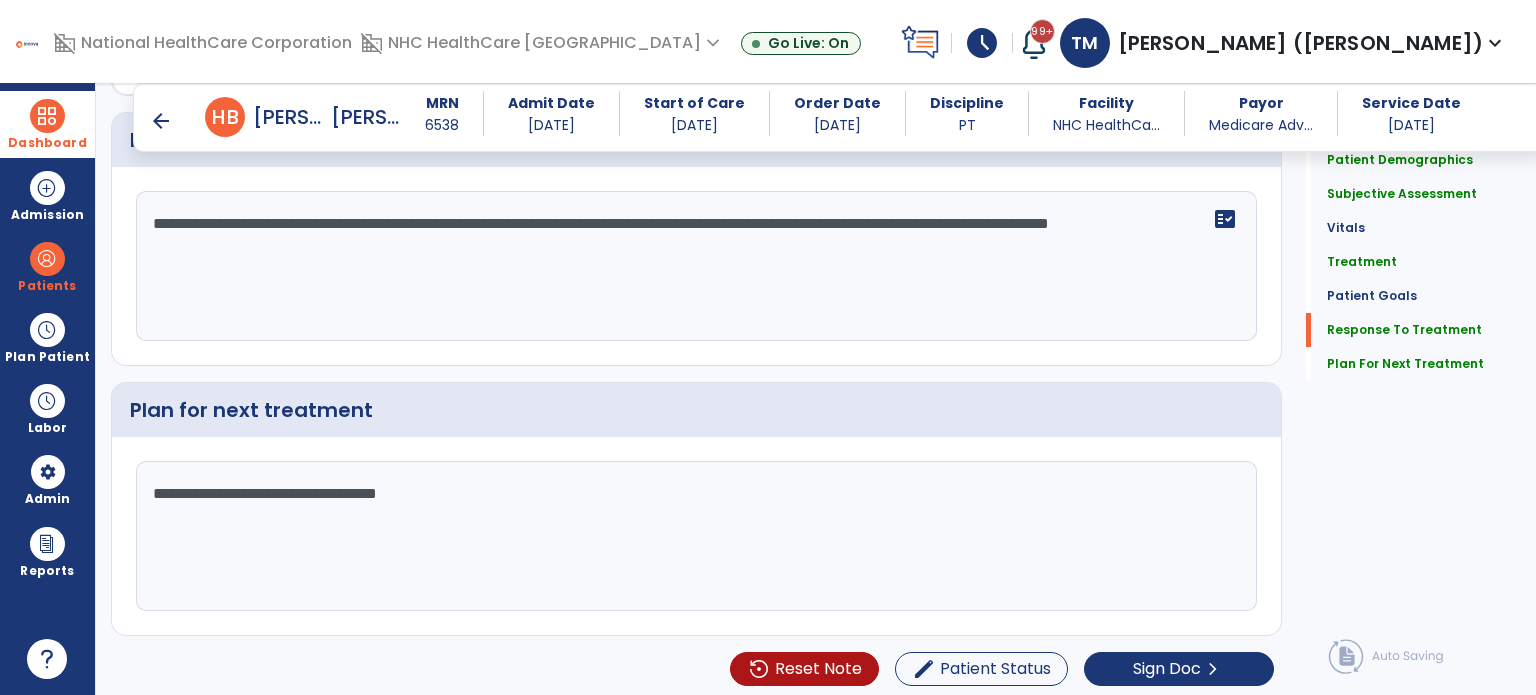click on "**********" 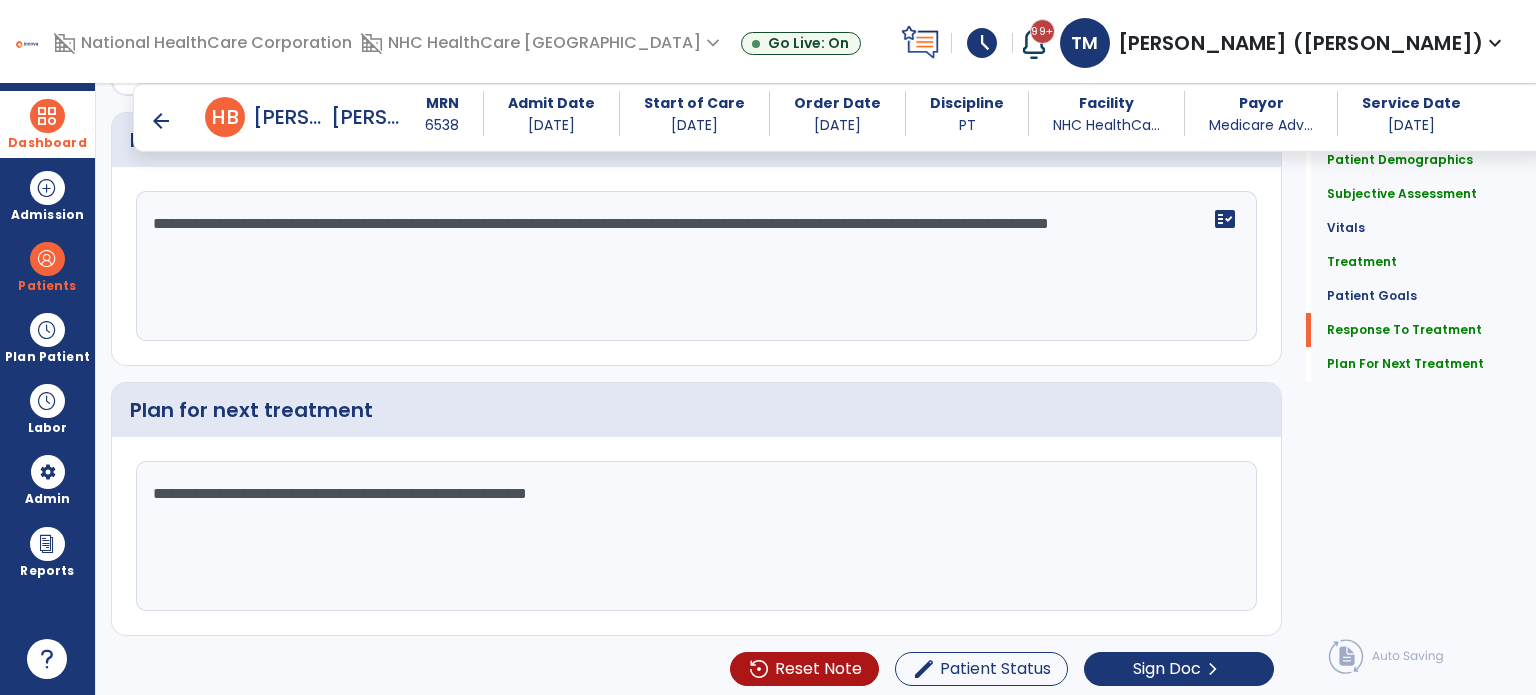 drag, startPoint x: 492, startPoint y: 498, endPoint x: 504, endPoint y: 659, distance: 161.44658 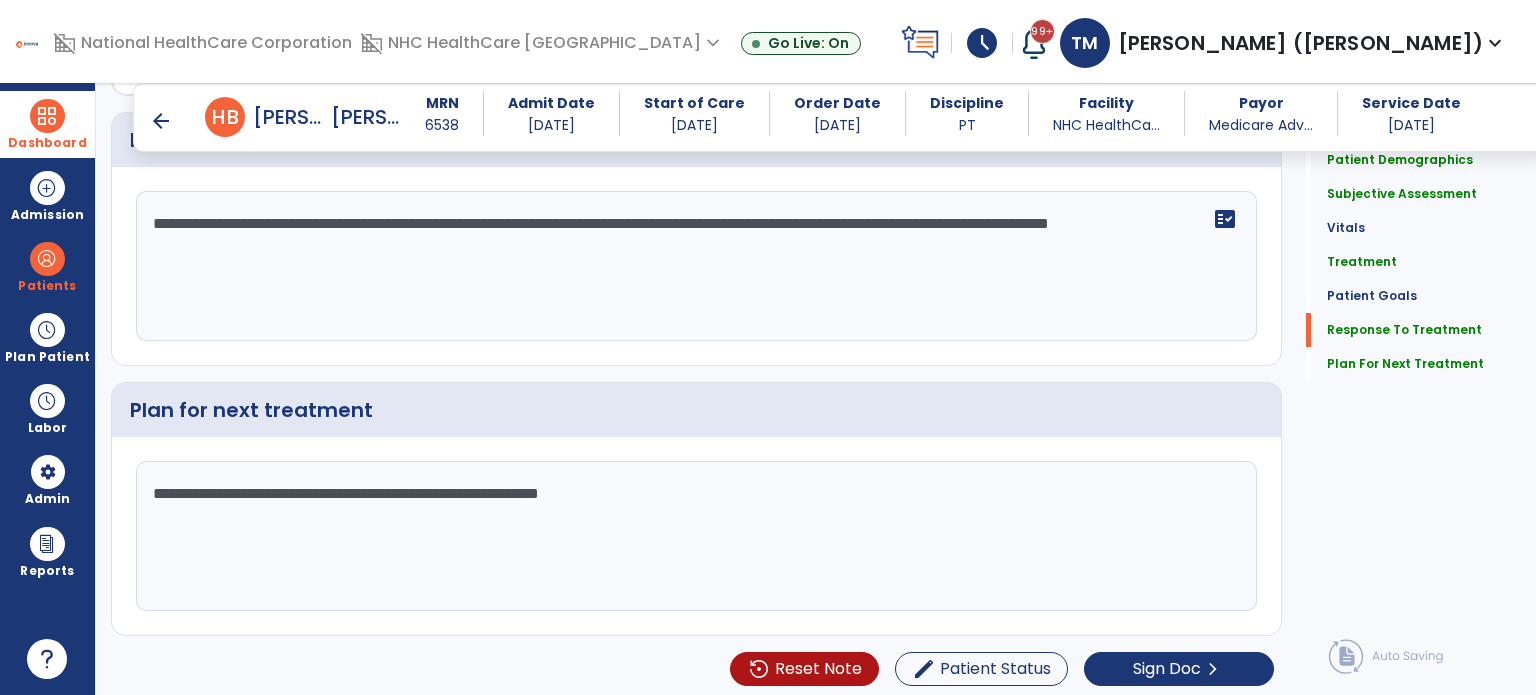 click on "**********" 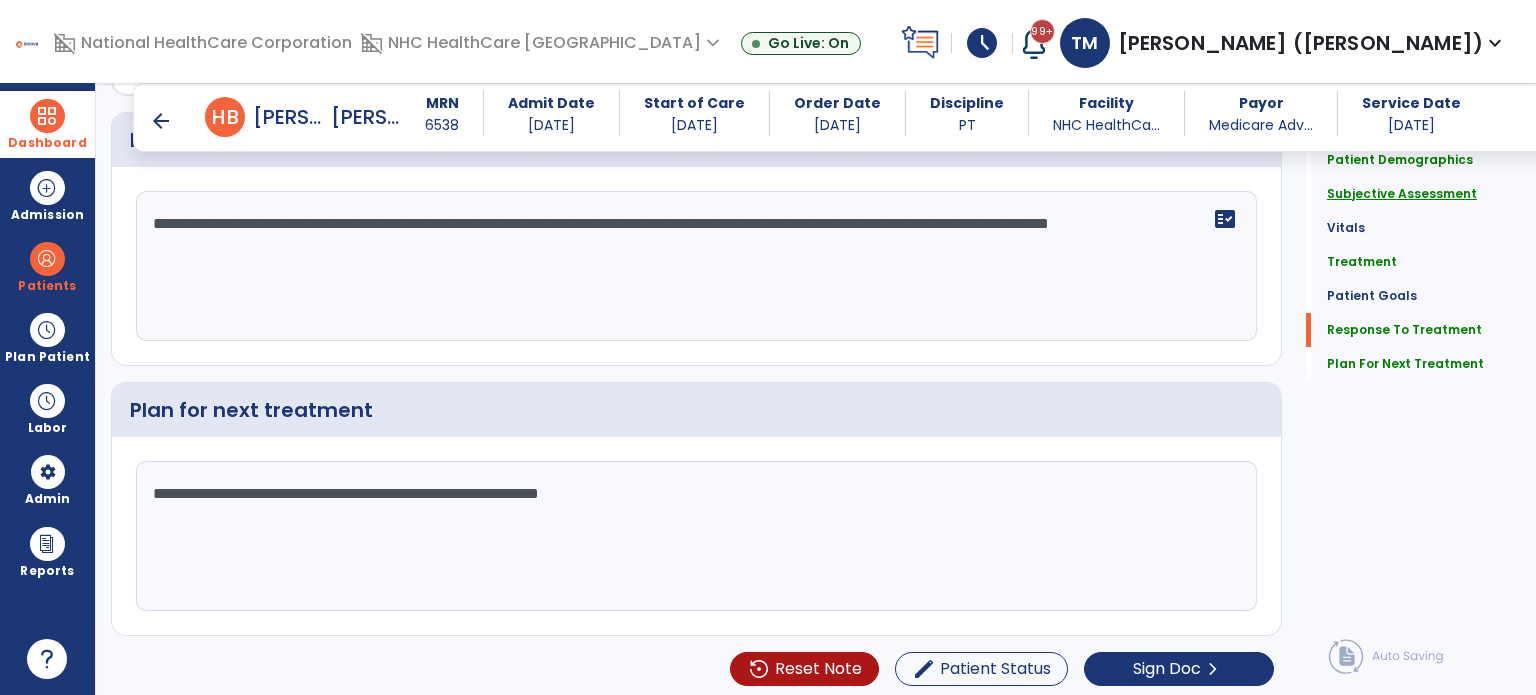 type on "**********" 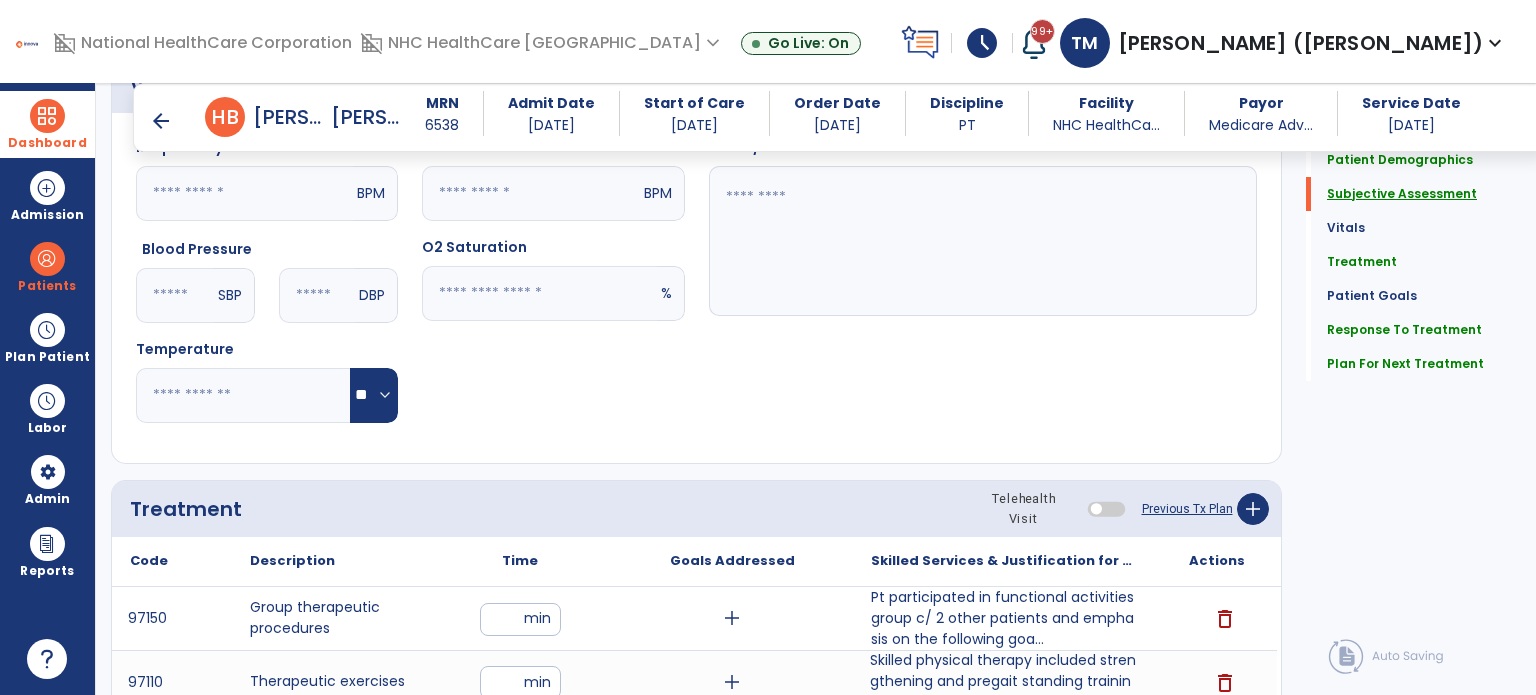 scroll, scrollTop: 388, scrollLeft: 0, axis: vertical 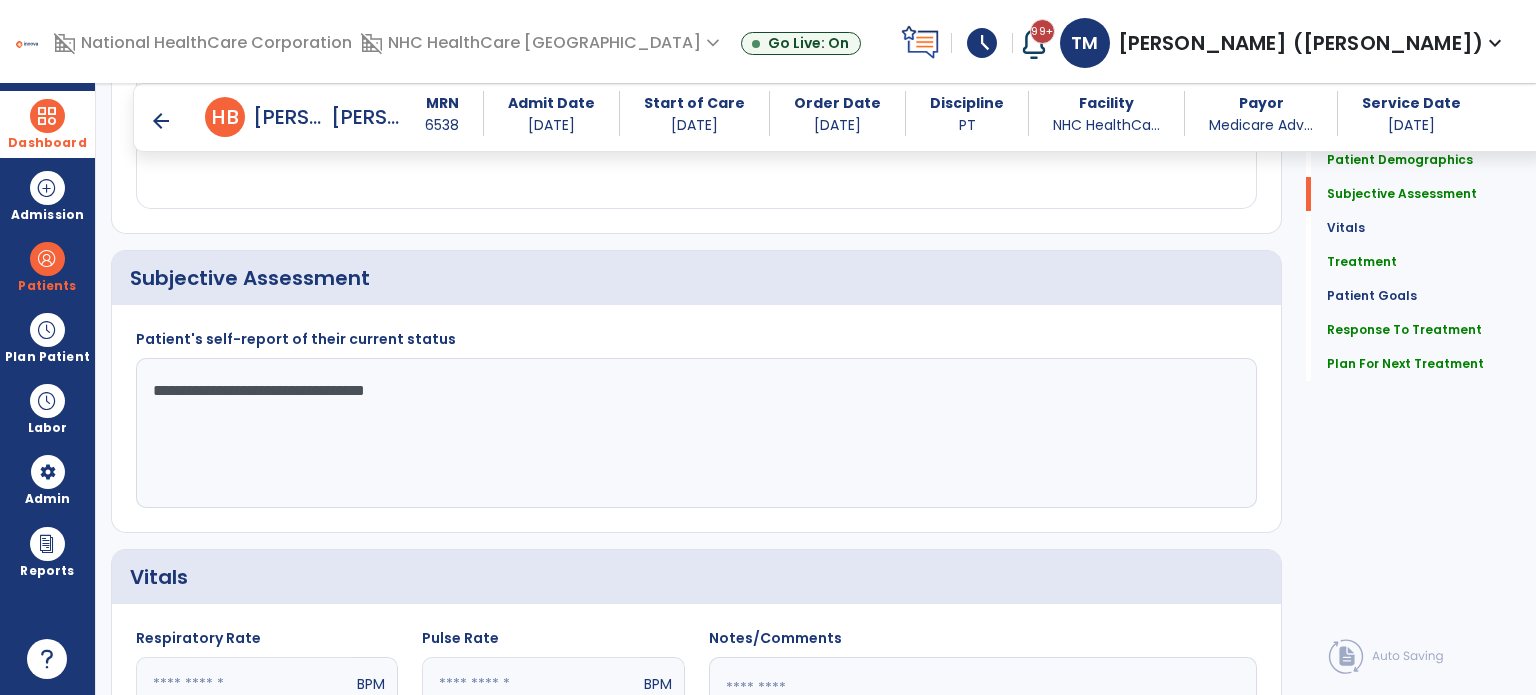 click on "arrow_back" at bounding box center (161, 121) 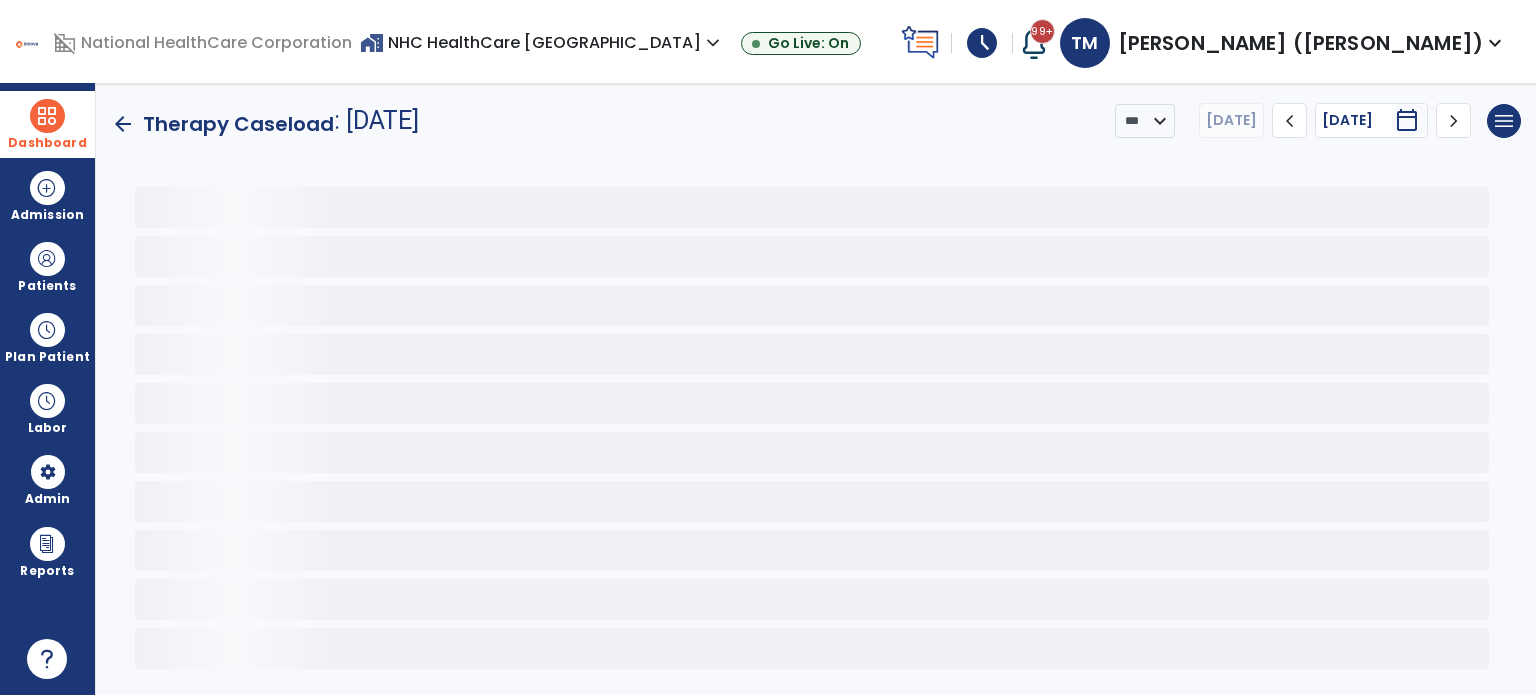 scroll, scrollTop: 0, scrollLeft: 0, axis: both 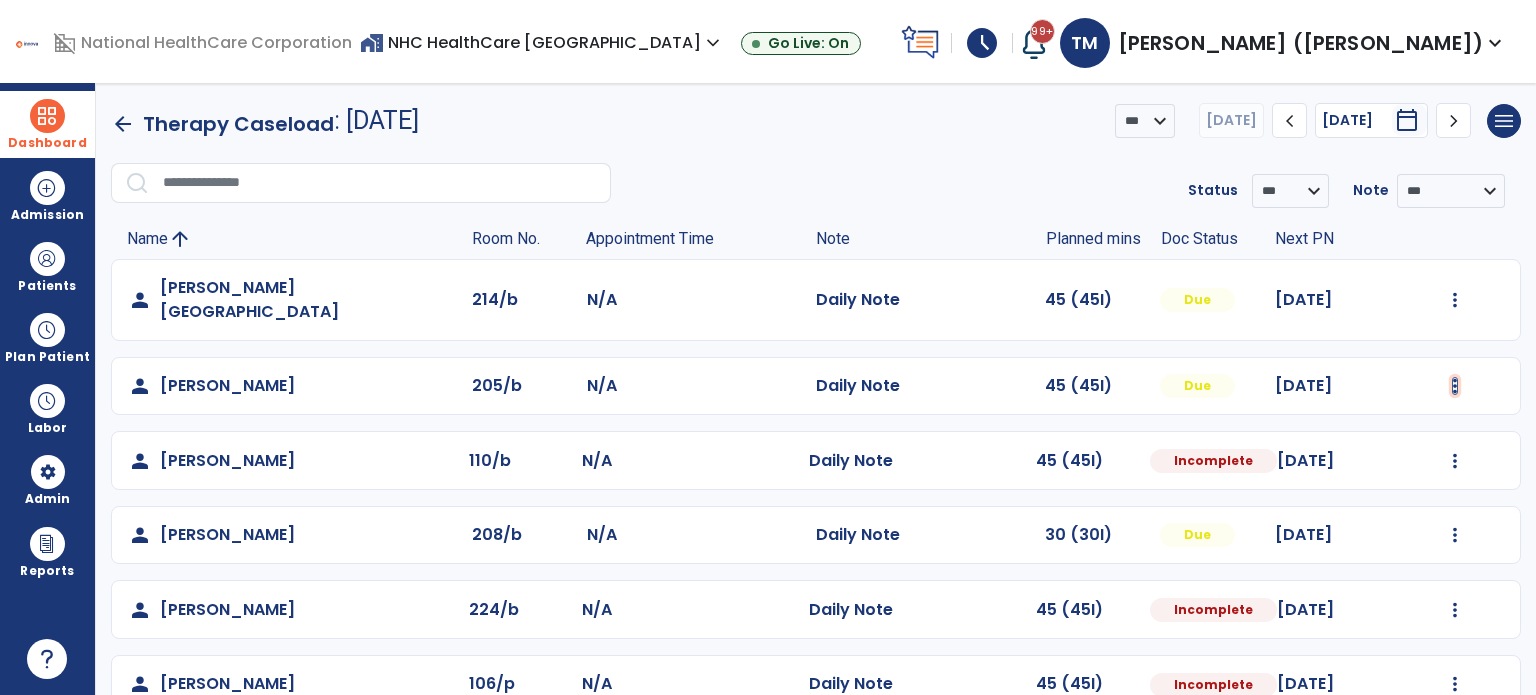 click at bounding box center (1455, 300) 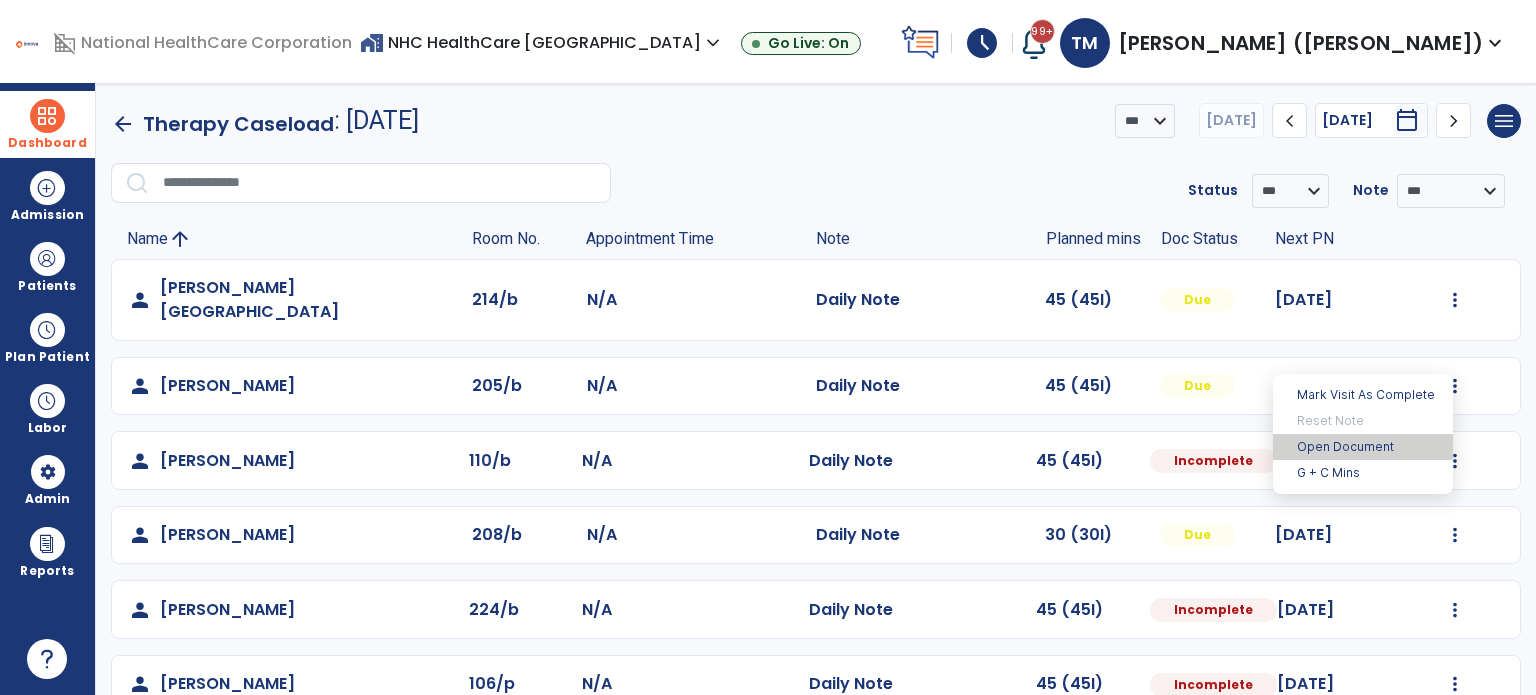 click on "Open Document" at bounding box center (1363, 447) 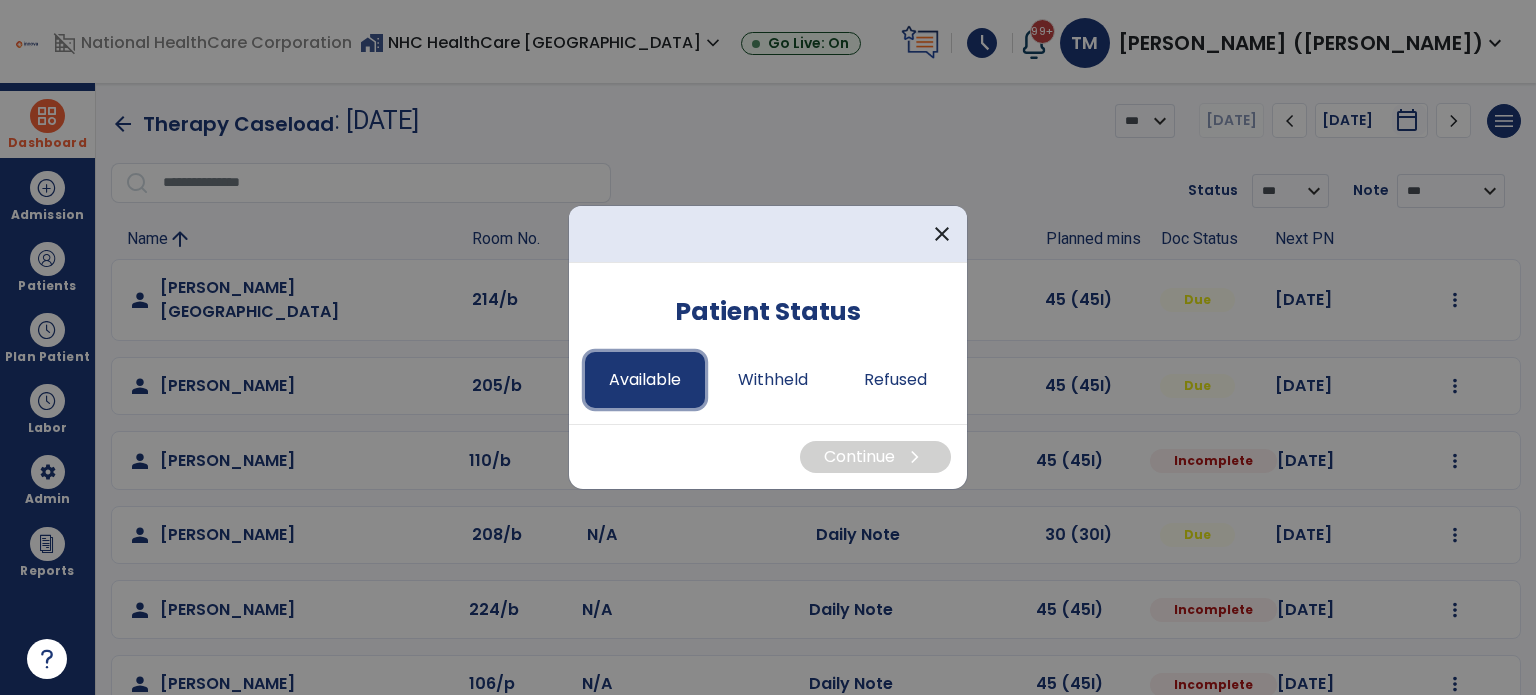click on "Available" at bounding box center (645, 380) 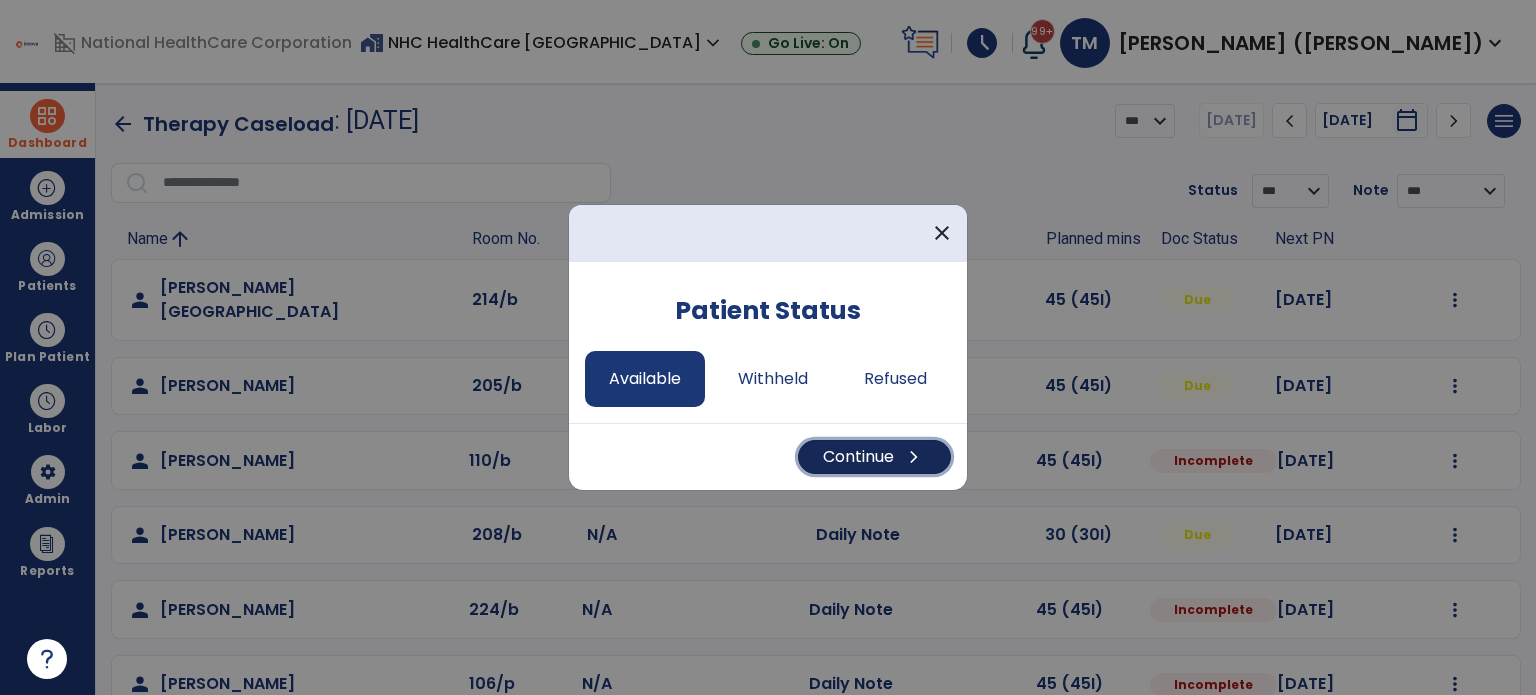 click on "Continue   chevron_right" at bounding box center (874, 457) 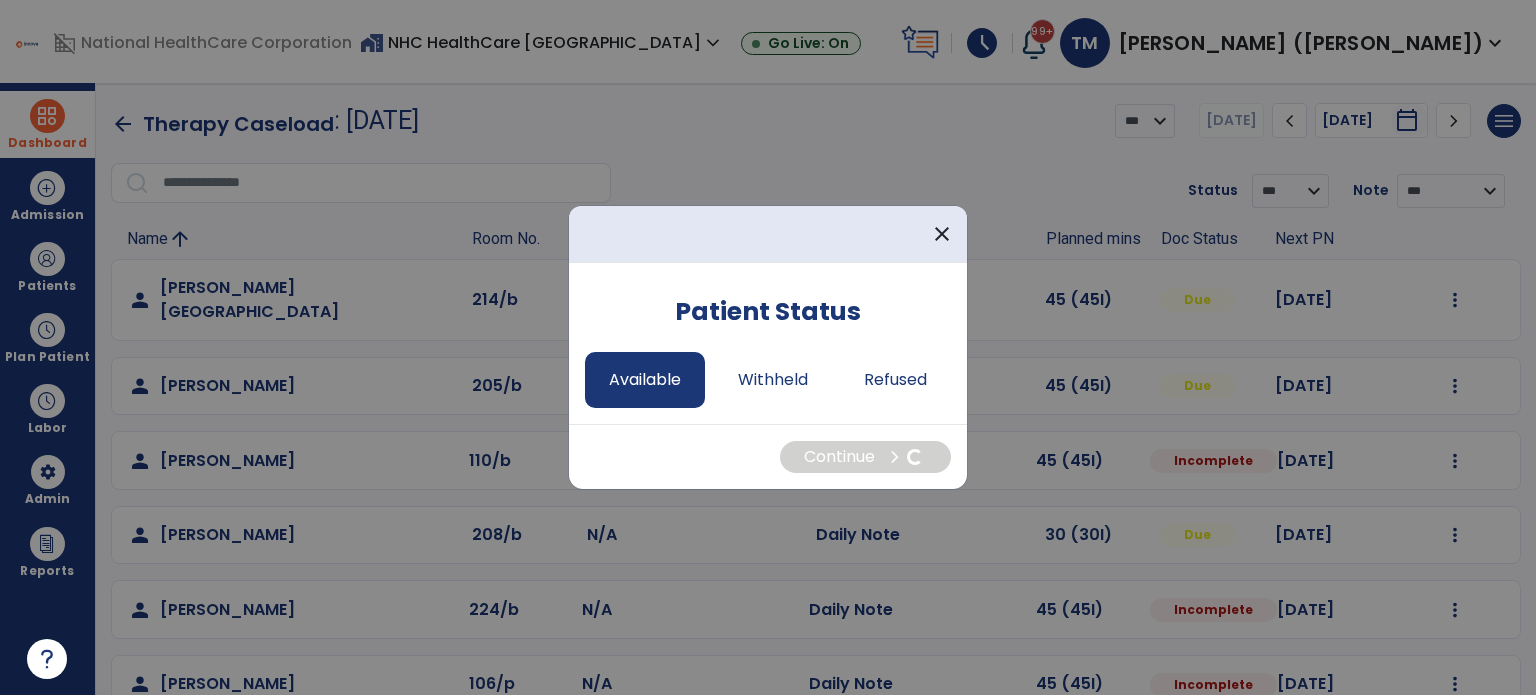 select on "*" 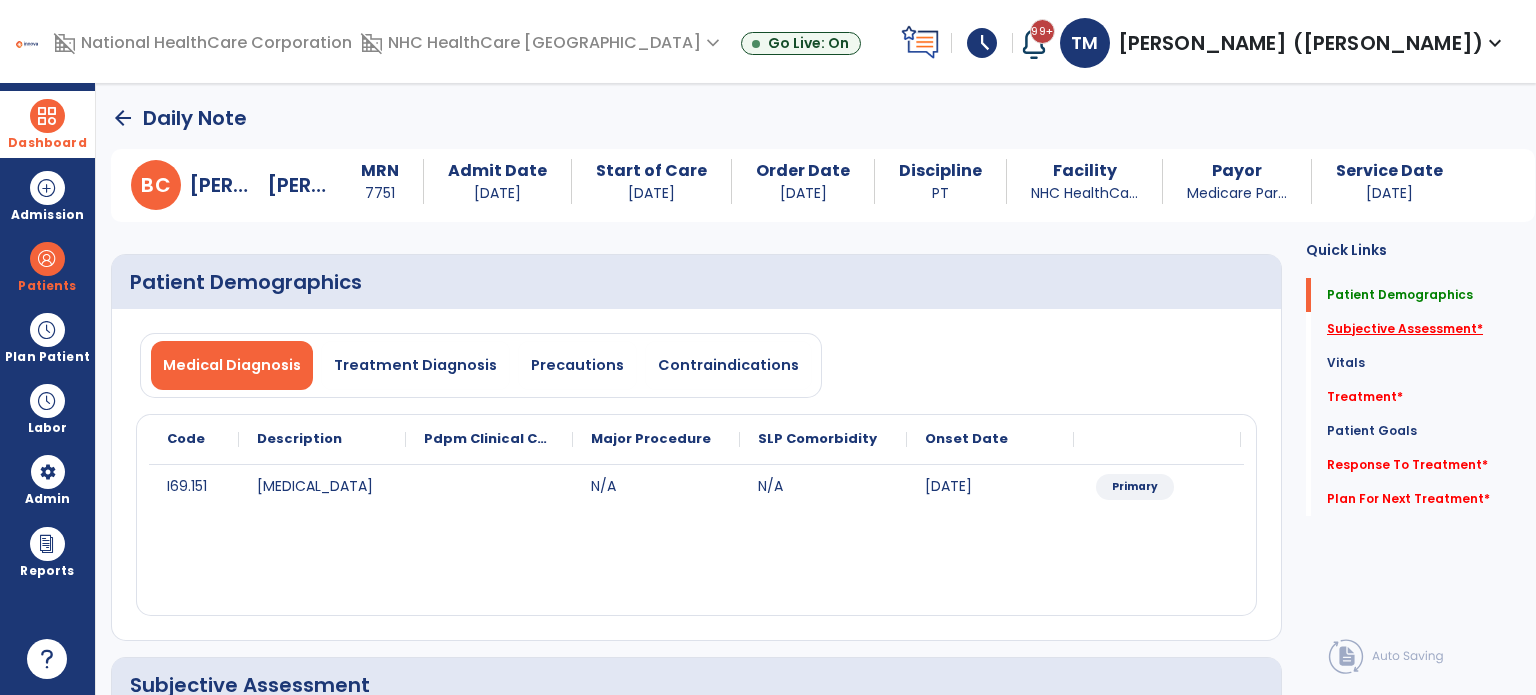 click on "Subjective Assessment   *" 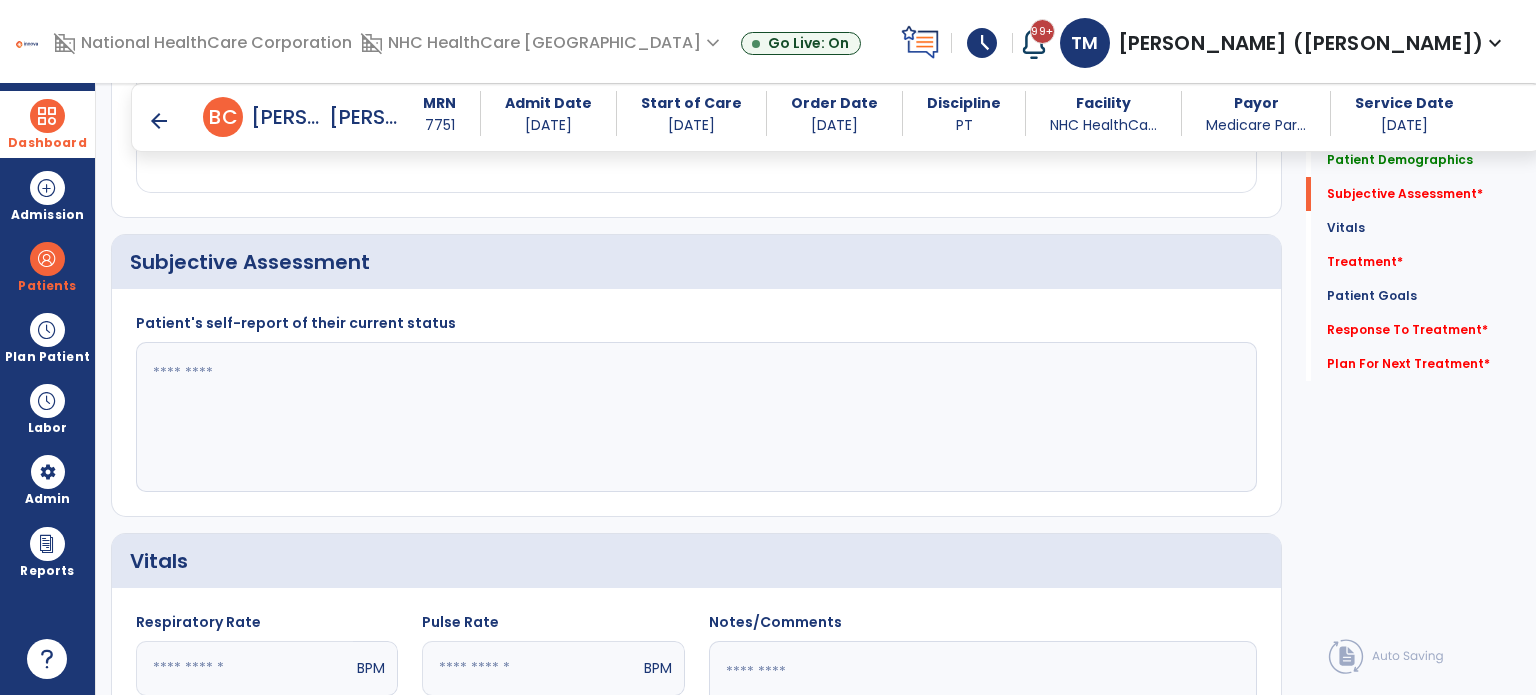 scroll, scrollTop: 408, scrollLeft: 0, axis: vertical 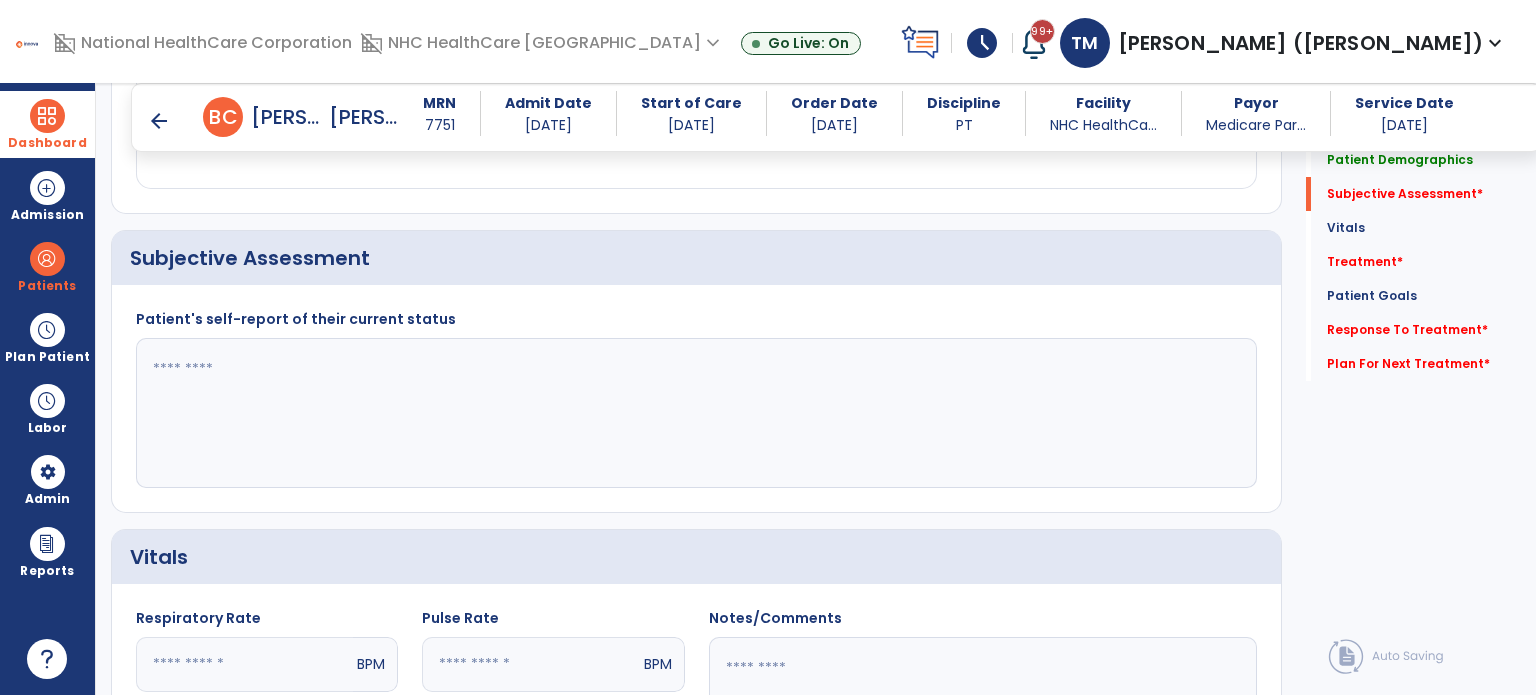 click 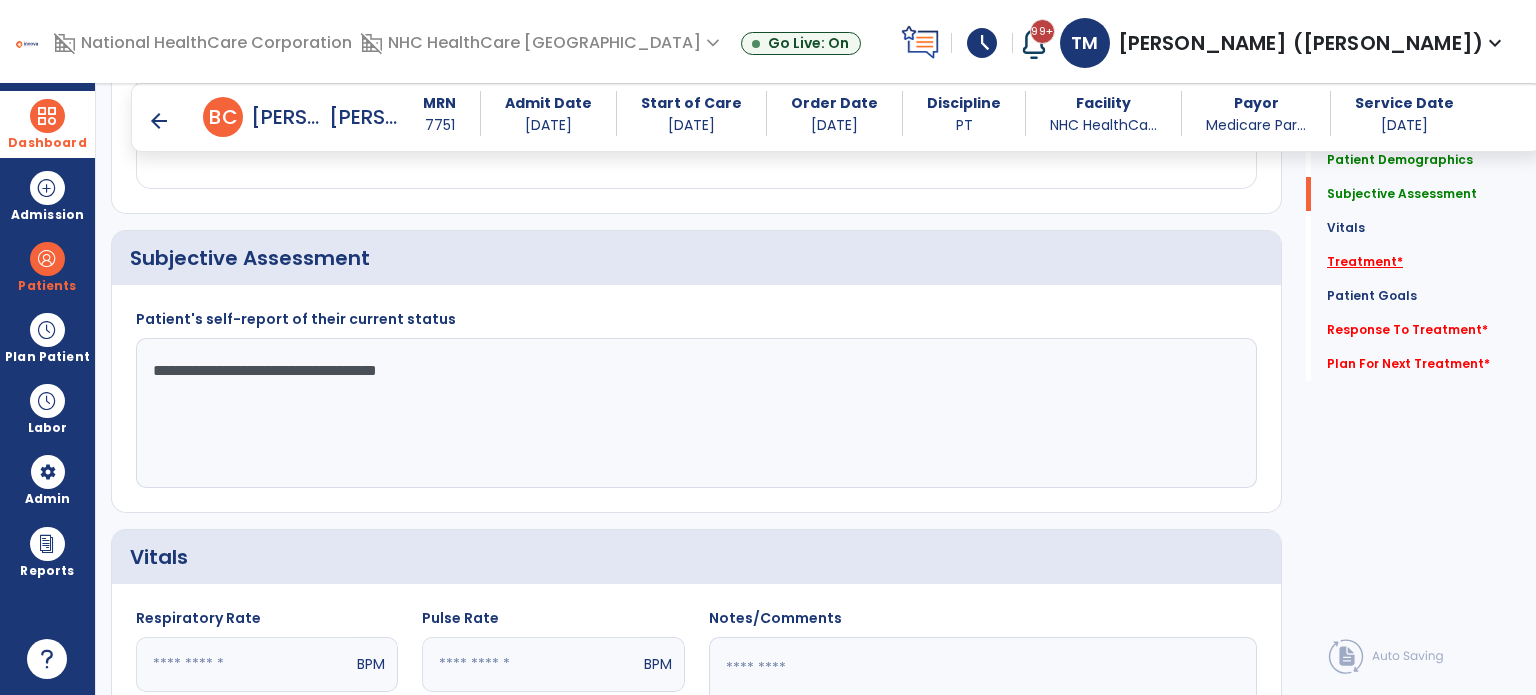 click on "Treatment   *" 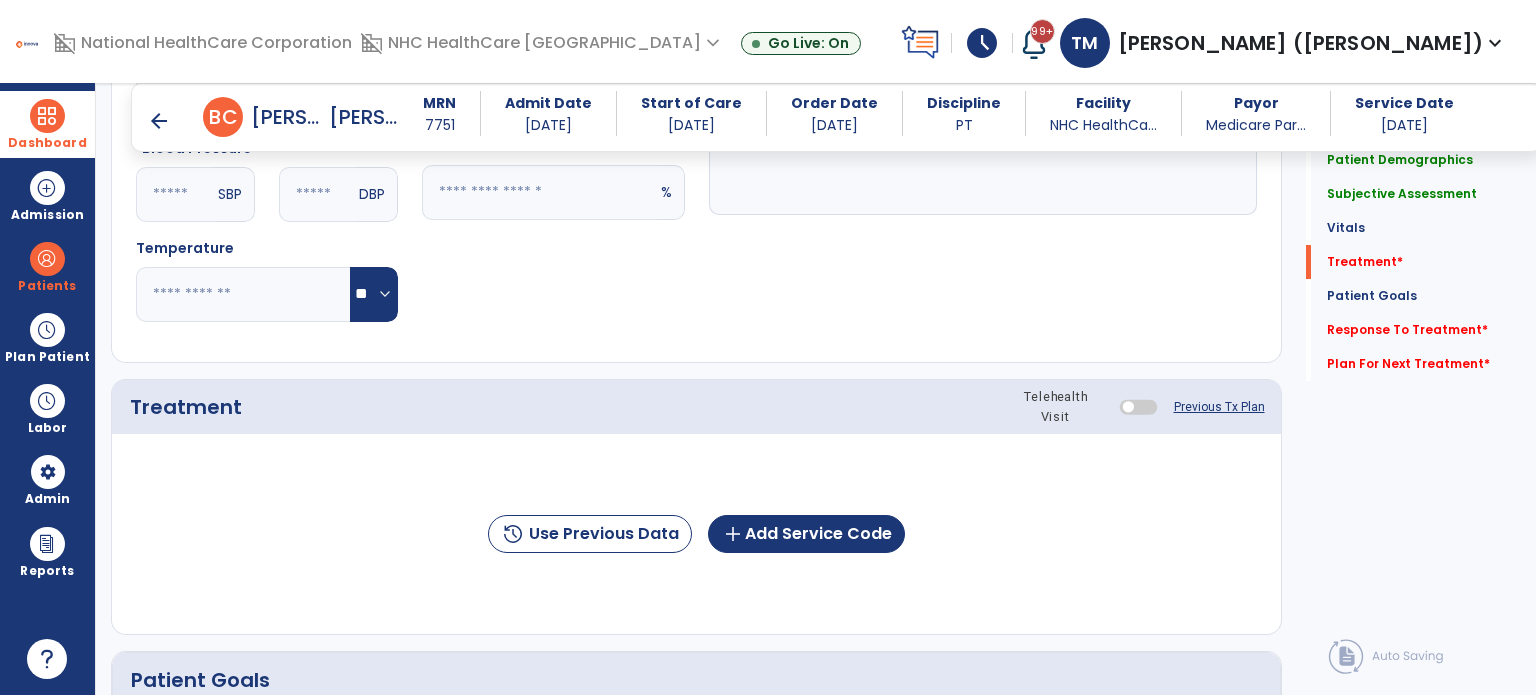 scroll, scrollTop: 1096, scrollLeft: 0, axis: vertical 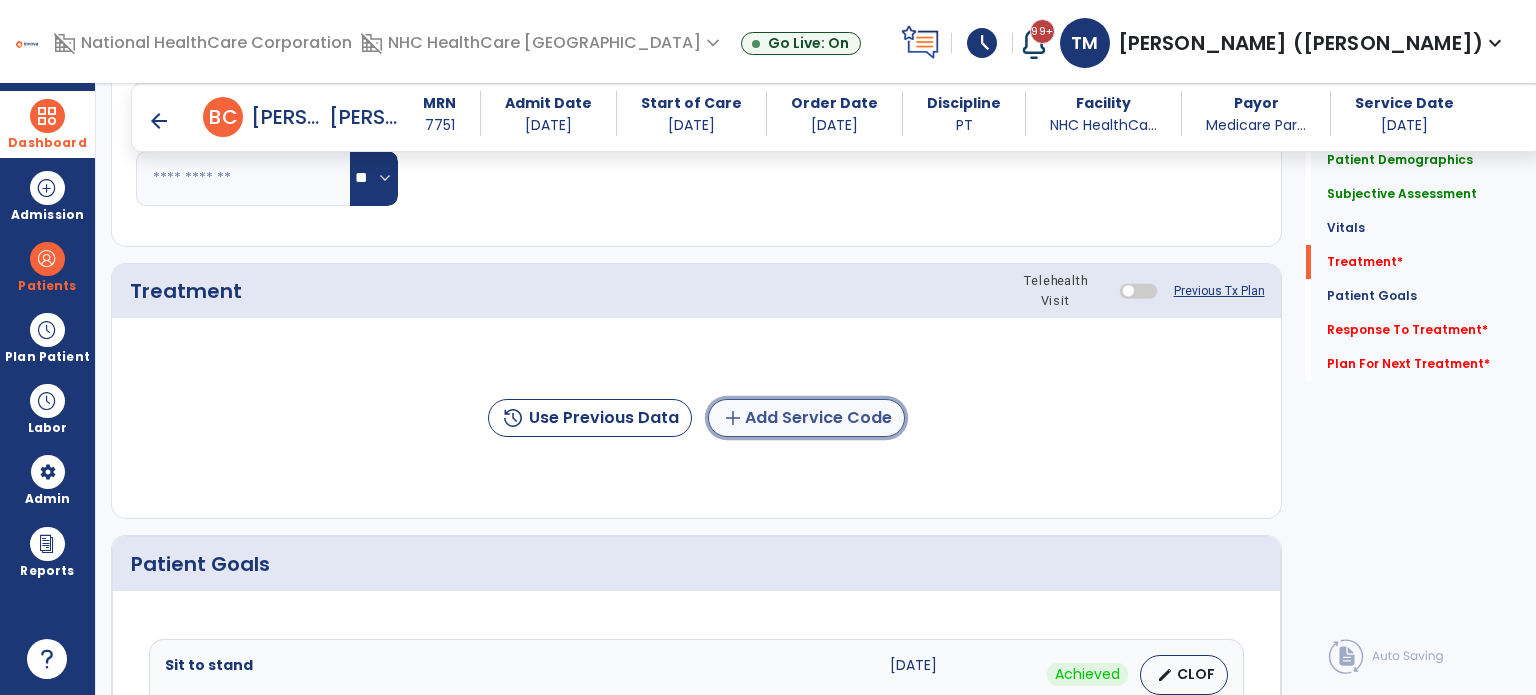 click on "add  Add Service Code" 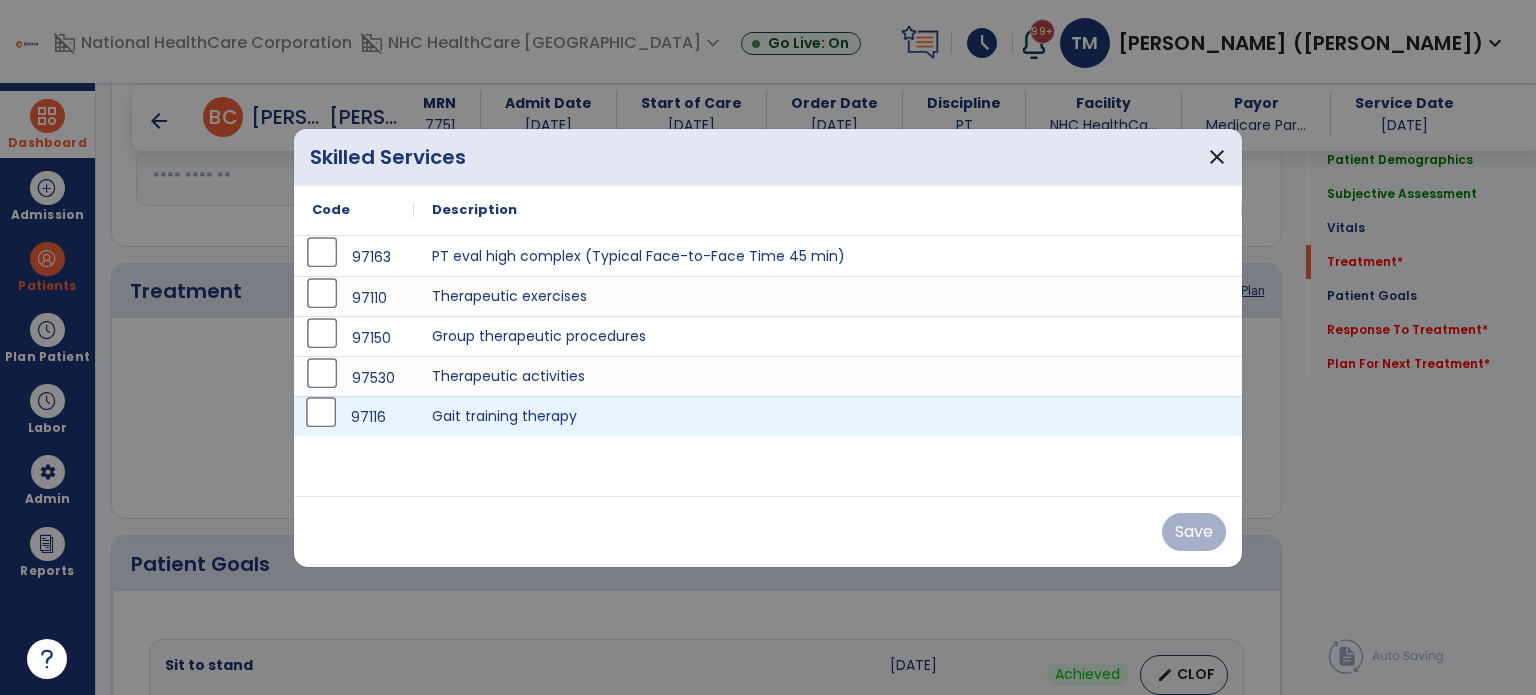 click on "97116" at bounding box center [354, 416] 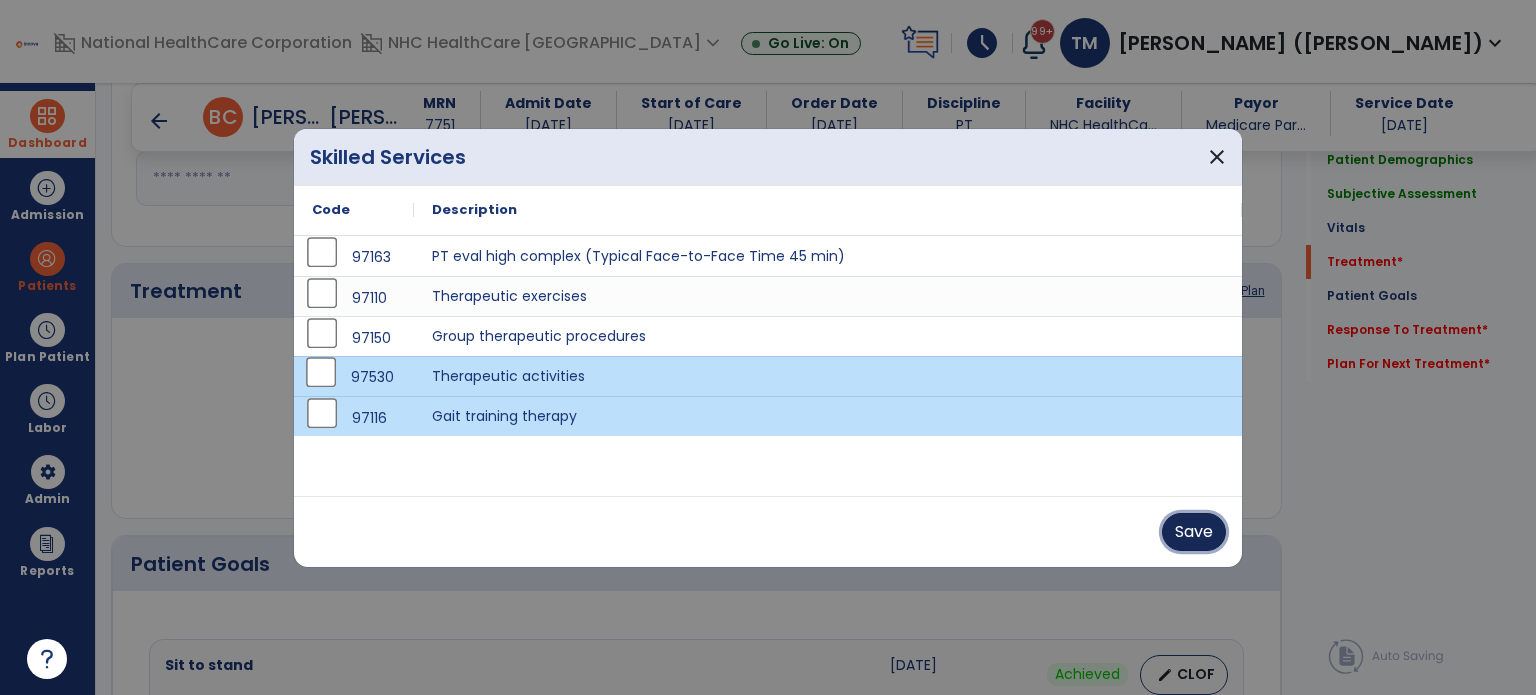 click on "Save" at bounding box center [1194, 532] 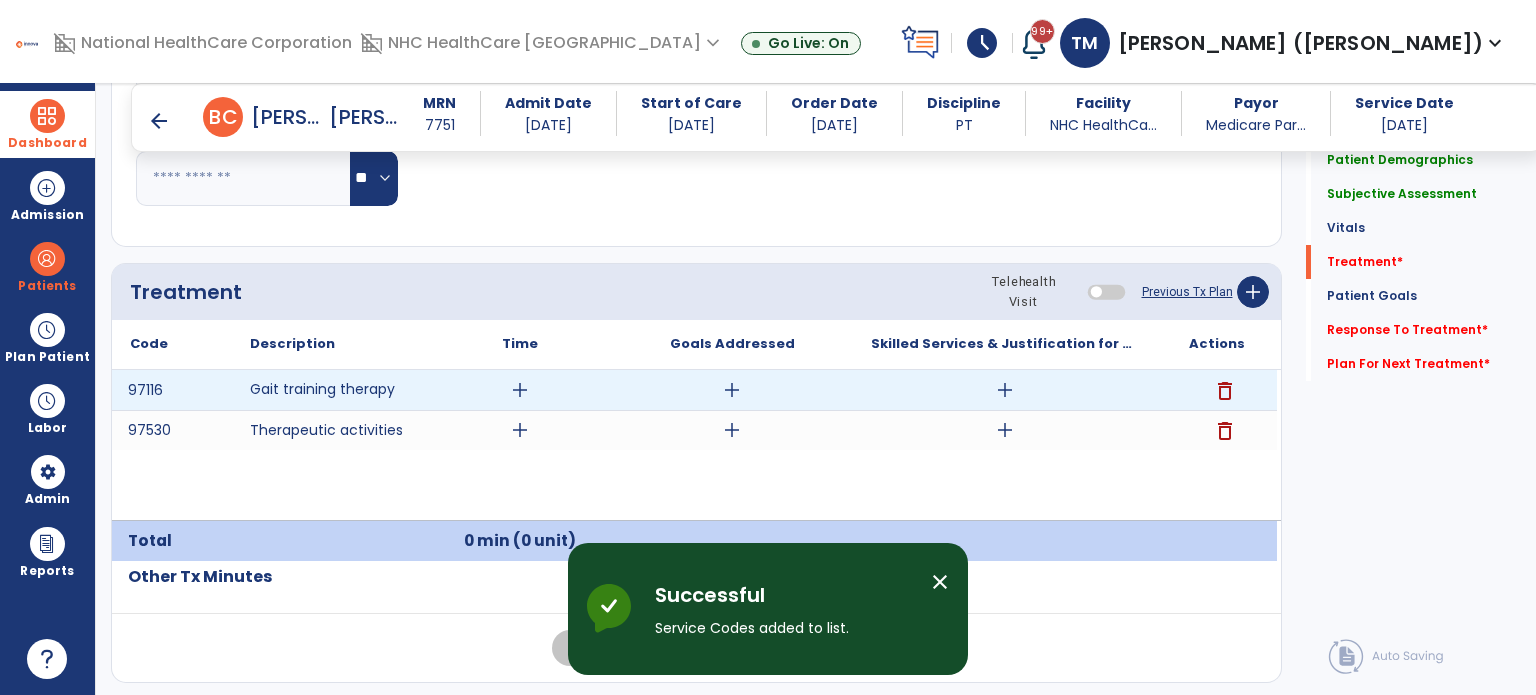 click on "add" at bounding box center [520, 390] 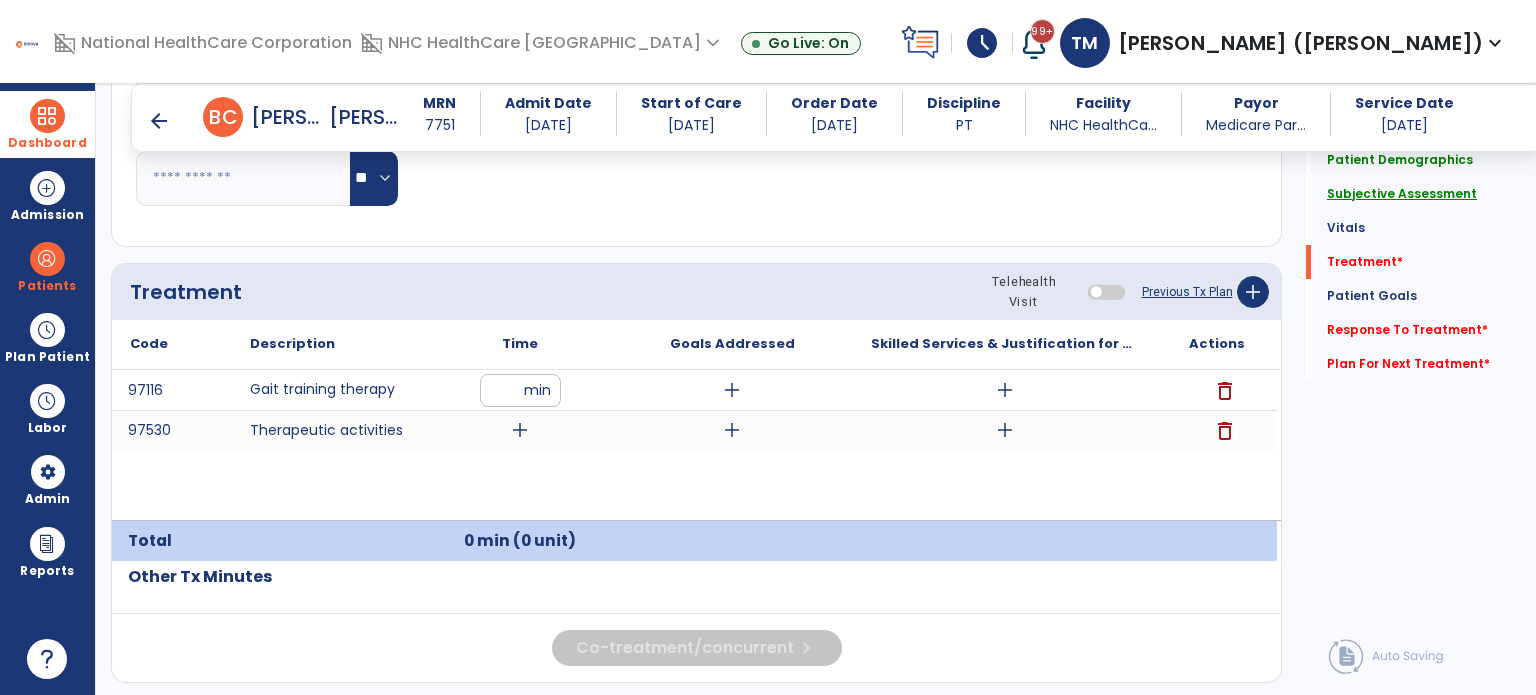 click on "Subjective Assessment" 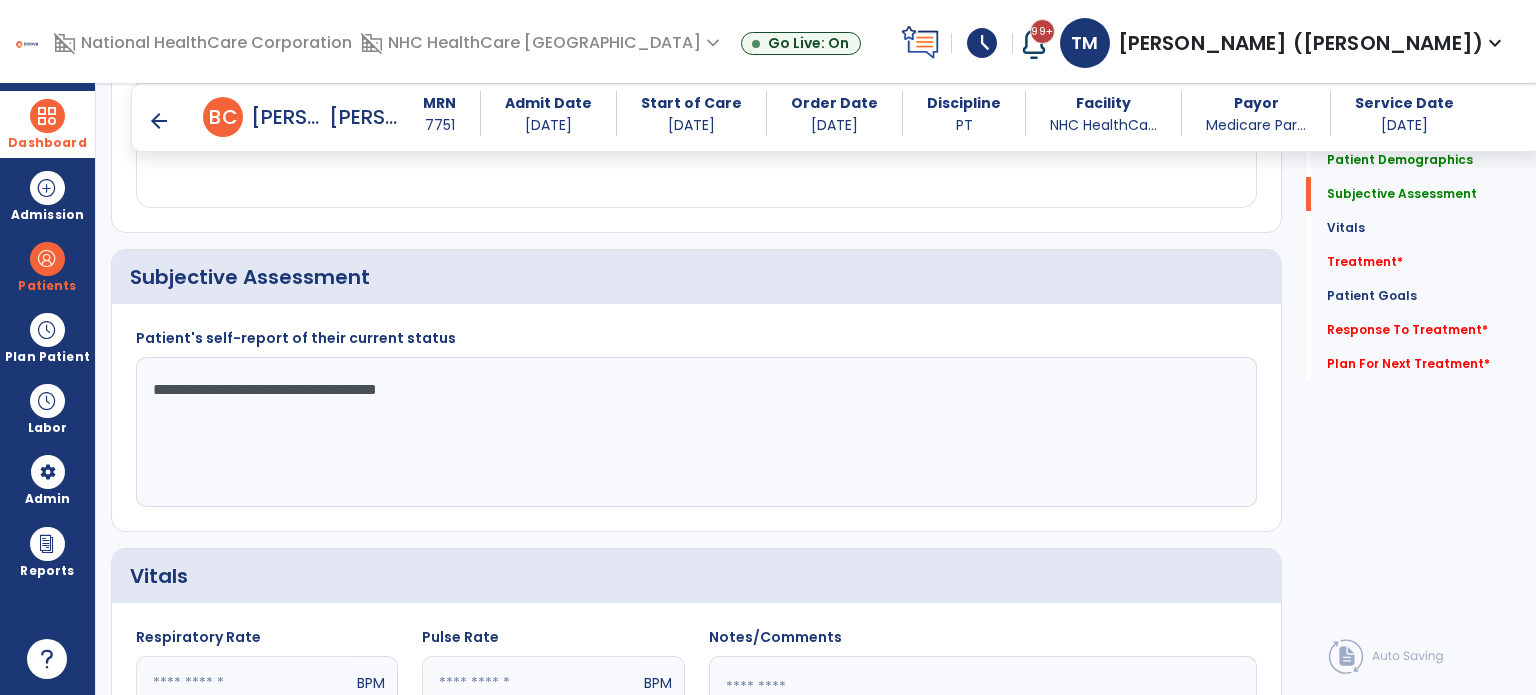 scroll, scrollTop: 388, scrollLeft: 0, axis: vertical 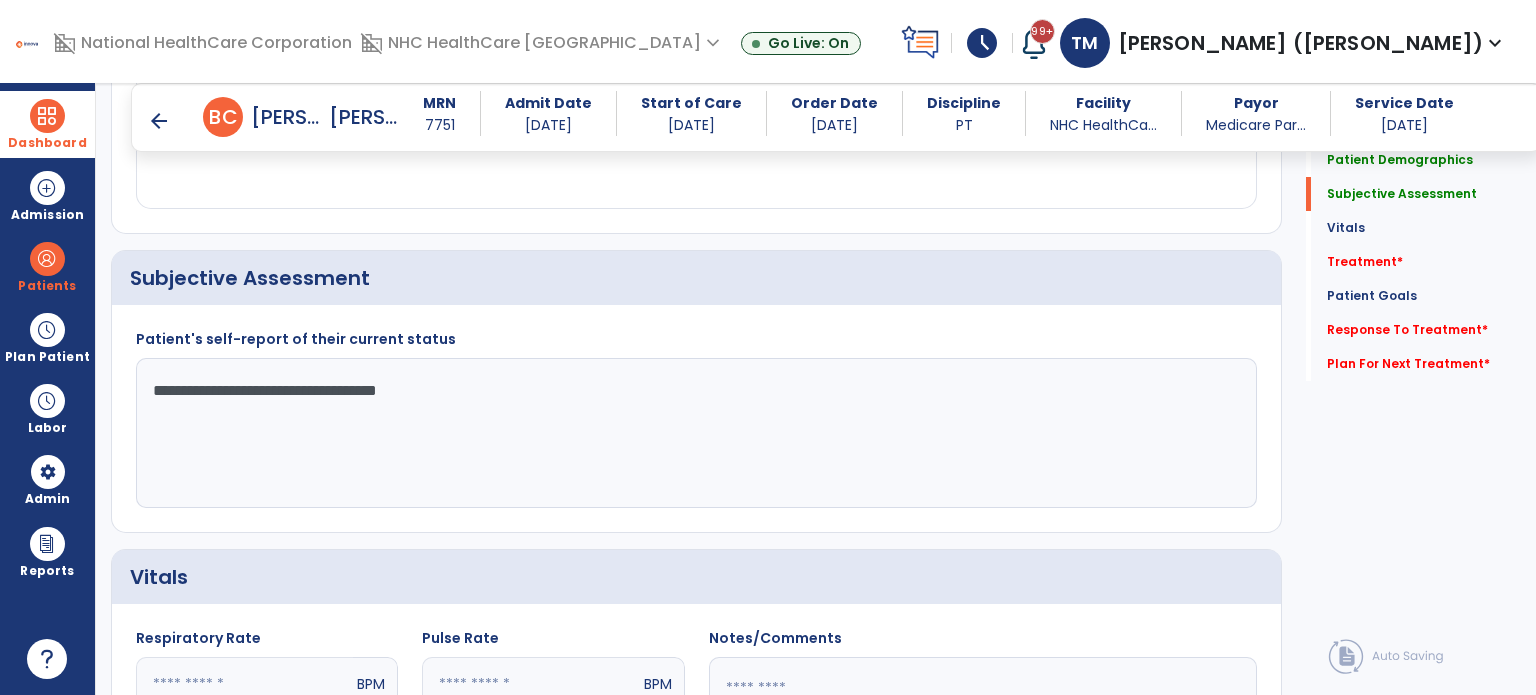 click on "**********" 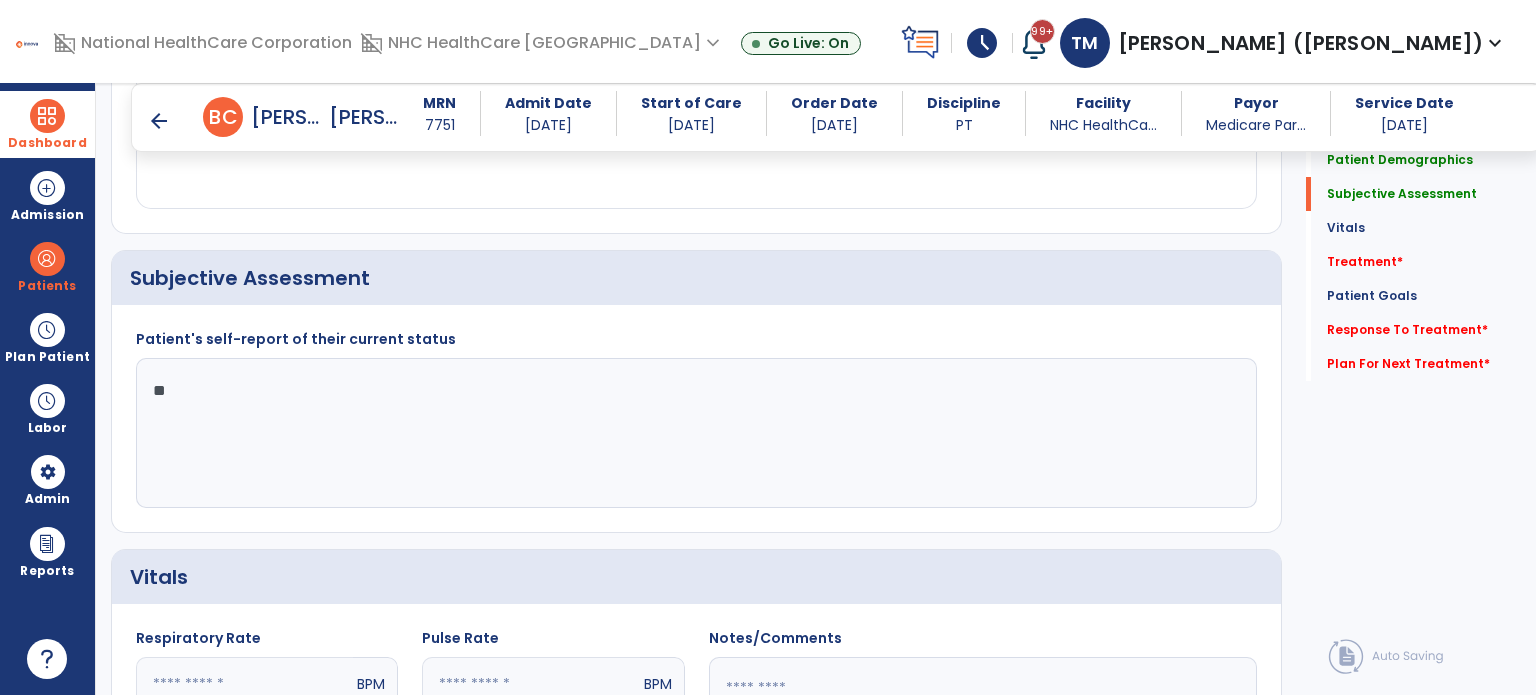 type on "*" 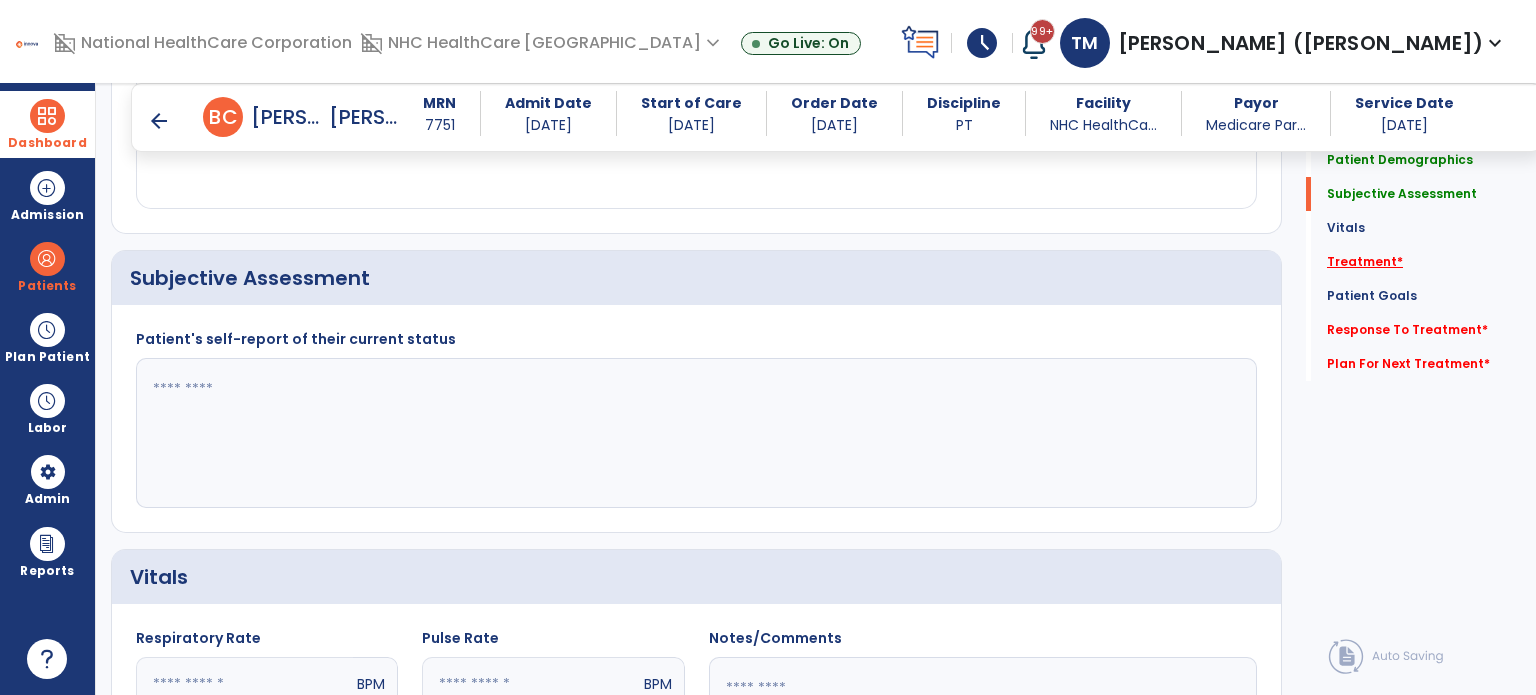 type 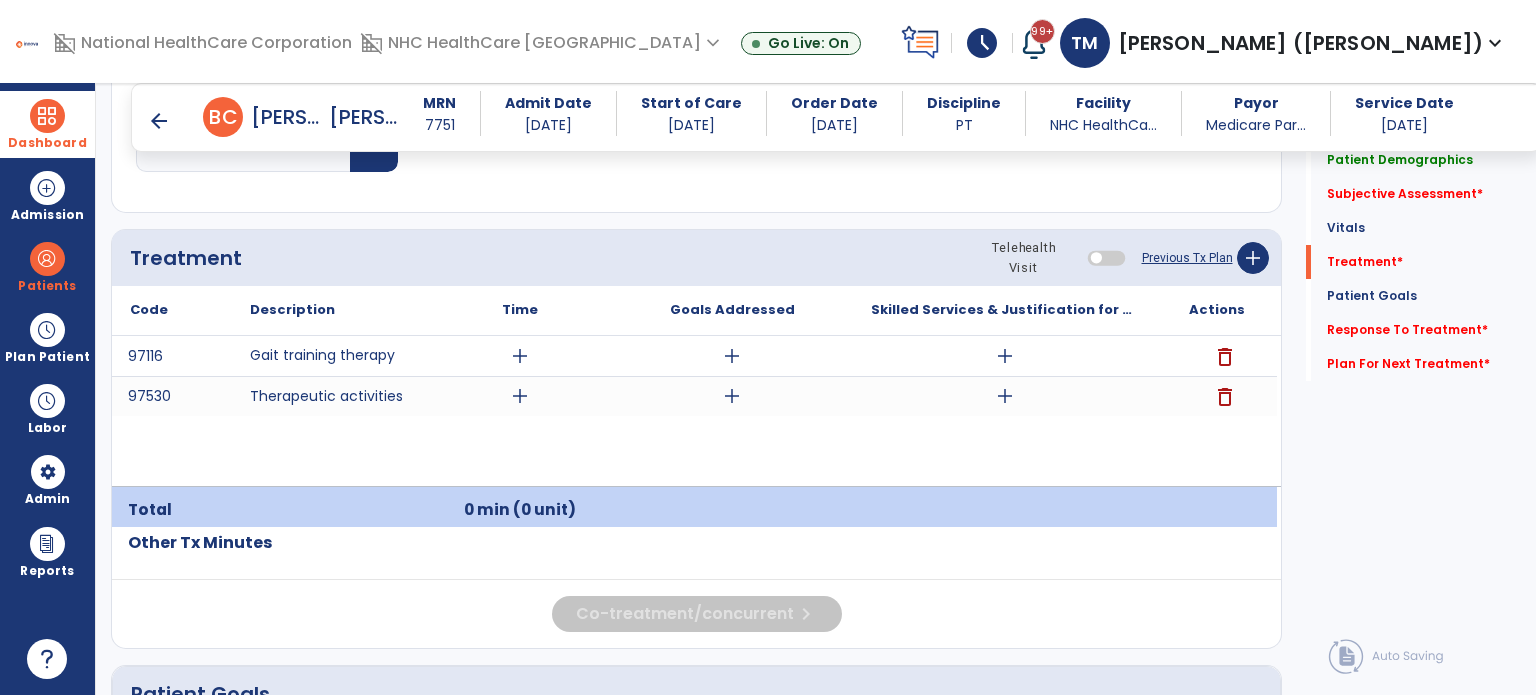 scroll, scrollTop: 1178, scrollLeft: 0, axis: vertical 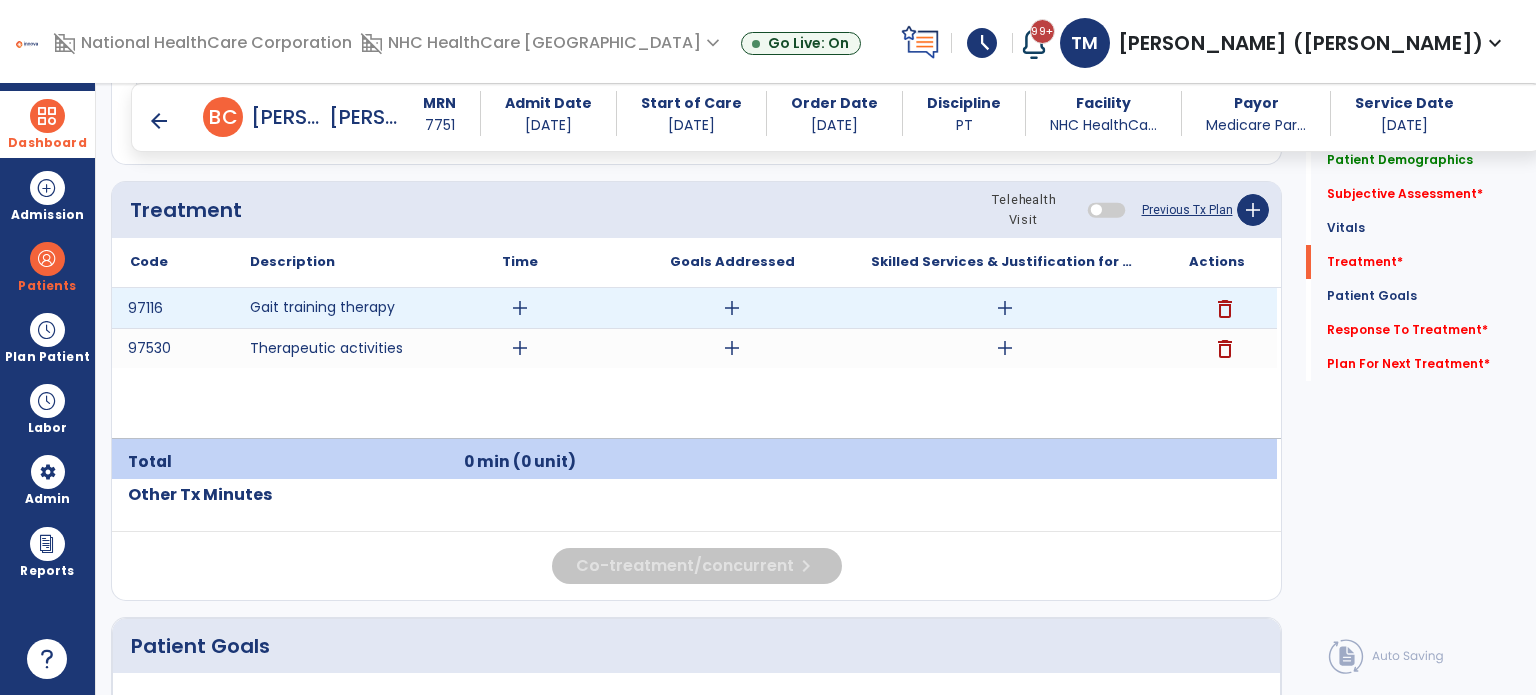 click on "delete" at bounding box center [1225, 309] 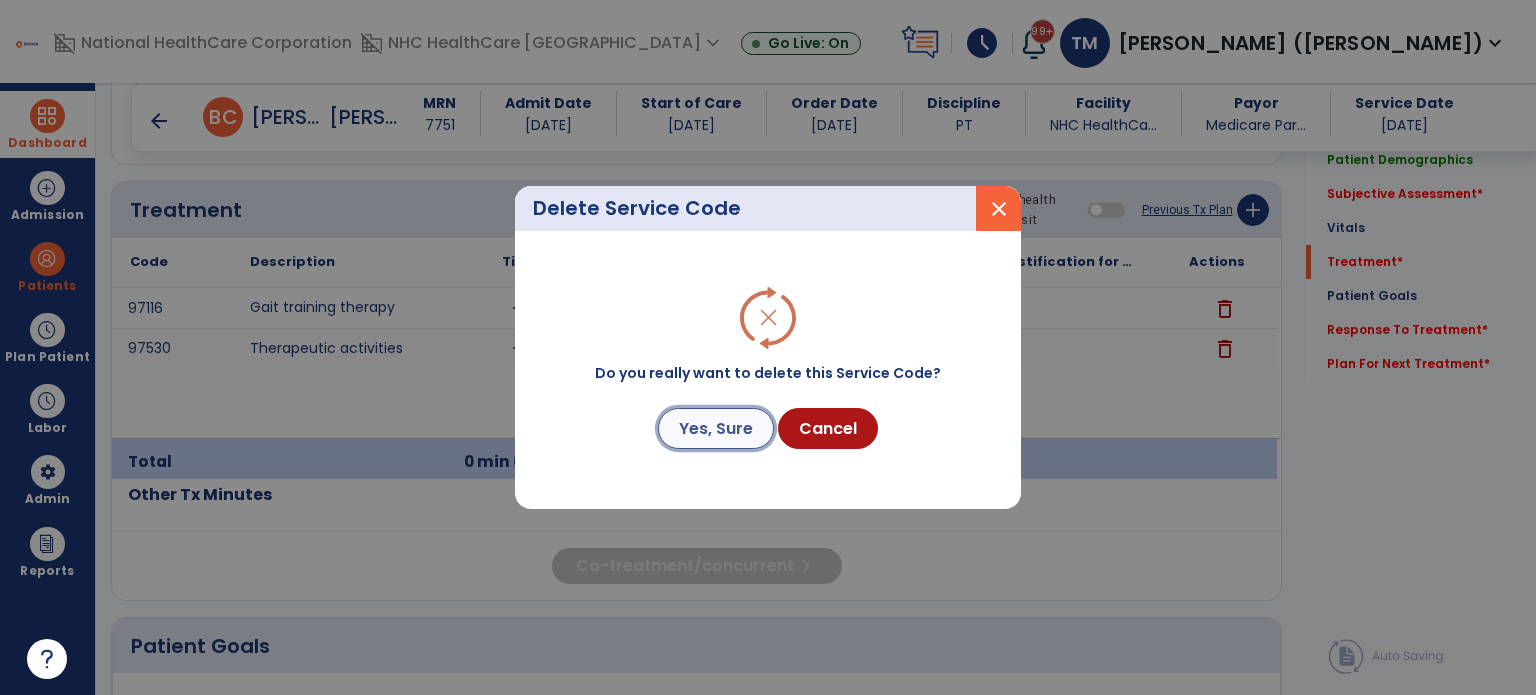 click on "Yes, Sure" at bounding box center [716, 428] 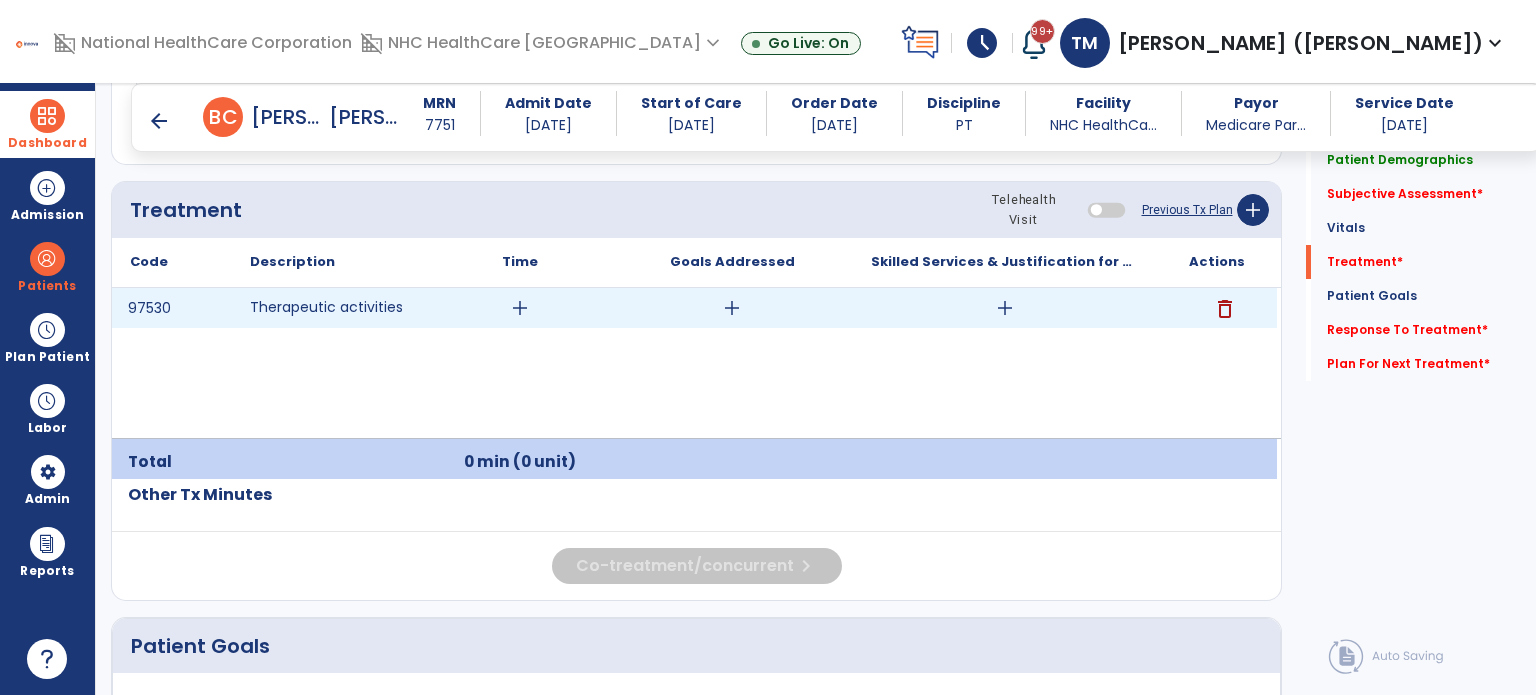 click on "delete" at bounding box center (1225, 309) 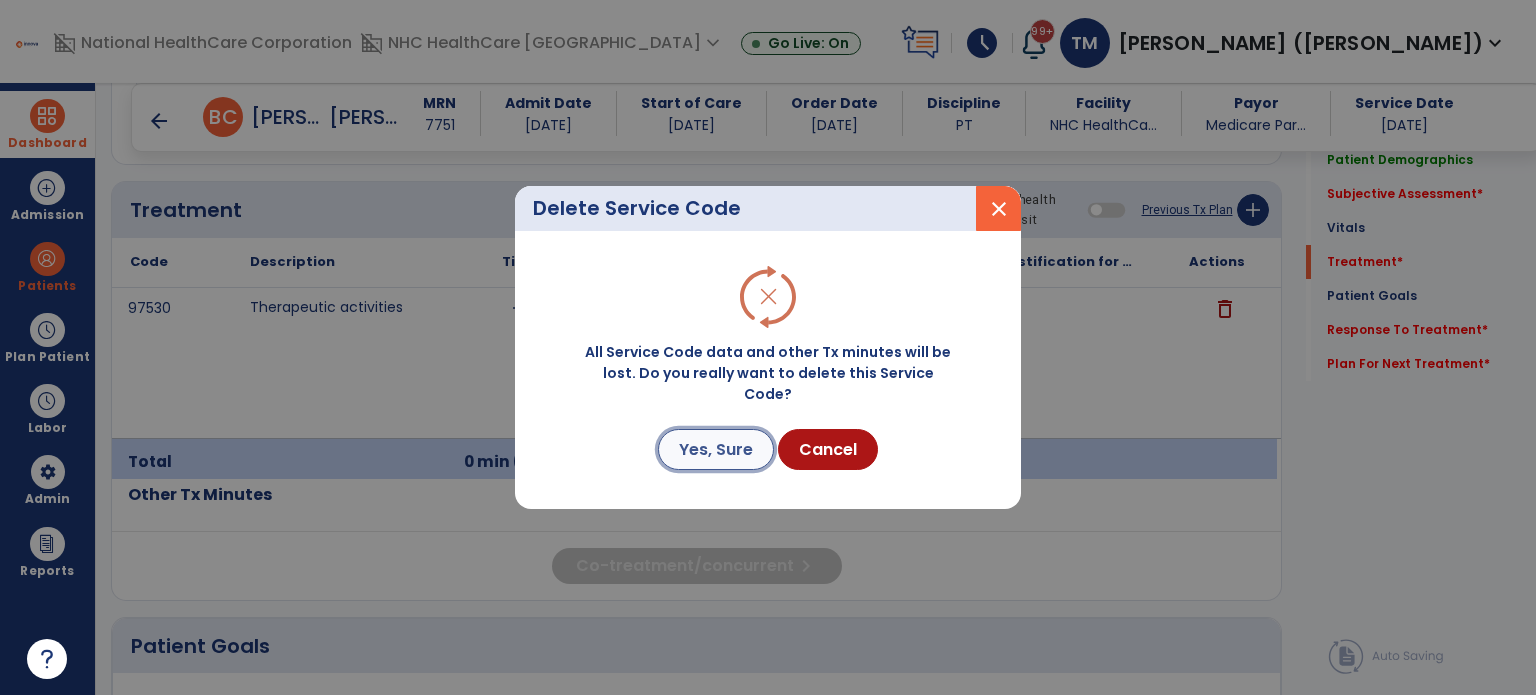 click on "Yes, Sure" at bounding box center [716, 449] 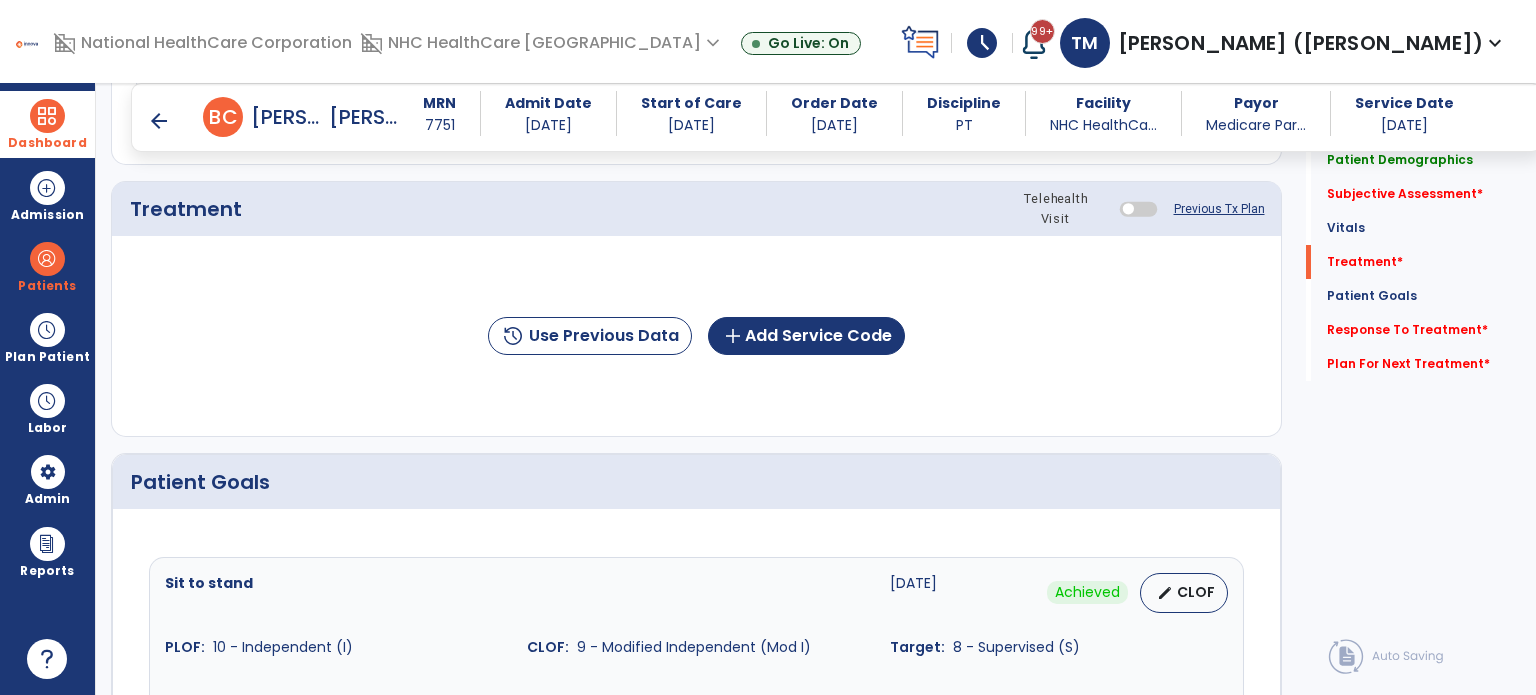 click on "arrow_back" at bounding box center [159, 121] 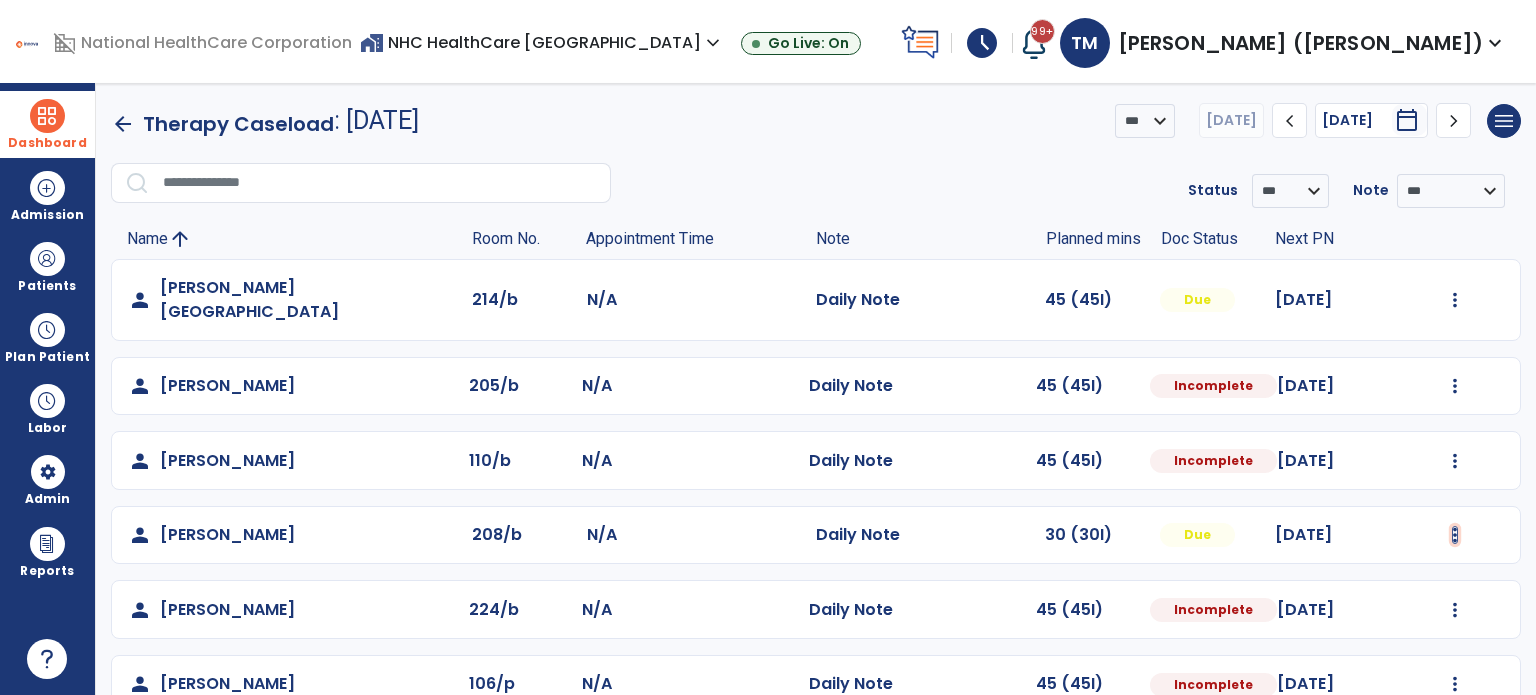 click at bounding box center (1455, 300) 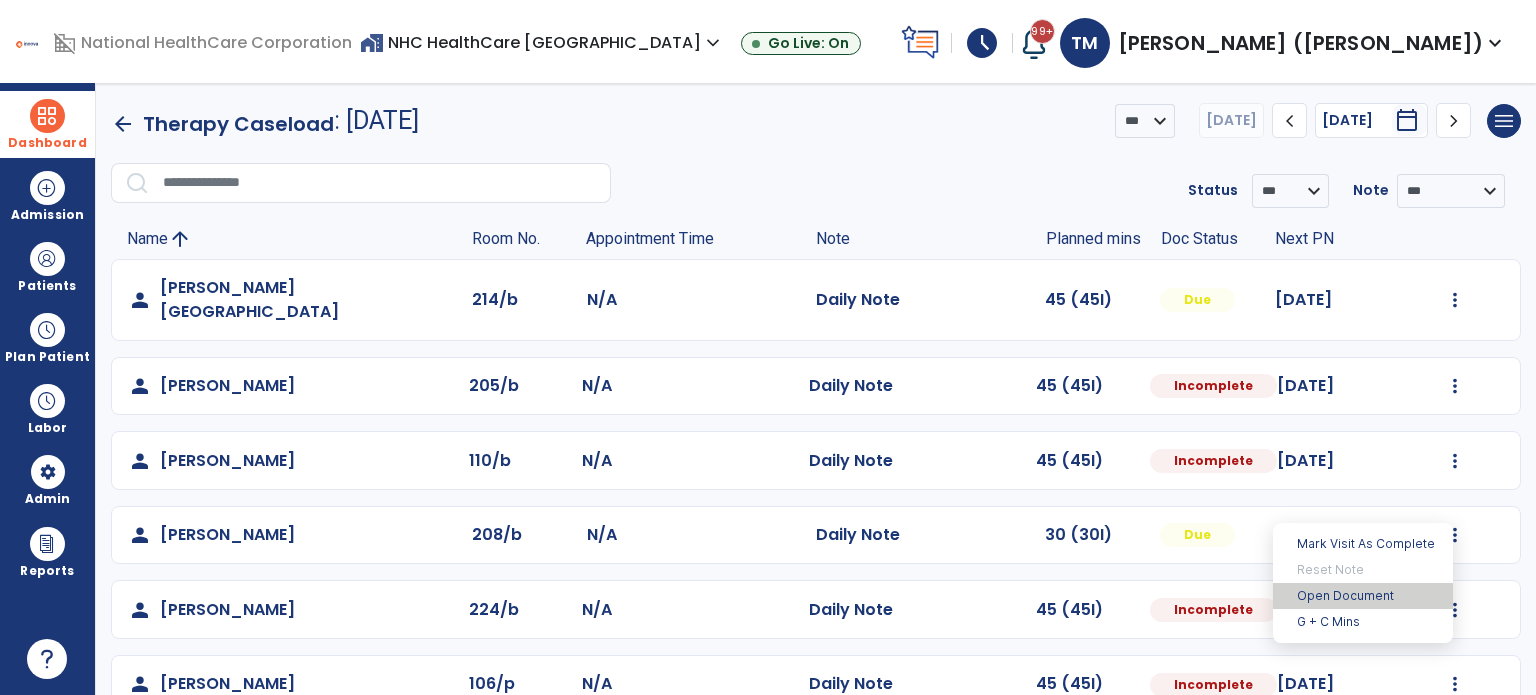 click on "Open Document" at bounding box center (1363, 596) 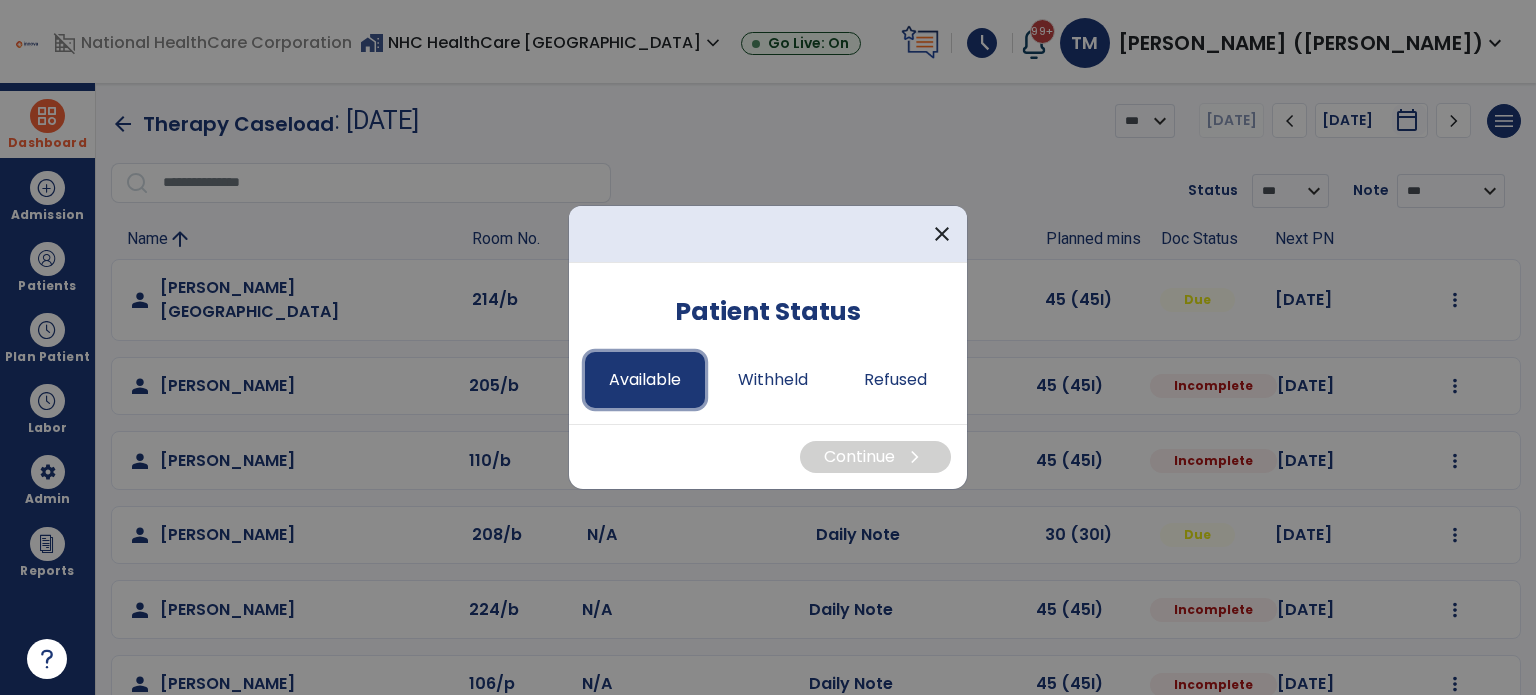 click on "Available" at bounding box center [645, 380] 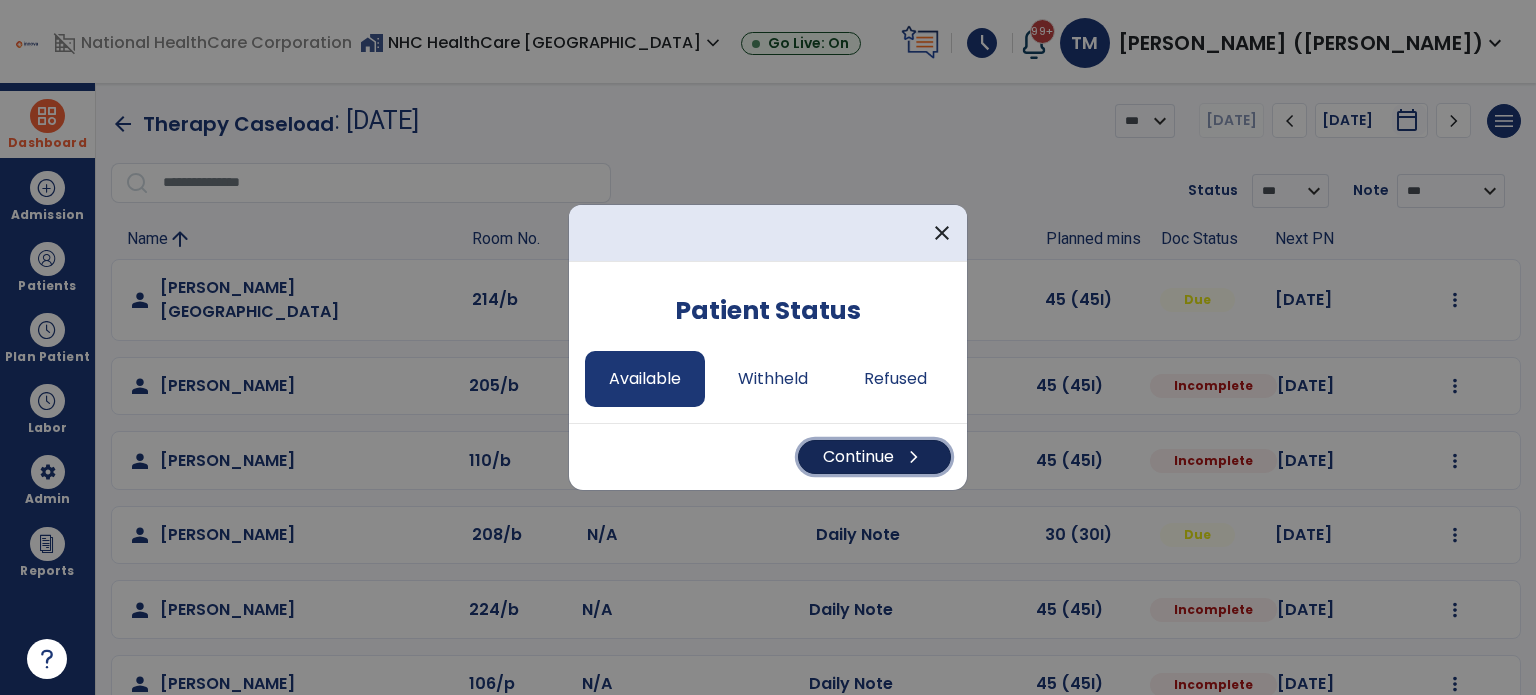click on "Continue   chevron_right" at bounding box center [874, 457] 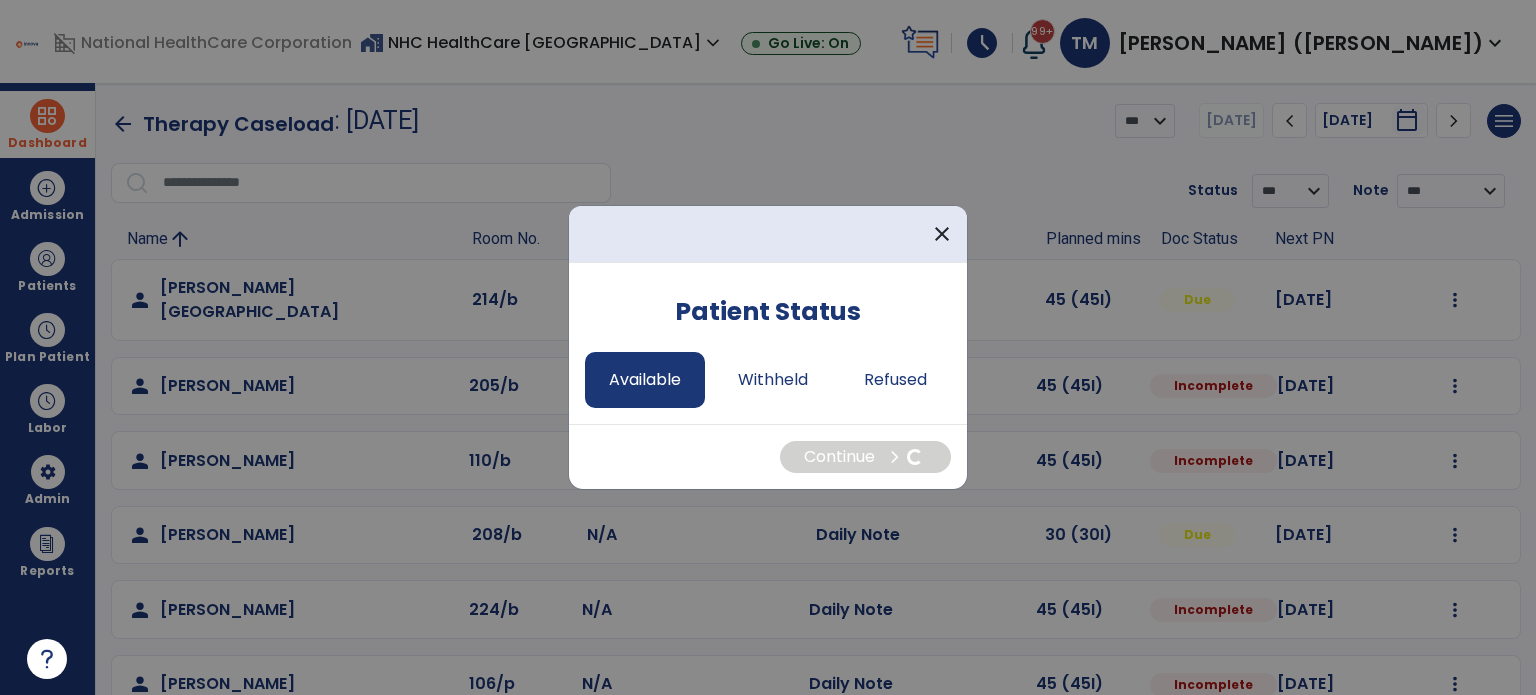 select on "*" 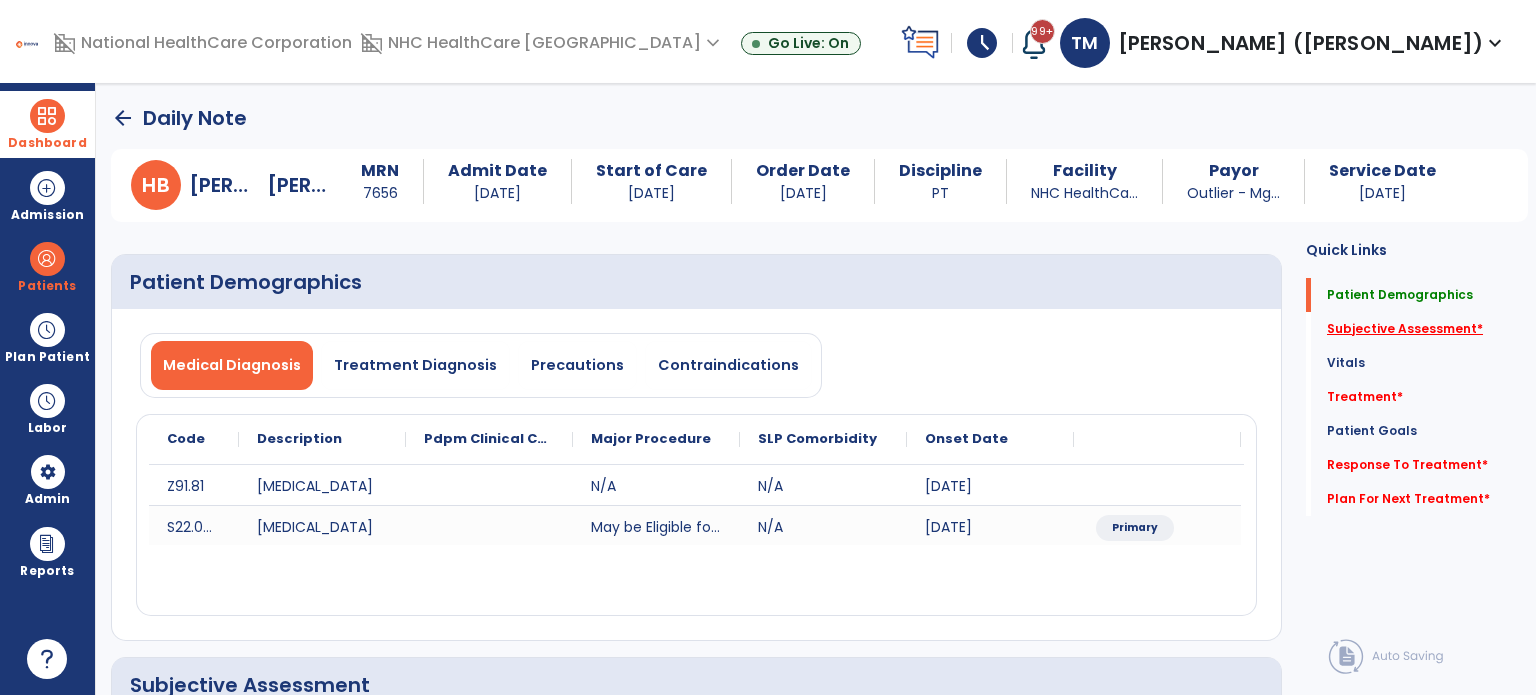 click on "Subjective Assessment   *" 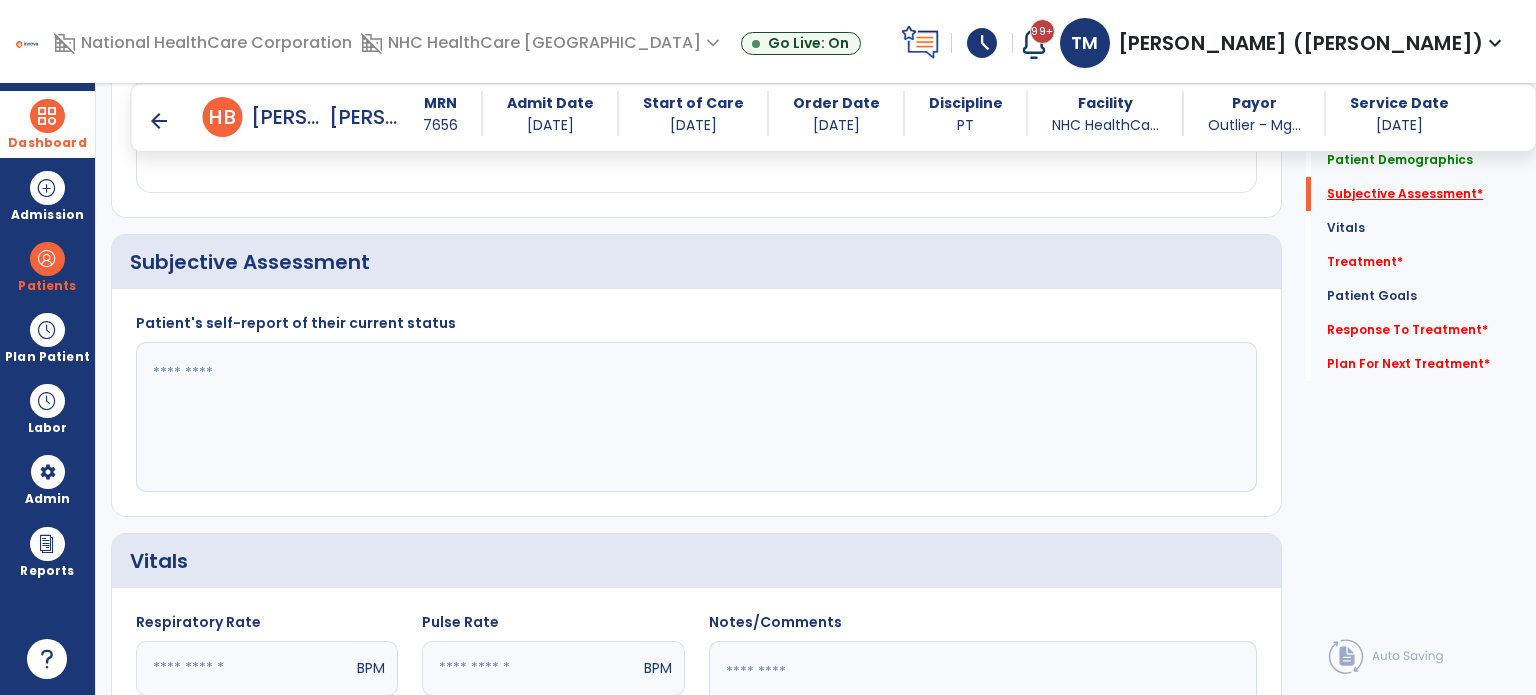 scroll, scrollTop: 408, scrollLeft: 0, axis: vertical 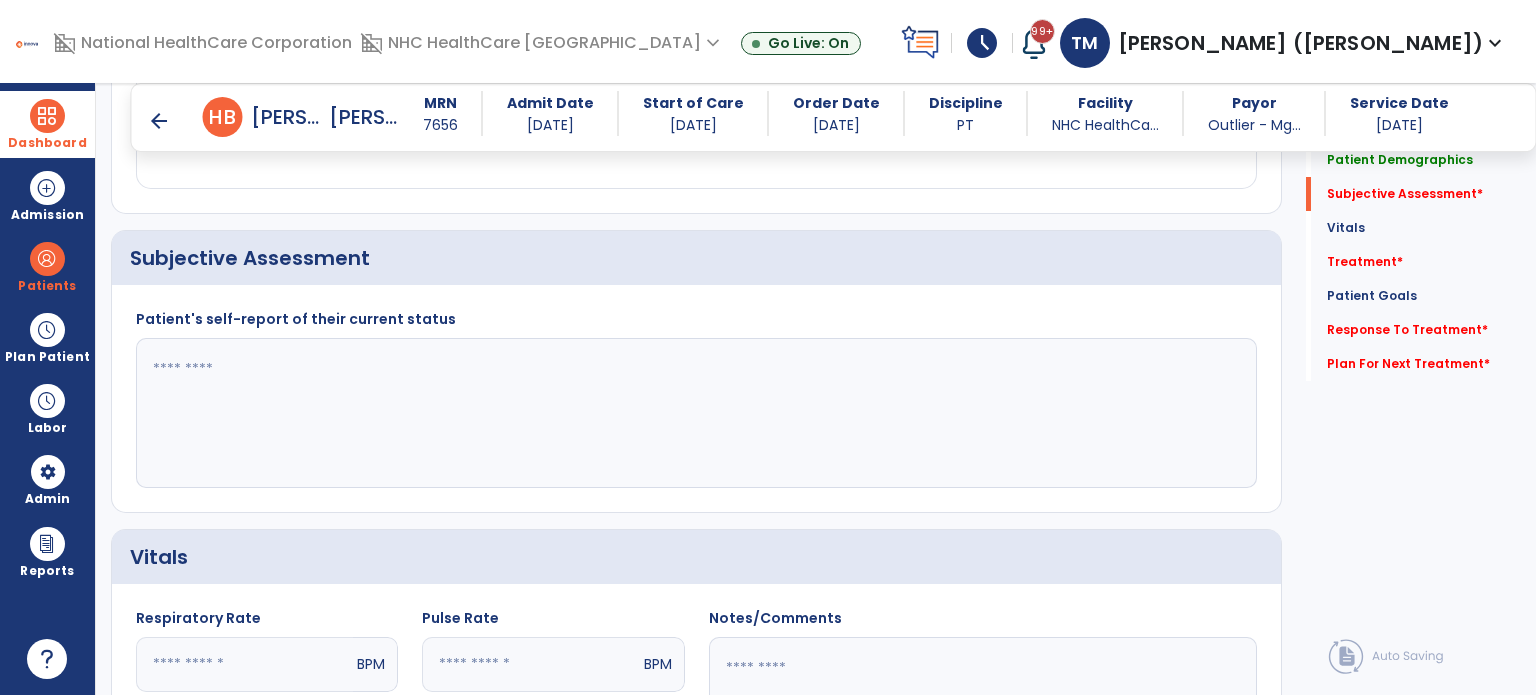 click 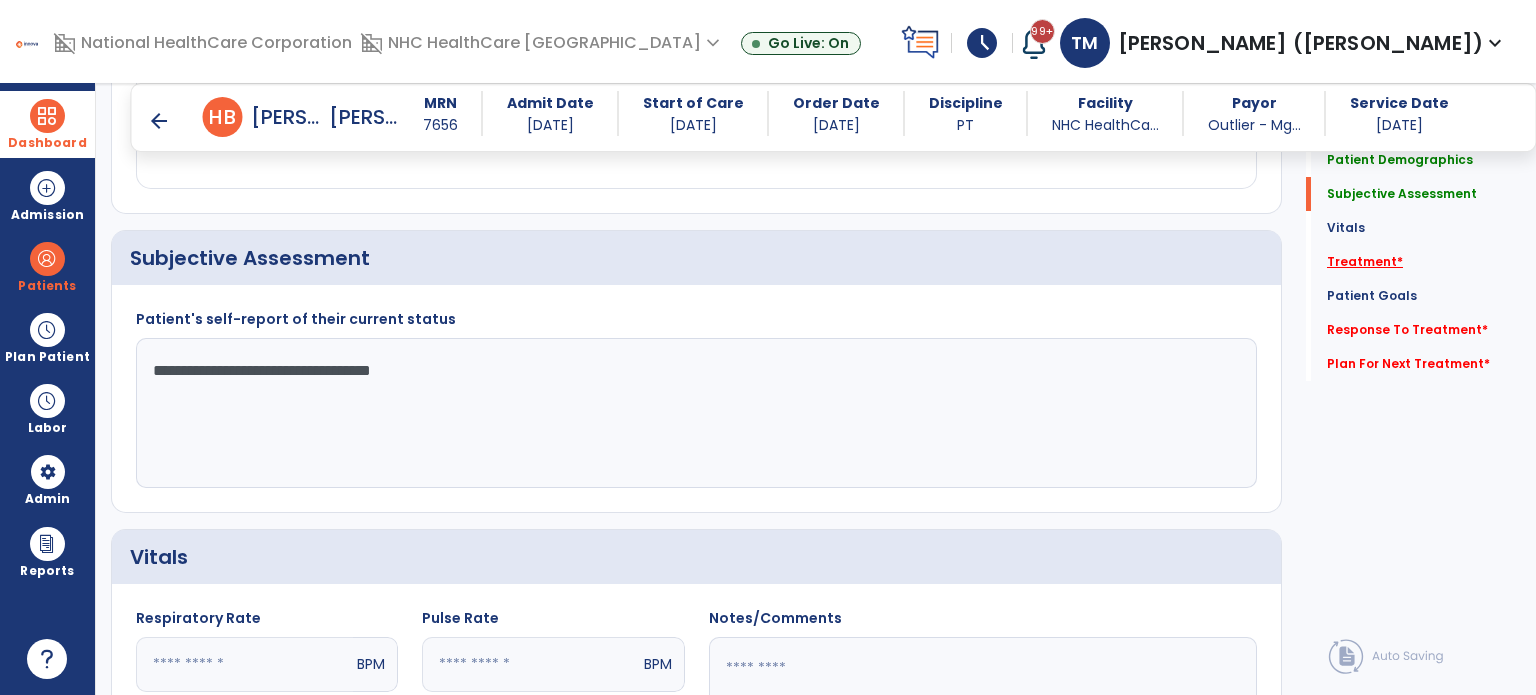 type on "**********" 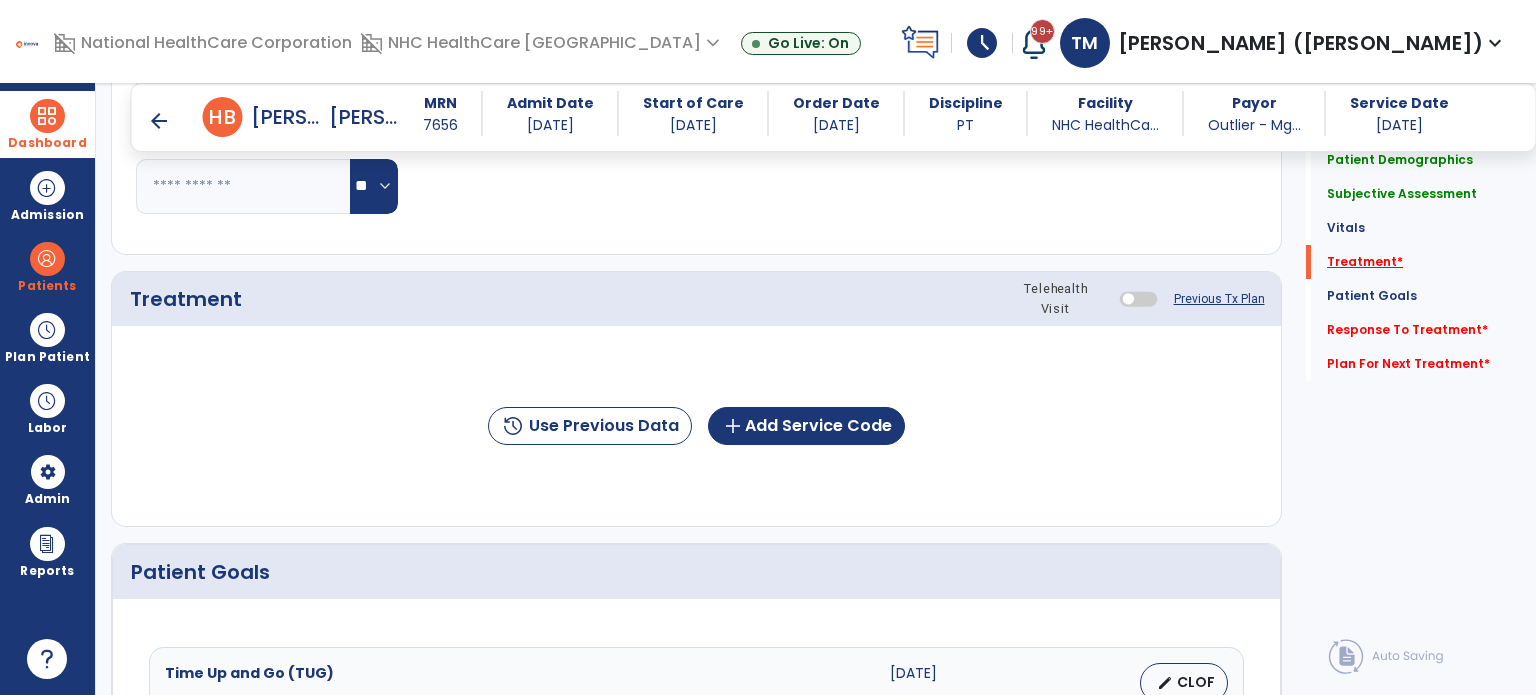 scroll, scrollTop: 1096, scrollLeft: 0, axis: vertical 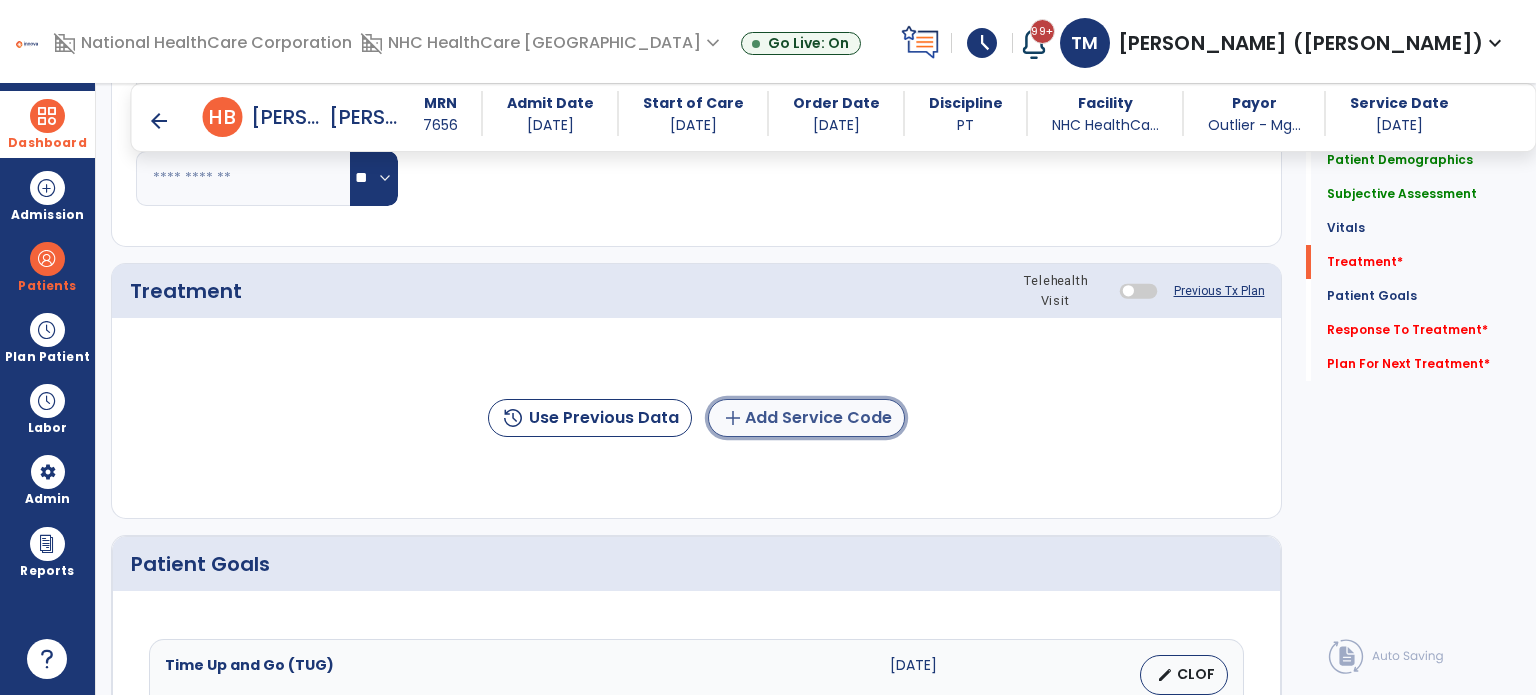 click on "add  Add Service Code" 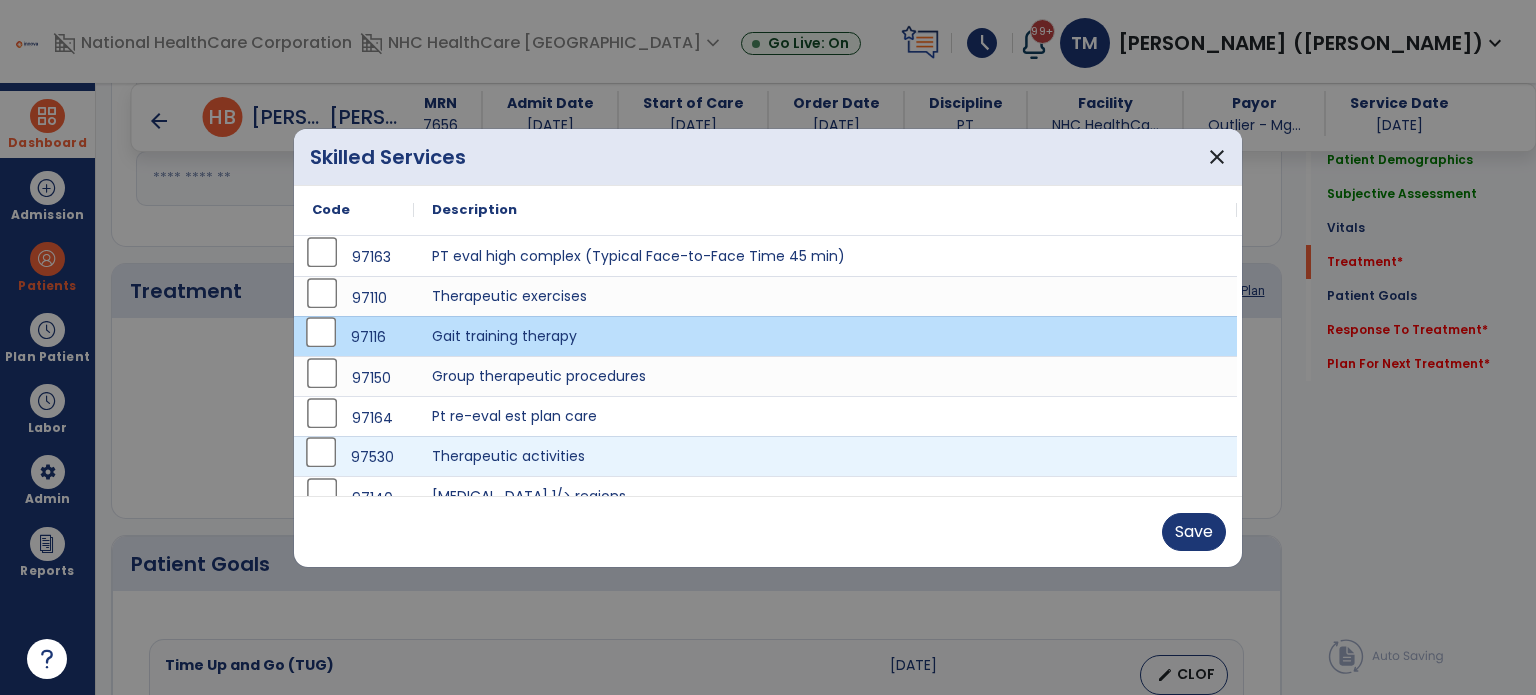 click on "97530" at bounding box center [354, 457] 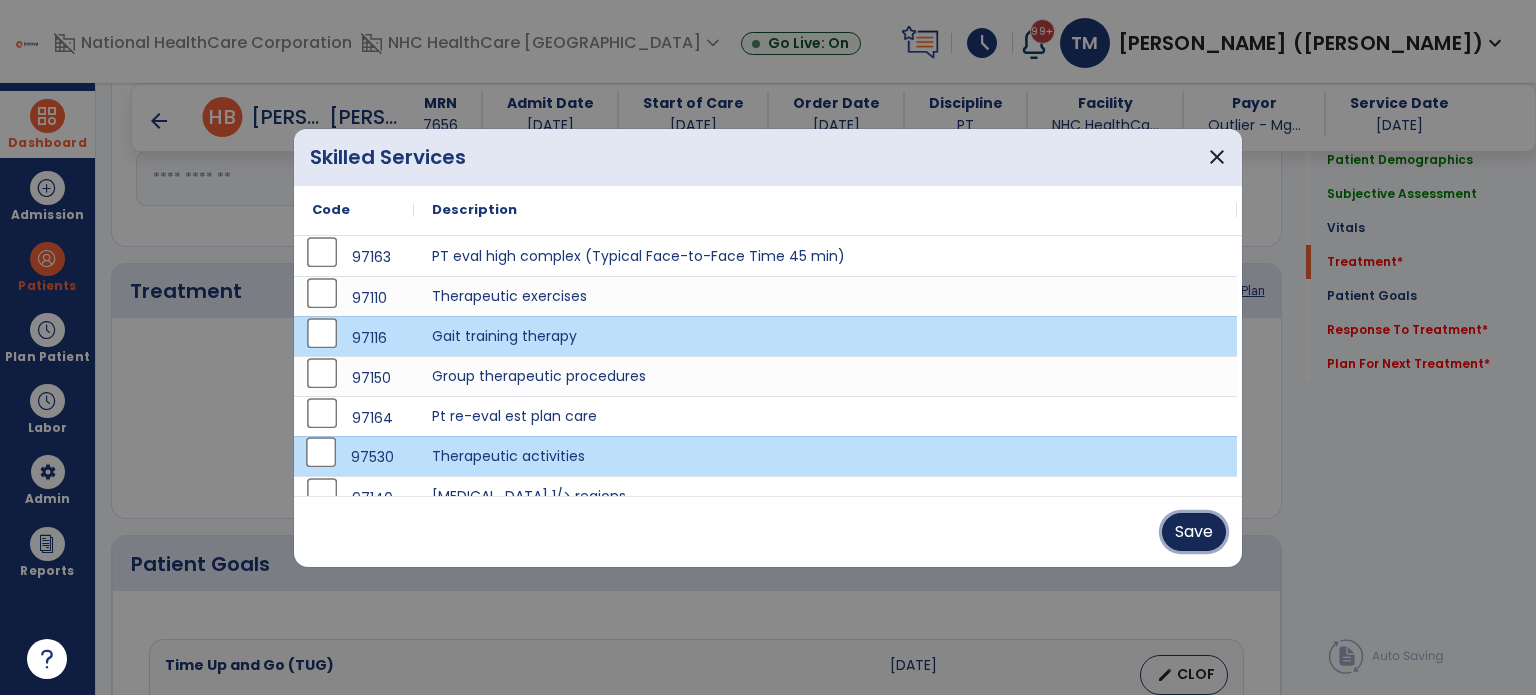 click on "Save" at bounding box center (1194, 532) 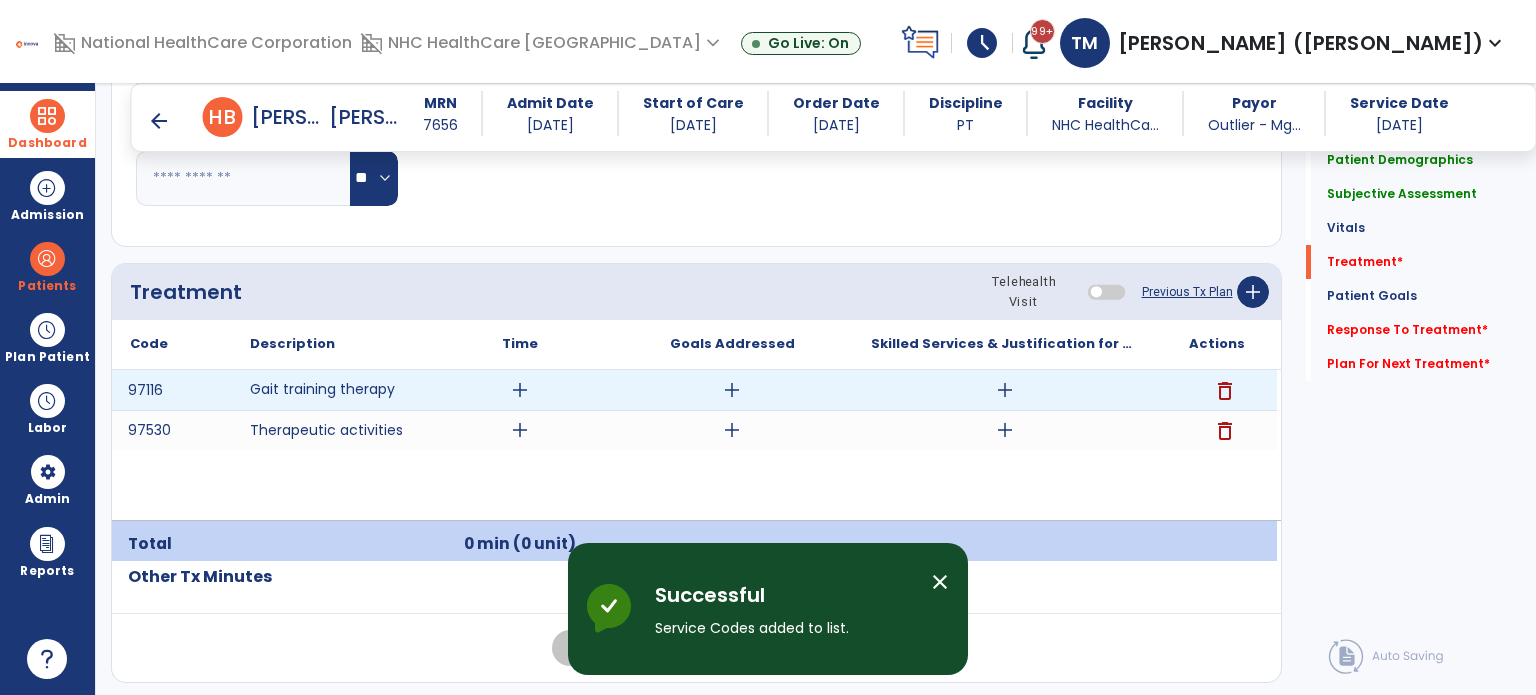 click on "add" at bounding box center (520, 390) 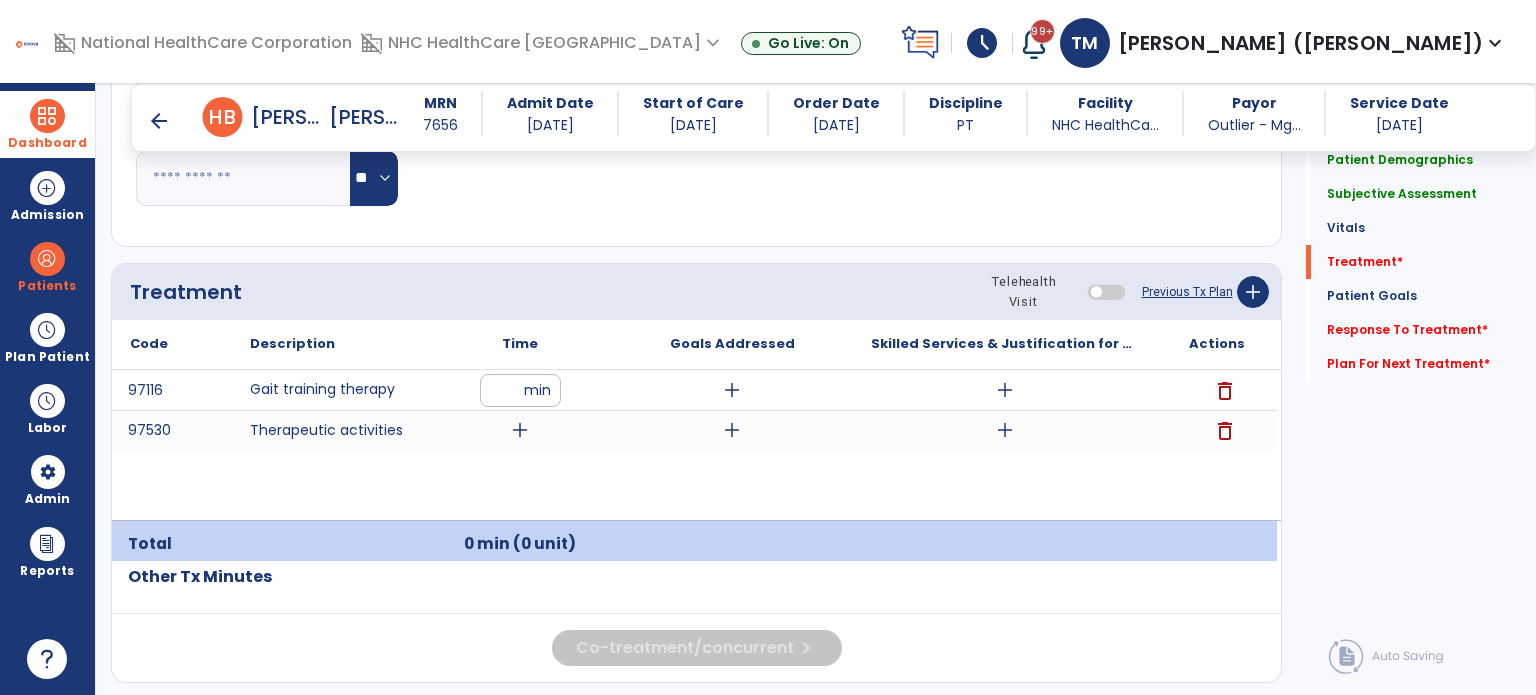 type on "**" 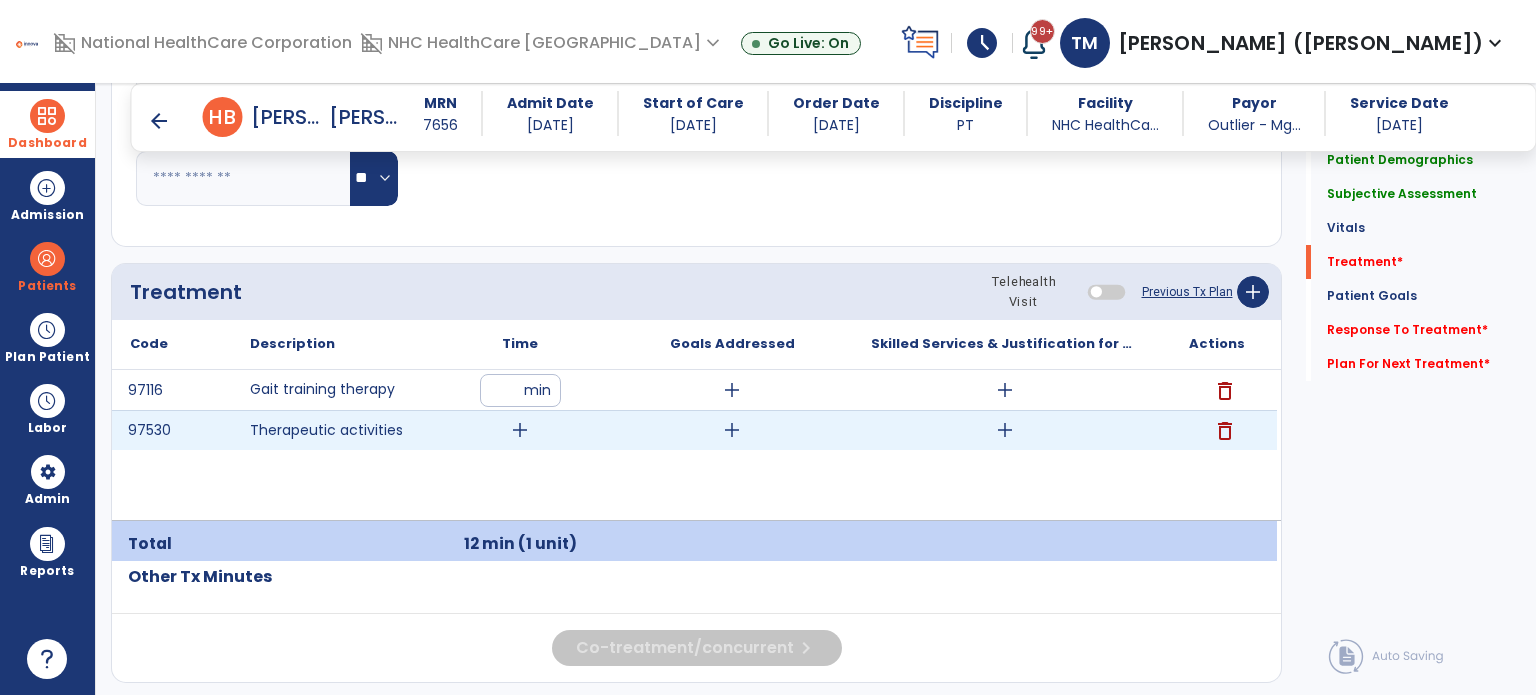 click on "add" at bounding box center (520, 430) 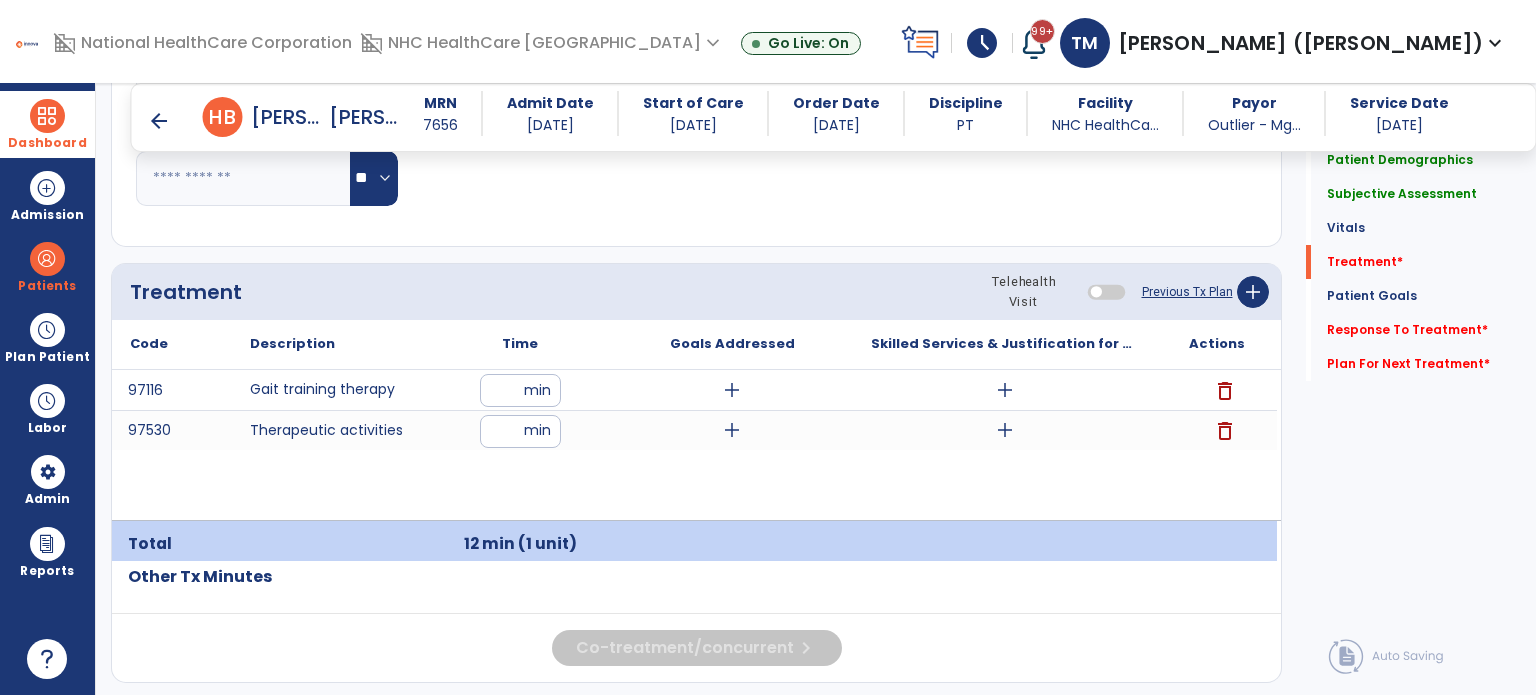 type on "**" 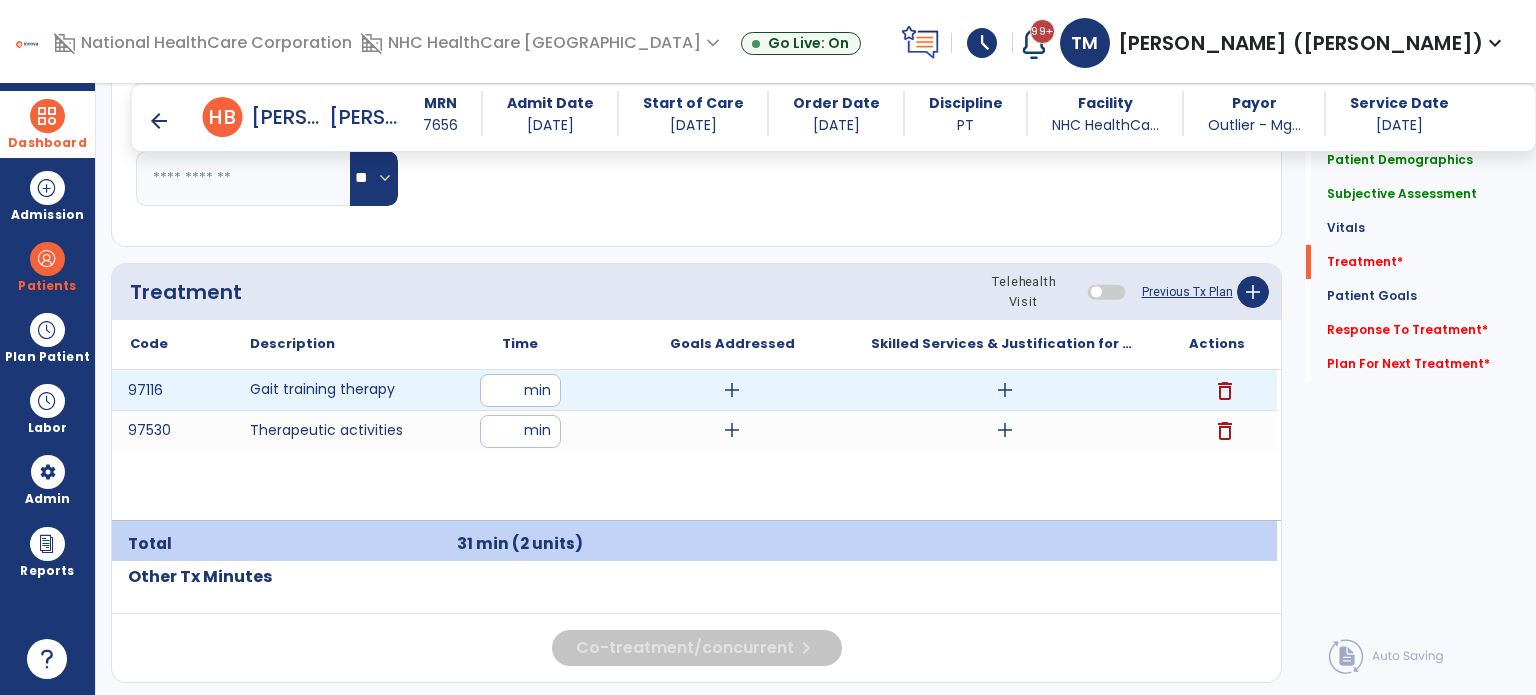 click on "**" at bounding box center (520, 390) 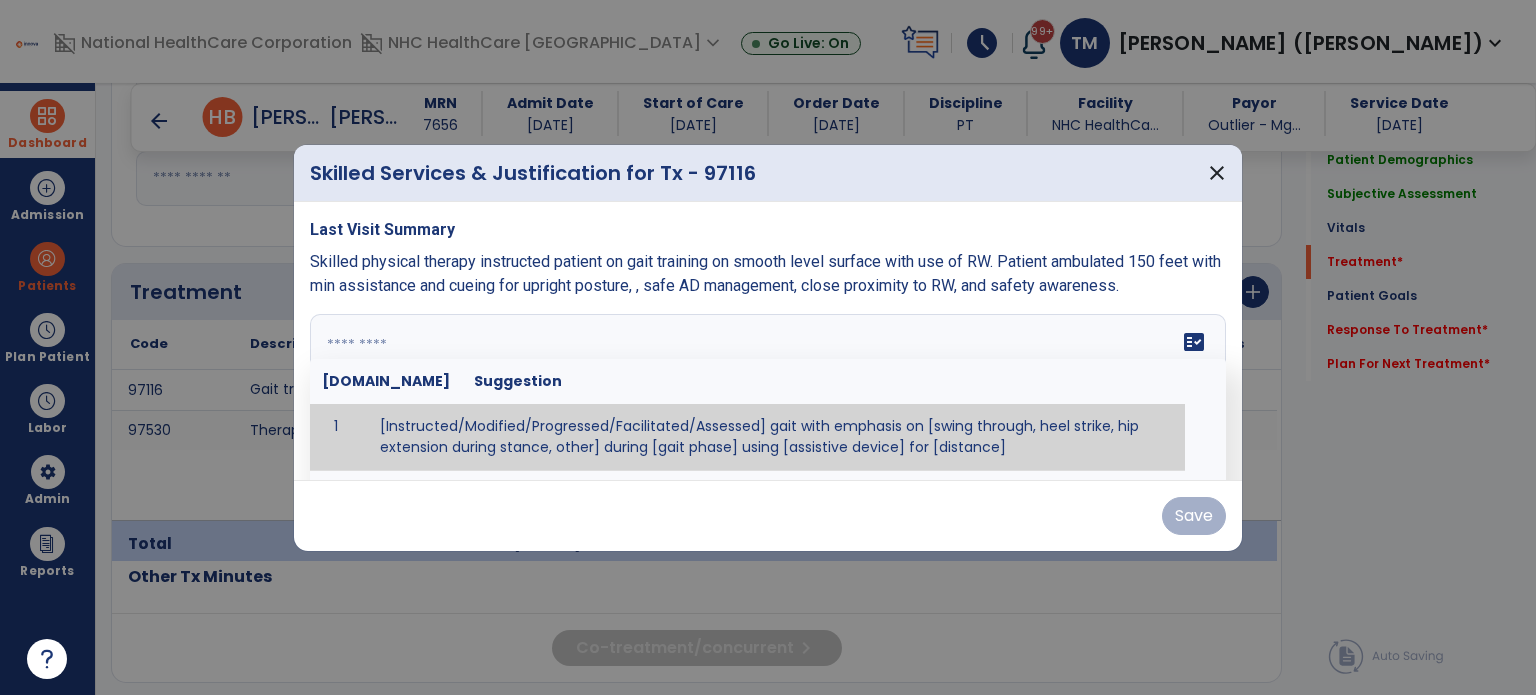 click on "fact_check  [DOMAIN_NAME] Suggestion 1 [Instructed/Modified/Progressed/Facilitated/Assessed] gait with emphasis on [swing through, heel strike, hip extension during stance, other] during [gait phase] using [assistive device] for [distance] 2 [Instructed/Modified/Progressed/Facilitated/Assessed] use of [assistive device] and [NWB, PWB, step-to gait pattern, step through gait pattern] 3 [Instructed/Modified/Progressed/Facilitated/Assessed] patient's ability to [ascend/descend # of steps, perform directional changes, walk on even/uneven surfaces, pick-up objects off floor, velocity changes, other] using [assistive device]. 4 [Instructed/Modified/Progressed/Facilitated/Assessed] pre-gait activities including [identify exercise] in order to prepare for gait training. 5" at bounding box center [768, 389] 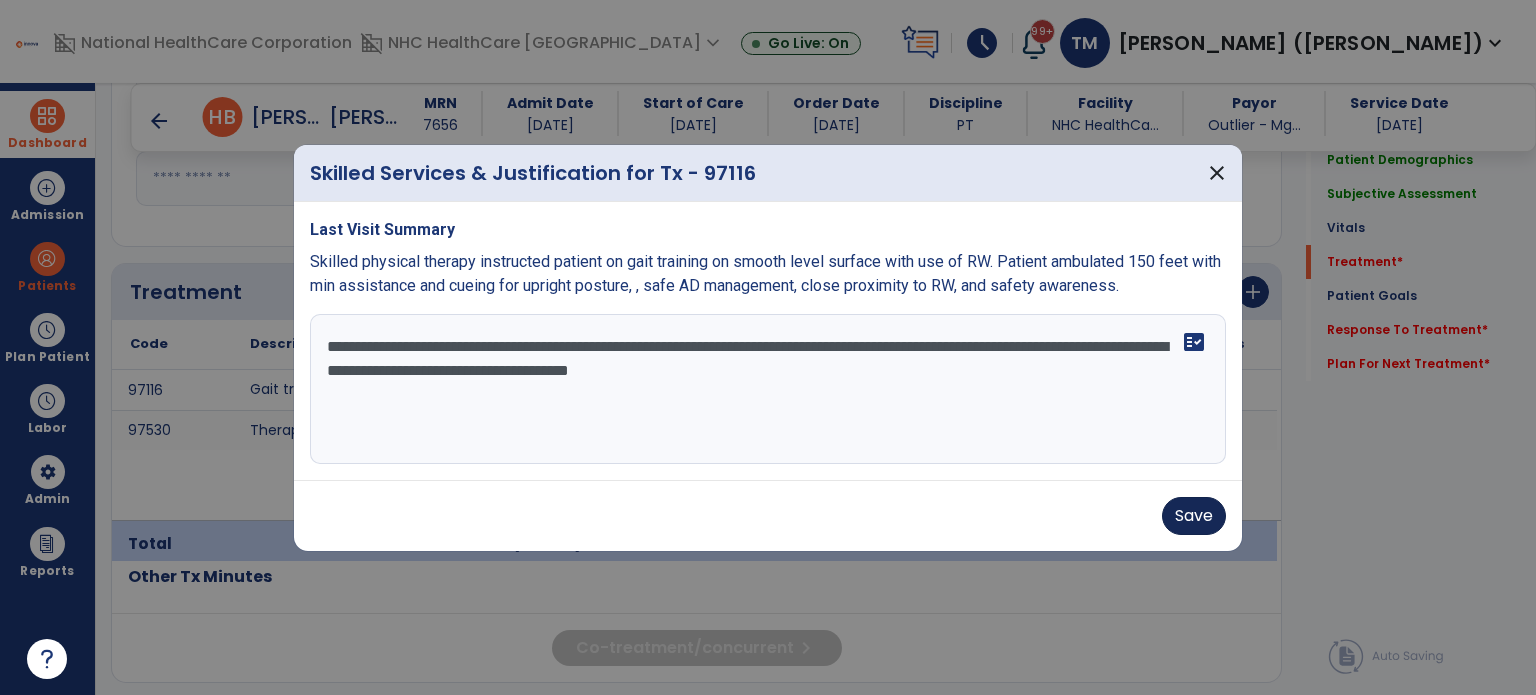 type on "**********" 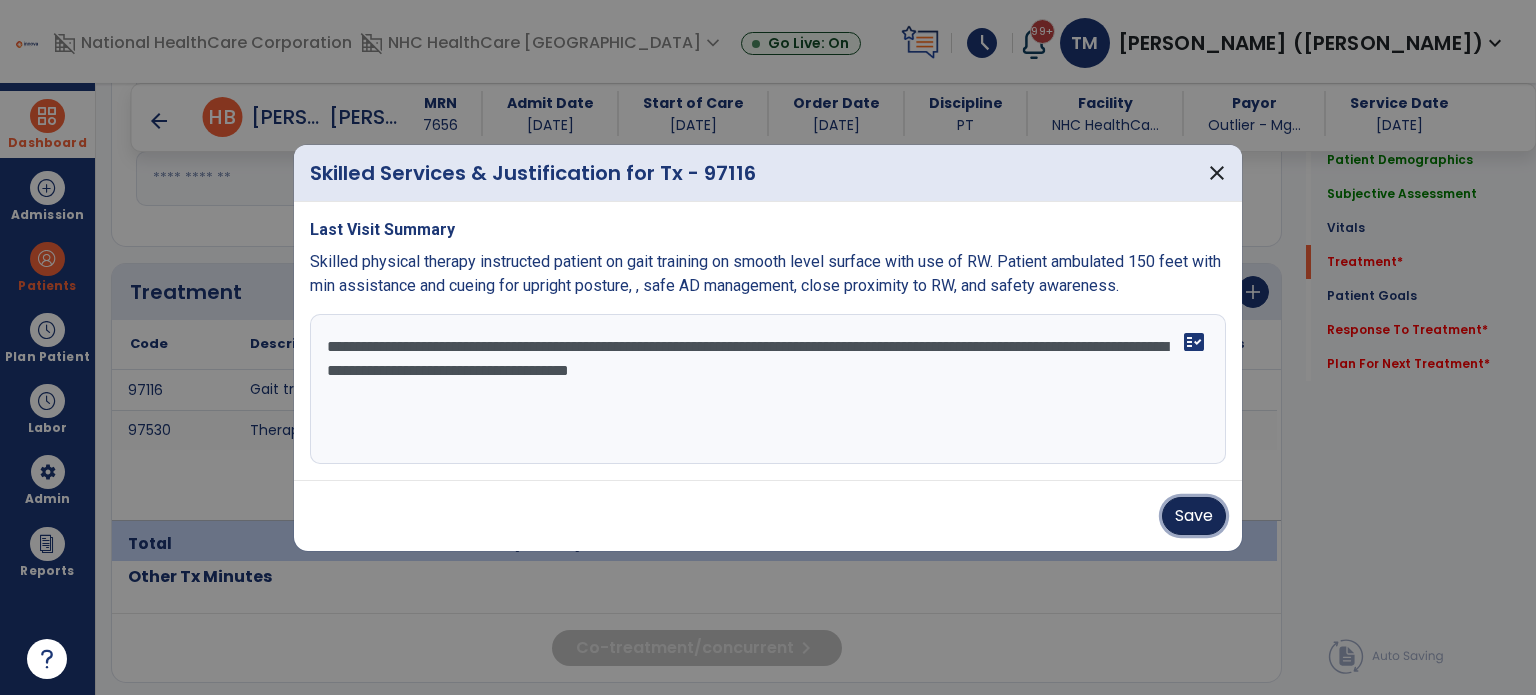 click on "Save" at bounding box center [1194, 516] 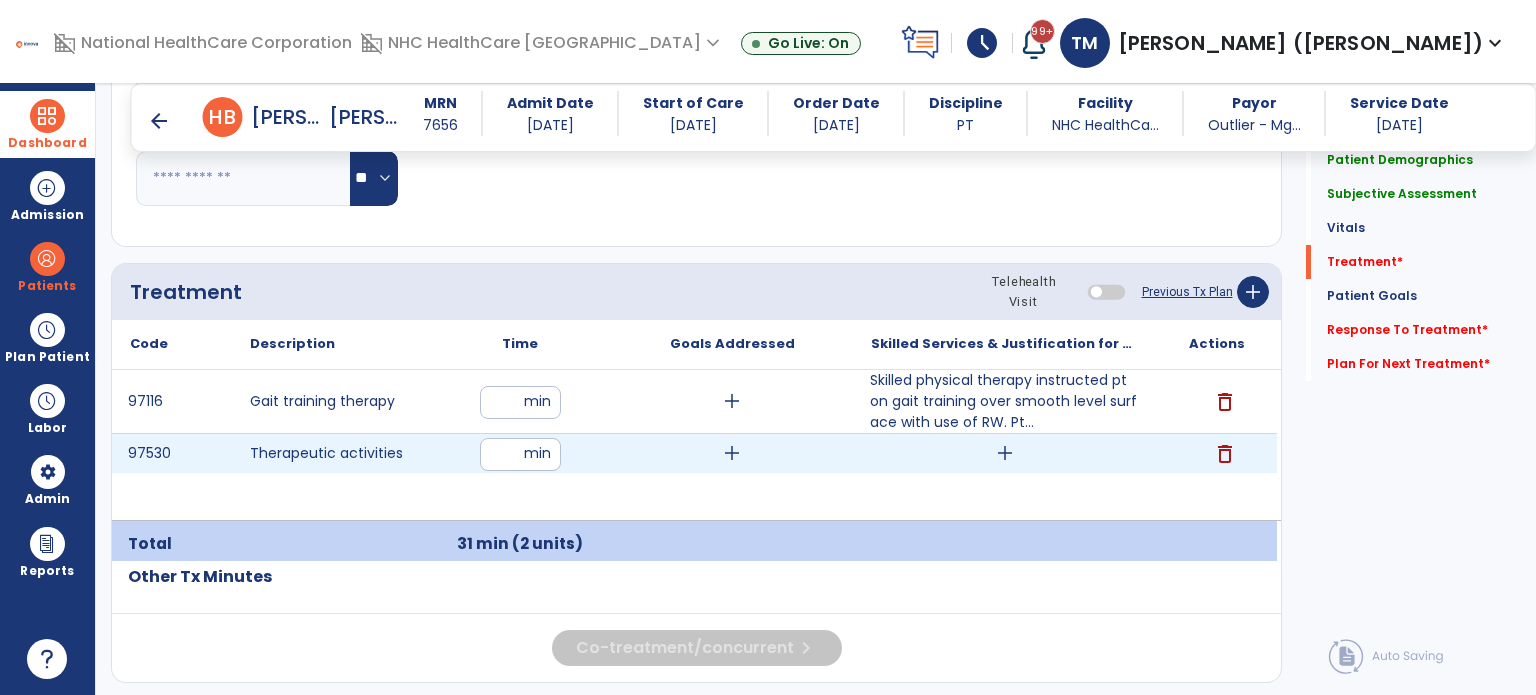 click on "add" at bounding box center (1005, 453) 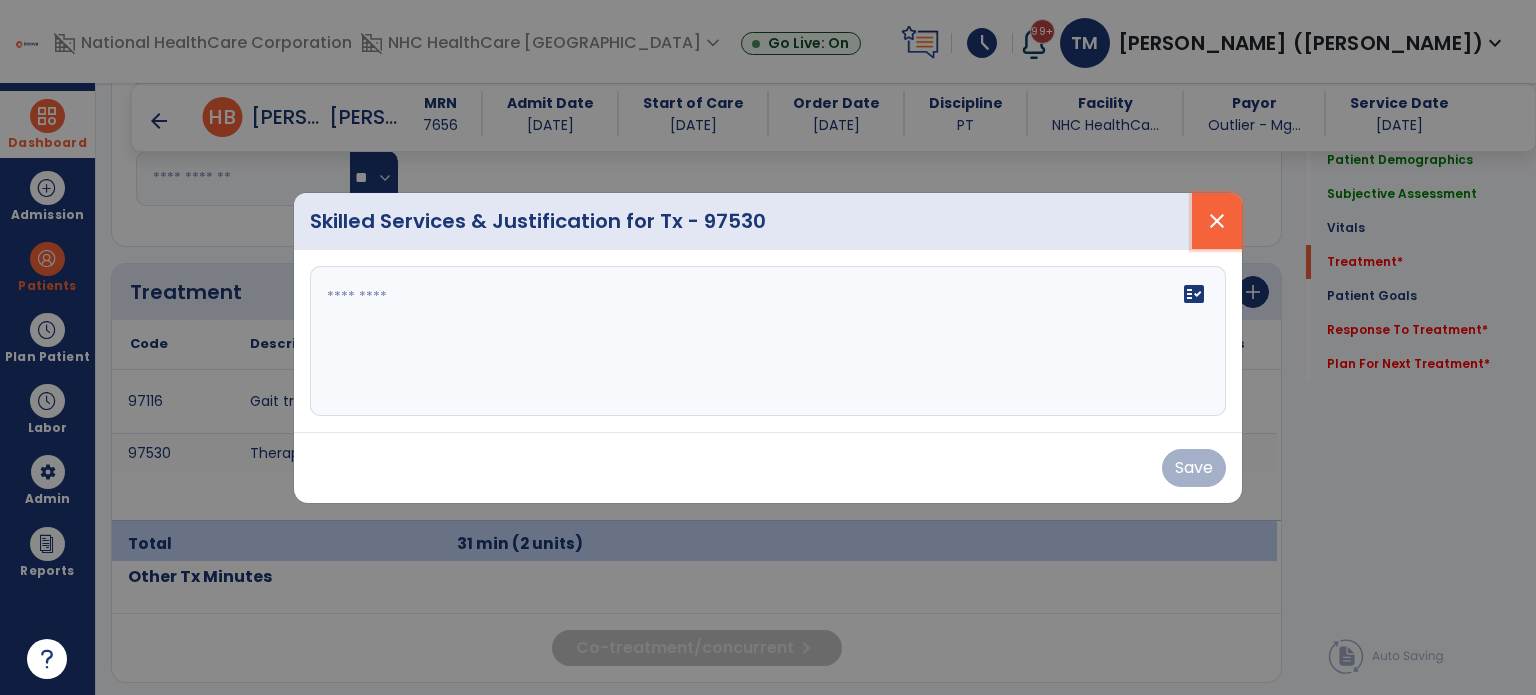 click on "close" at bounding box center [1217, 221] 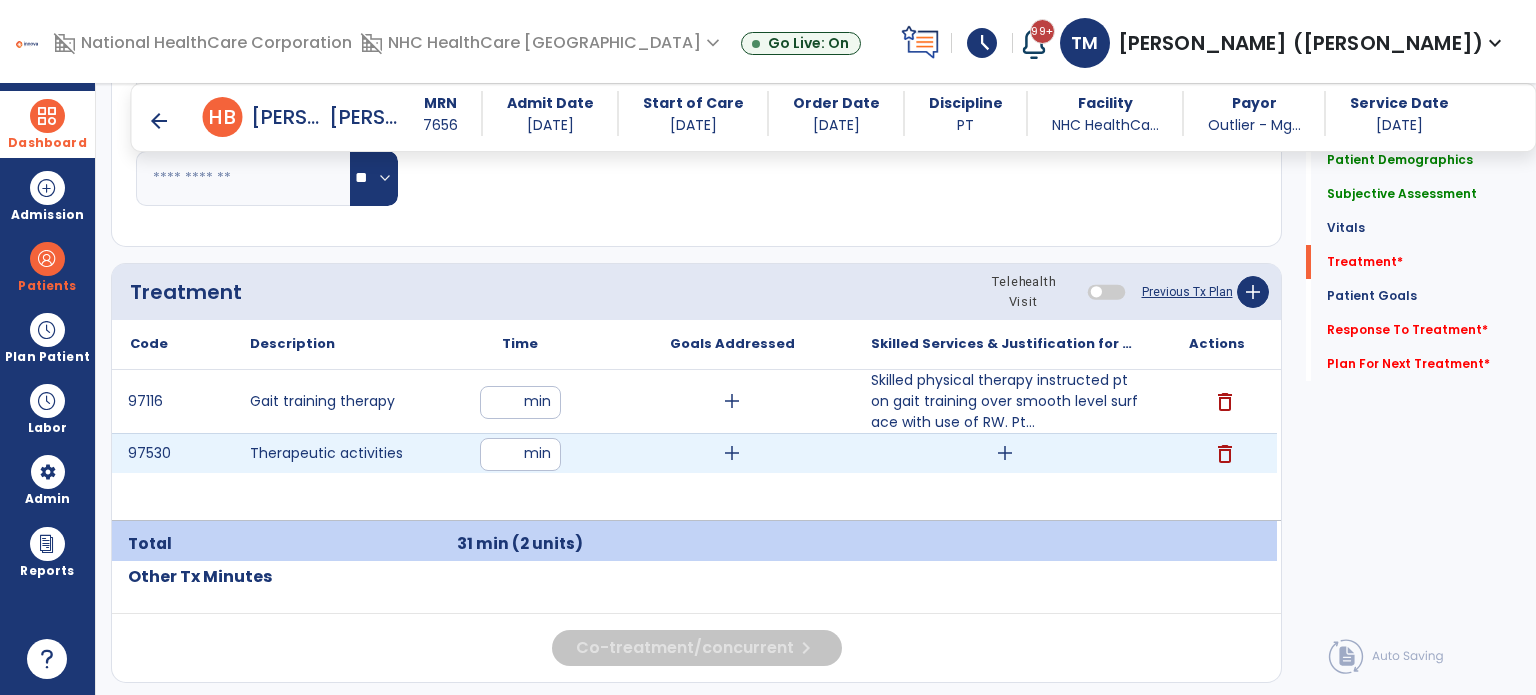 click on "delete" at bounding box center (1225, 454) 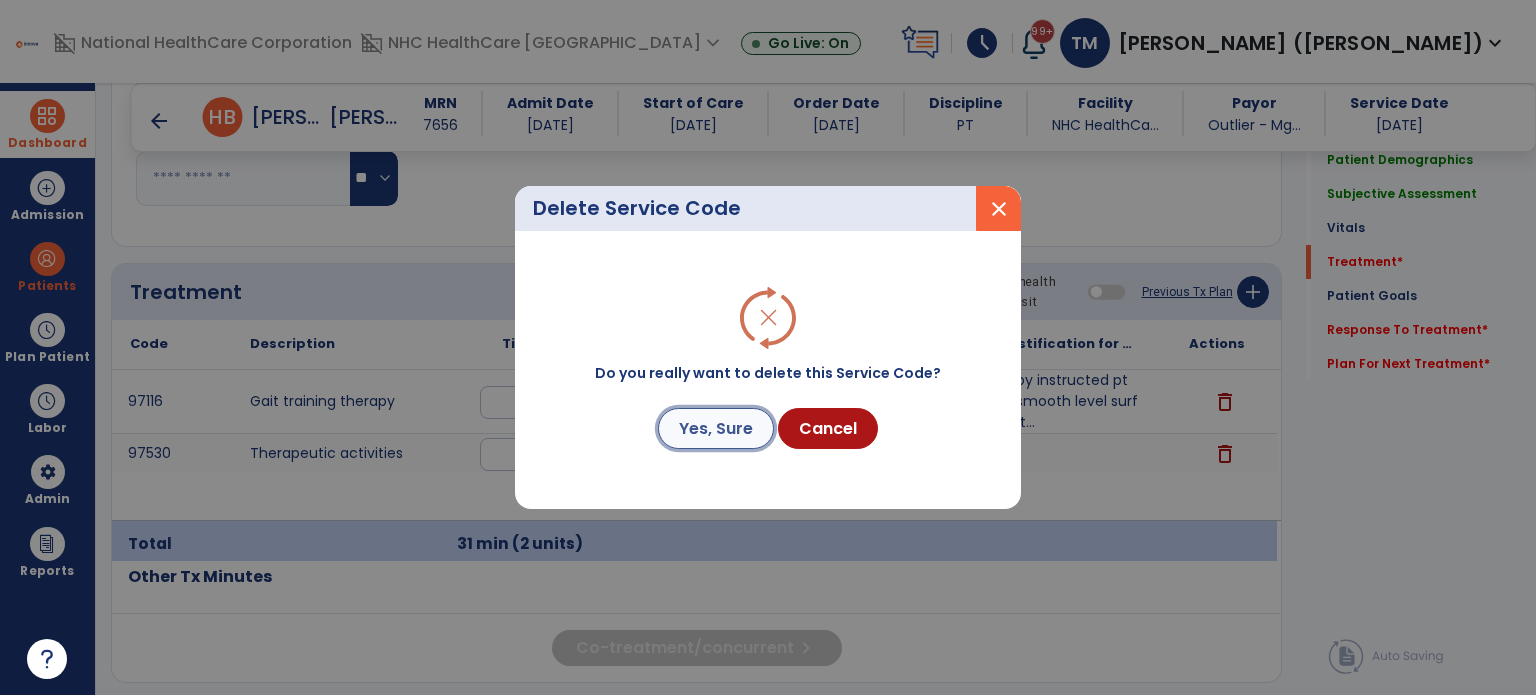 click on "Yes, Sure" at bounding box center (716, 428) 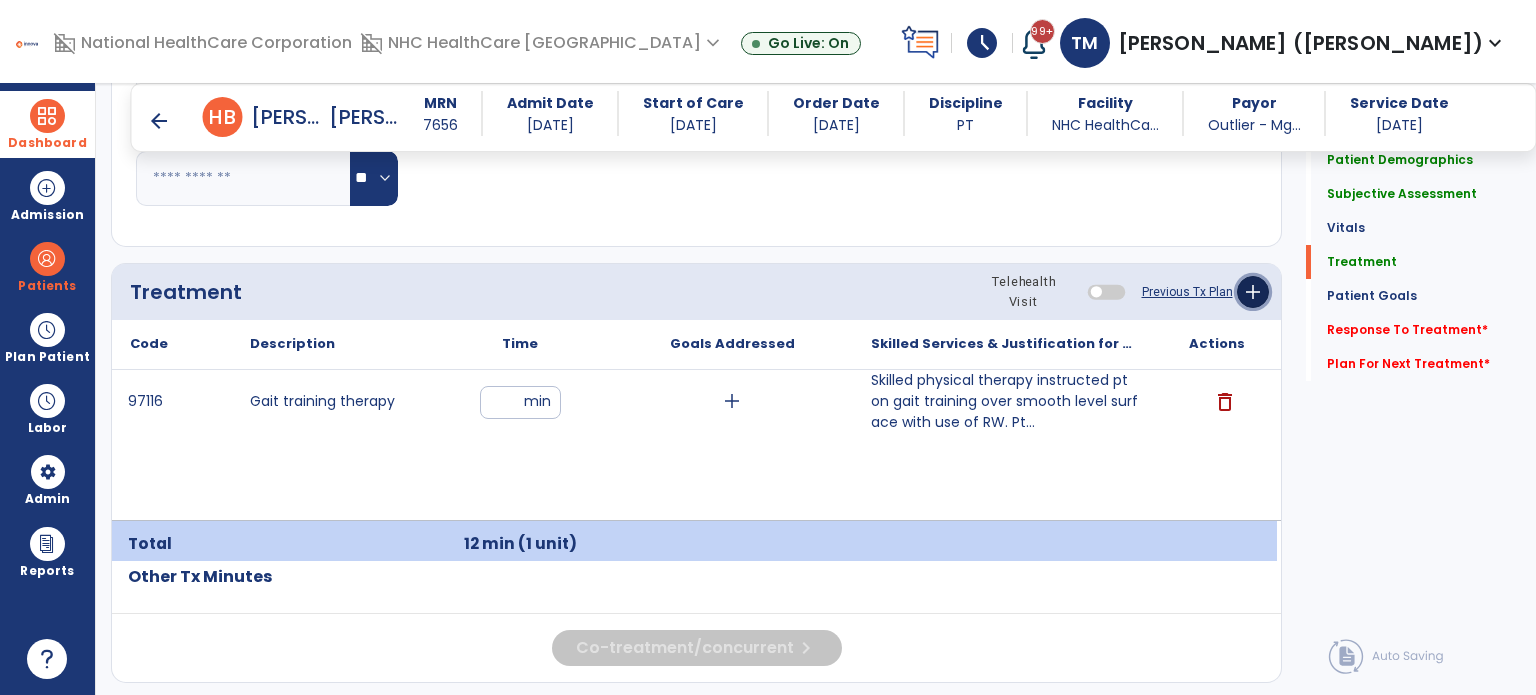 click on "add" 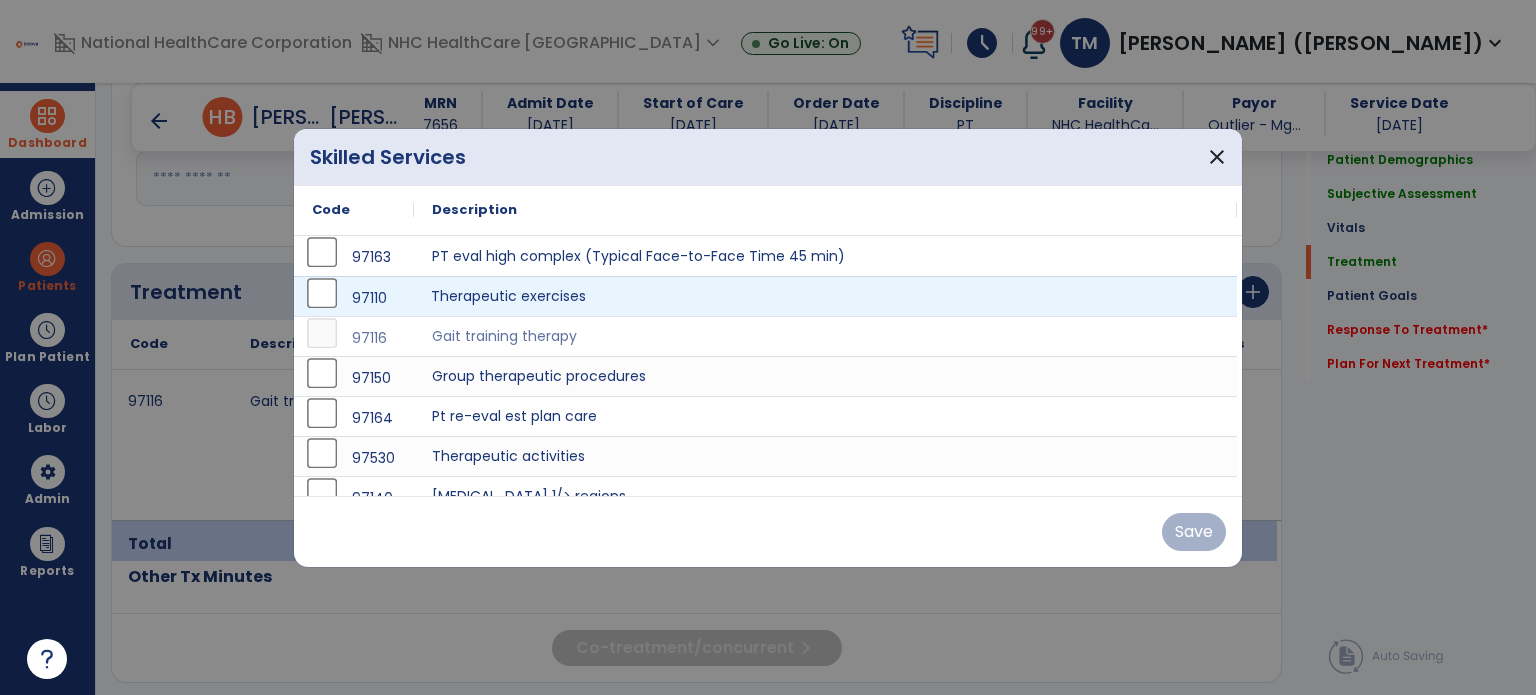 click on "Therapeutic exercises" at bounding box center (825, 296) 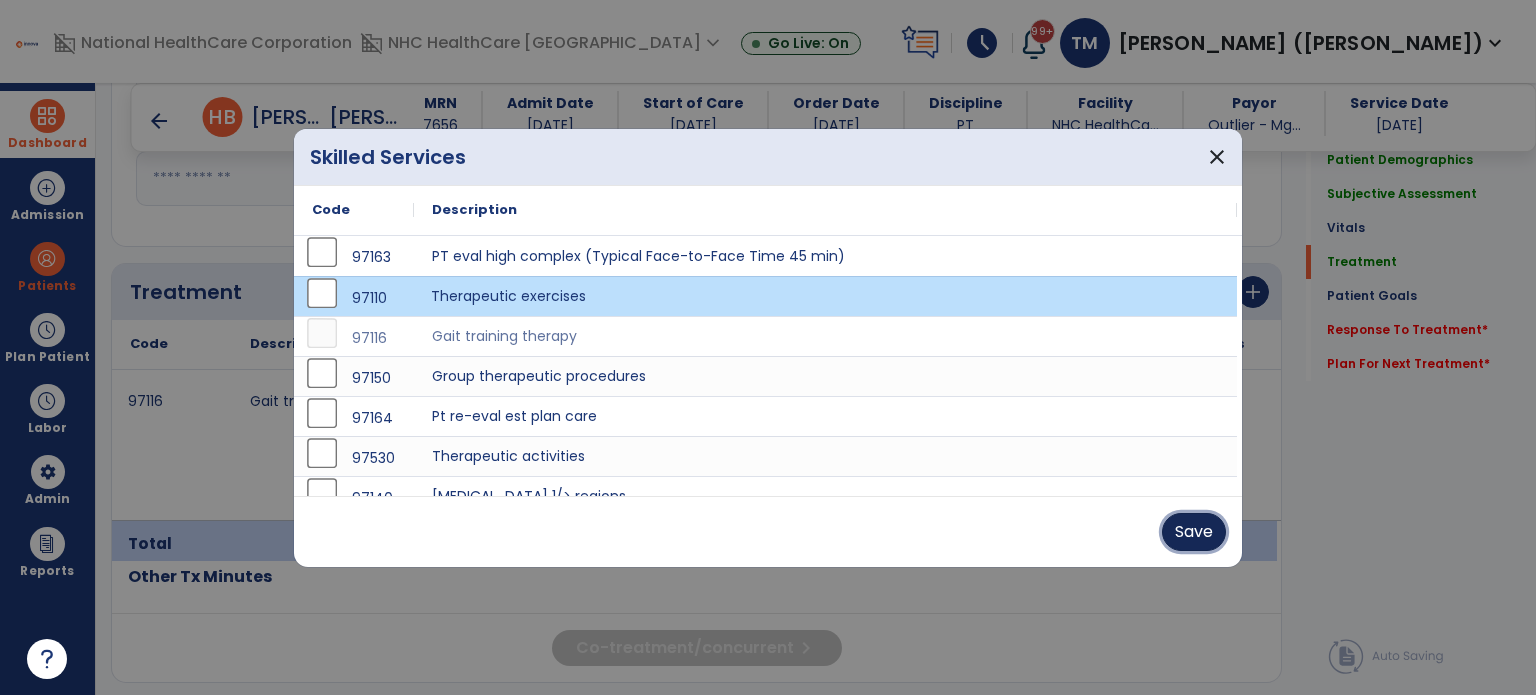 click on "Save" at bounding box center (1194, 532) 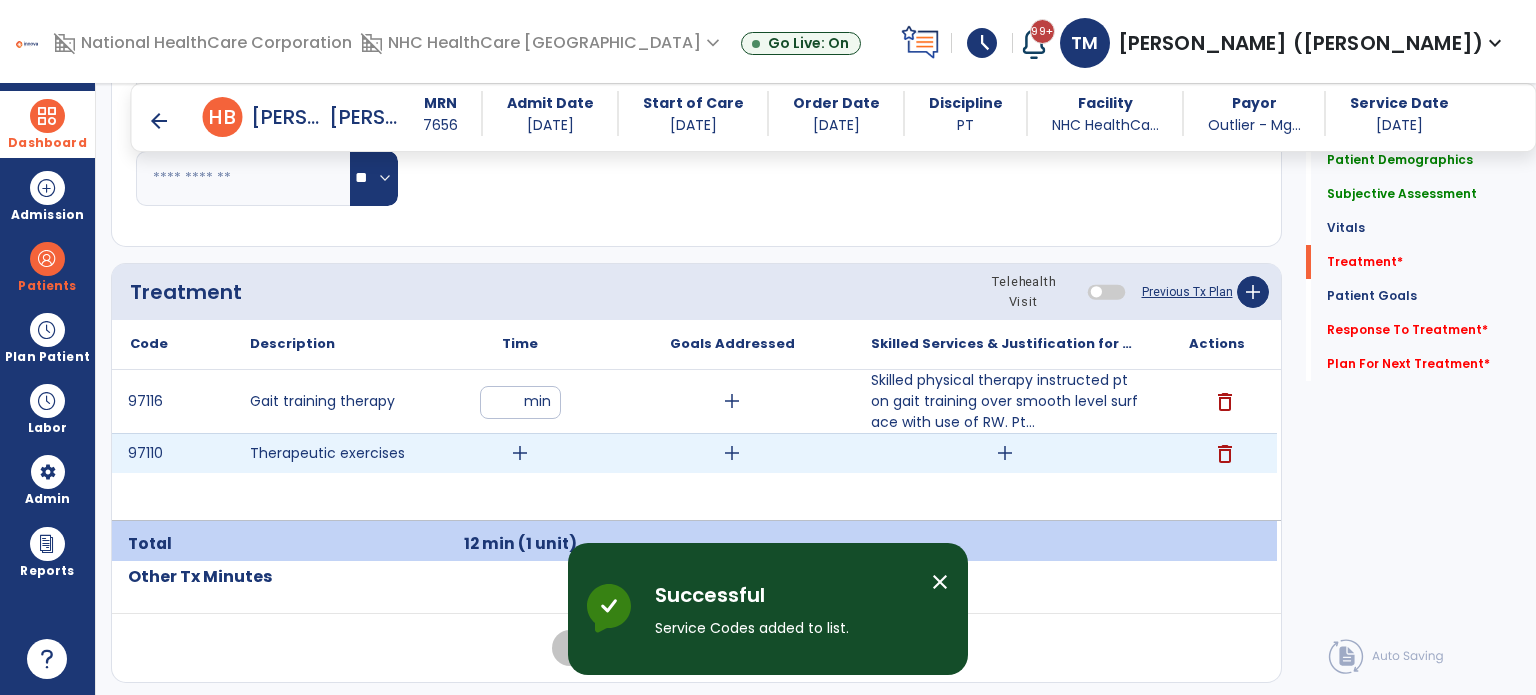 click on "add" at bounding box center (520, 453) 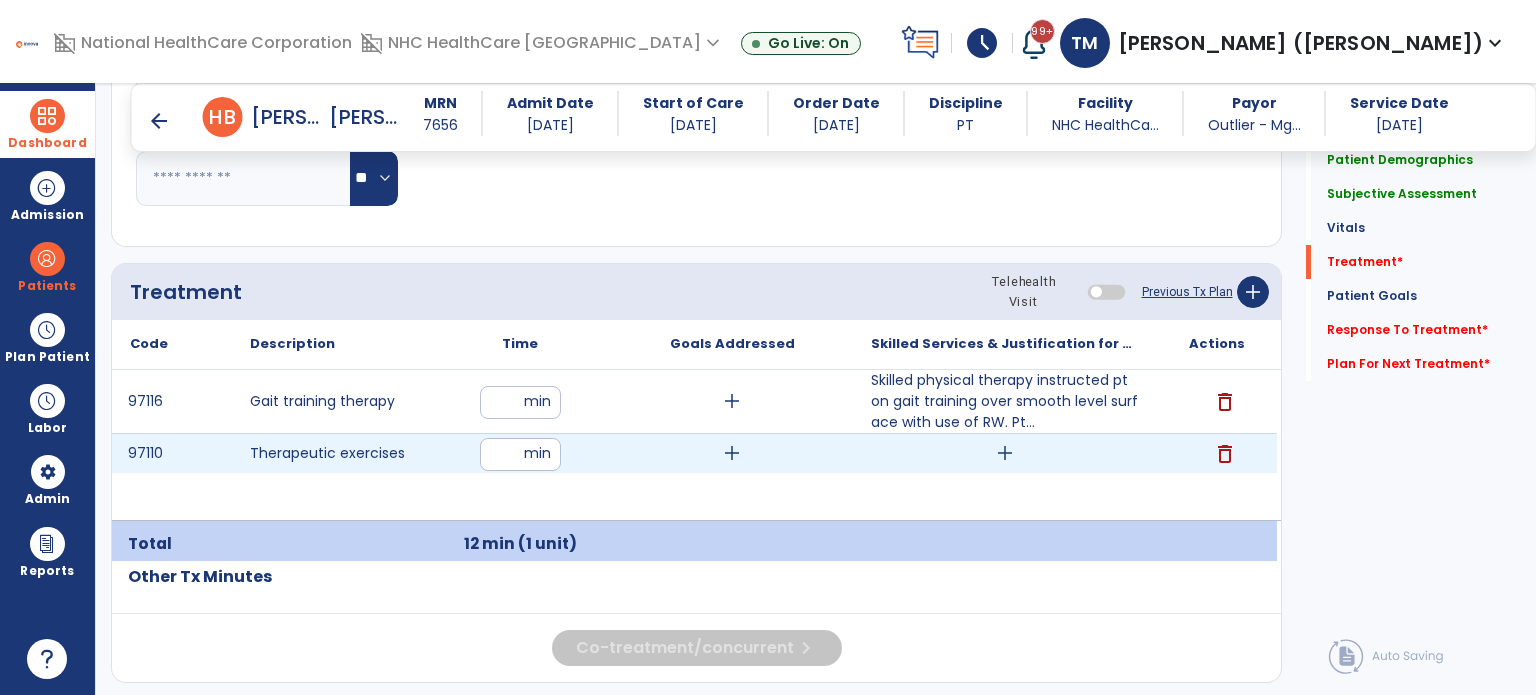 type on "**" 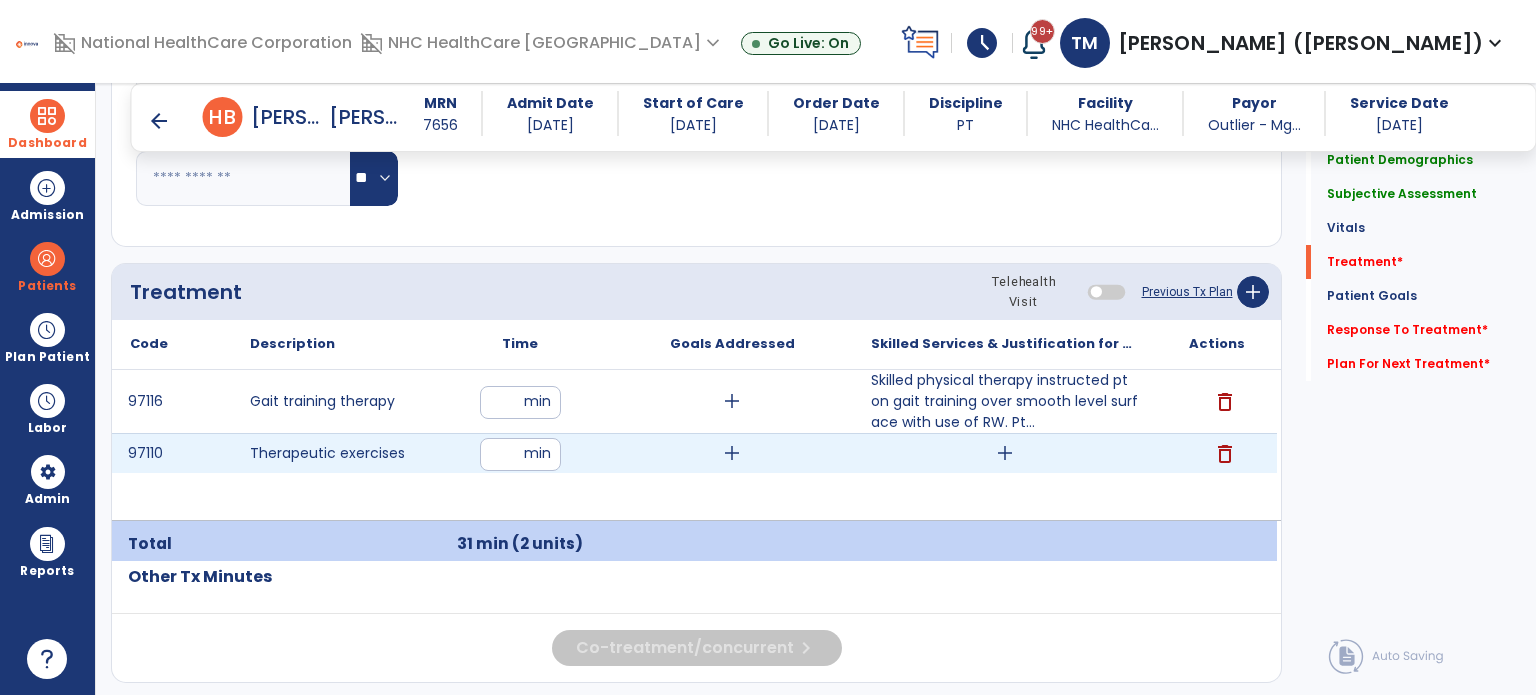 click on "add" at bounding box center (1005, 453) 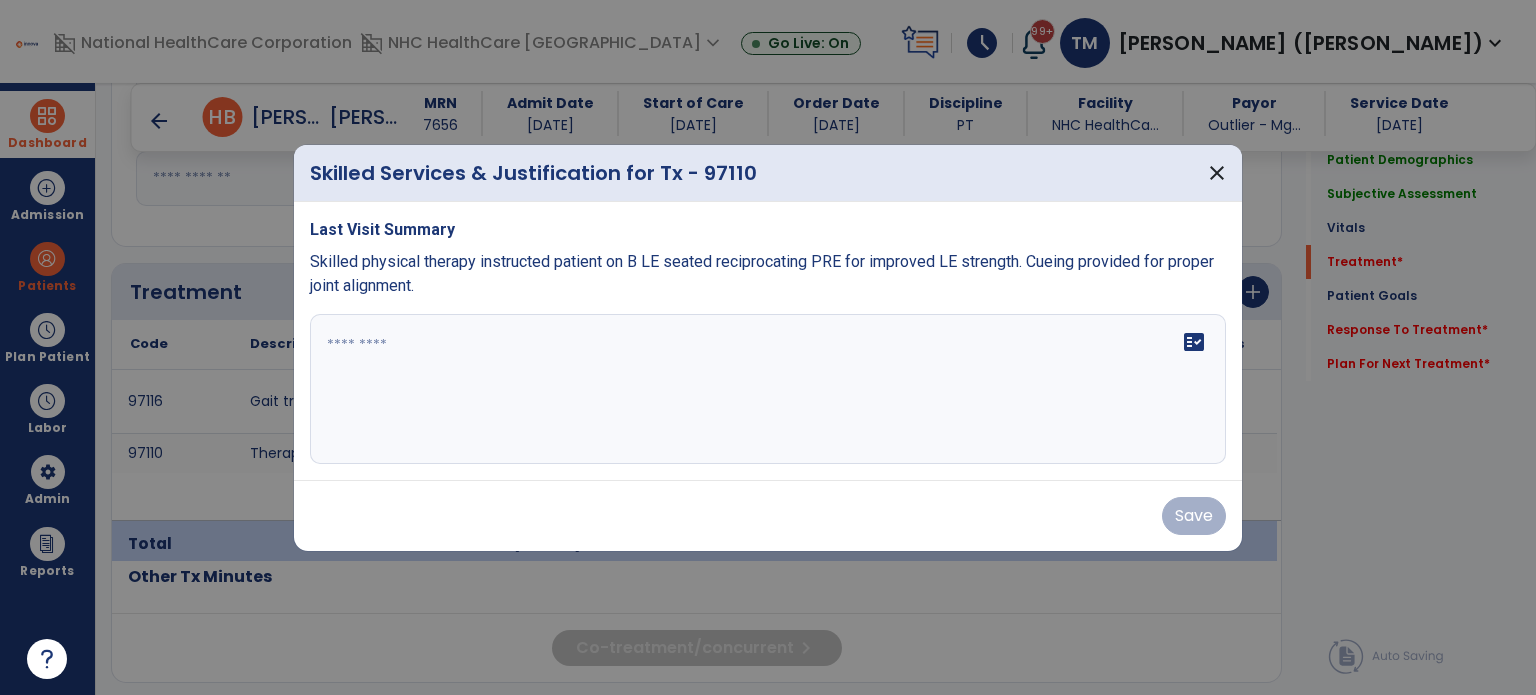 click on "fact_check" at bounding box center (768, 389) 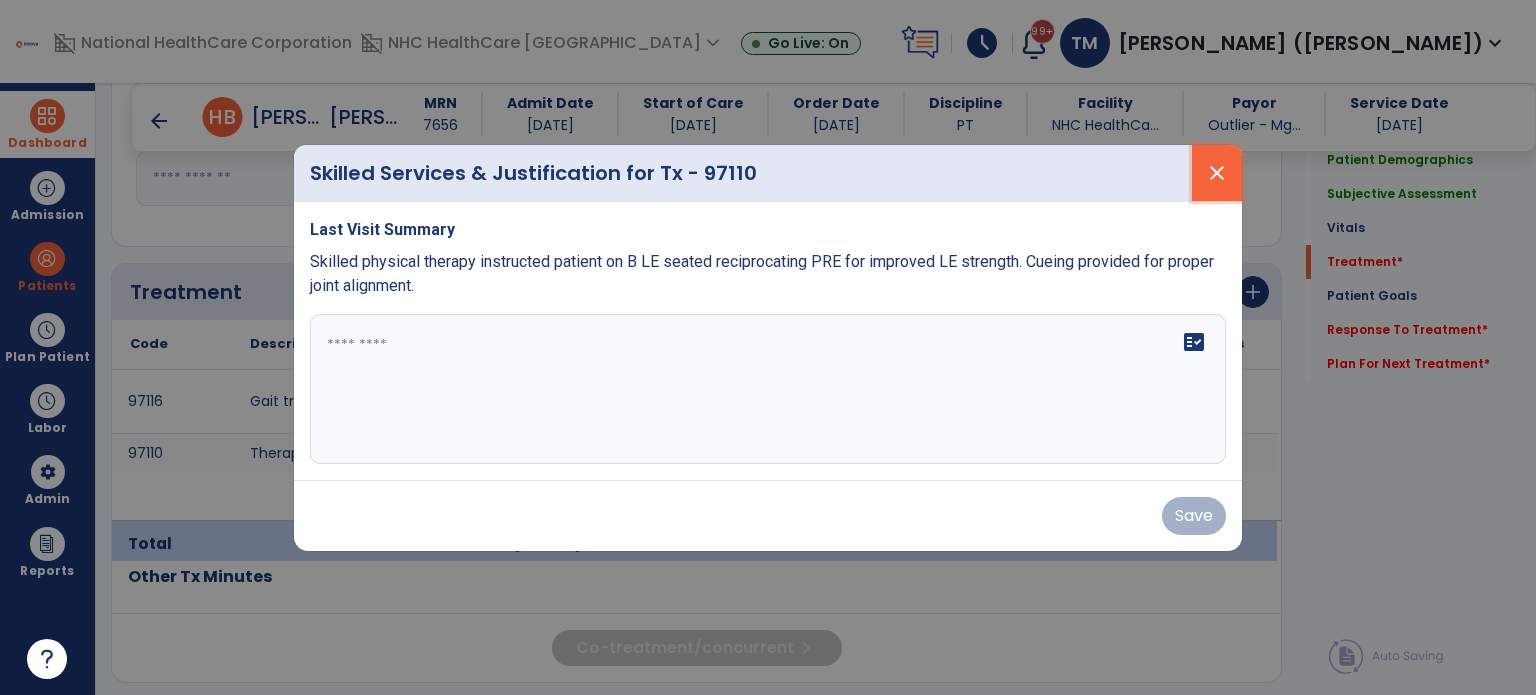 click on "close" at bounding box center (1217, 173) 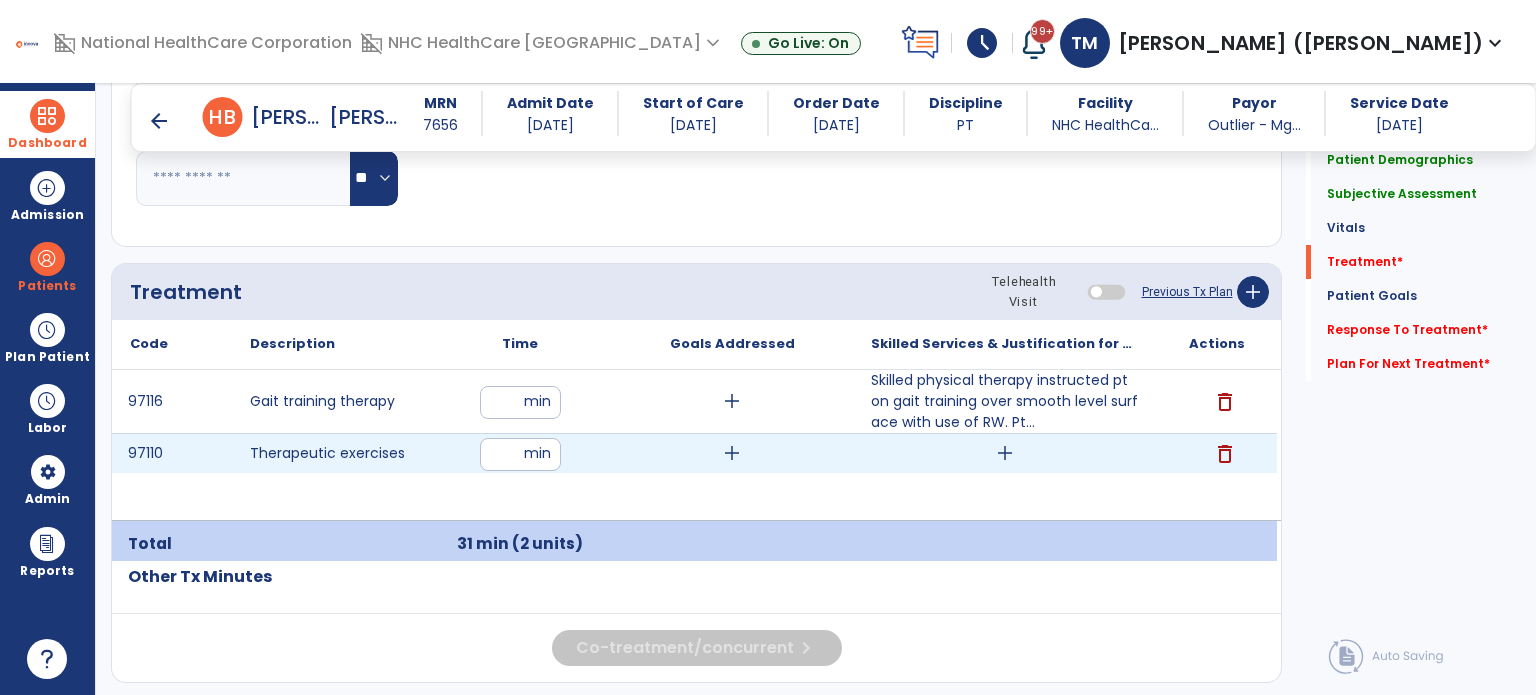 click on "delete" at bounding box center [1225, 454] 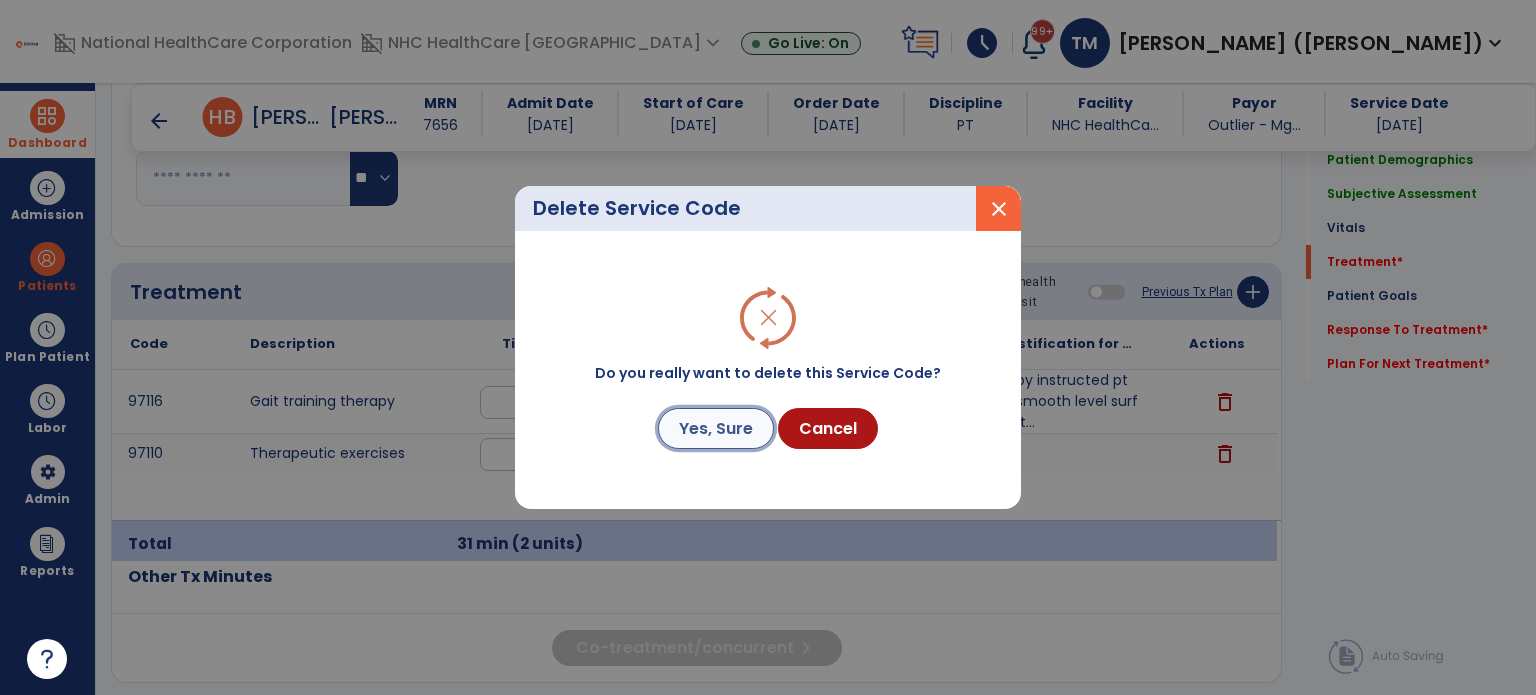 click on "Yes, Sure" at bounding box center [716, 428] 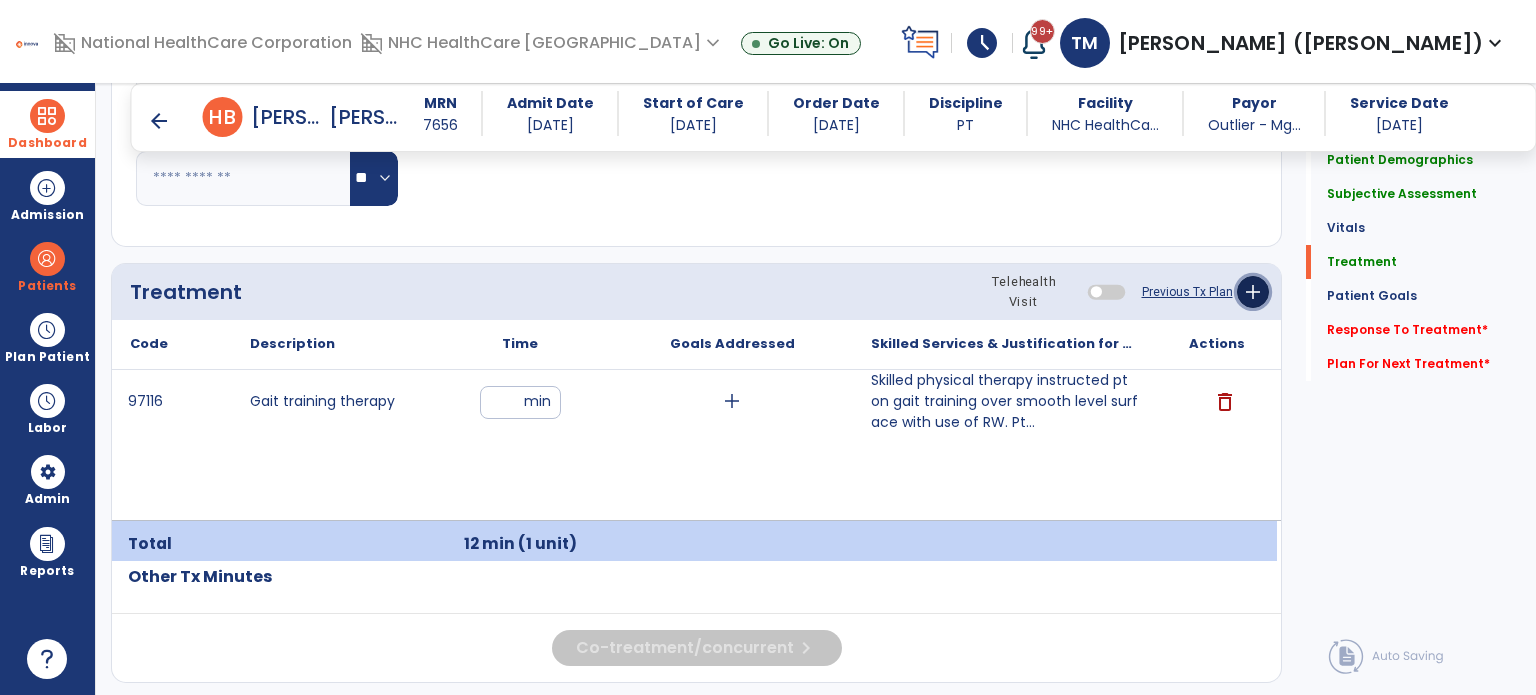 click on "add" 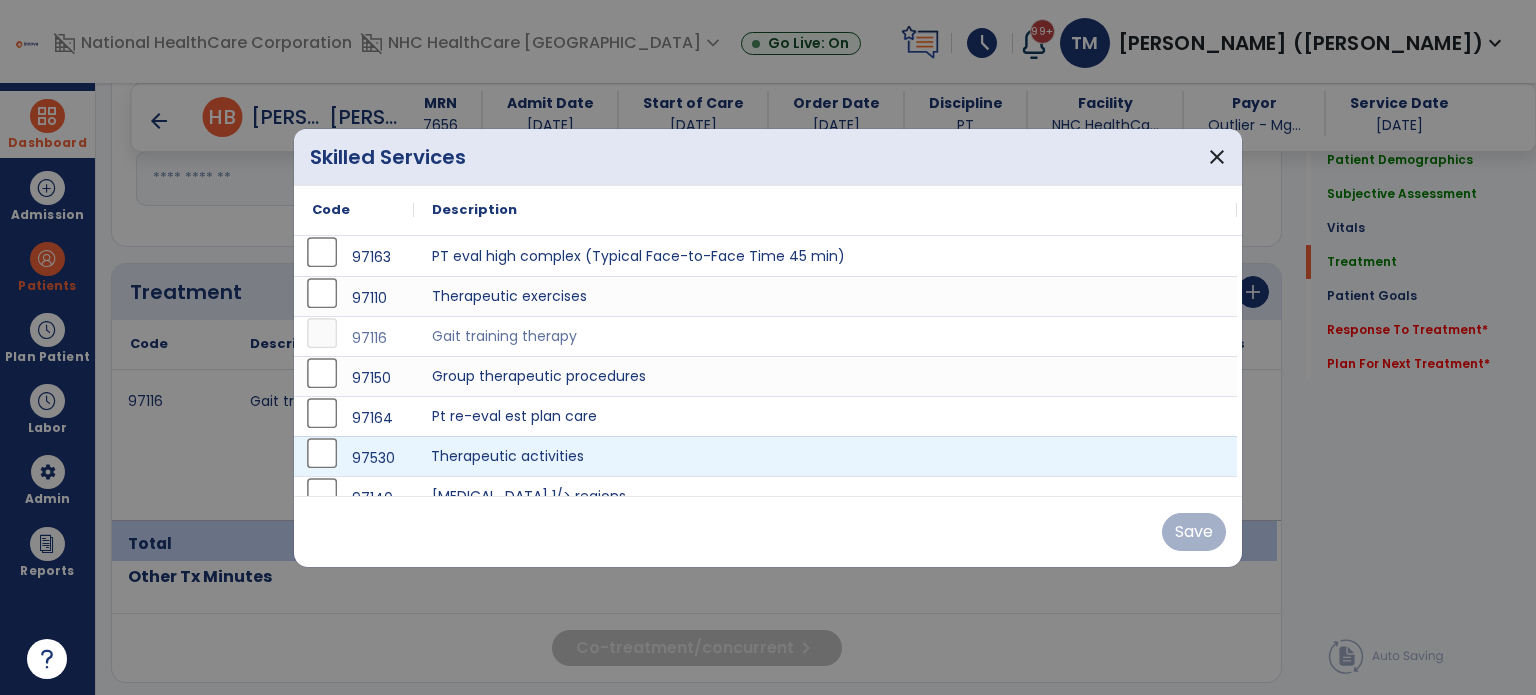 click on "Therapeutic activities" at bounding box center (825, 456) 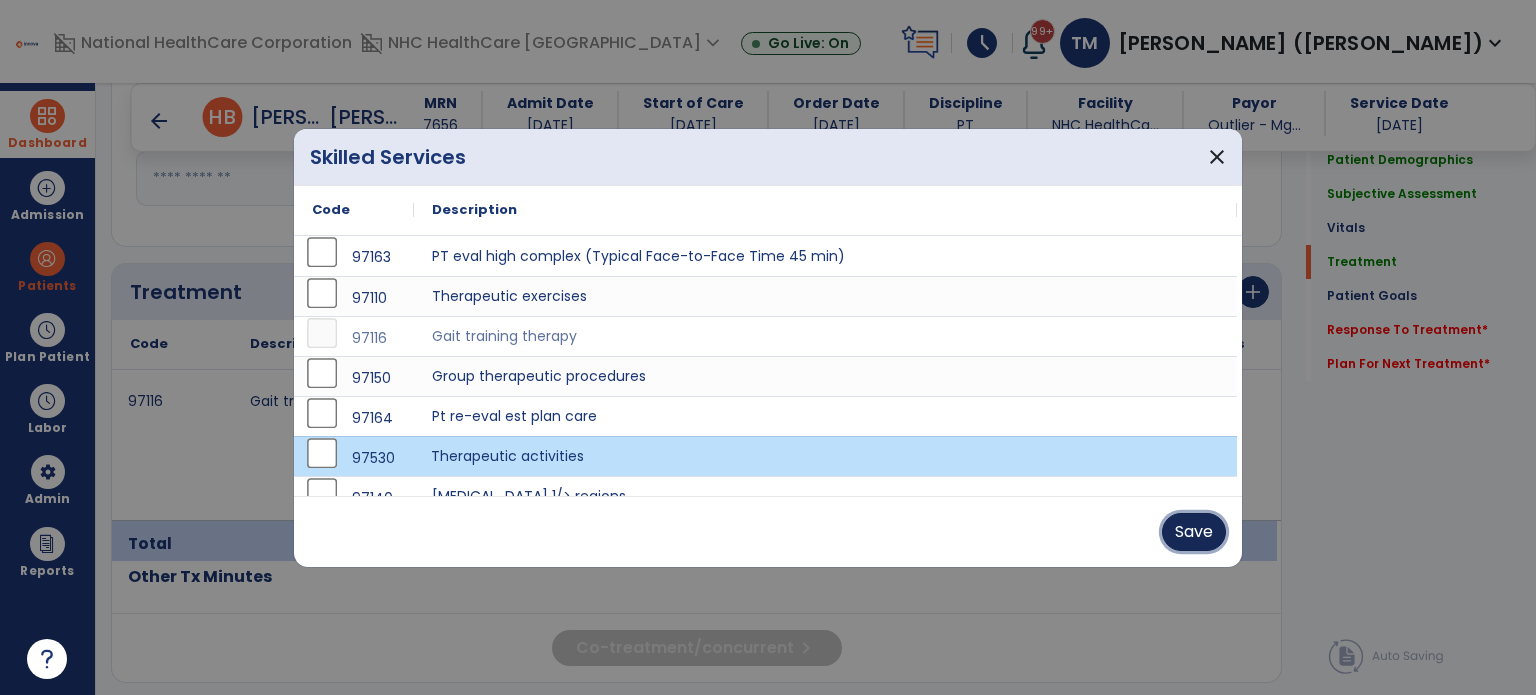 click on "Save" at bounding box center (1194, 532) 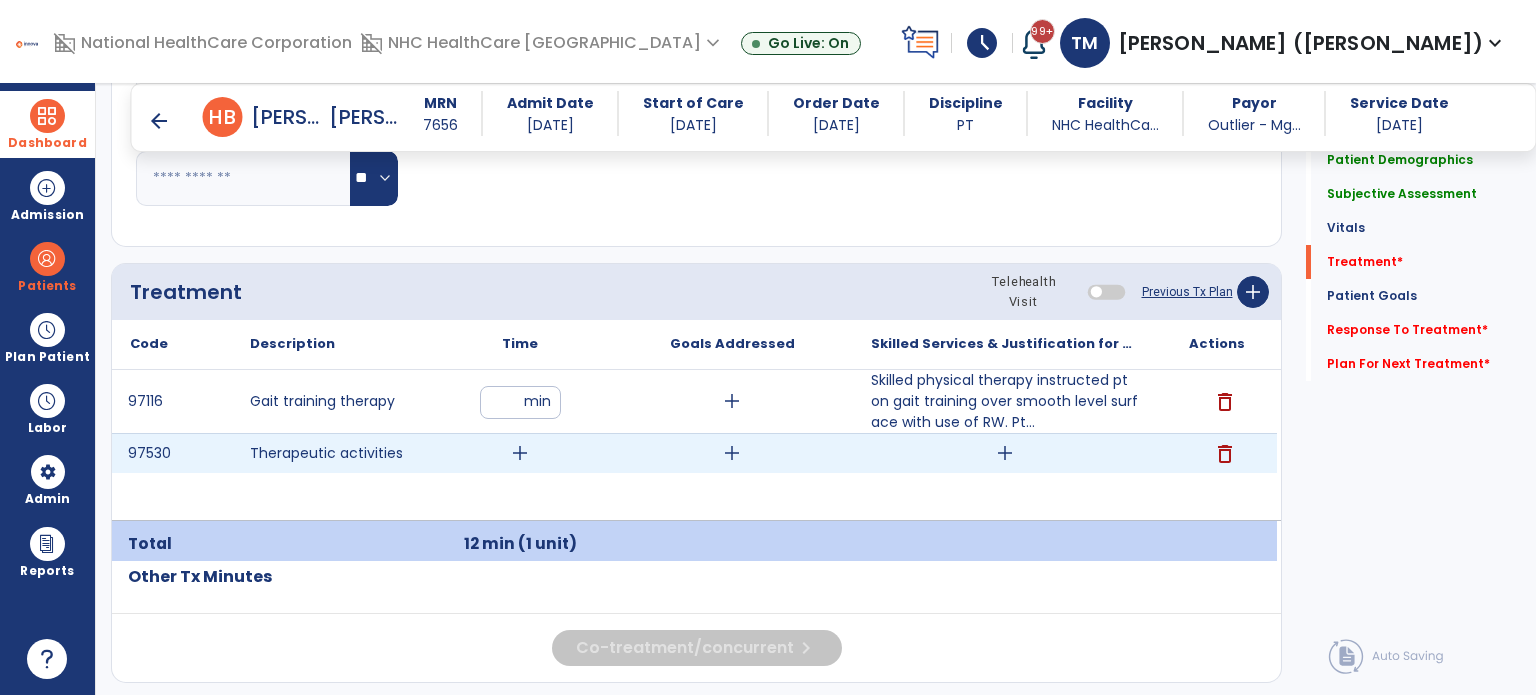 click on "add" at bounding box center (520, 453) 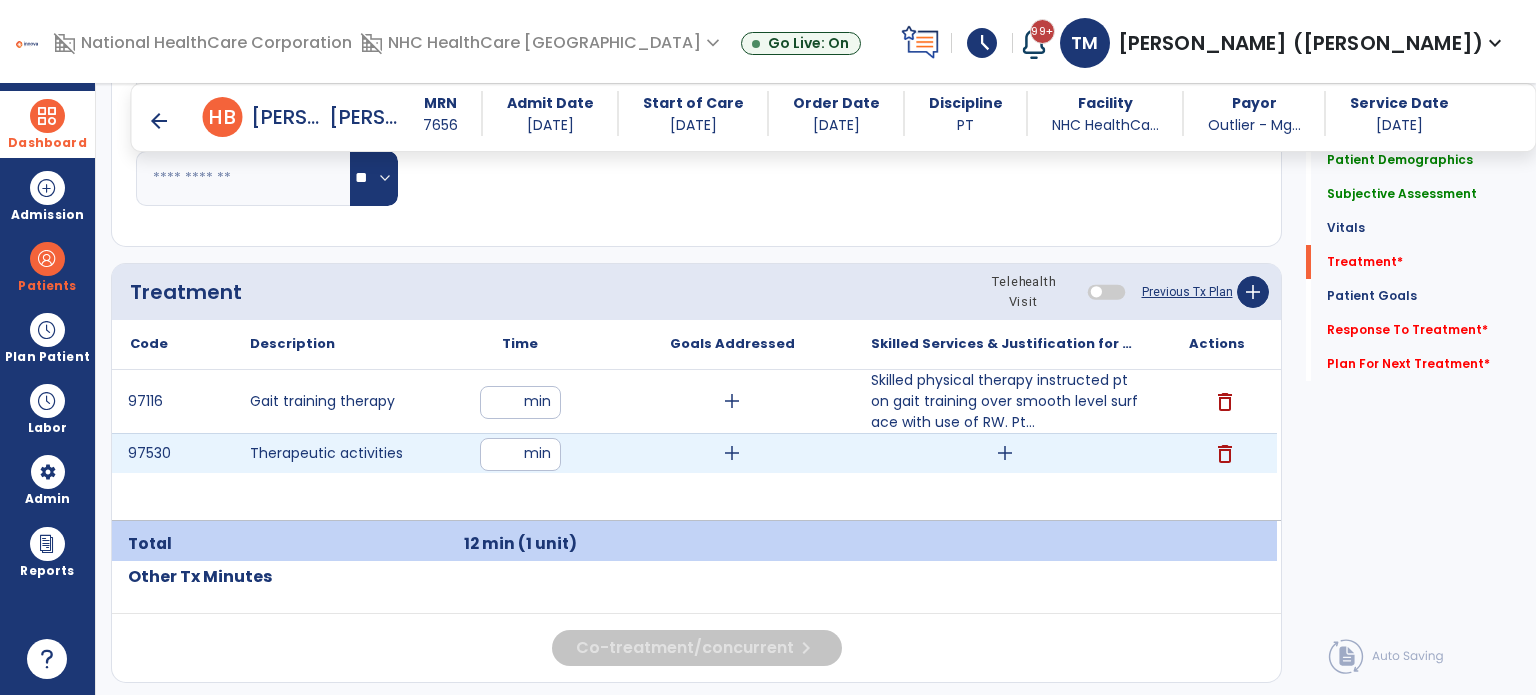type on "**" 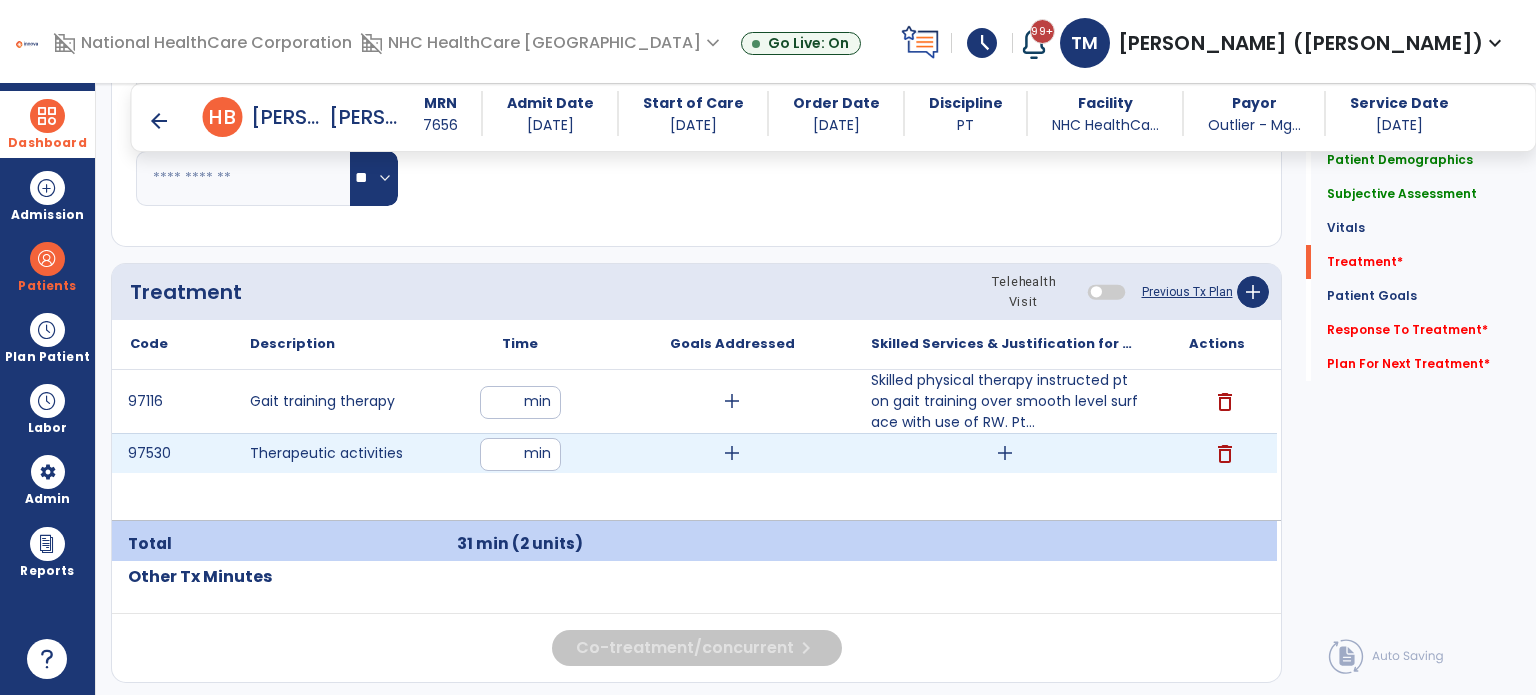 click on "add" at bounding box center [1005, 453] 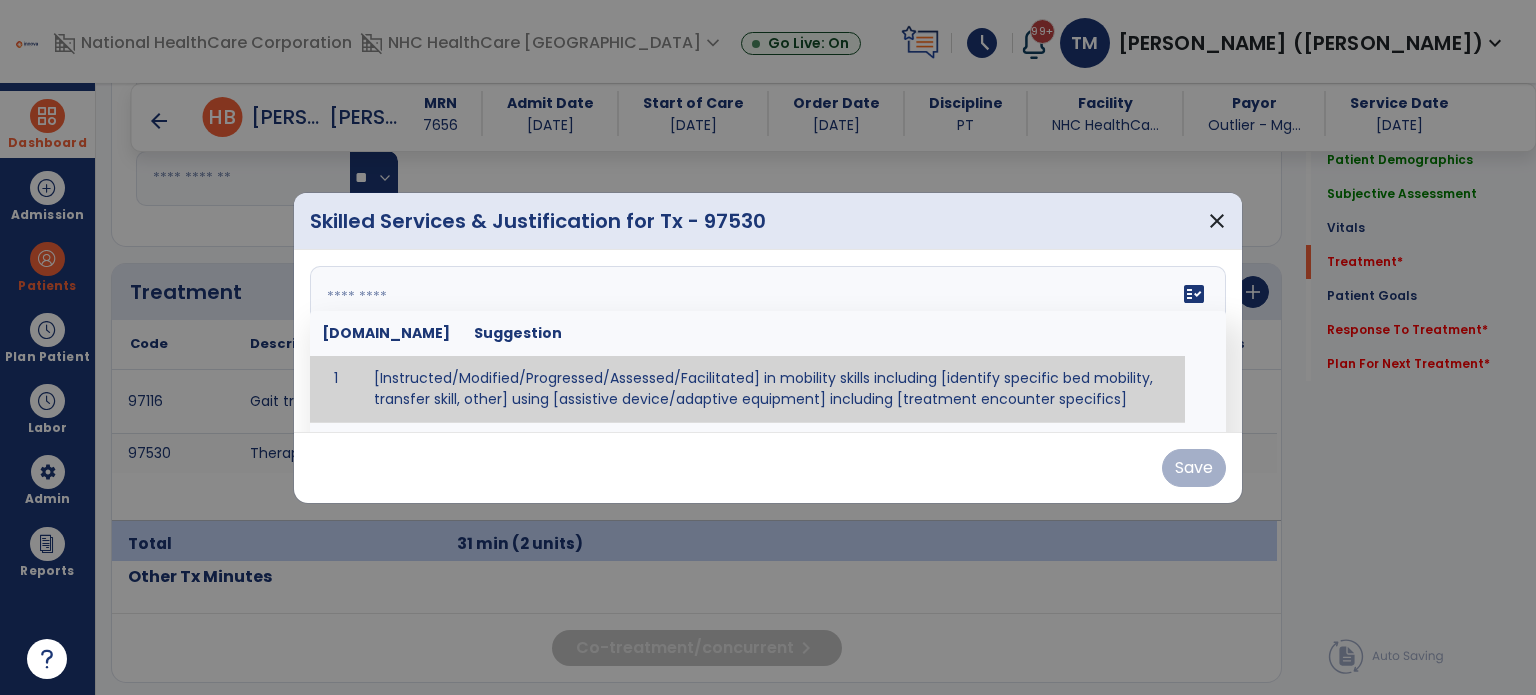 click on "fact_check  [DOMAIN_NAME] Suggestion 1 [Instructed/Modified/Progressed/Assessed/Facilitated] in mobility skills including [identify specific bed mobility, transfer skill, other] using [assistive device/adaptive equipment] including [treatment encounter specifics]" at bounding box center (768, 341) 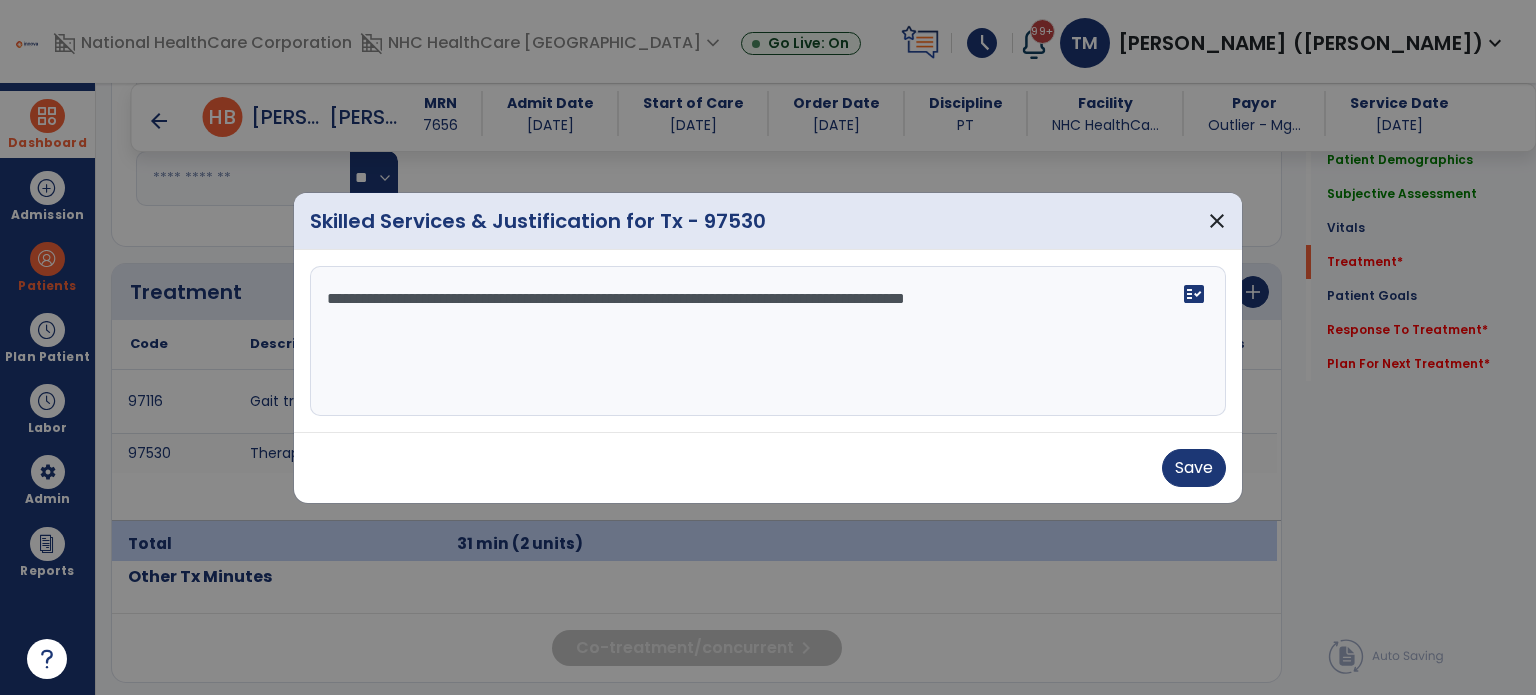 click on "**********" at bounding box center (768, 341) 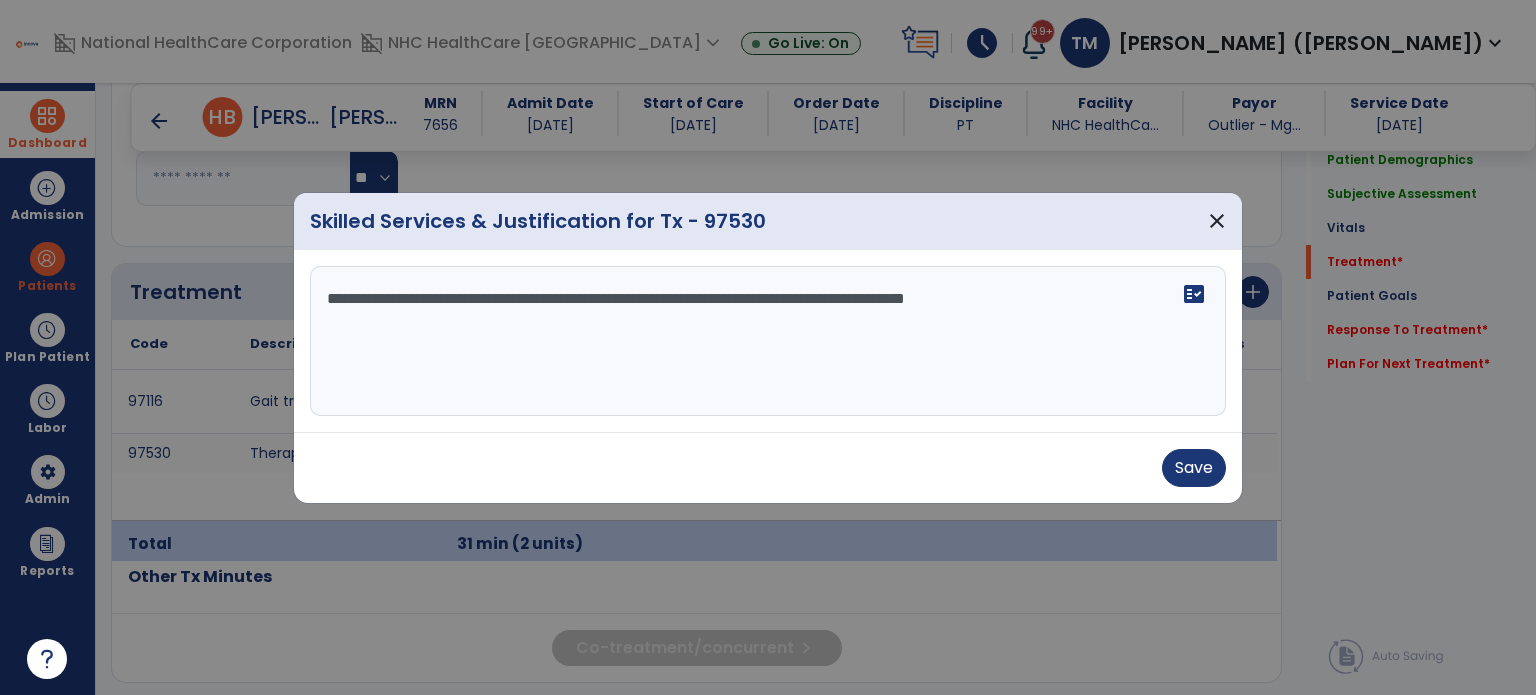 click on "**********" at bounding box center [768, 341] 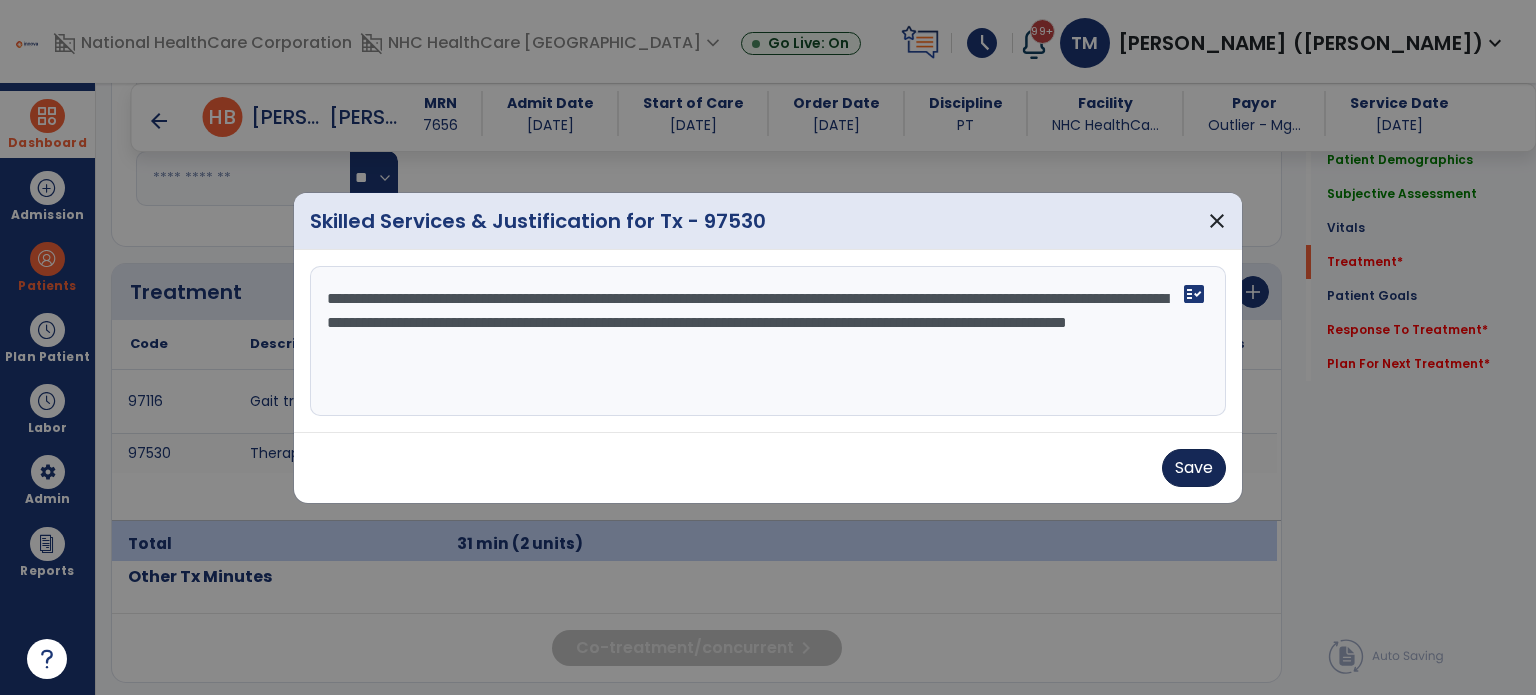 type on "**********" 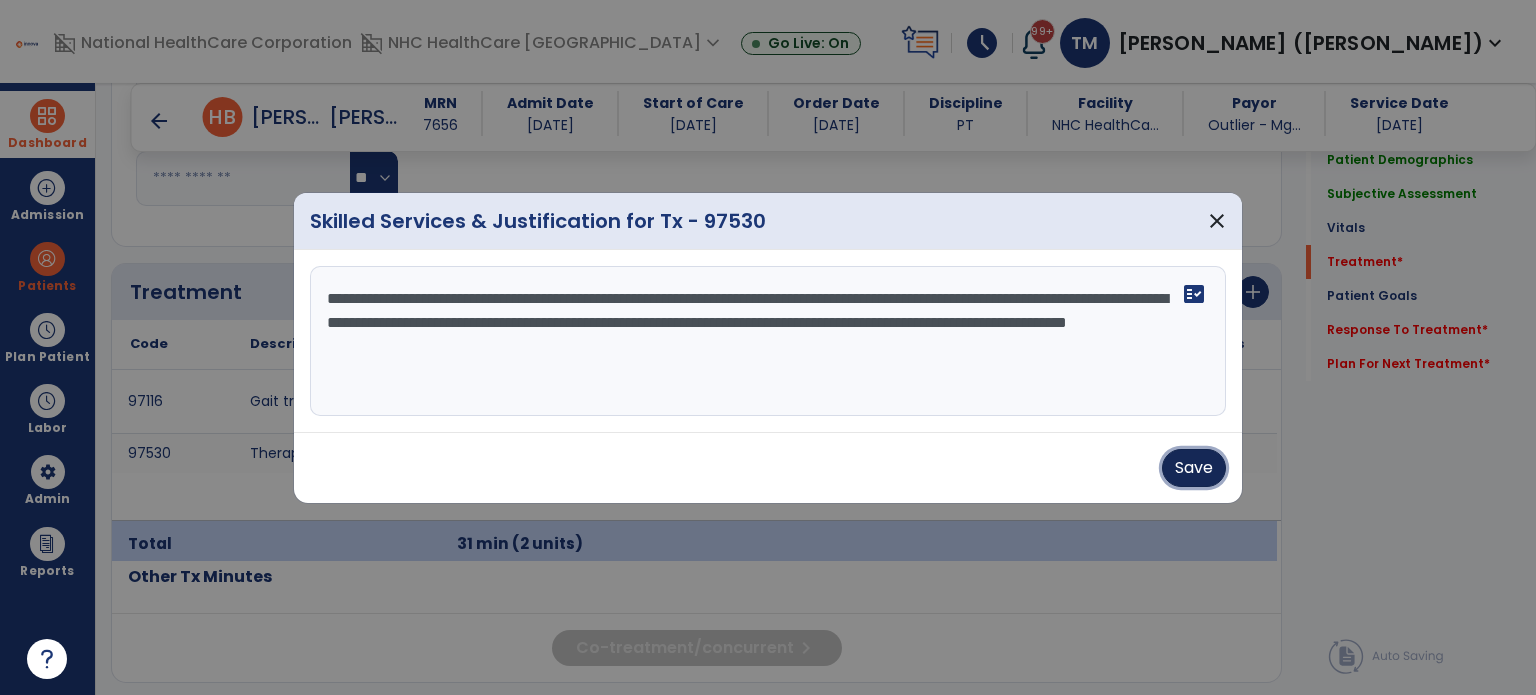 click on "Save" at bounding box center (1194, 468) 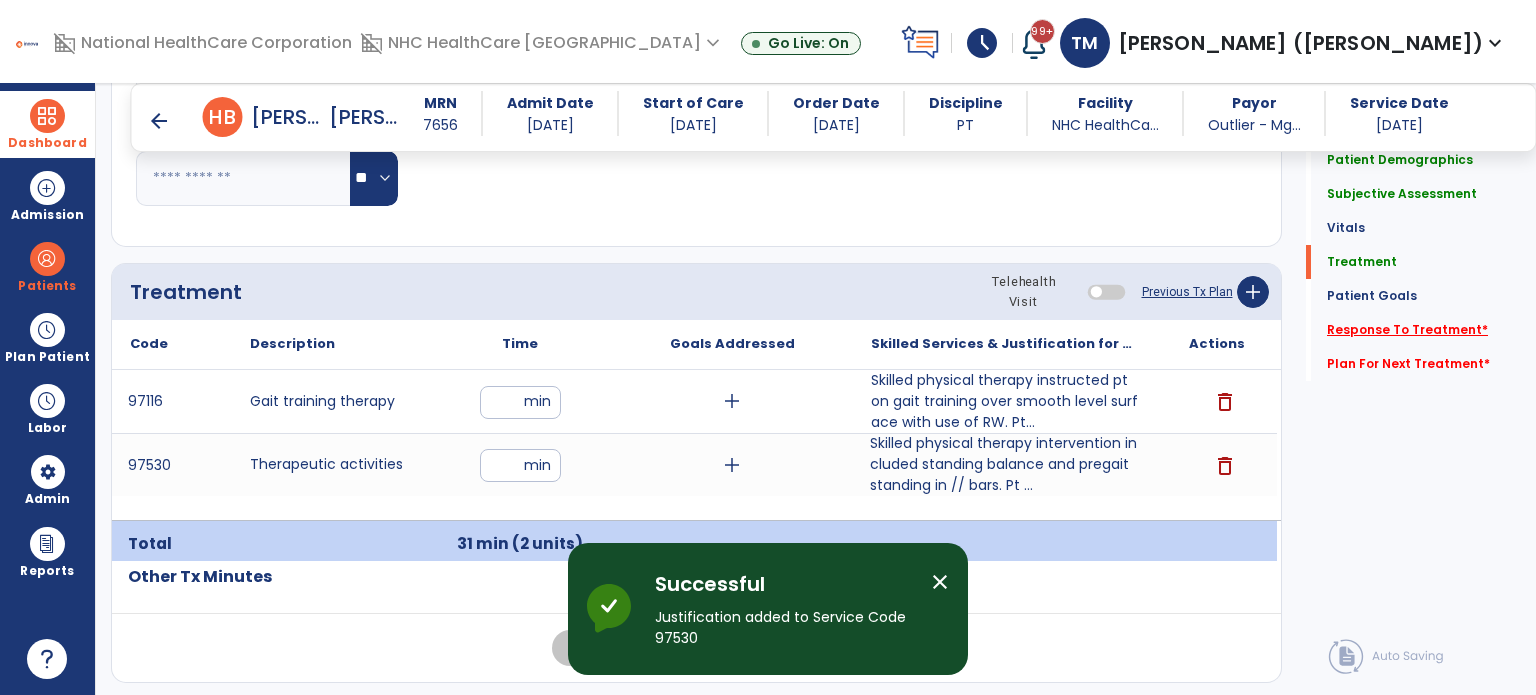 click on "Response To Treatment   *" 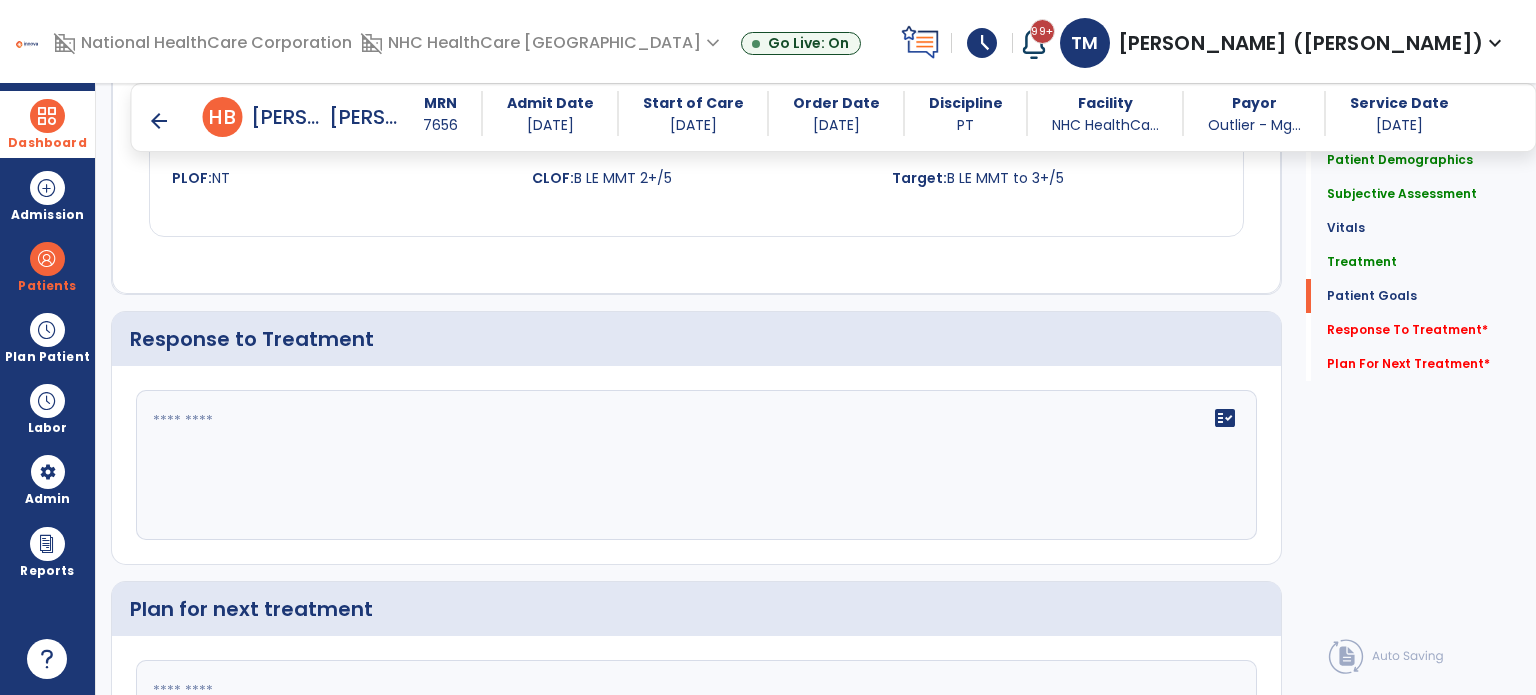 scroll, scrollTop: 2606, scrollLeft: 0, axis: vertical 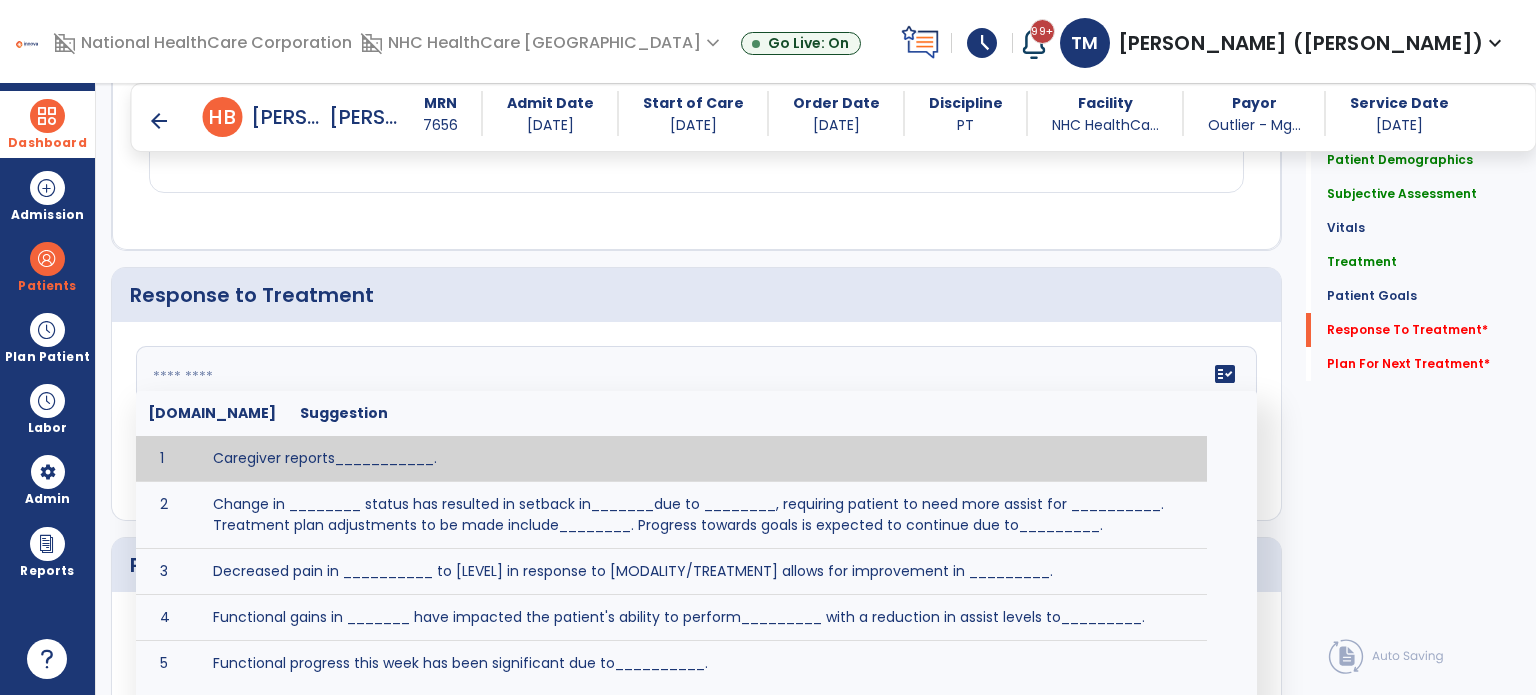 click on "fact_check  [DOMAIN_NAME] Suggestion 1 Caregiver reports___________. 2 Change in ________ status has resulted in setback in_______due to ________, requiring patient to need more assist for __________.   Treatment plan adjustments to be made include________.  Progress towards goals is expected to continue due to_________. 3 Decreased pain in __________ to [LEVEL] in response to [MODALITY/TREATMENT] allows for improvement in _________. 4 Functional gains in _______ have impacted the patient's ability to perform_________ with a reduction in assist levels to_________. 5 Functional progress this week has been significant due to__________. 6 Gains in ________ have improved the patient's ability to perform ______with decreased levels of assist to___________. 7 Improvement in ________allows patient to tolerate higher levels of challenges in_________. 8 Pain in [AREA] has decreased to [LEVEL] in response to [TREATMENT/MODALITY], allowing fore ease in completing__________. 9 10 11 12 13 14 15 16 17 18 19 20 21" 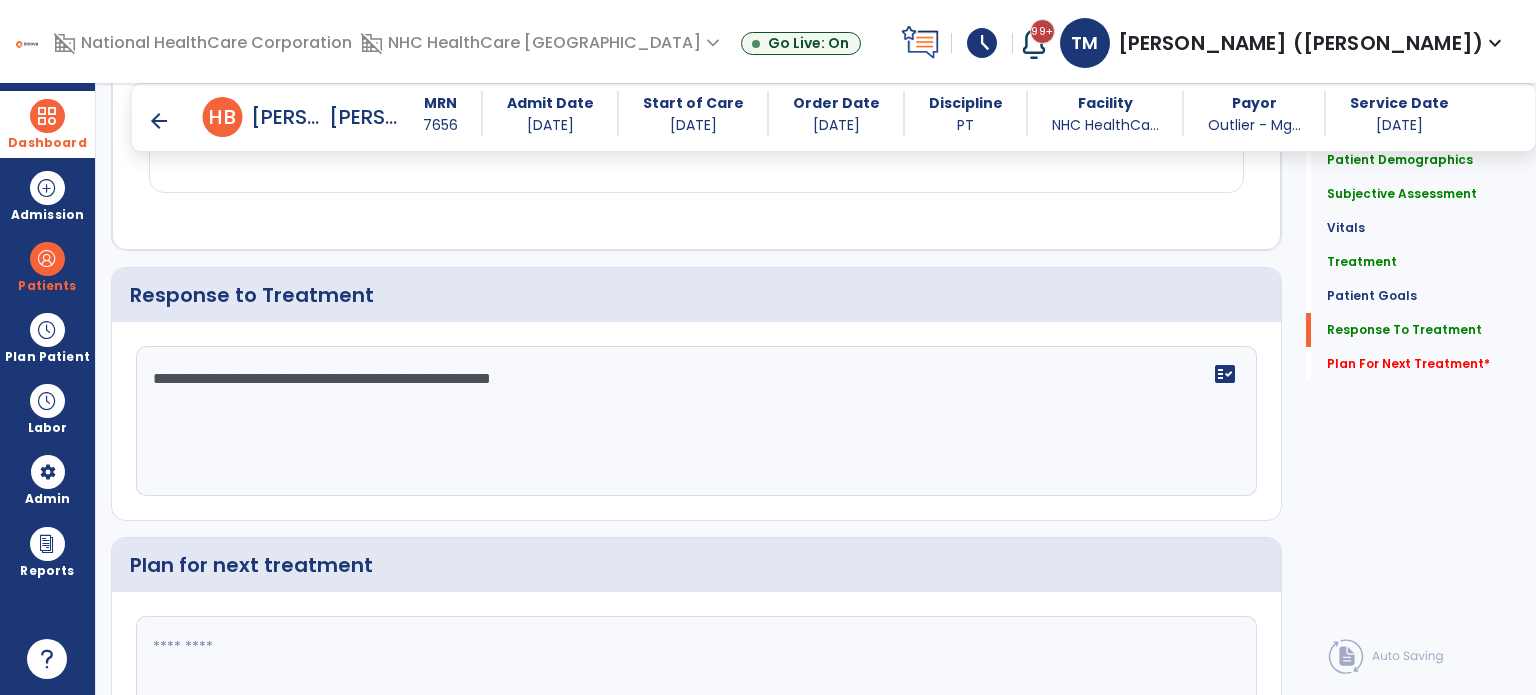 type on "**********" 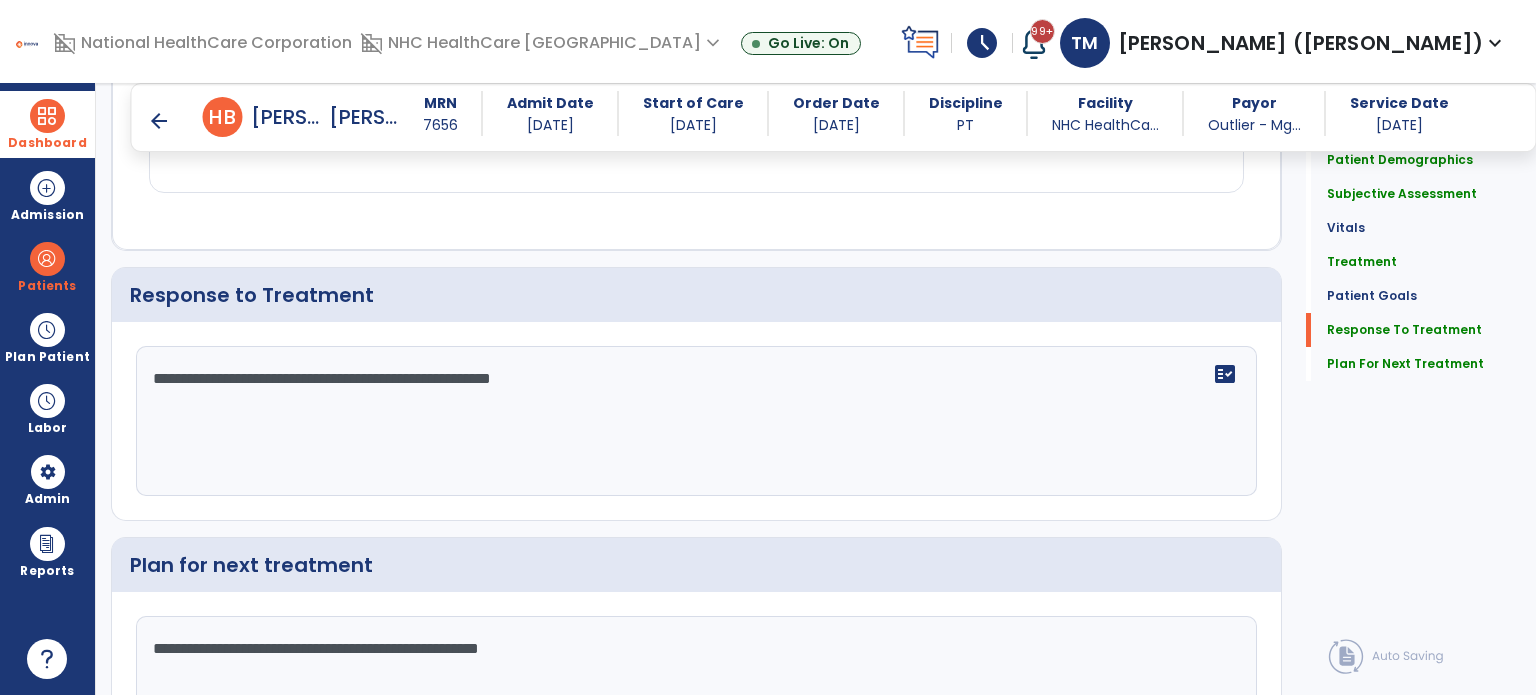 type on "**********" 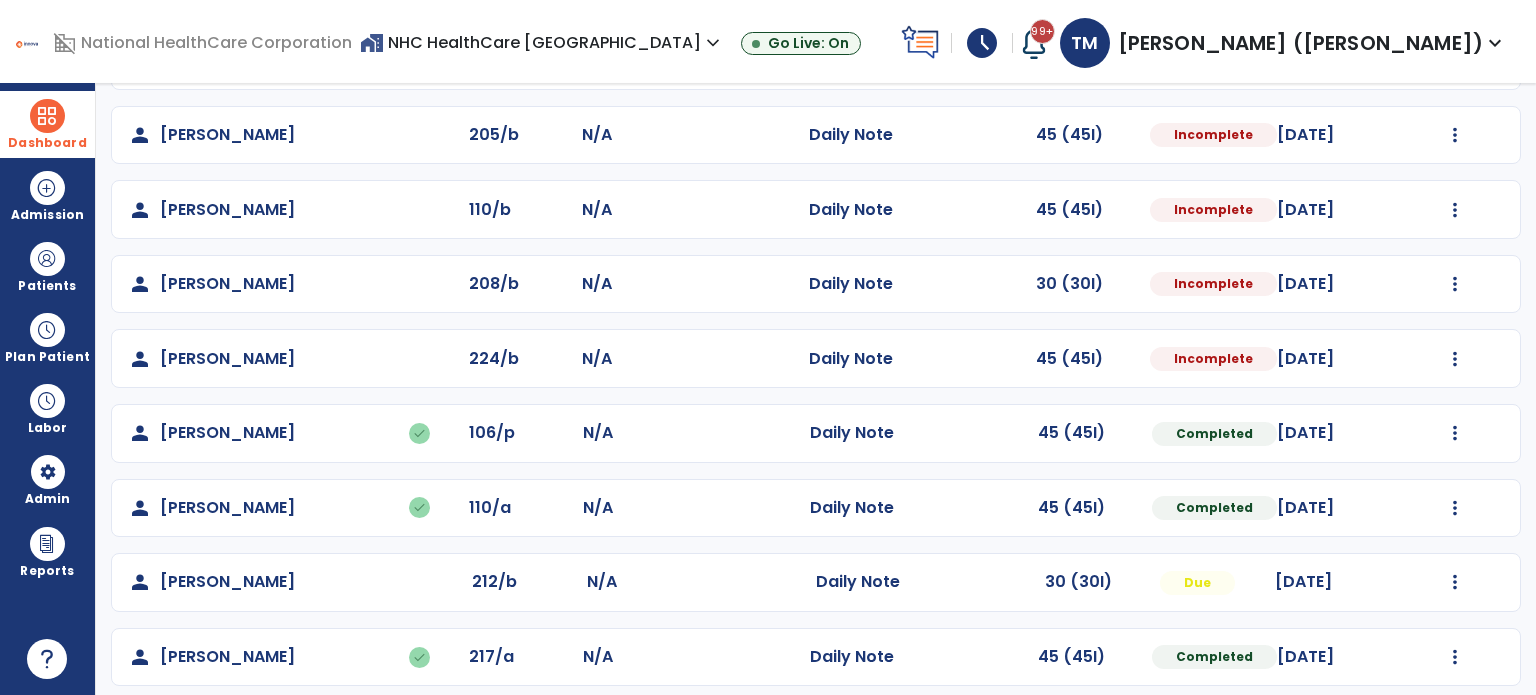 scroll, scrollTop: 319, scrollLeft: 0, axis: vertical 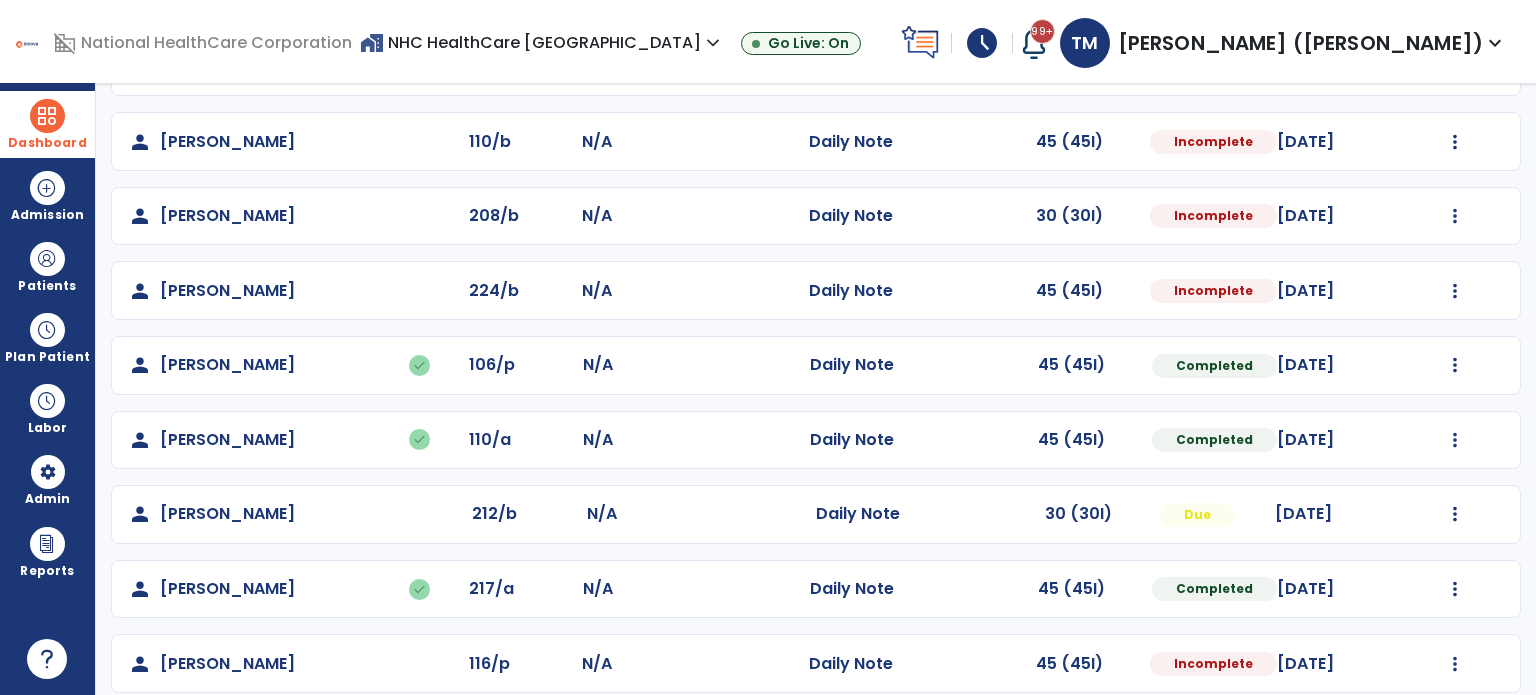 click on "Mark Visit As Complete   Reset Note   Open Document   G + C Mins" 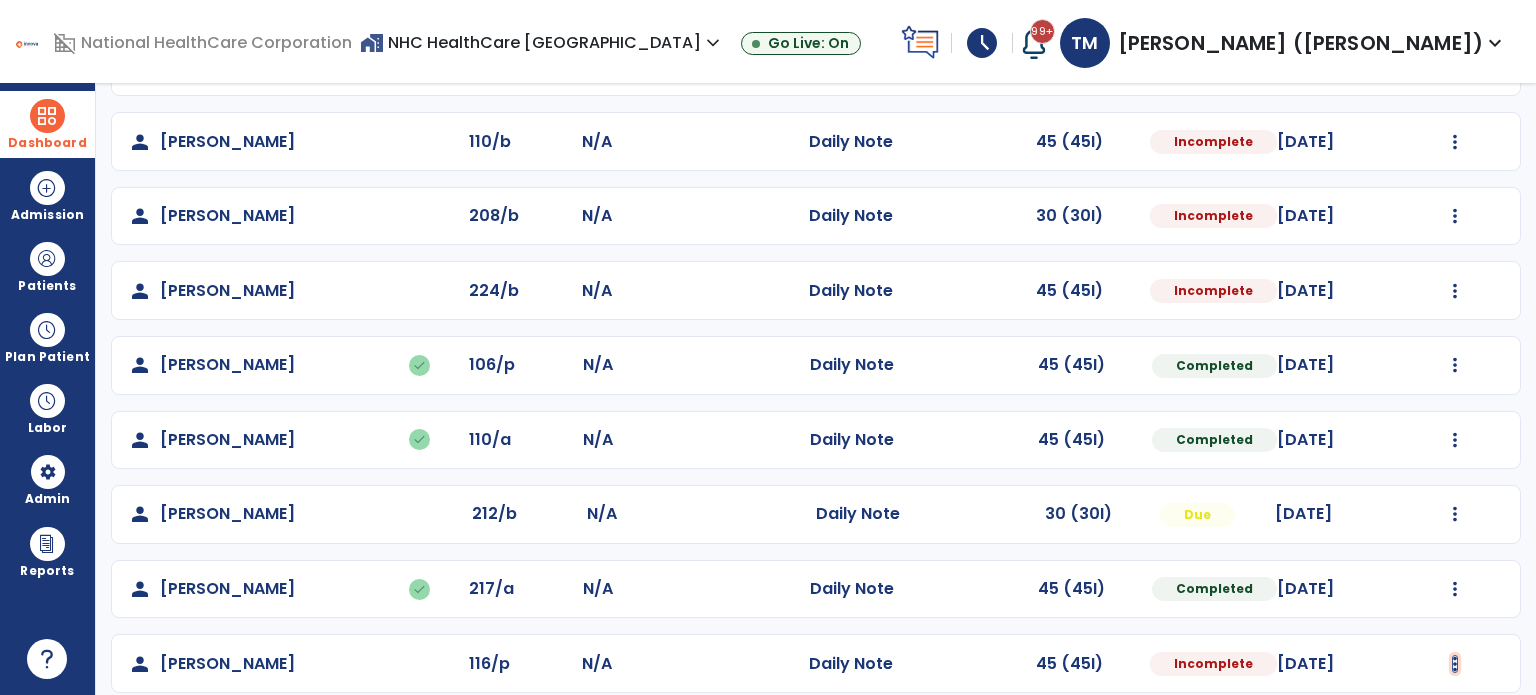 click at bounding box center (1455, -19) 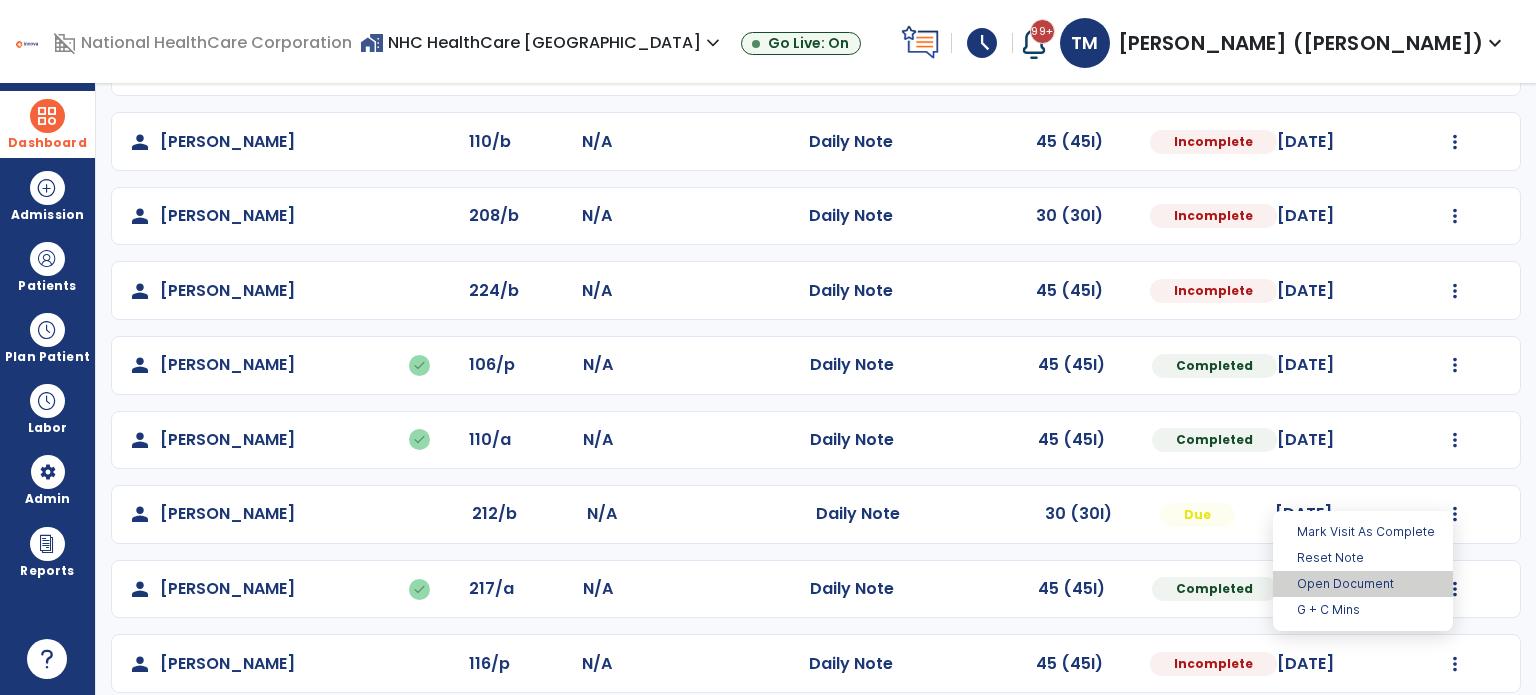 click on "Open Document" at bounding box center [1363, 584] 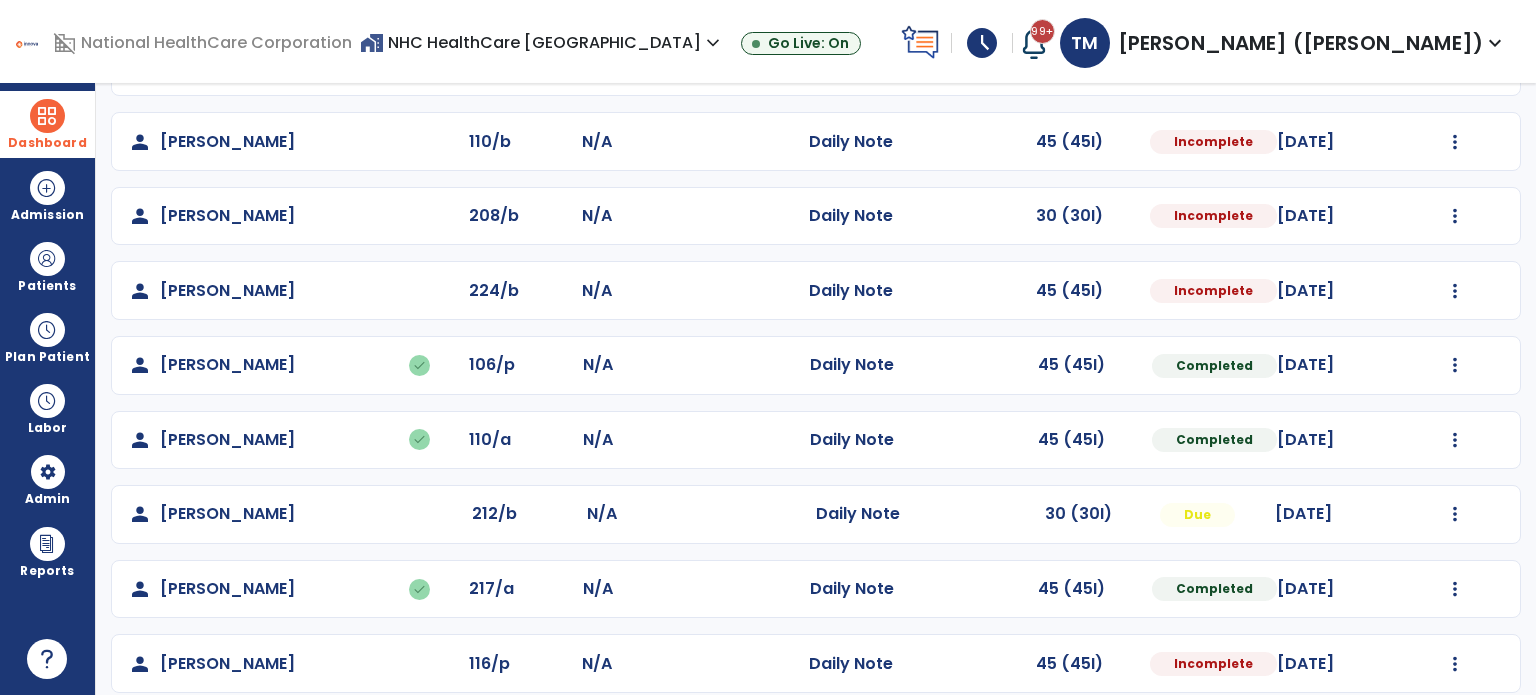 select on "*" 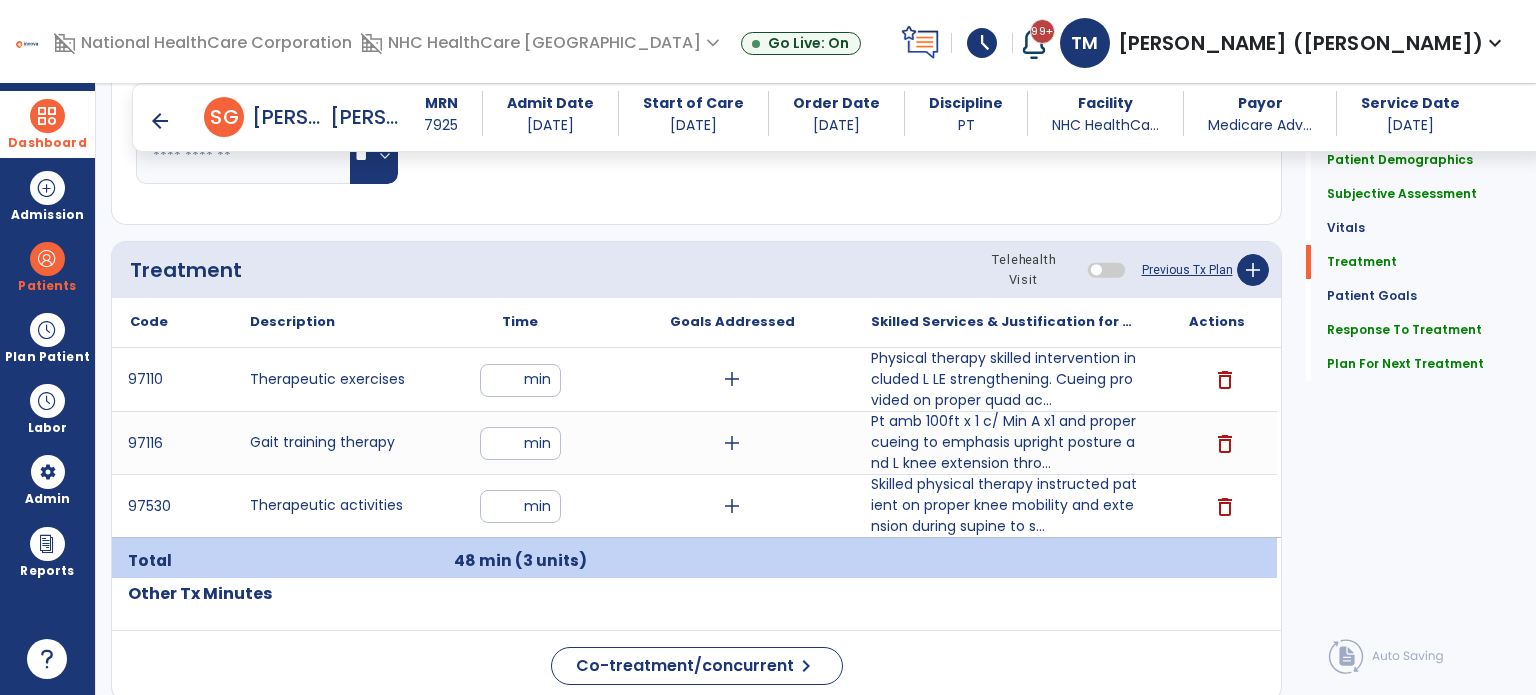 scroll, scrollTop: 1180, scrollLeft: 0, axis: vertical 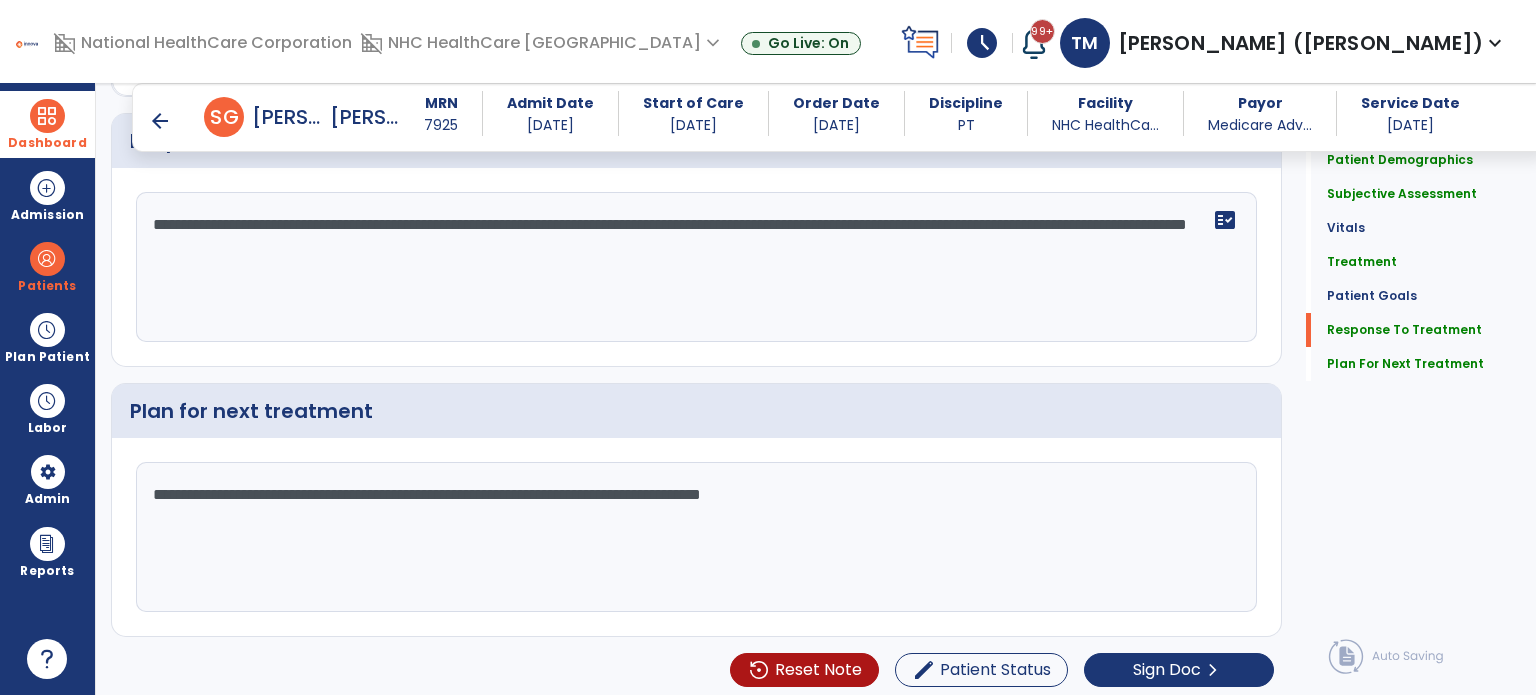 click on "arrow_back" at bounding box center [160, 121] 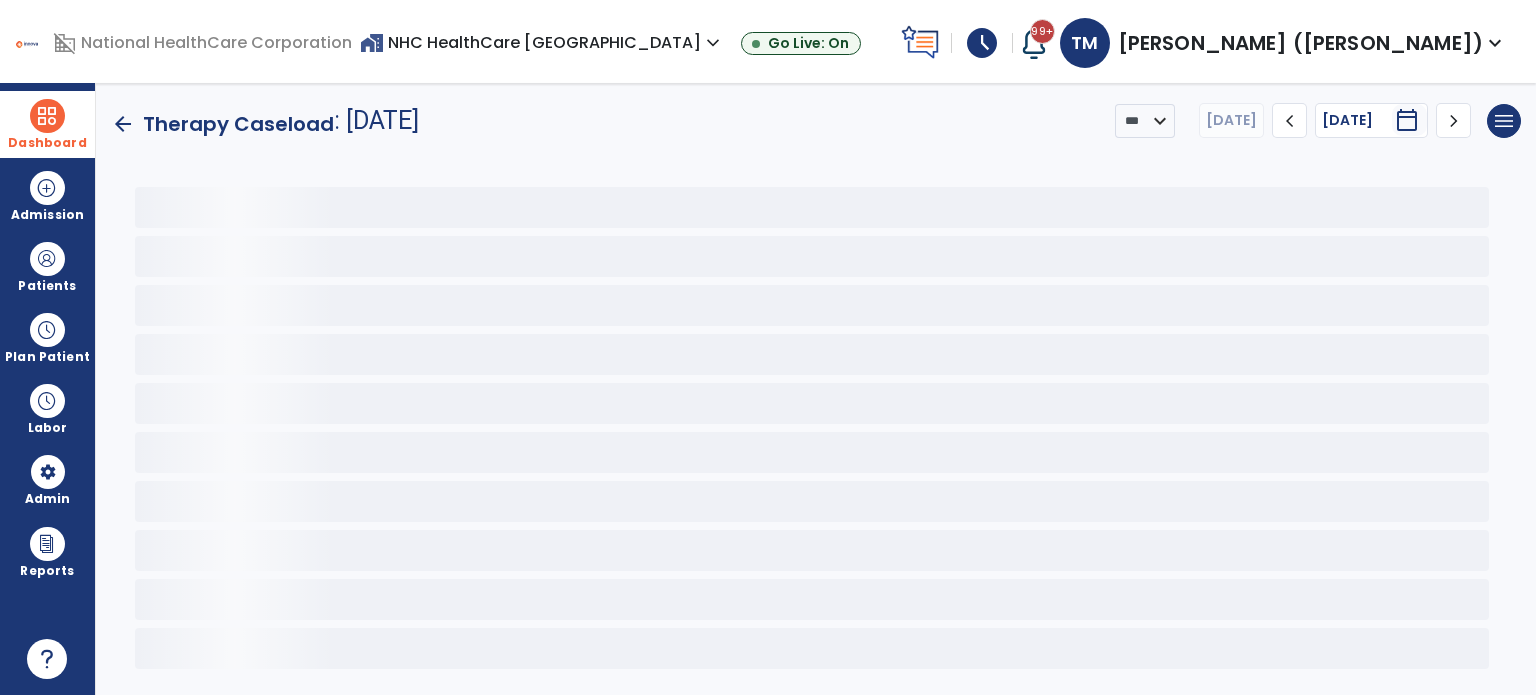 scroll, scrollTop: 0, scrollLeft: 0, axis: both 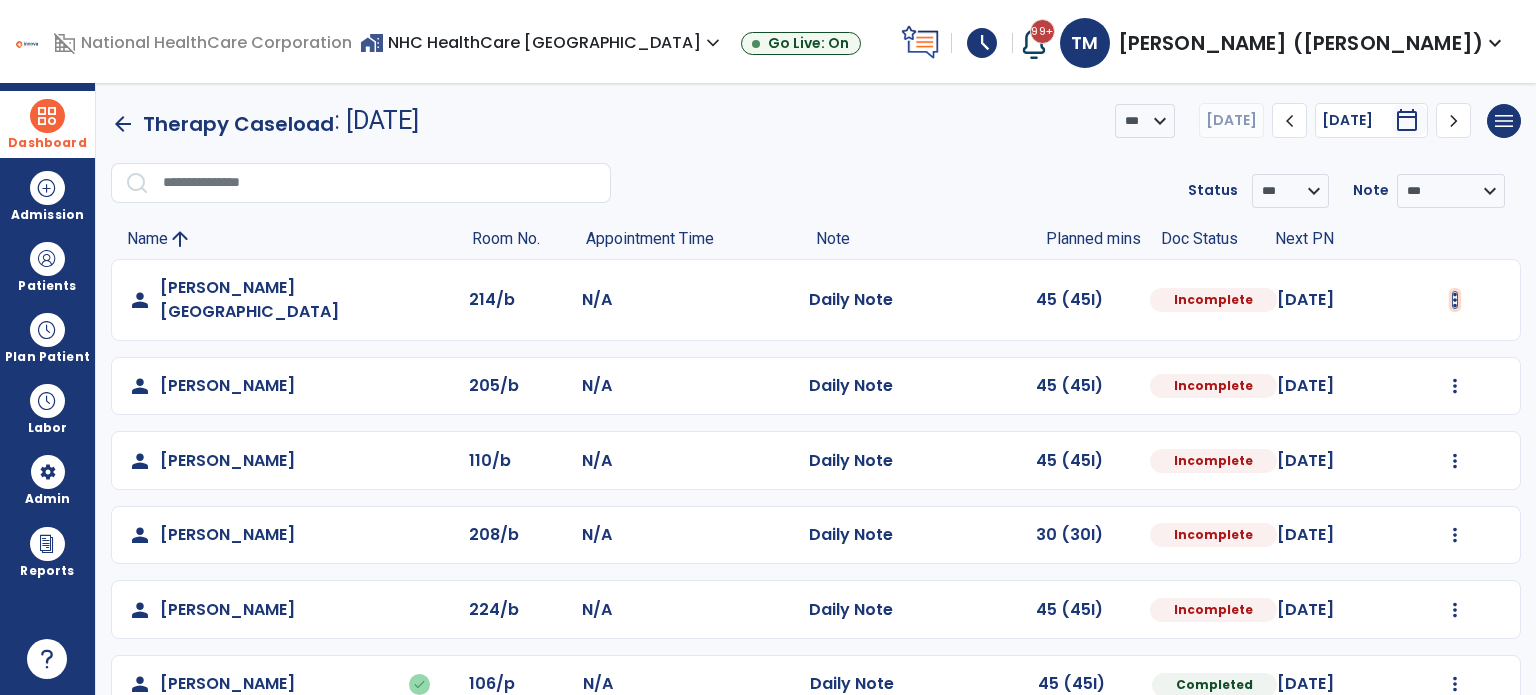 click at bounding box center [1455, 300] 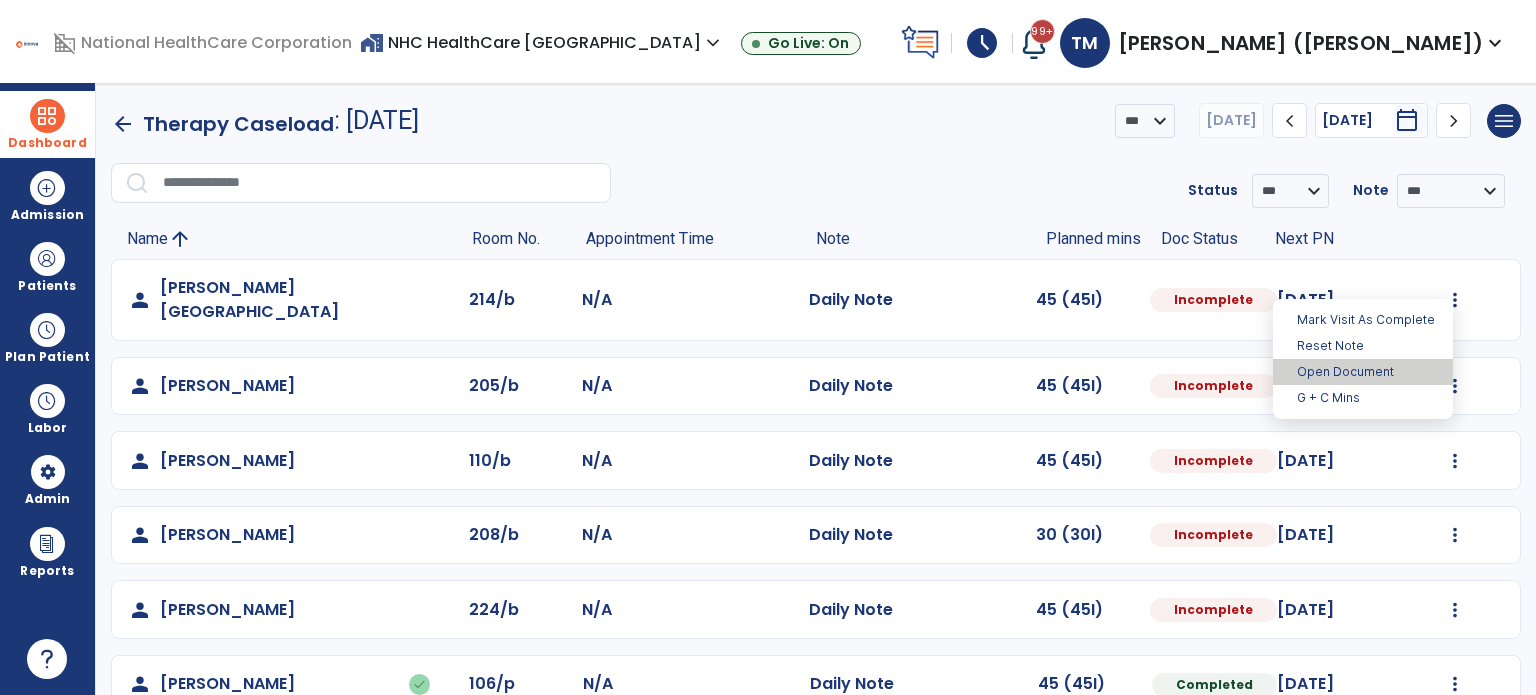 click on "Open Document" at bounding box center [1363, 372] 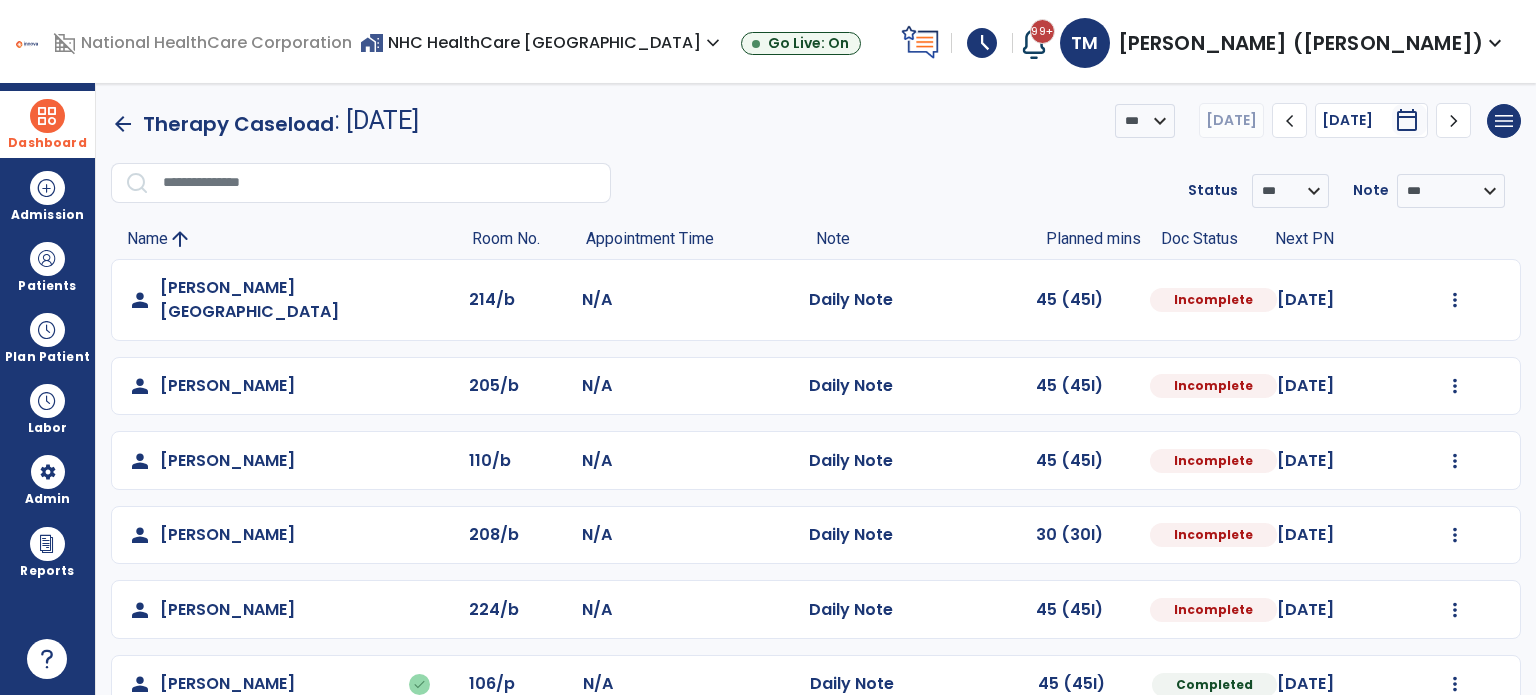 select on "*" 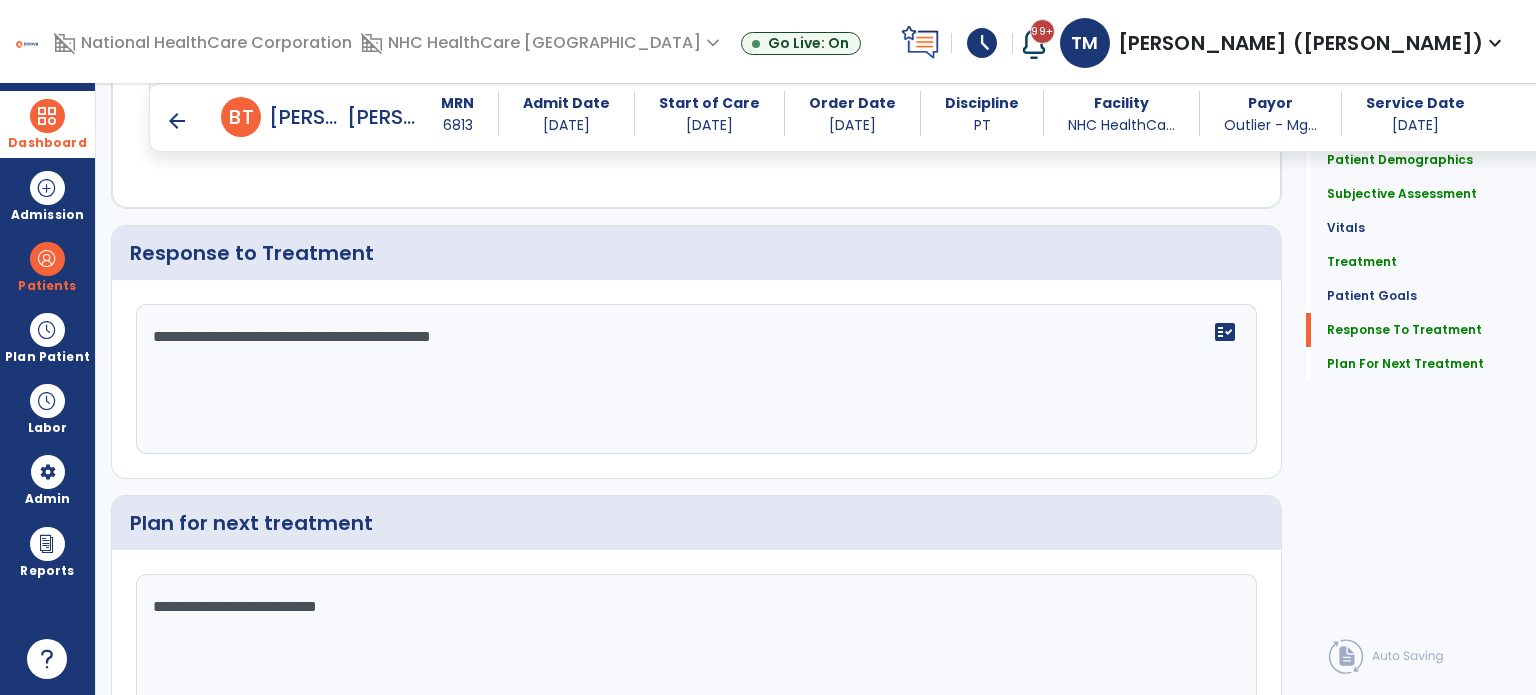 scroll, scrollTop: 2992, scrollLeft: 0, axis: vertical 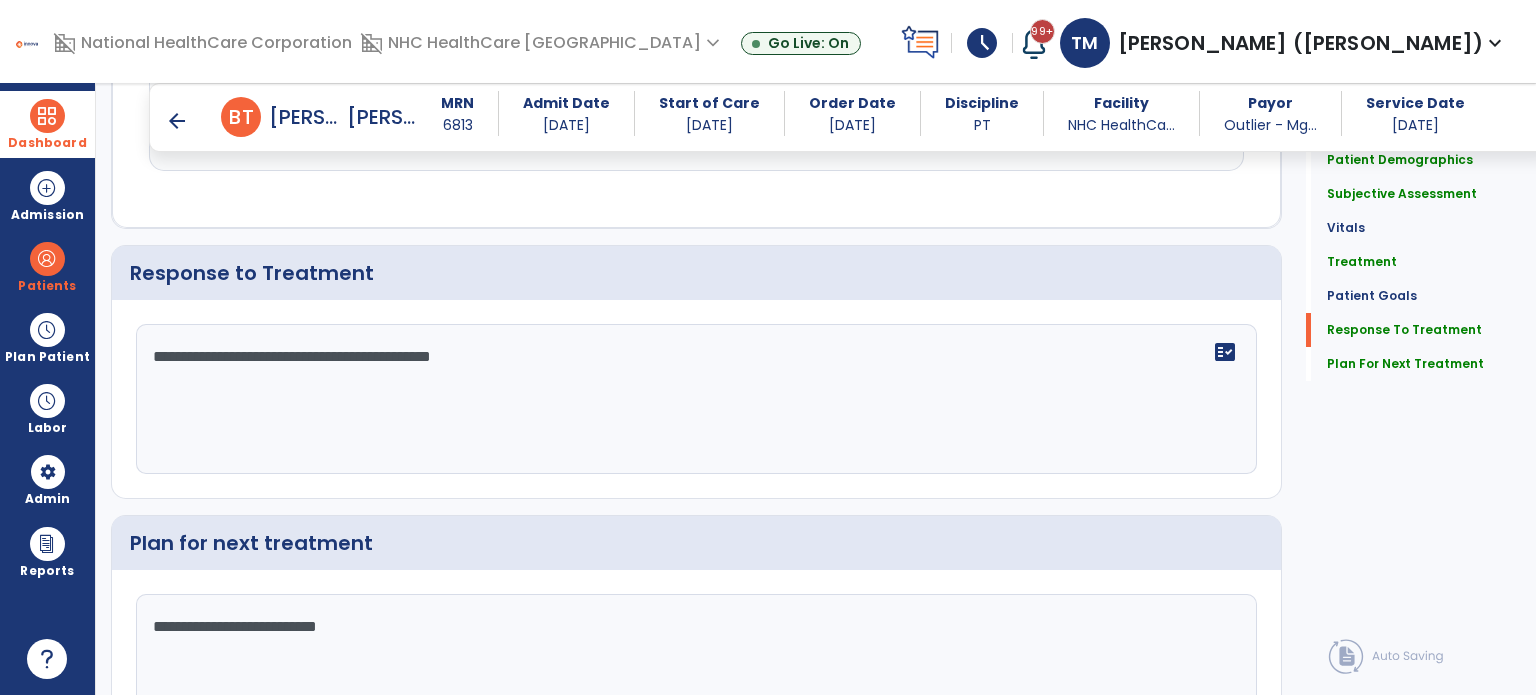 click on "arrow_back" at bounding box center [177, 121] 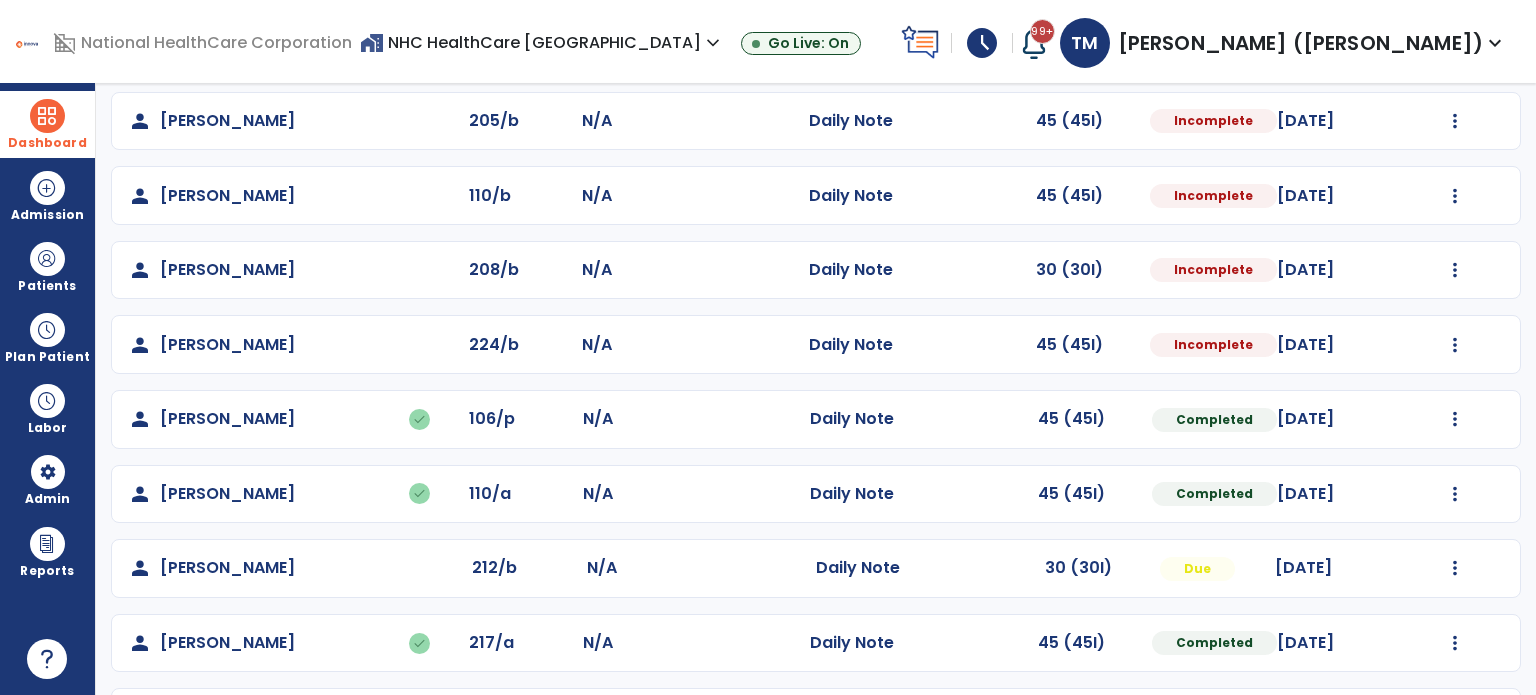 scroll, scrollTop: 319, scrollLeft: 0, axis: vertical 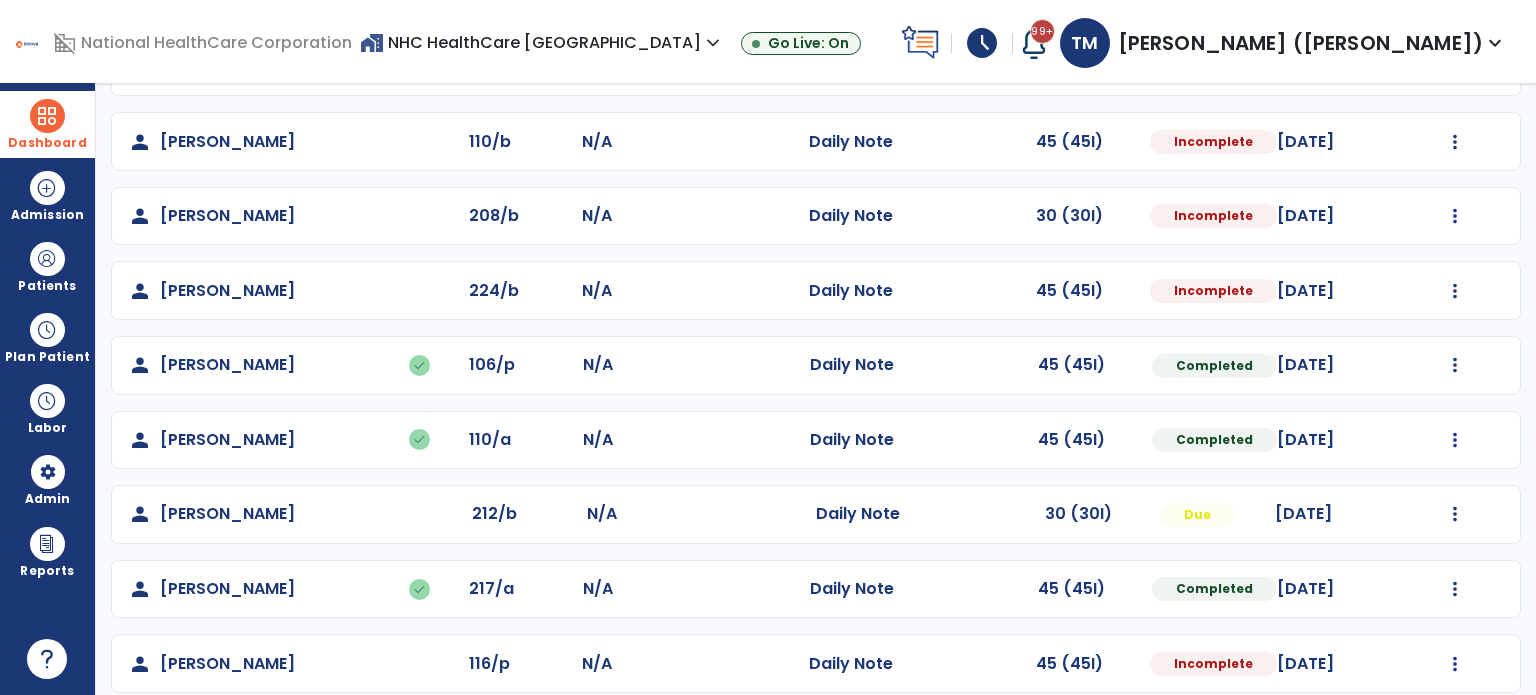 drag, startPoint x: 1523, startPoint y: 574, endPoint x: 1521, endPoint y: 593, distance: 19.104973 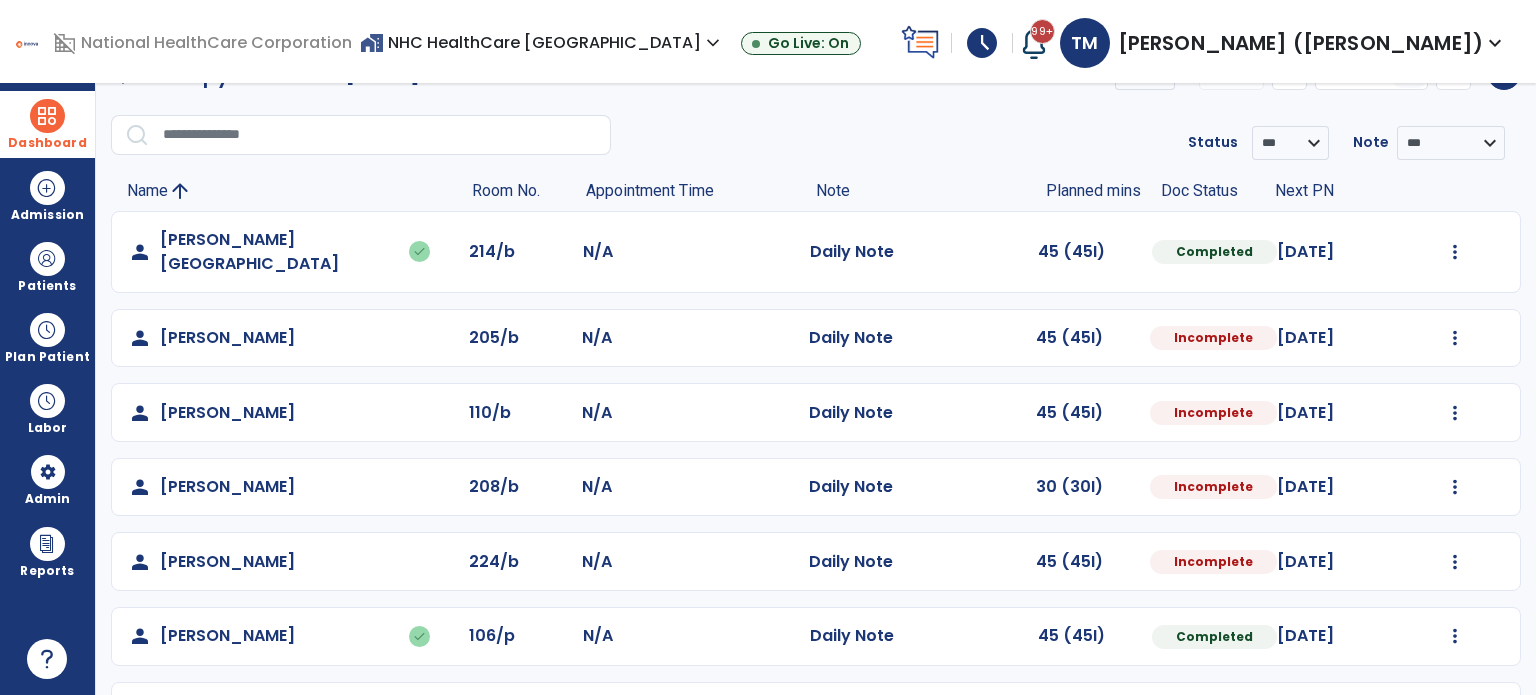 scroll, scrollTop: 0, scrollLeft: 0, axis: both 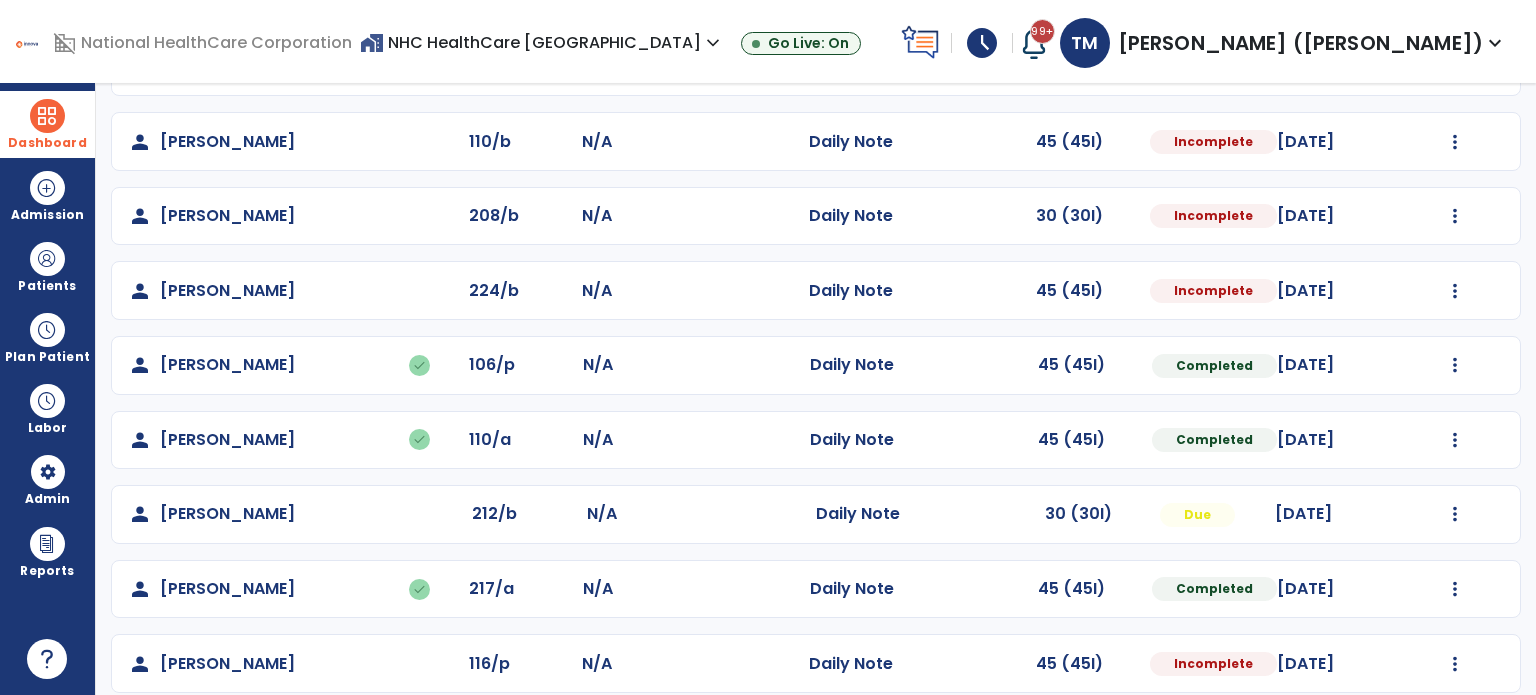 click on "Mark Visit As Complete   Reset Note   Open Document   G + C Mins" 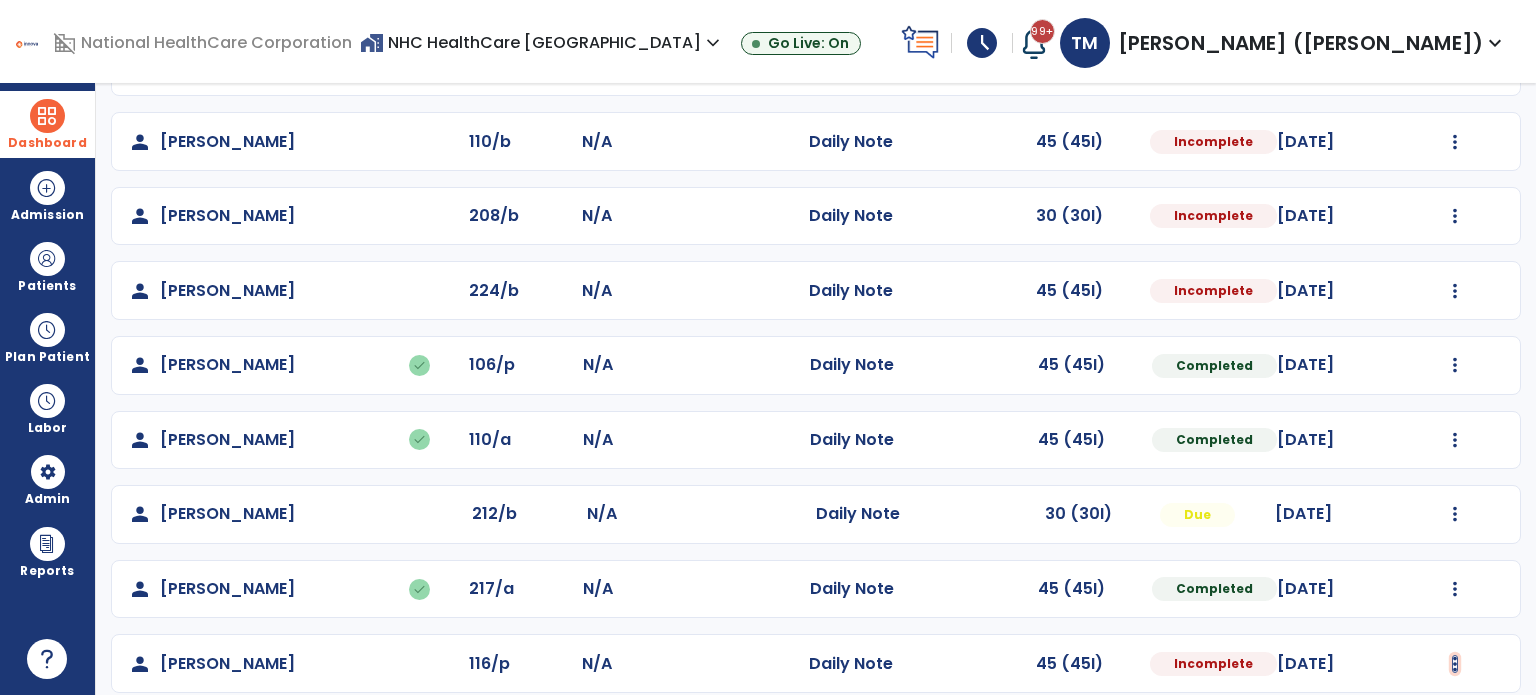 click at bounding box center (1455, -19) 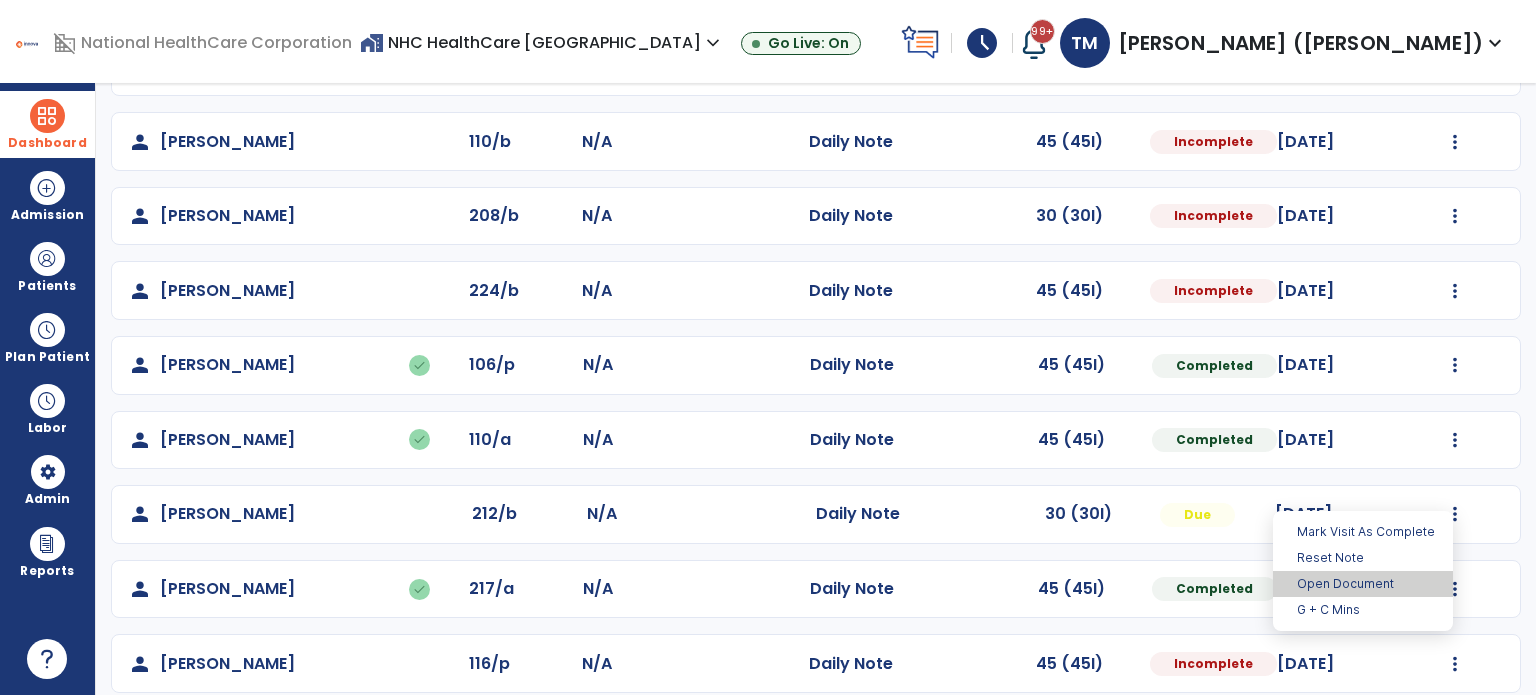 click on "Open Document" at bounding box center (1363, 584) 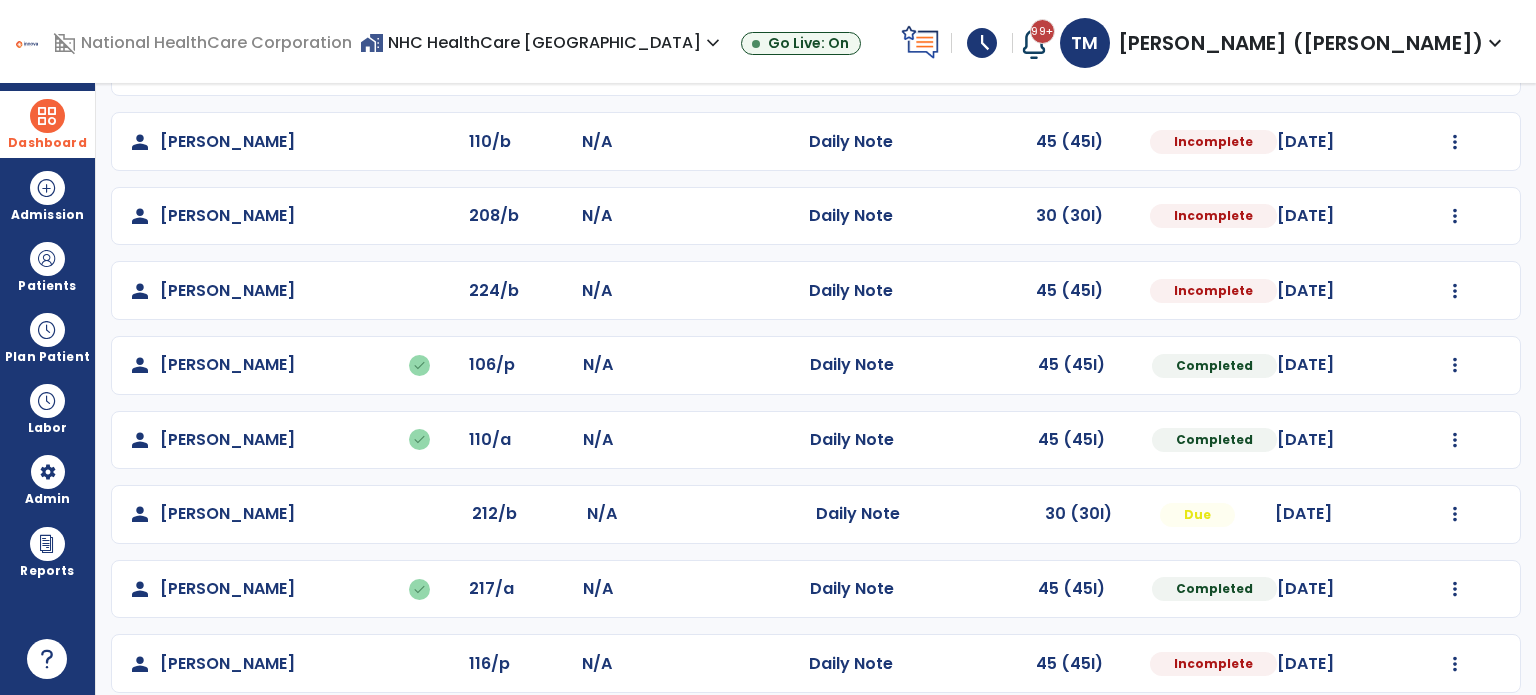 select on "*" 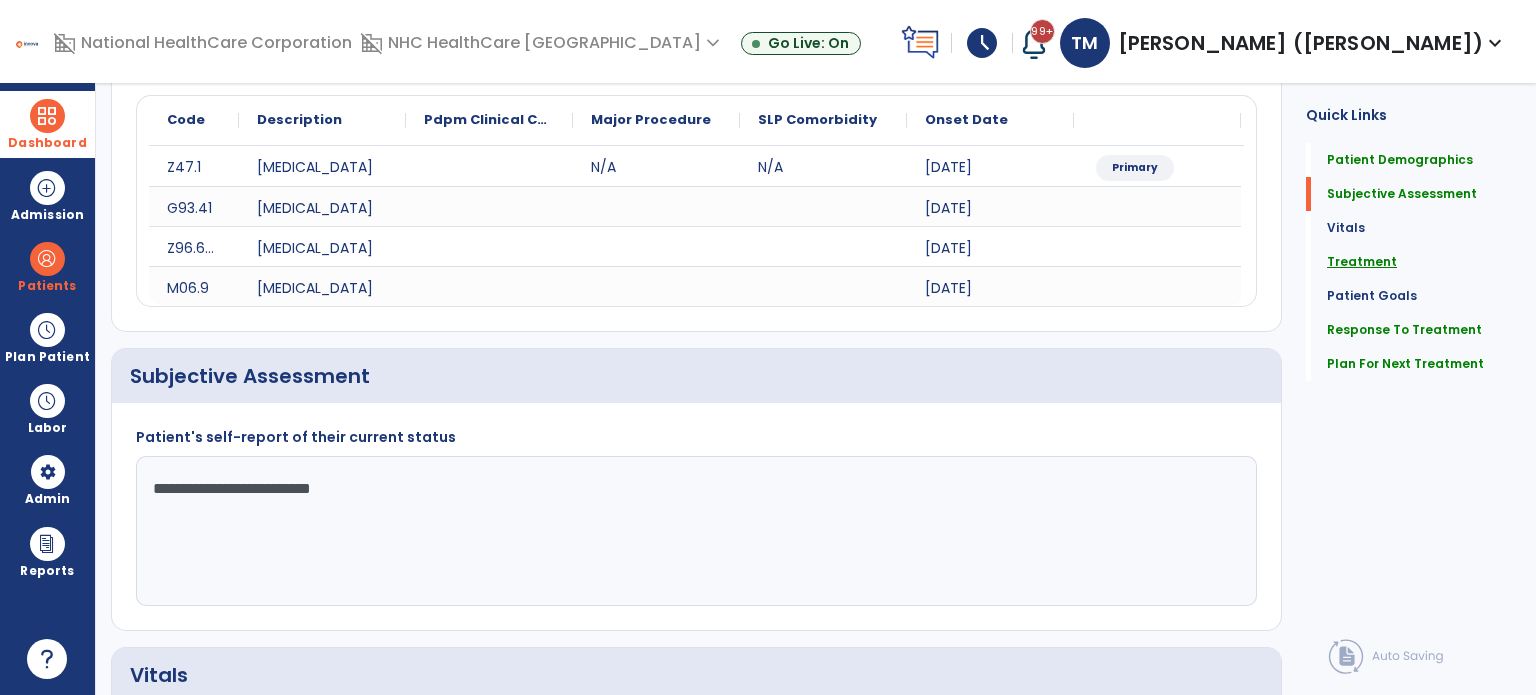 click on "Treatment" 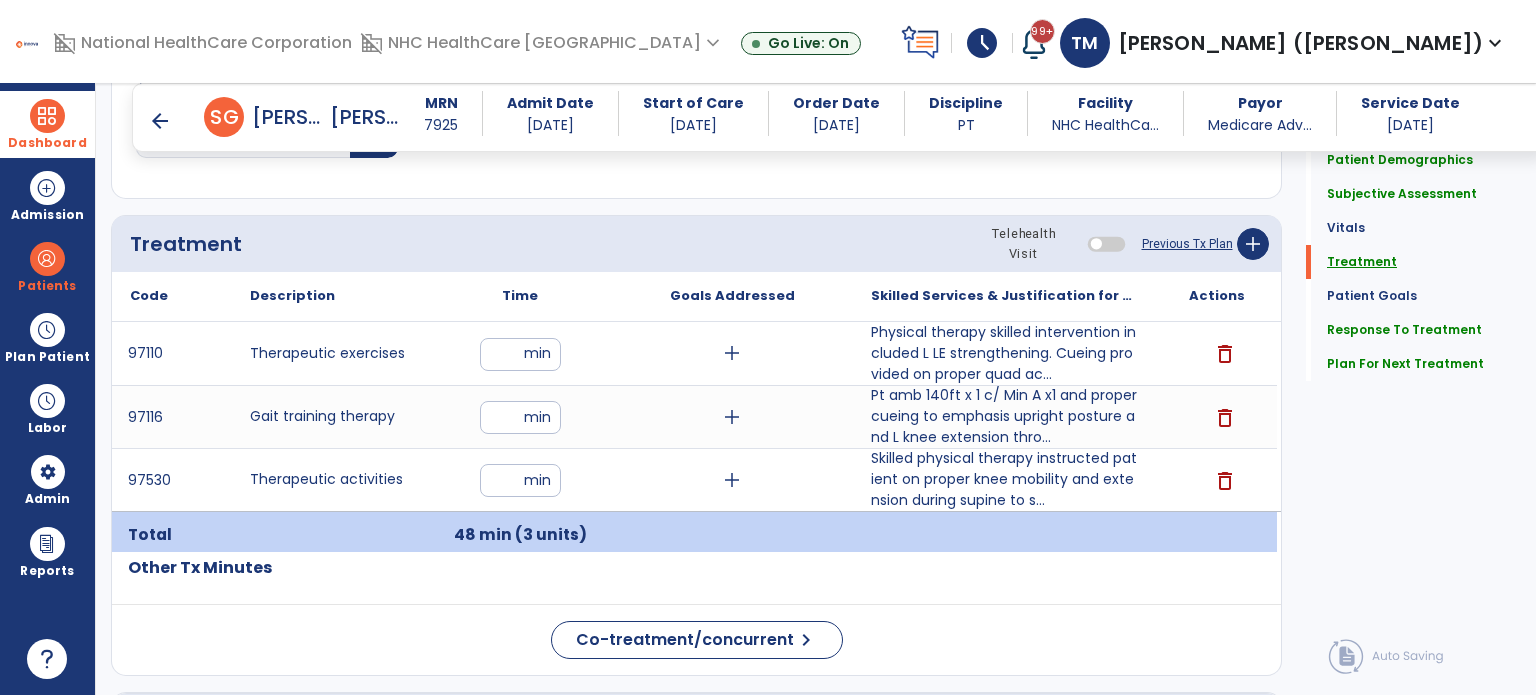 scroll, scrollTop: 1228, scrollLeft: 0, axis: vertical 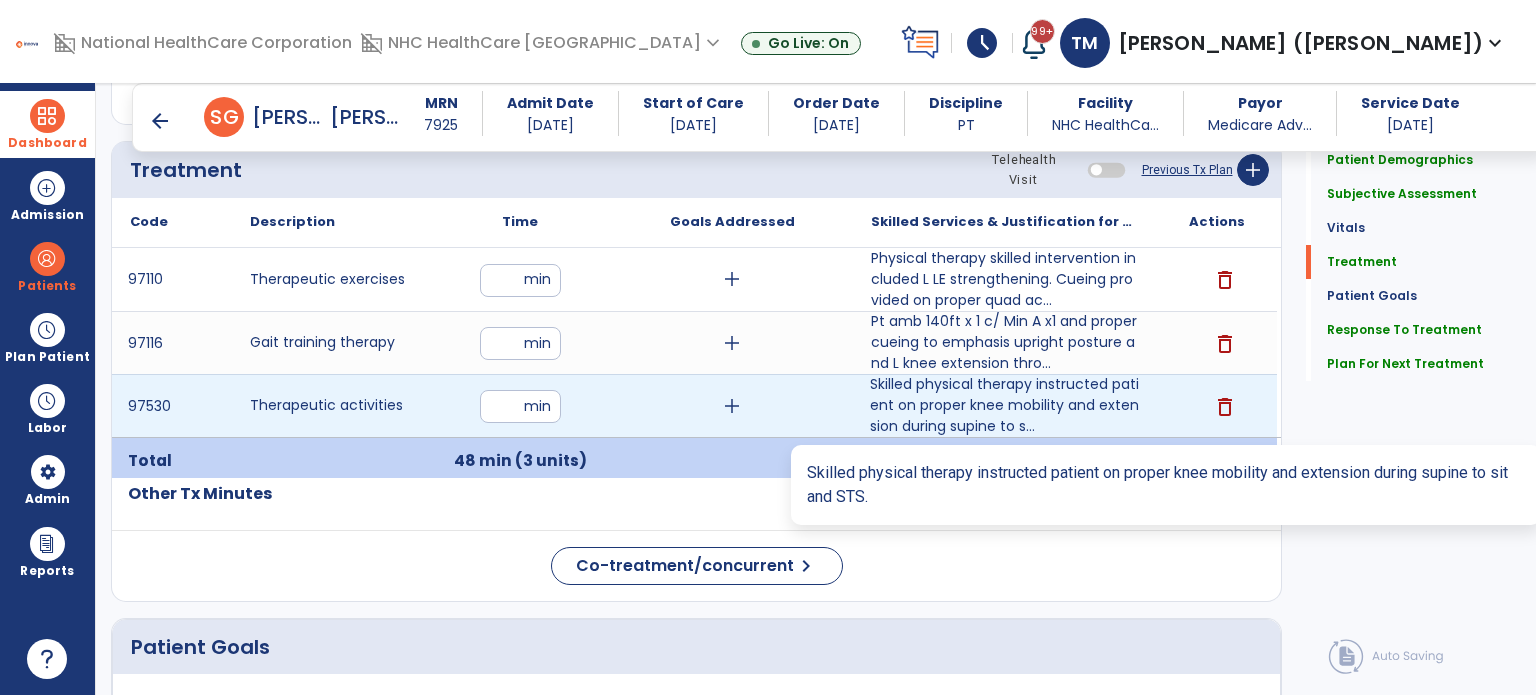 click on "Skilled physical therapy instructed patient on proper knee mobility and extension during supine to s..." at bounding box center [1004, 405] 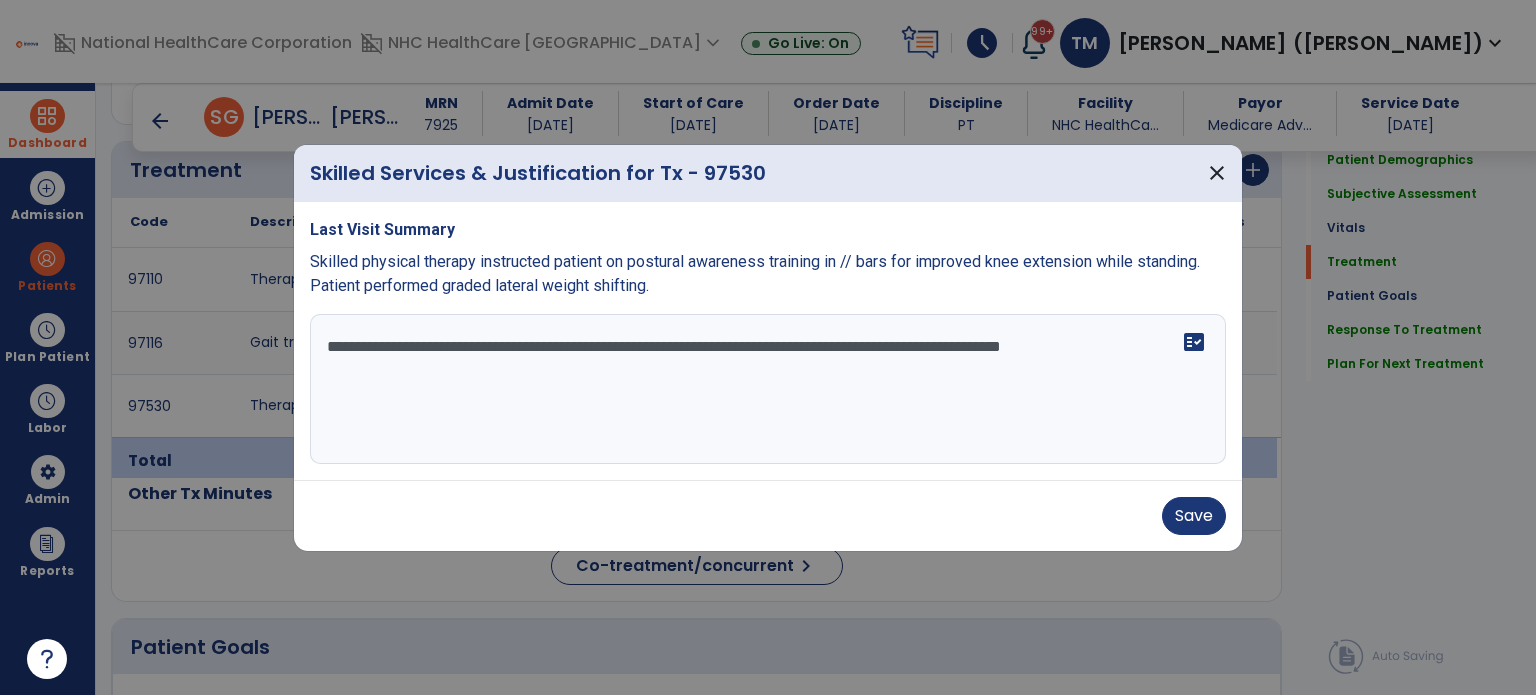 click on "**********" at bounding box center (768, 389) 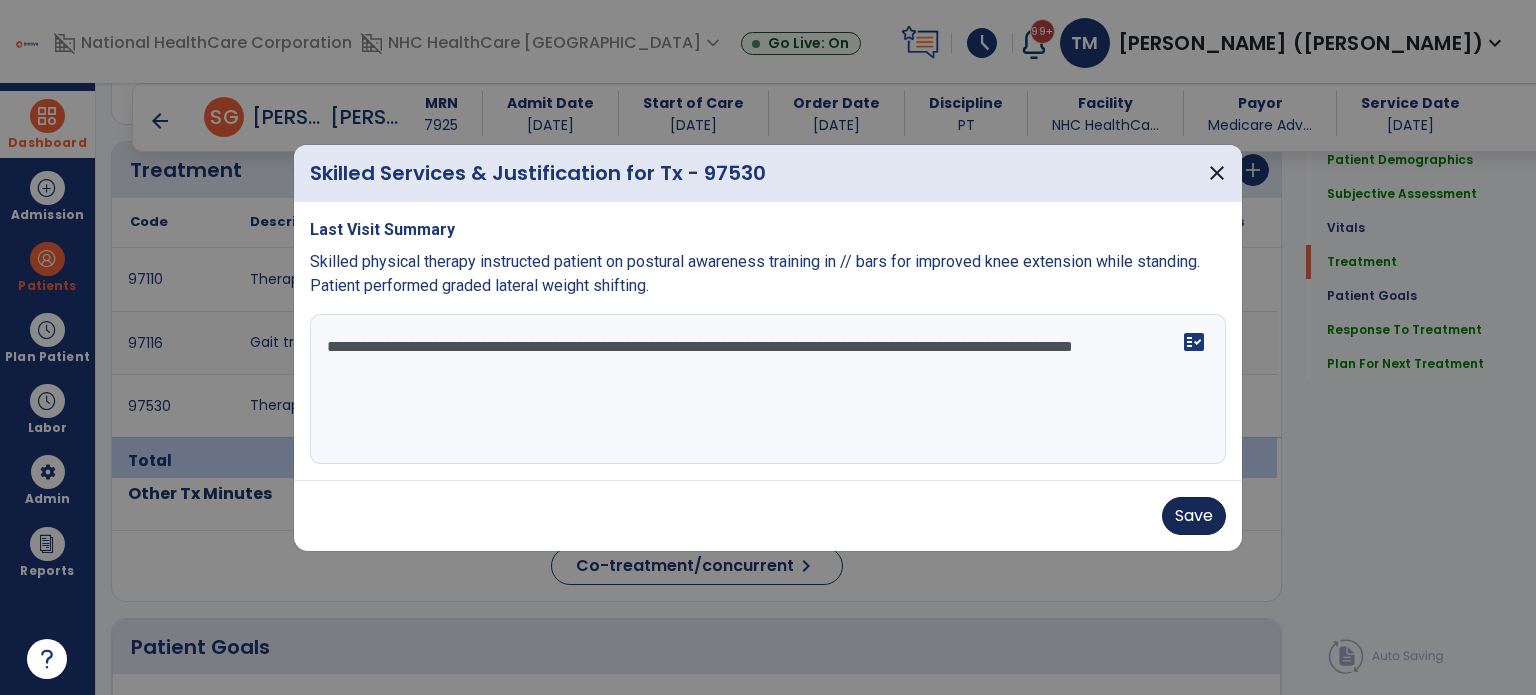 type on "**********" 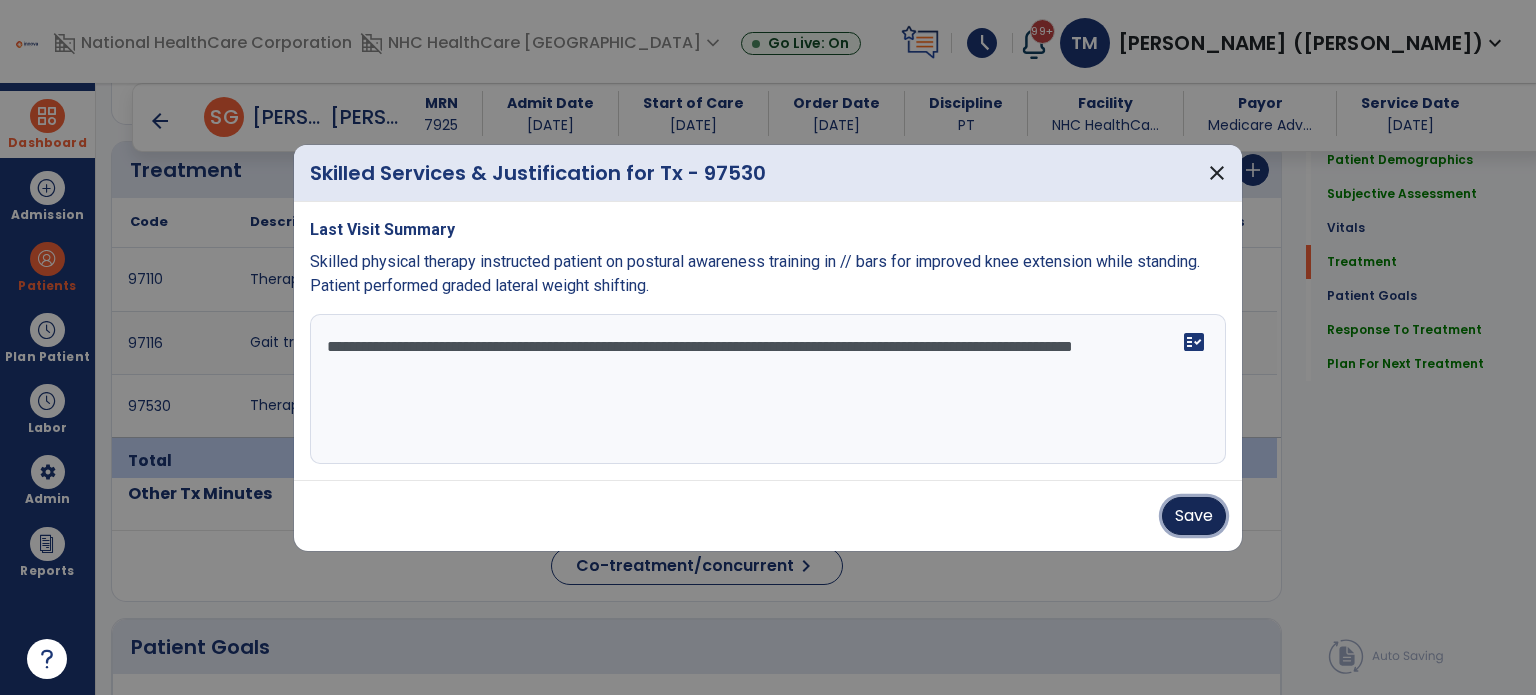 click on "Save" at bounding box center [1194, 516] 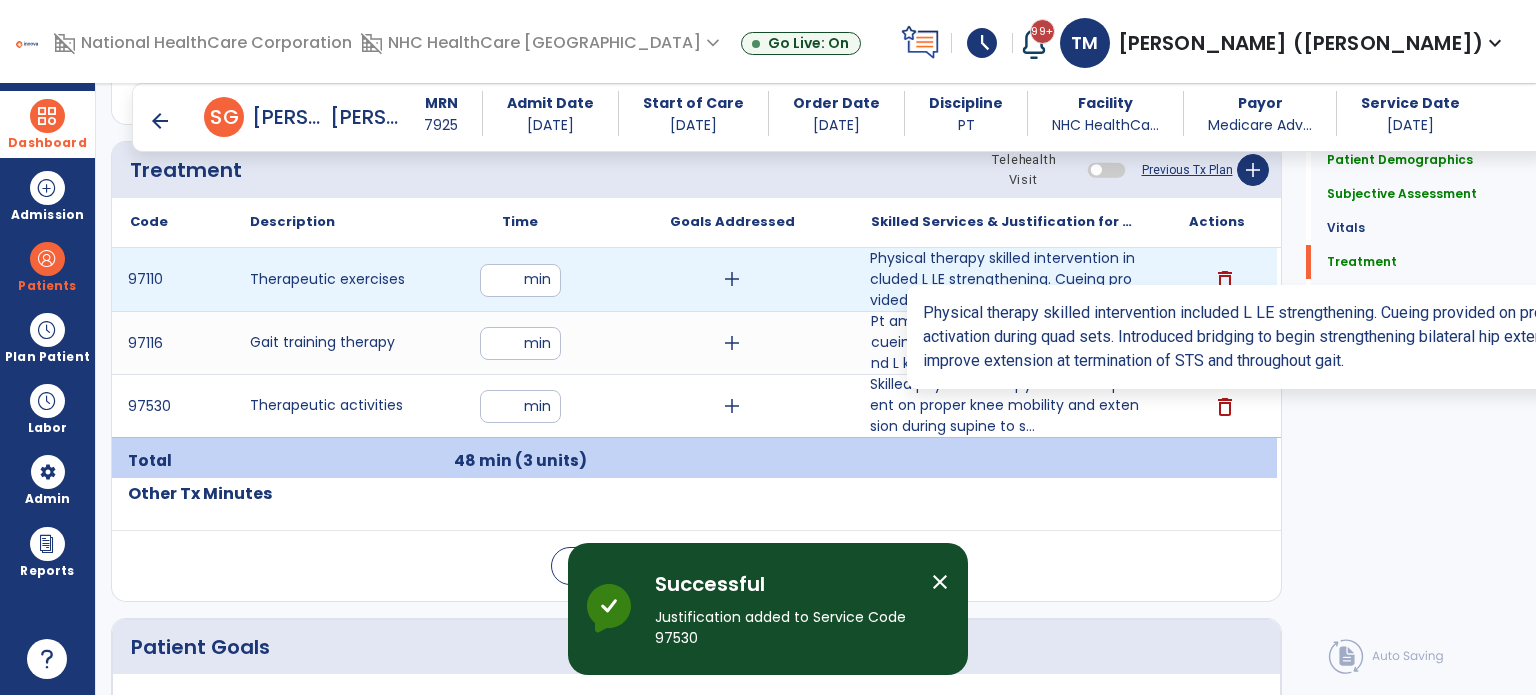 click on "Physical therapy skilled intervention included L LE strengthening. Cueing provided on proper quad ac..." at bounding box center [1004, 279] 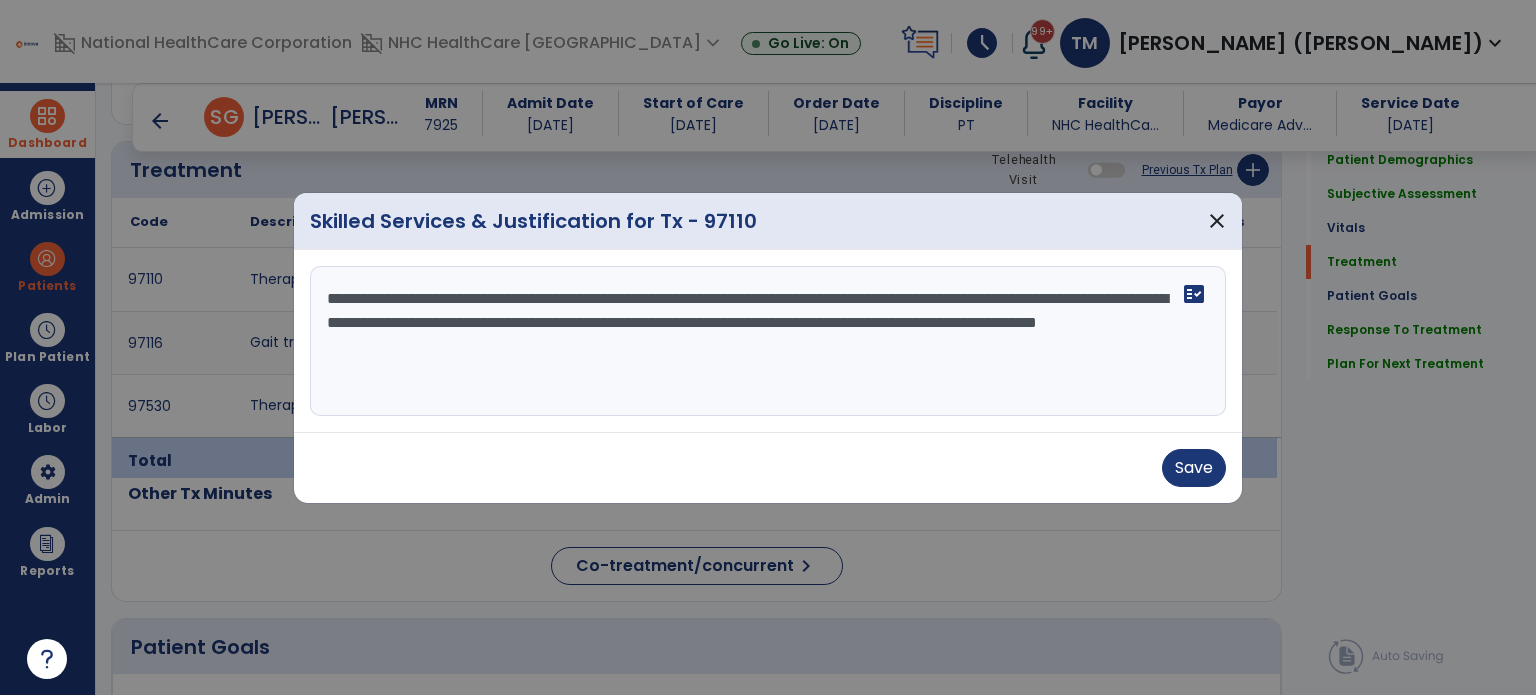 click on "**********" at bounding box center [768, 341] 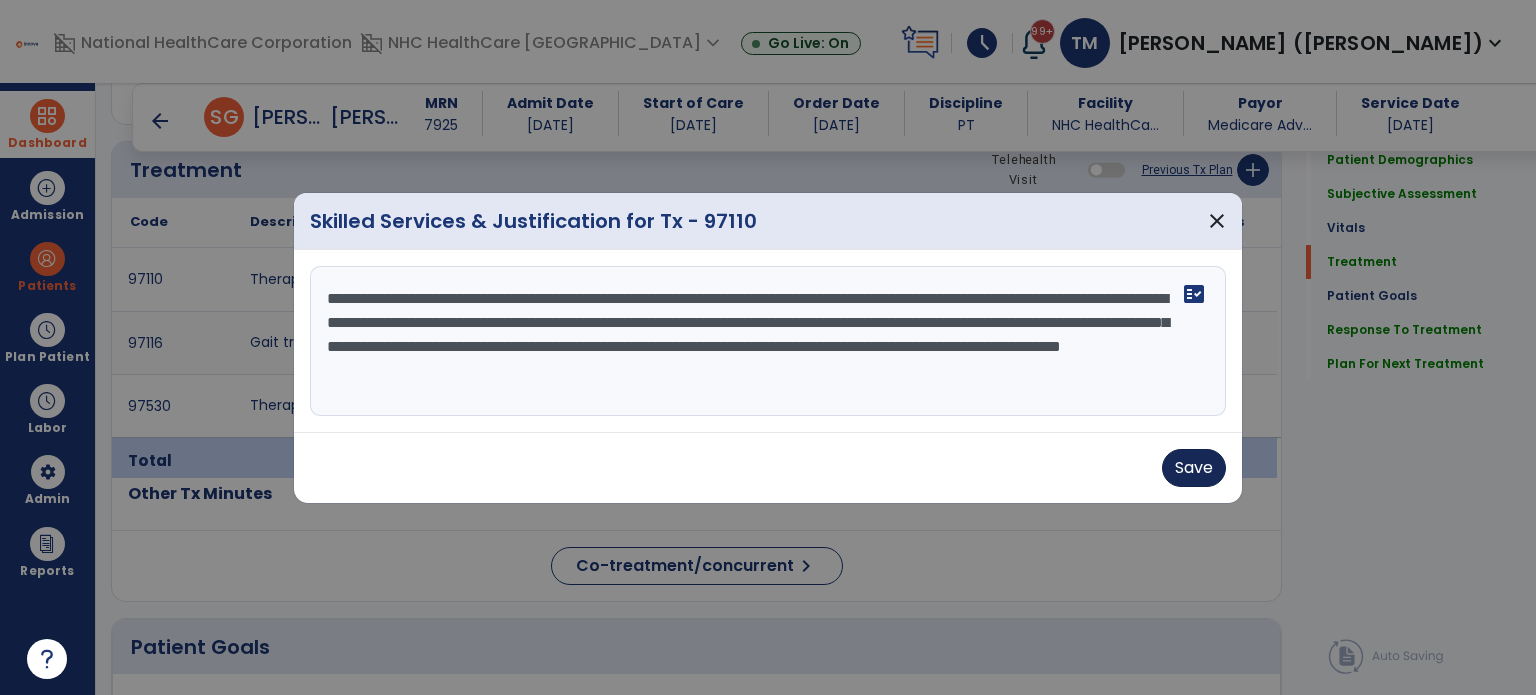 type on "**********" 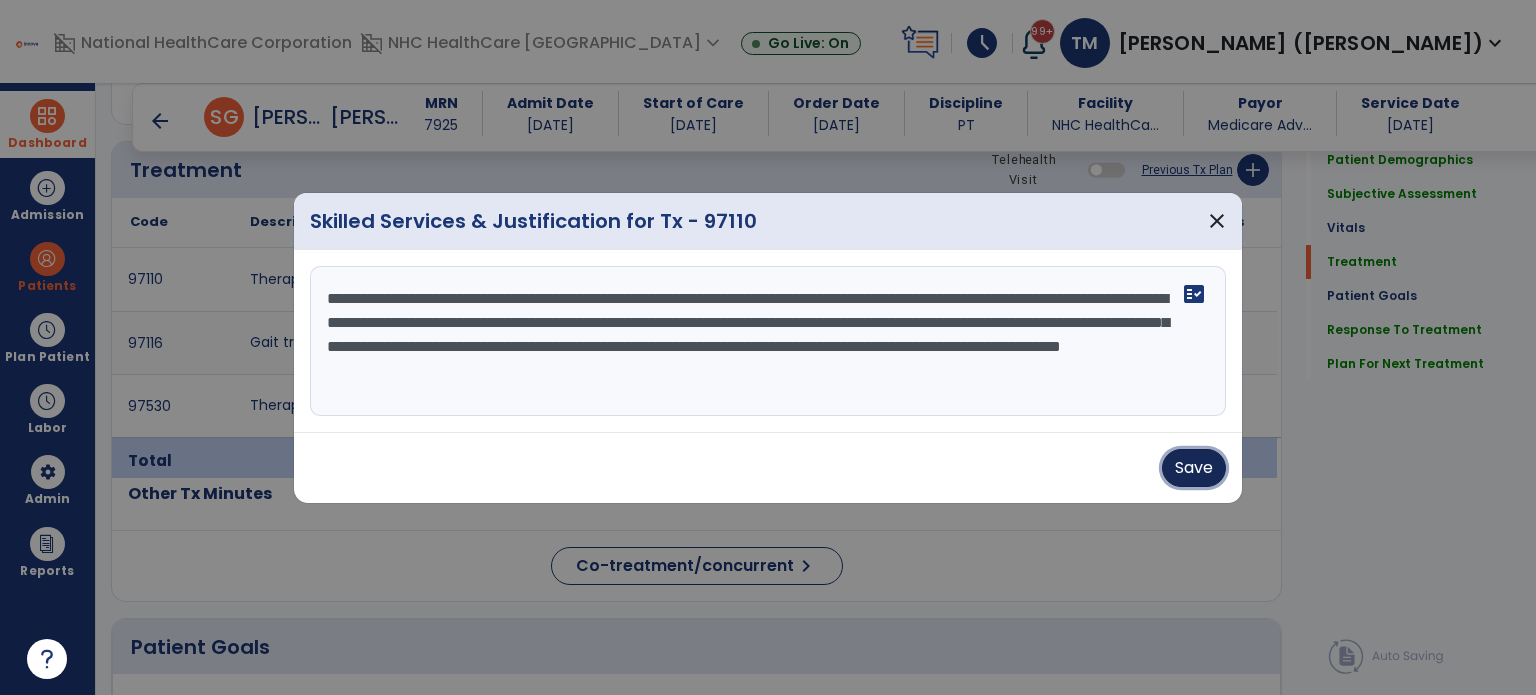 click on "Save" at bounding box center [1194, 468] 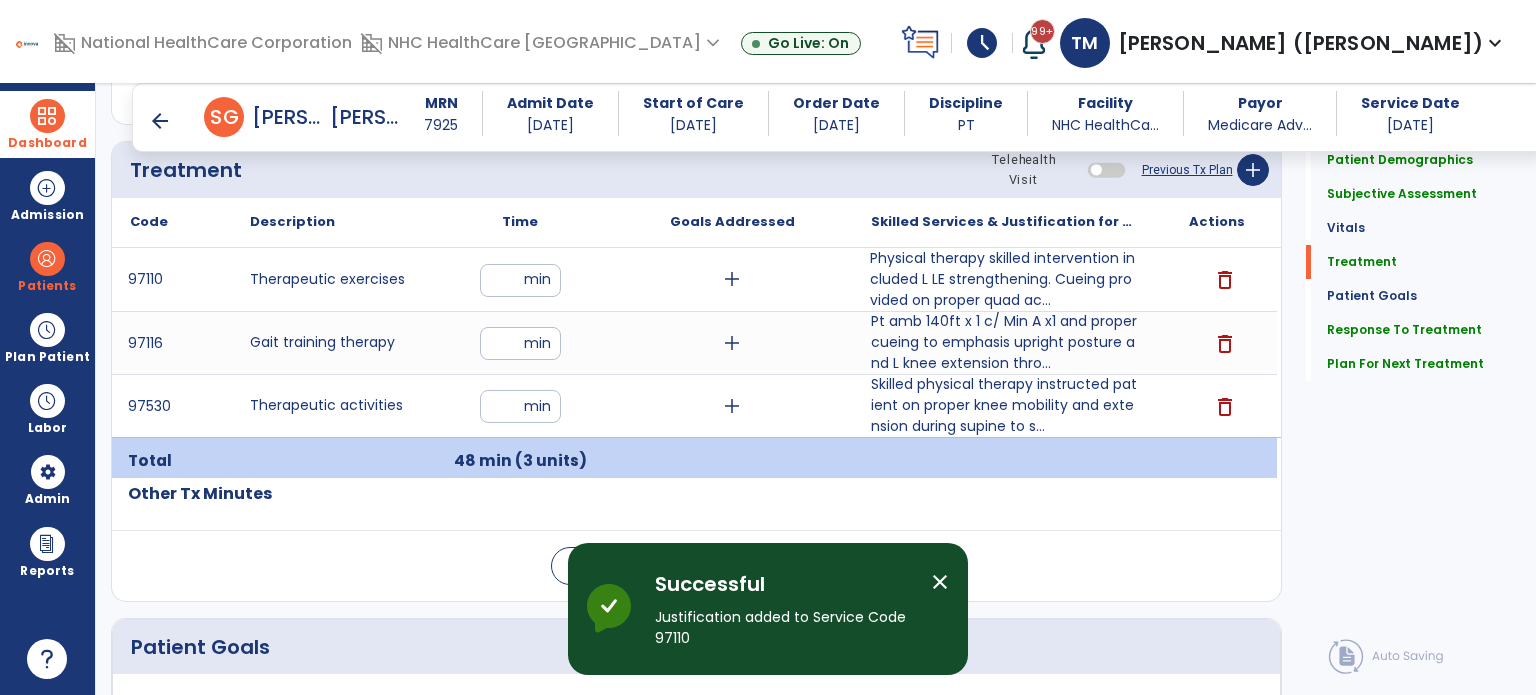 click on "arrow_back" at bounding box center [160, 121] 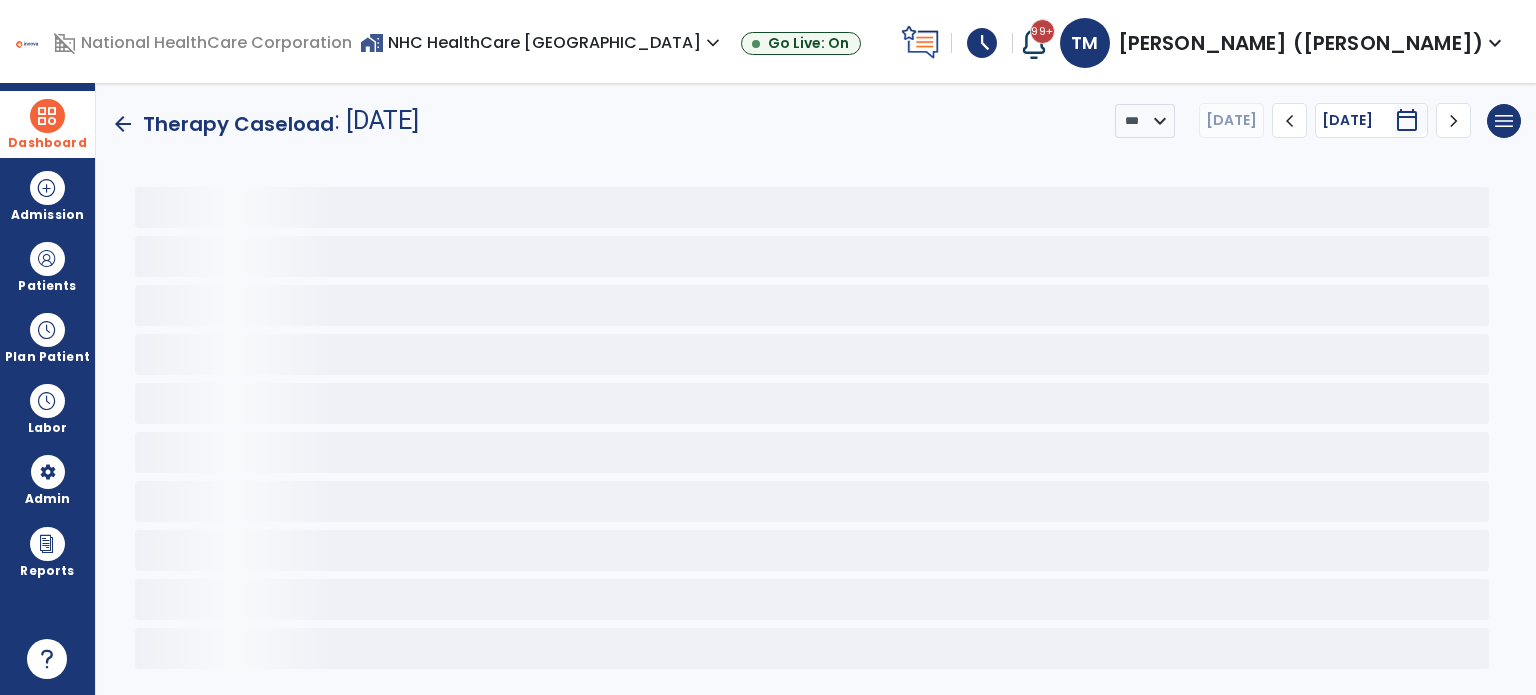 scroll, scrollTop: 0, scrollLeft: 0, axis: both 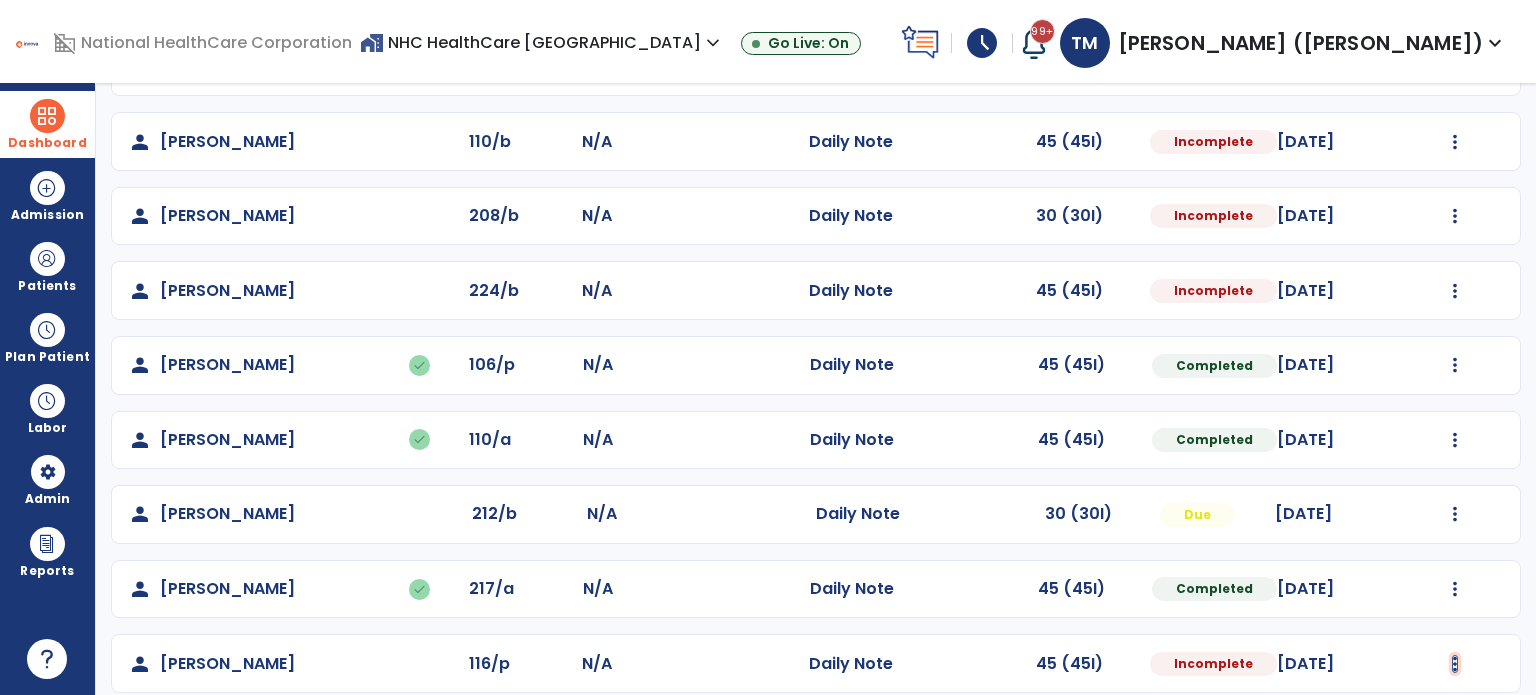 click at bounding box center (1455, -19) 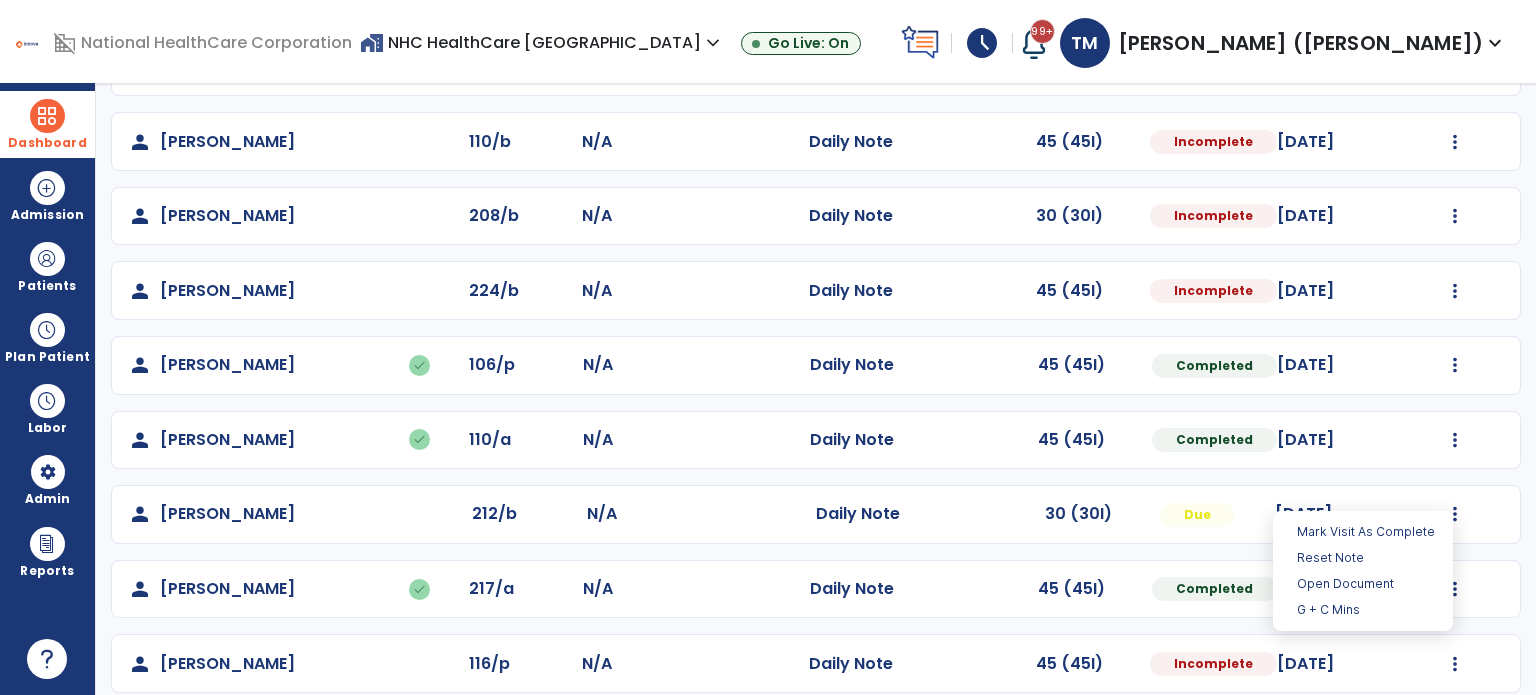 click on "**********" at bounding box center [816, 389] 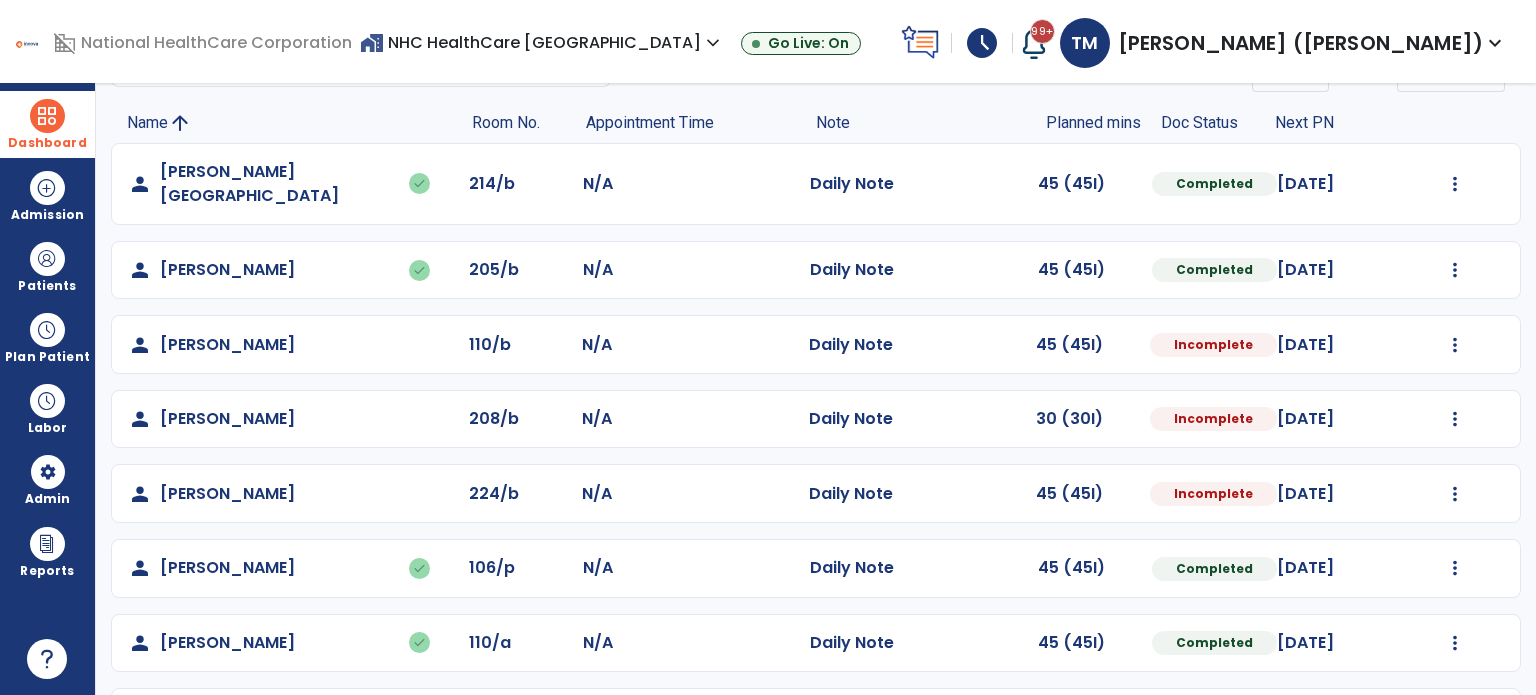 scroll, scrollTop: 105, scrollLeft: 0, axis: vertical 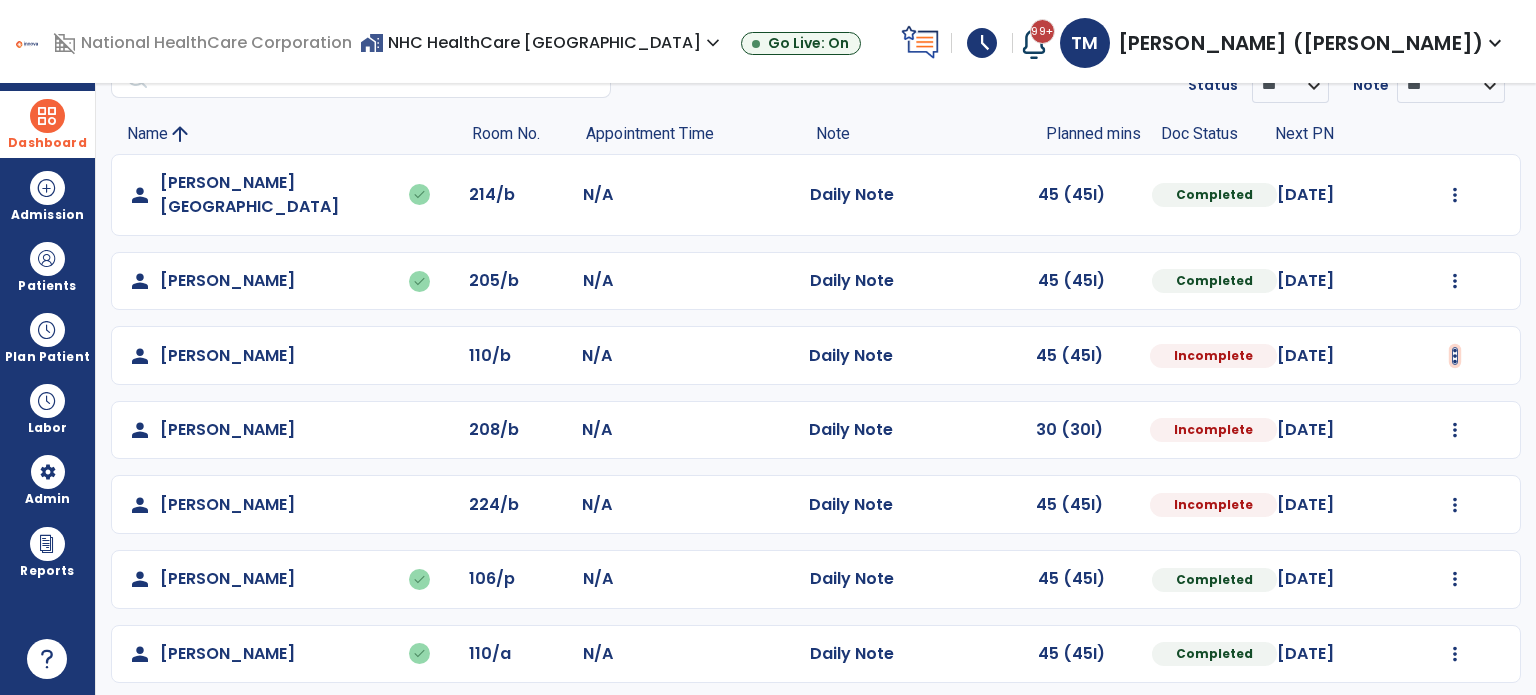 click at bounding box center (1455, 195) 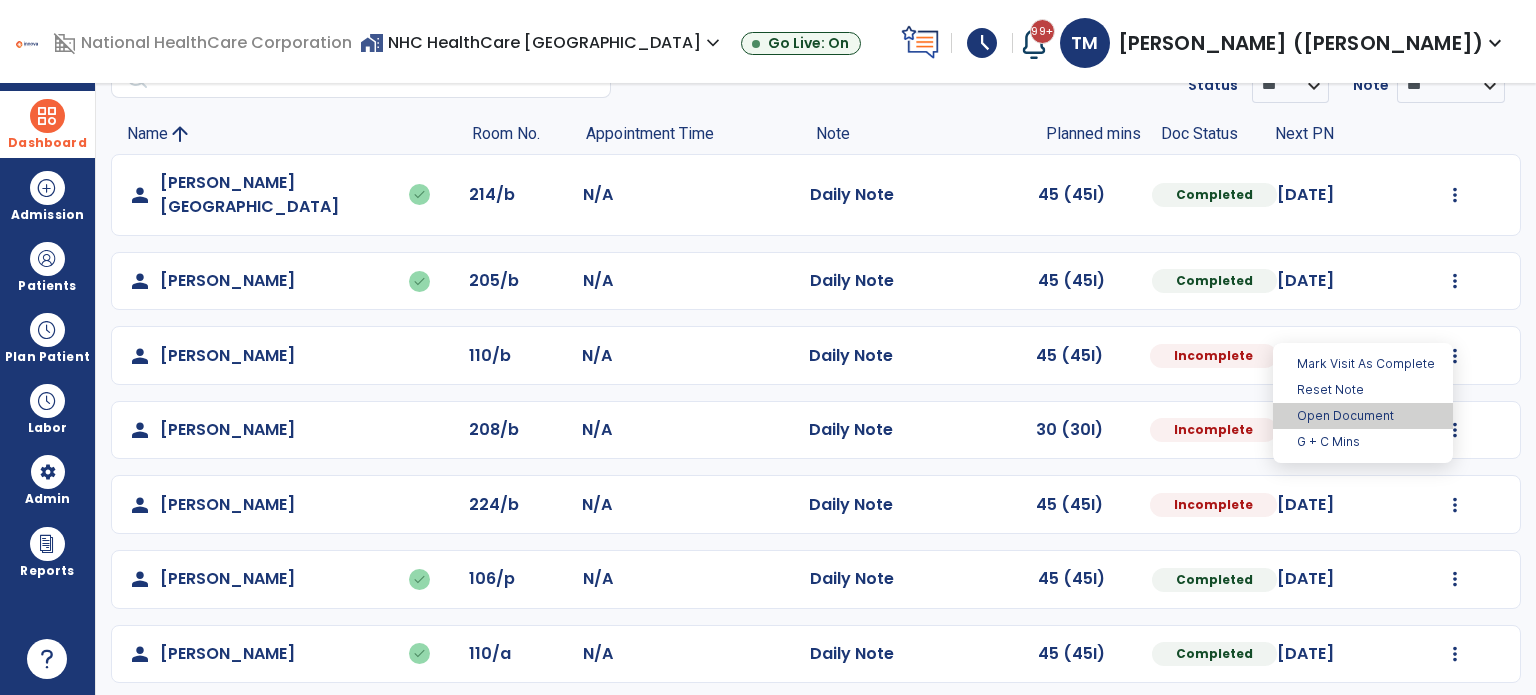 click on "Open Document" at bounding box center [1363, 416] 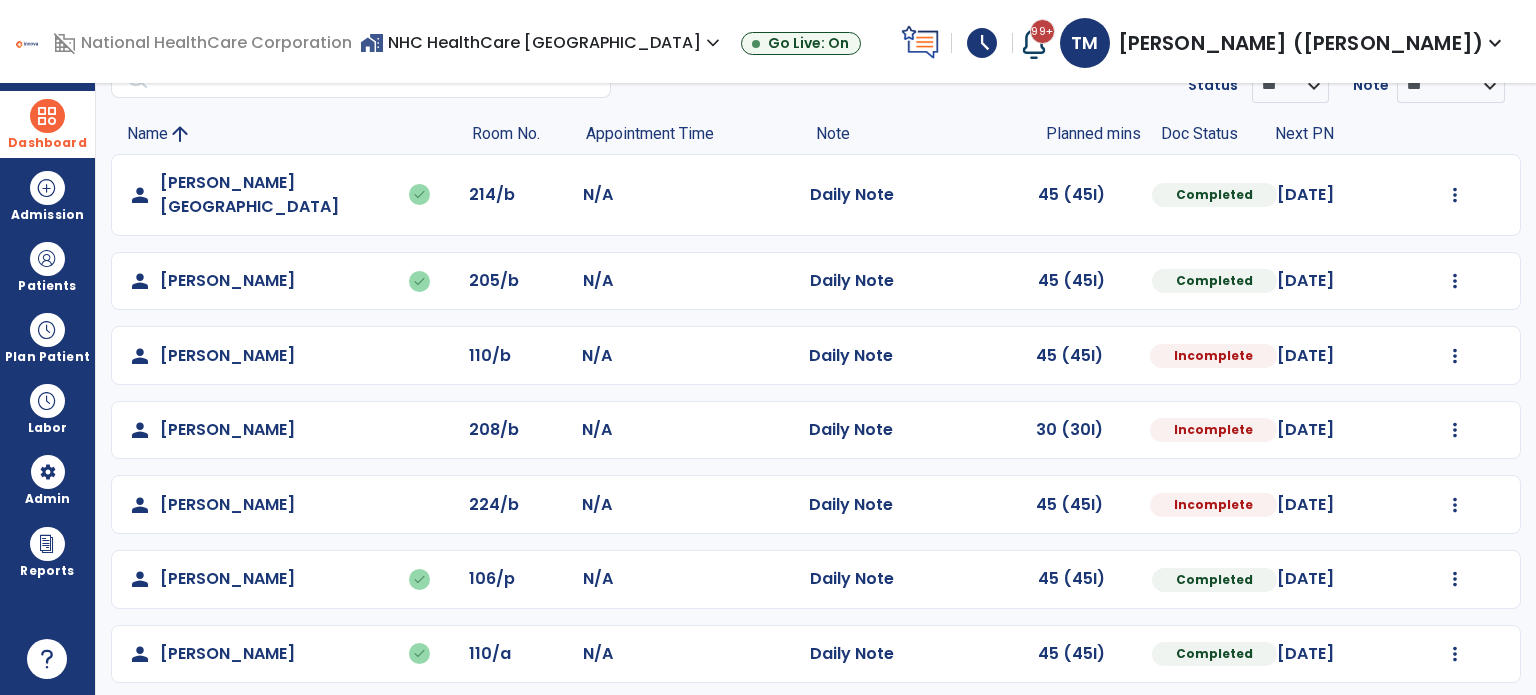 select on "*" 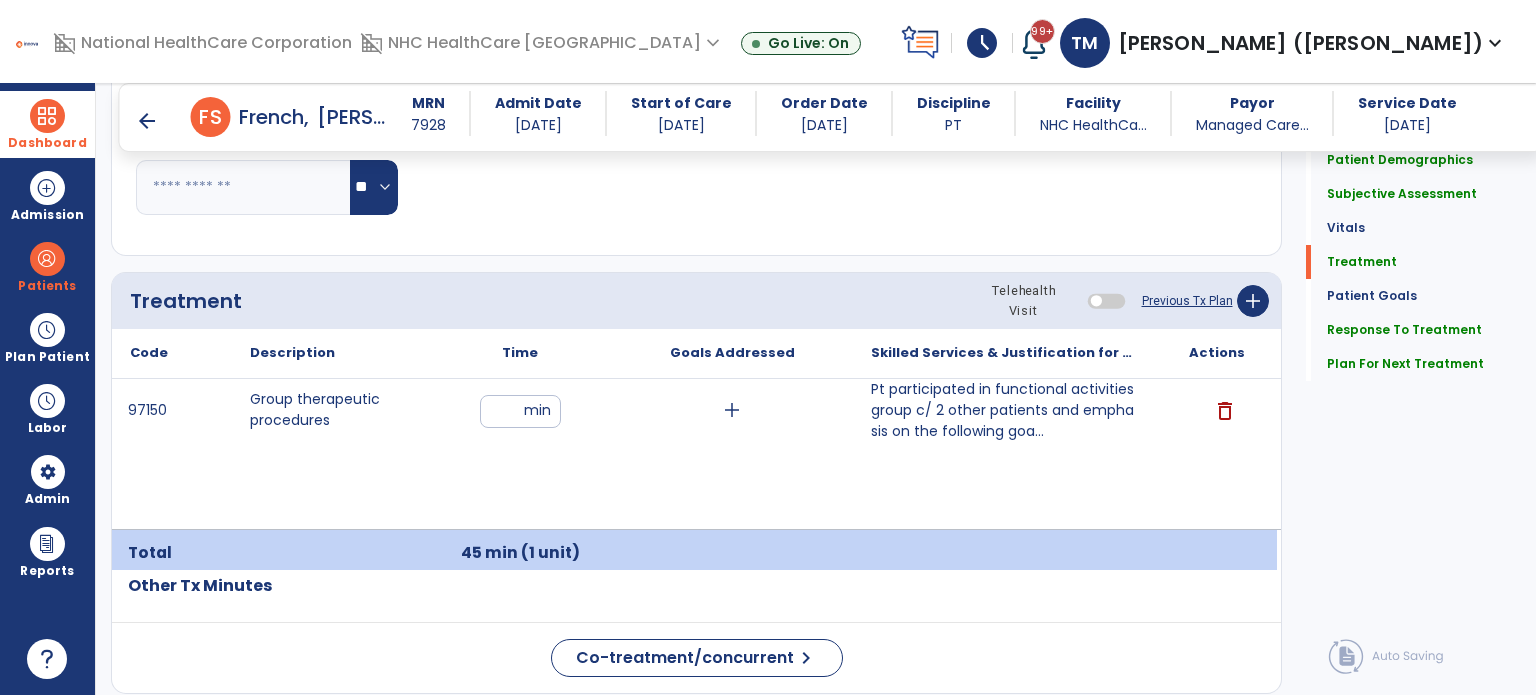 scroll, scrollTop: 1156, scrollLeft: 0, axis: vertical 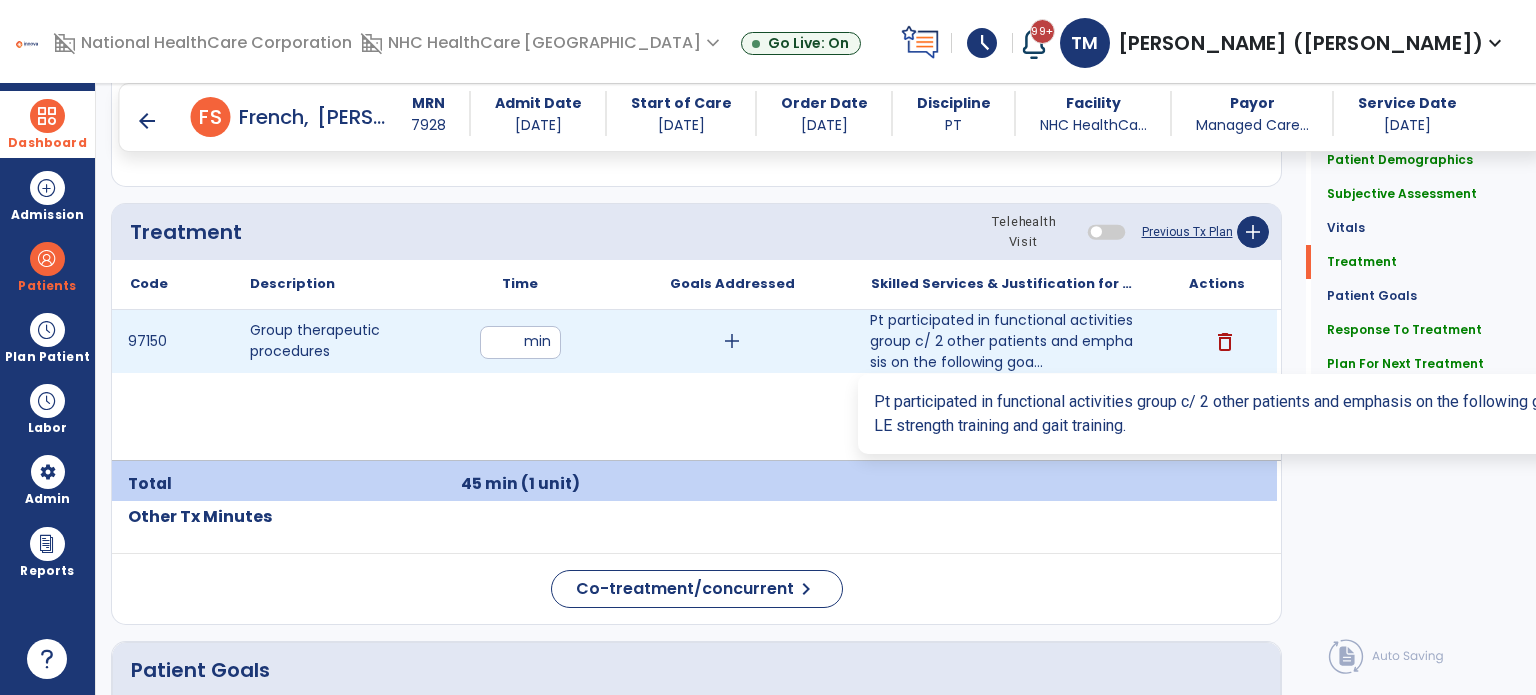 click on "Pt participated in functional activities group c/ 2 other patients and emphasis on the following goa..." at bounding box center [1004, 341] 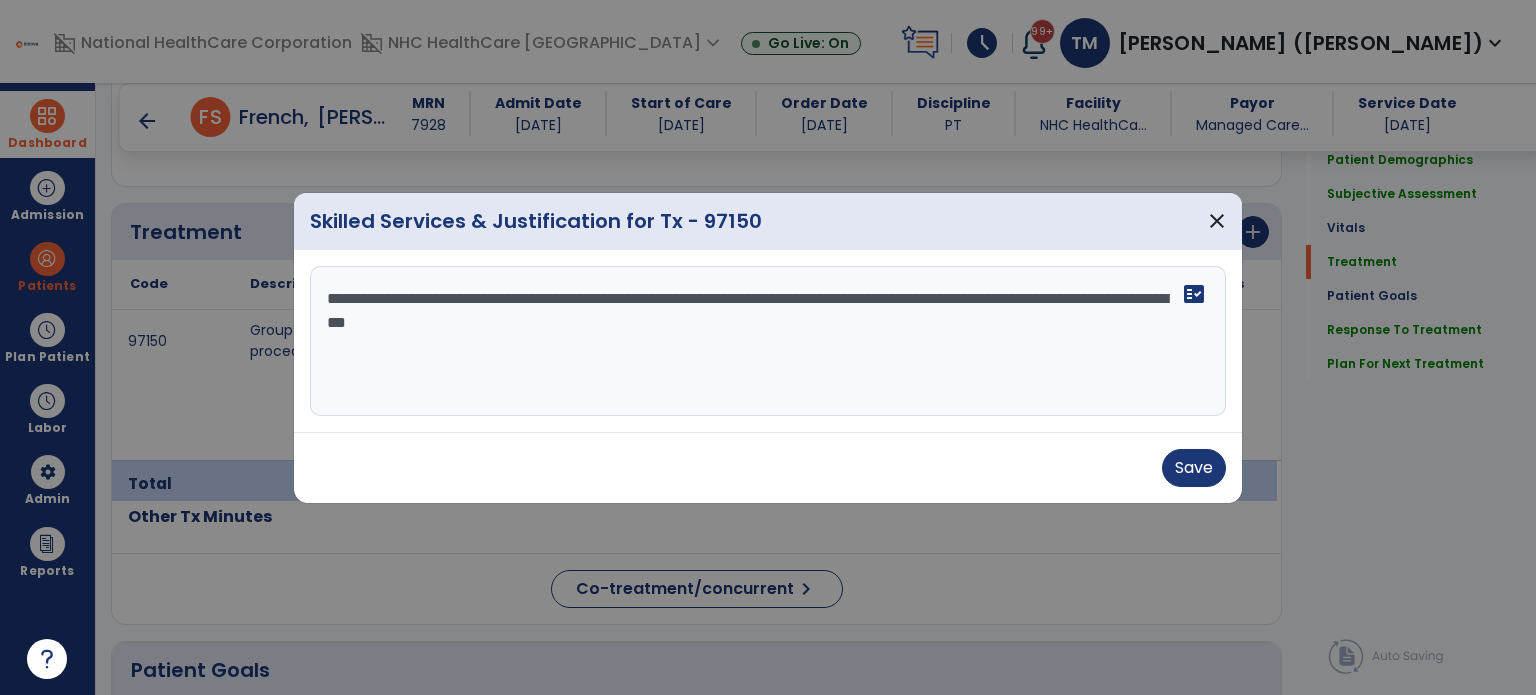 click on "**********" at bounding box center (768, 341) 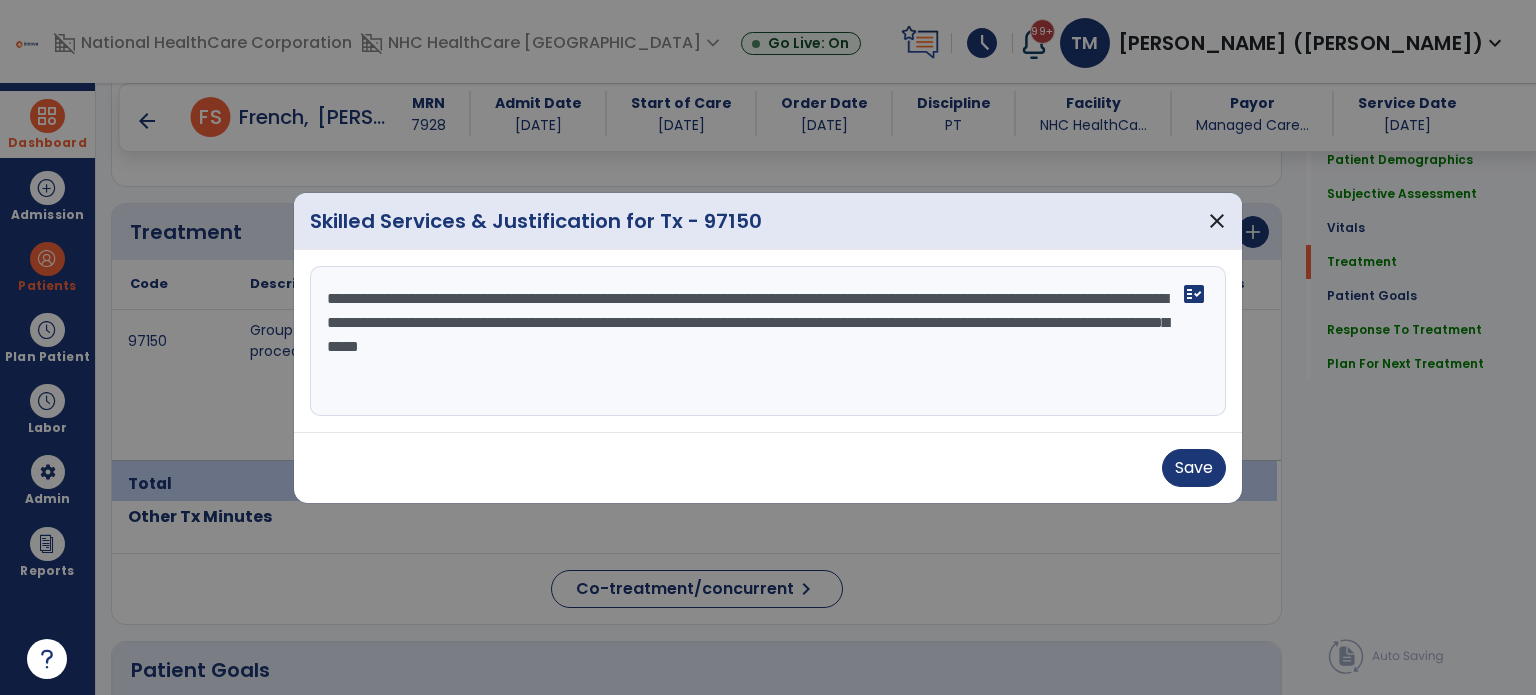 click on "**********" at bounding box center [768, 341] 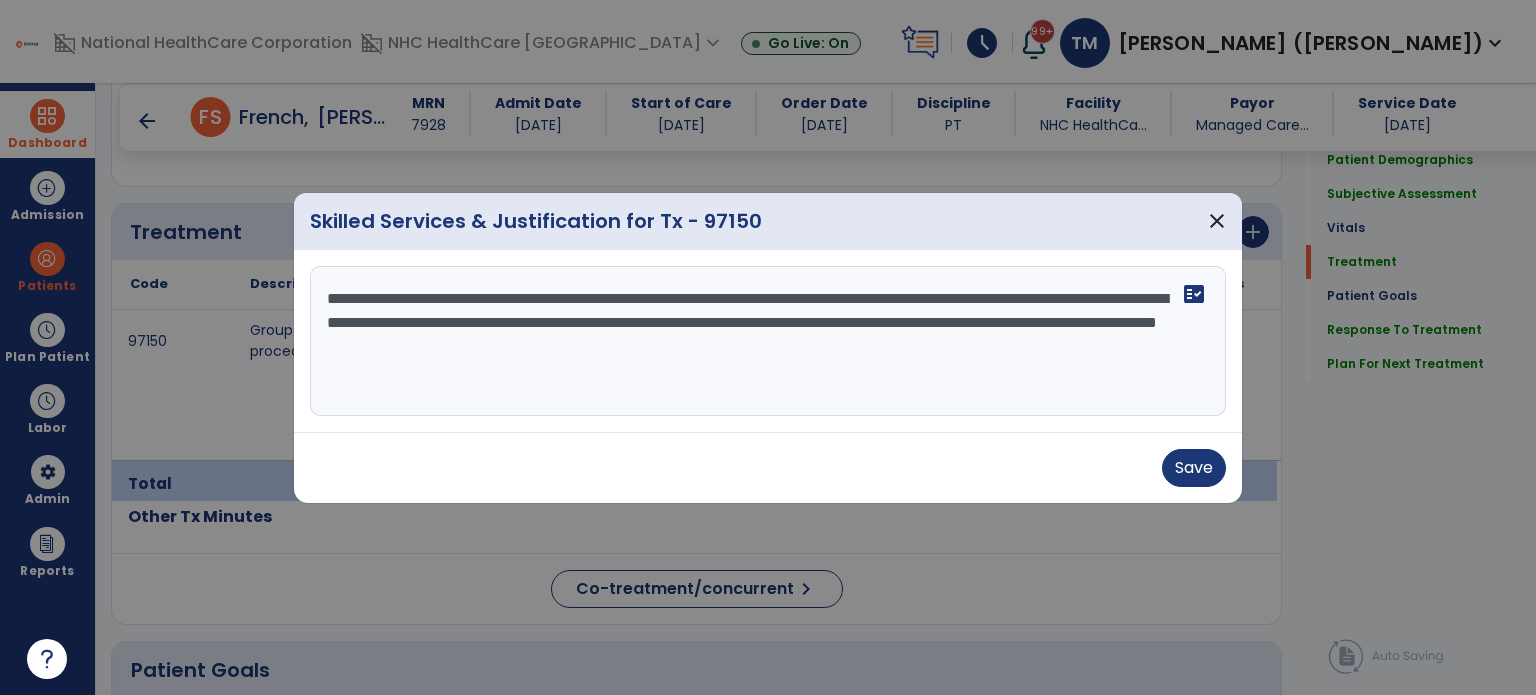click on "**********" at bounding box center (768, 341) 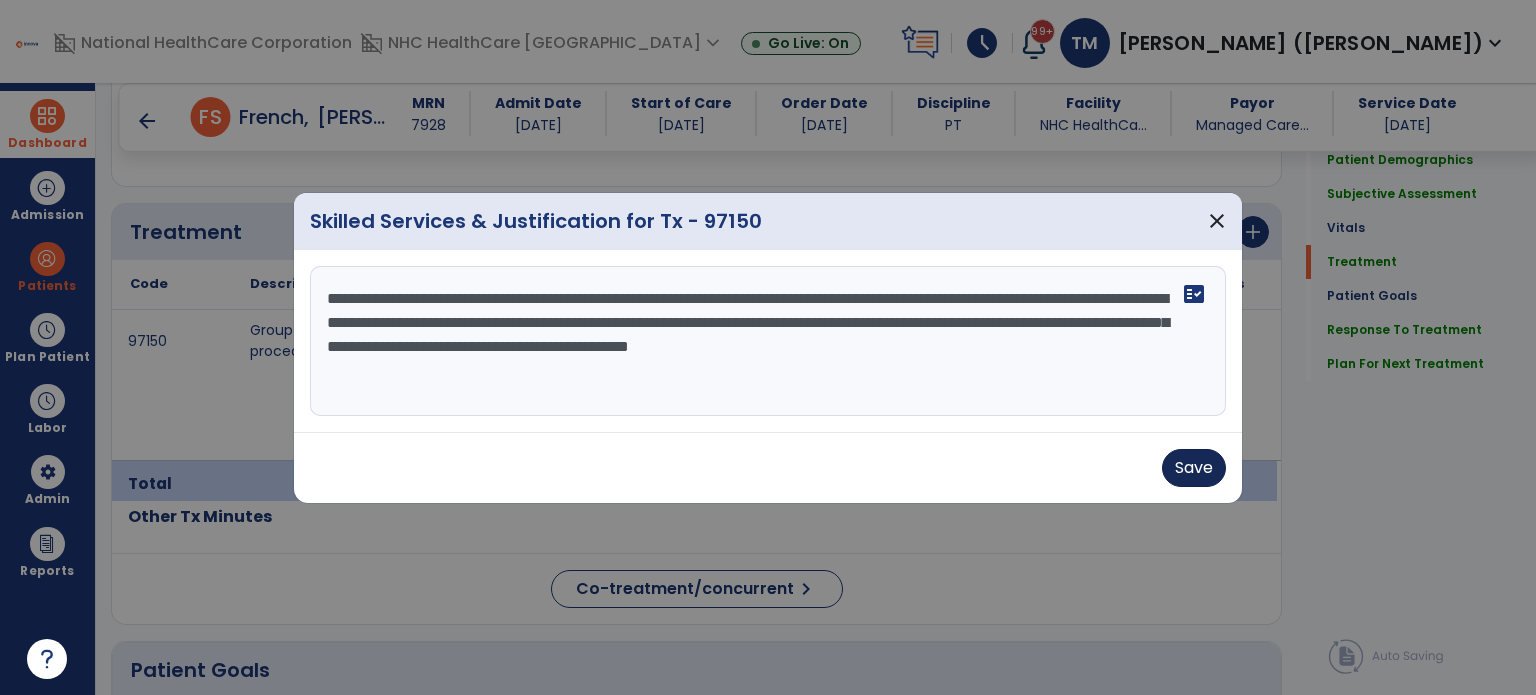 type on "**********" 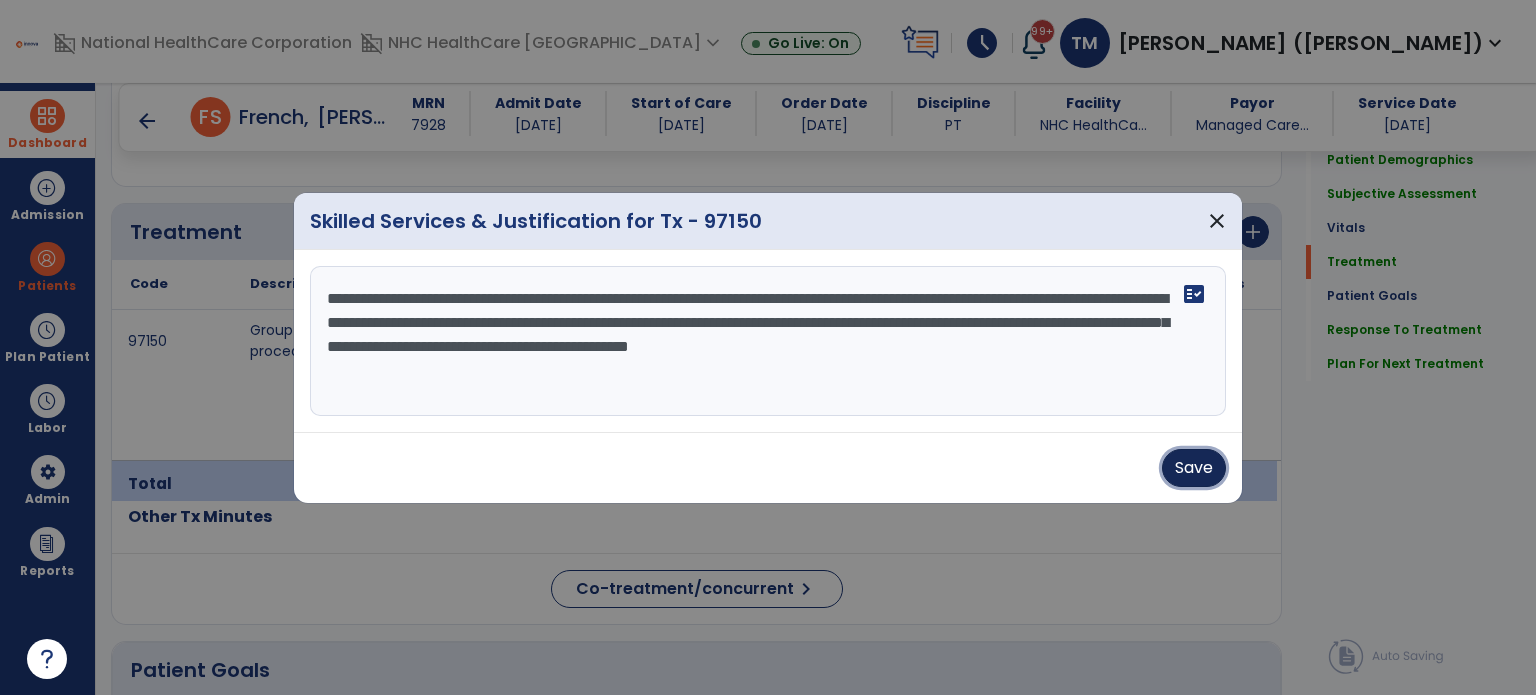 click on "Save" at bounding box center (1194, 468) 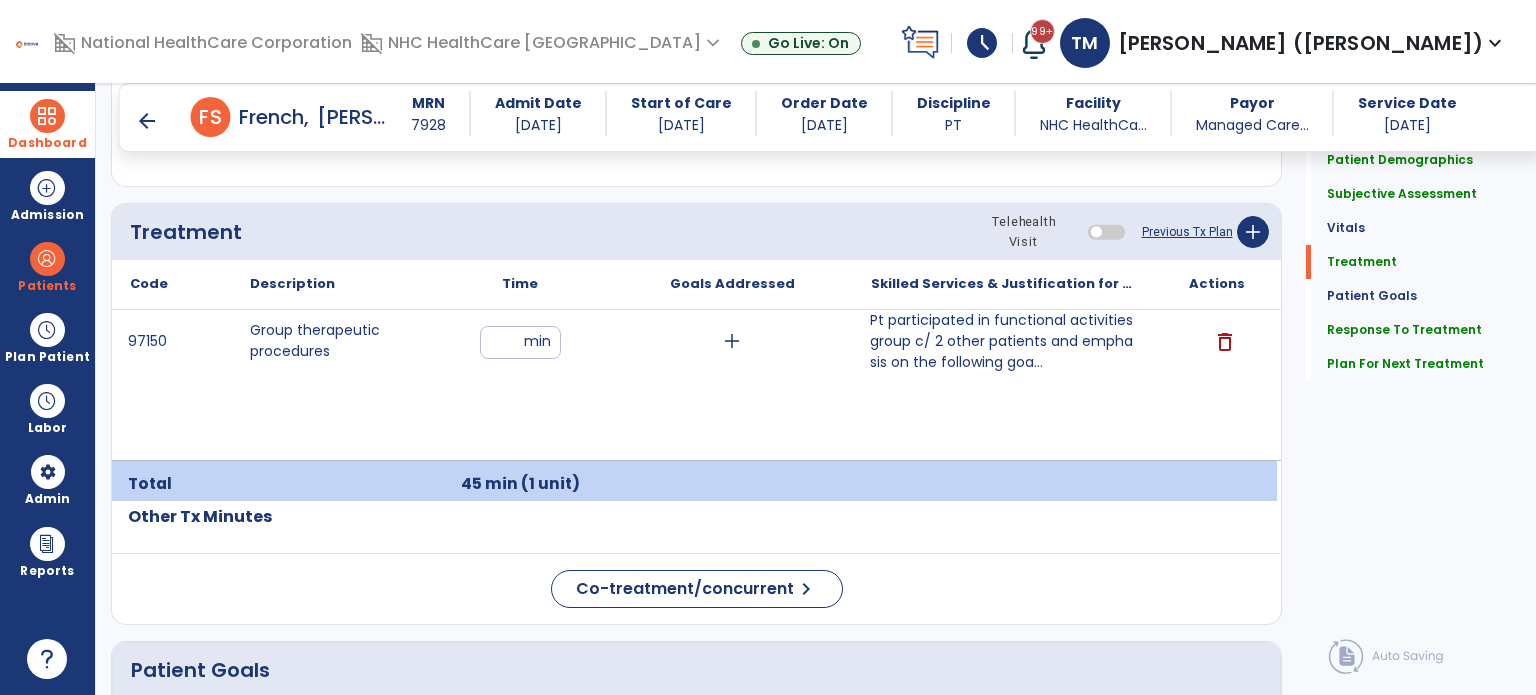 click on "arrow_back" at bounding box center [147, 121] 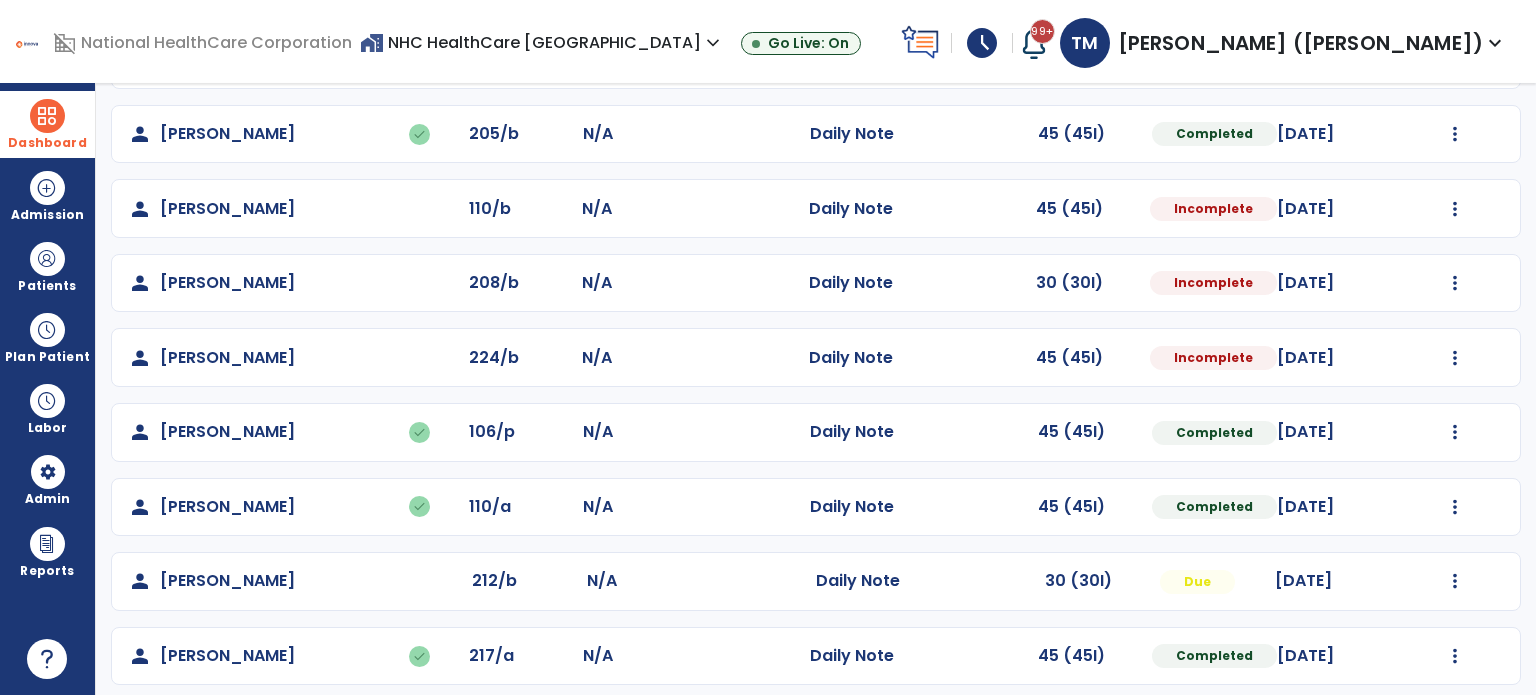 scroll, scrollTop: 0, scrollLeft: 0, axis: both 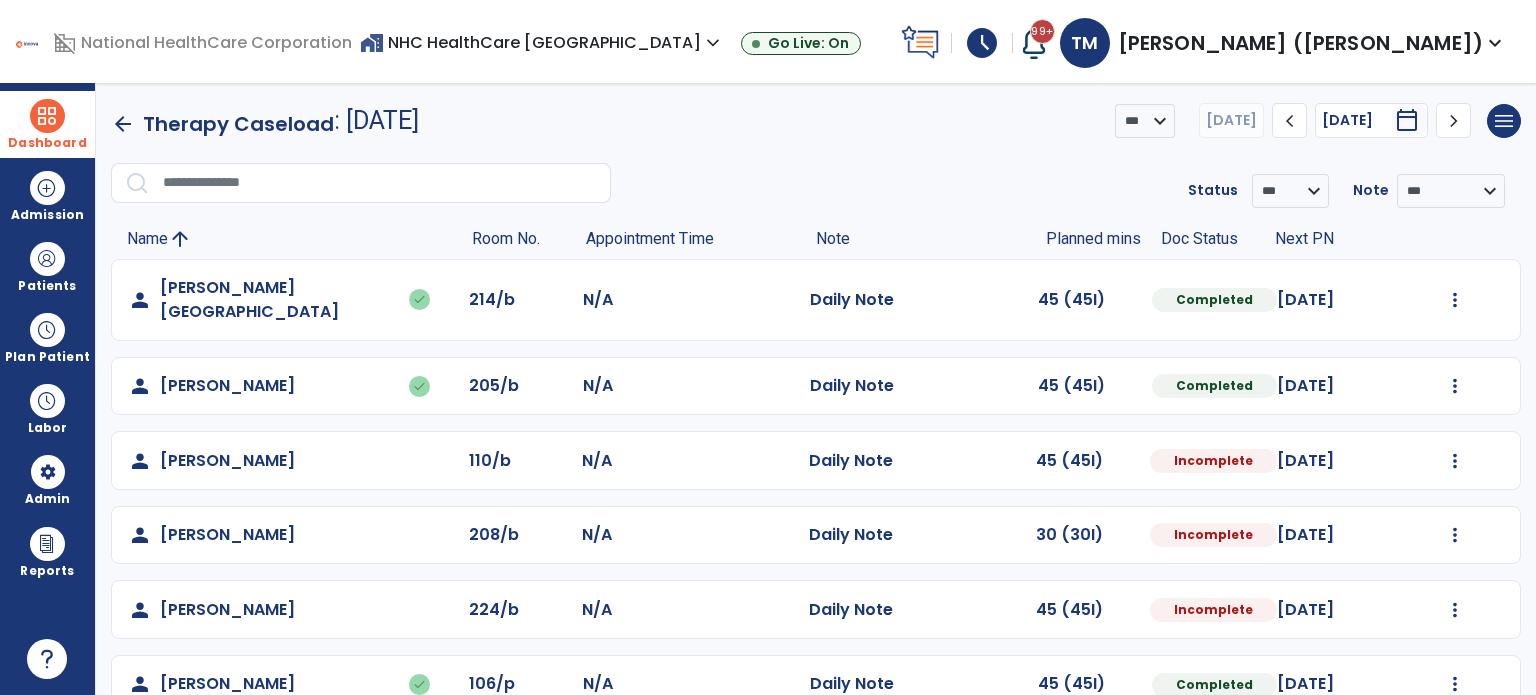 click on "[PERSON_NAME] ([PERSON_NAME])" at bounding box center (1300, 43) 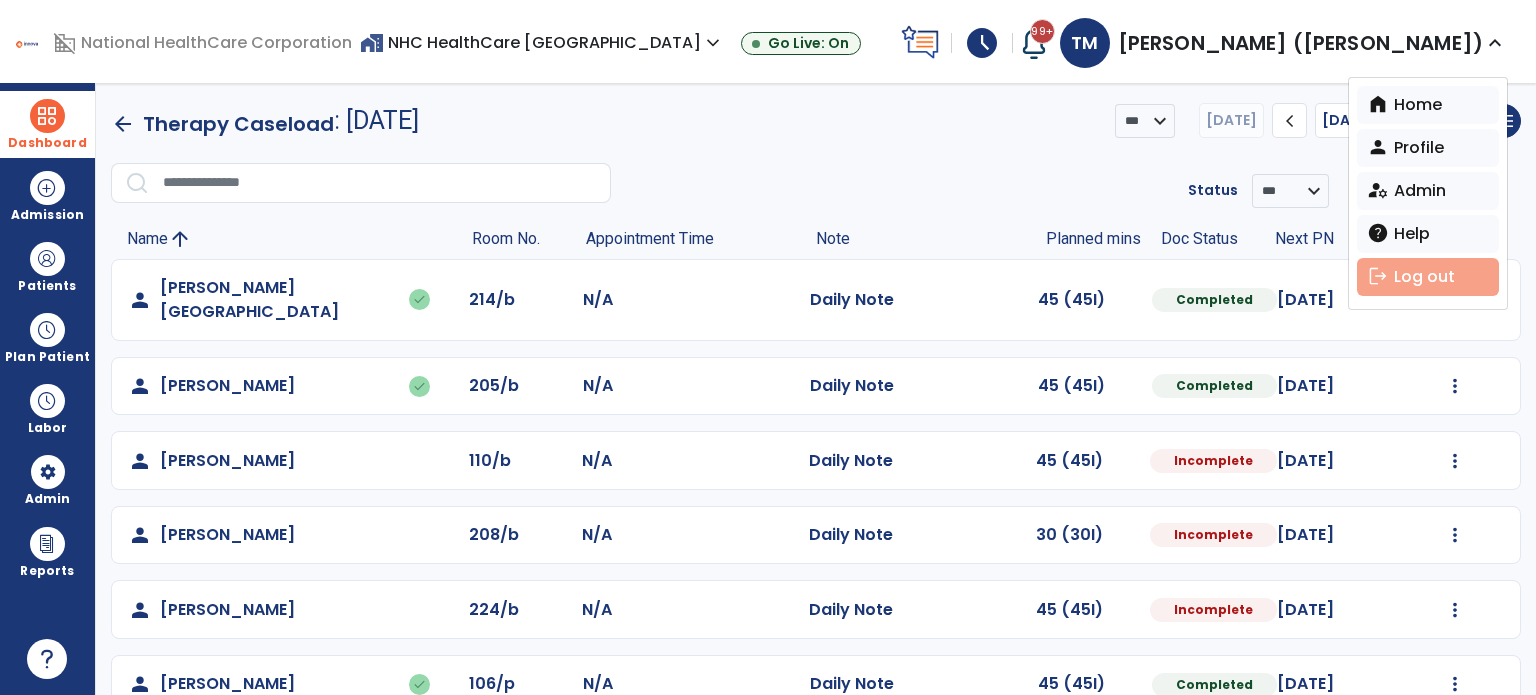 click on "logout   Log out" at bounding box center (1428, 277) 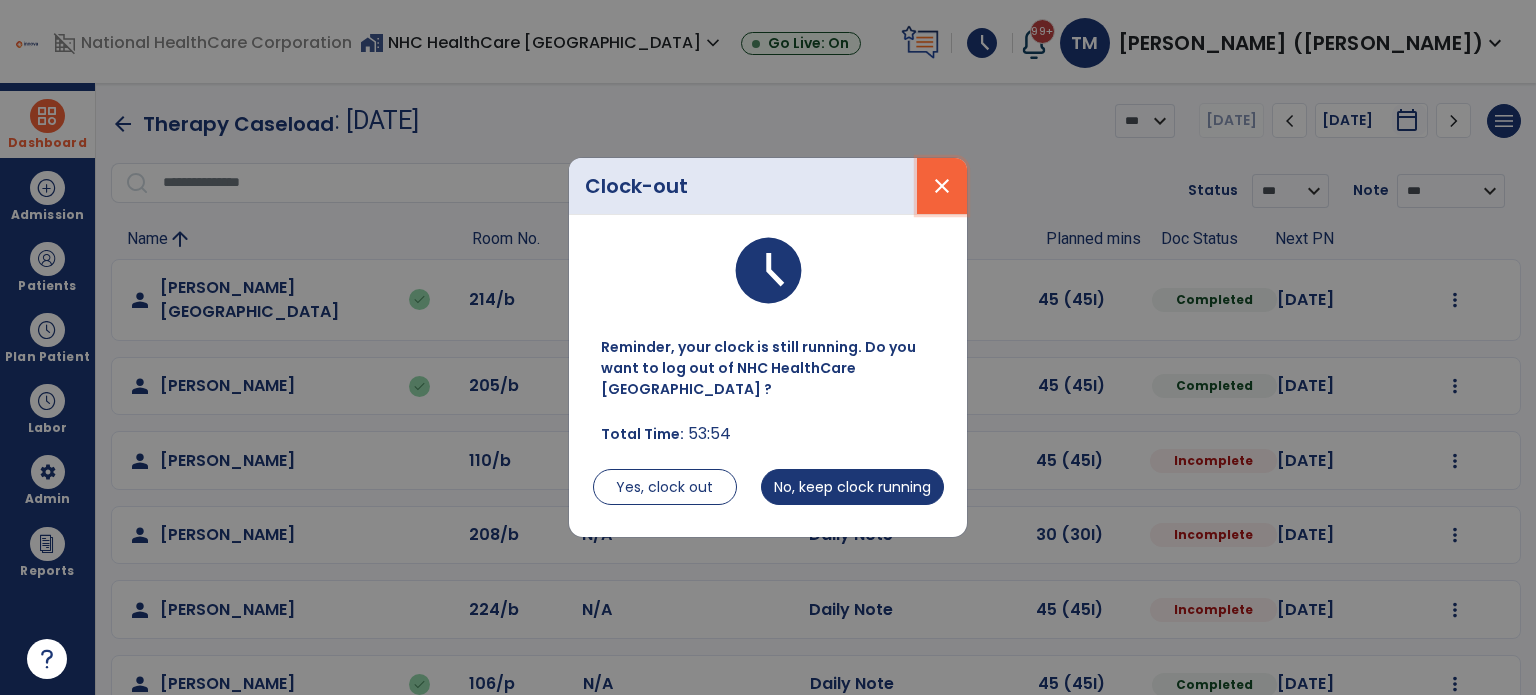 click on "close" at bounding box center (942, 186) 